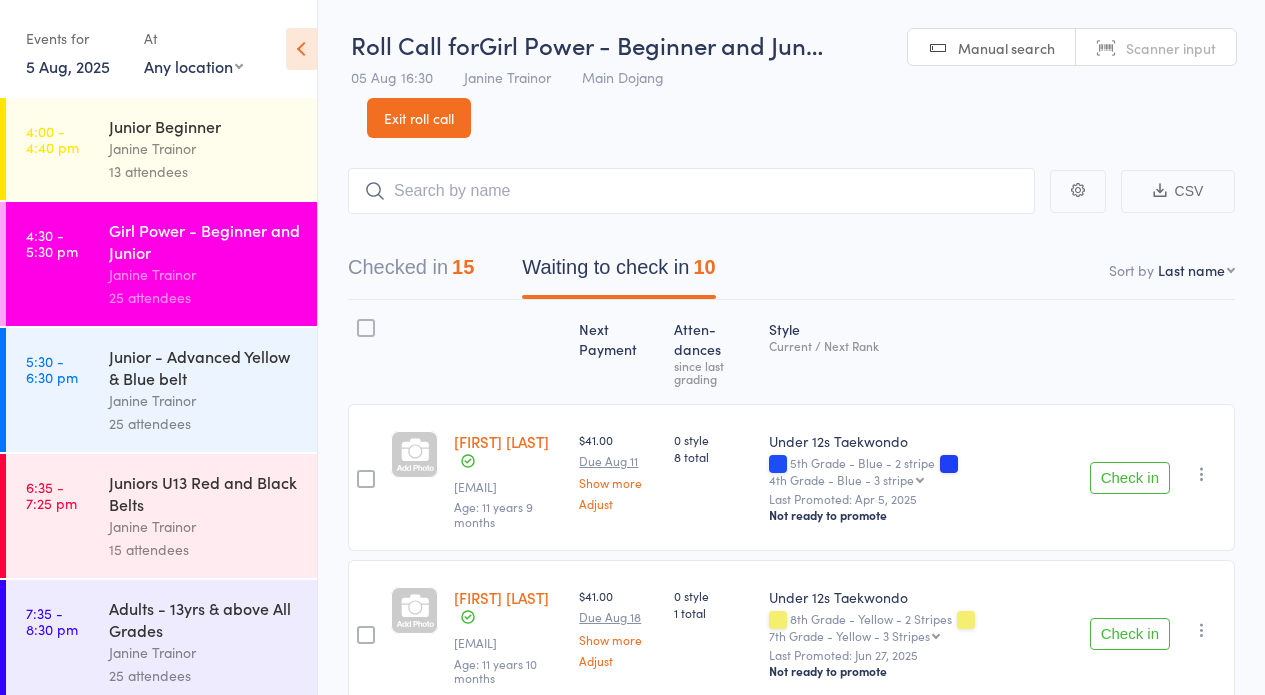 scroll, scrollTop: 52, scrollLeft: 0, axis: vertical 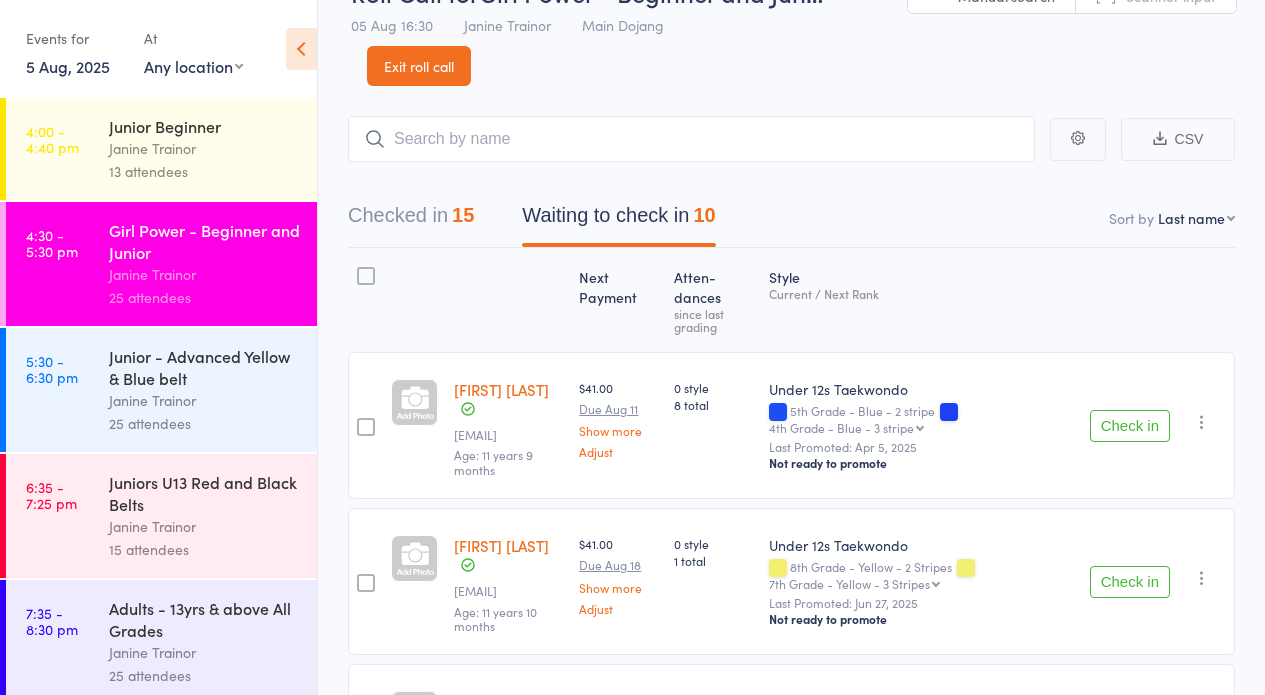 click on "Exit roll call" at bounding box center [419, 66] 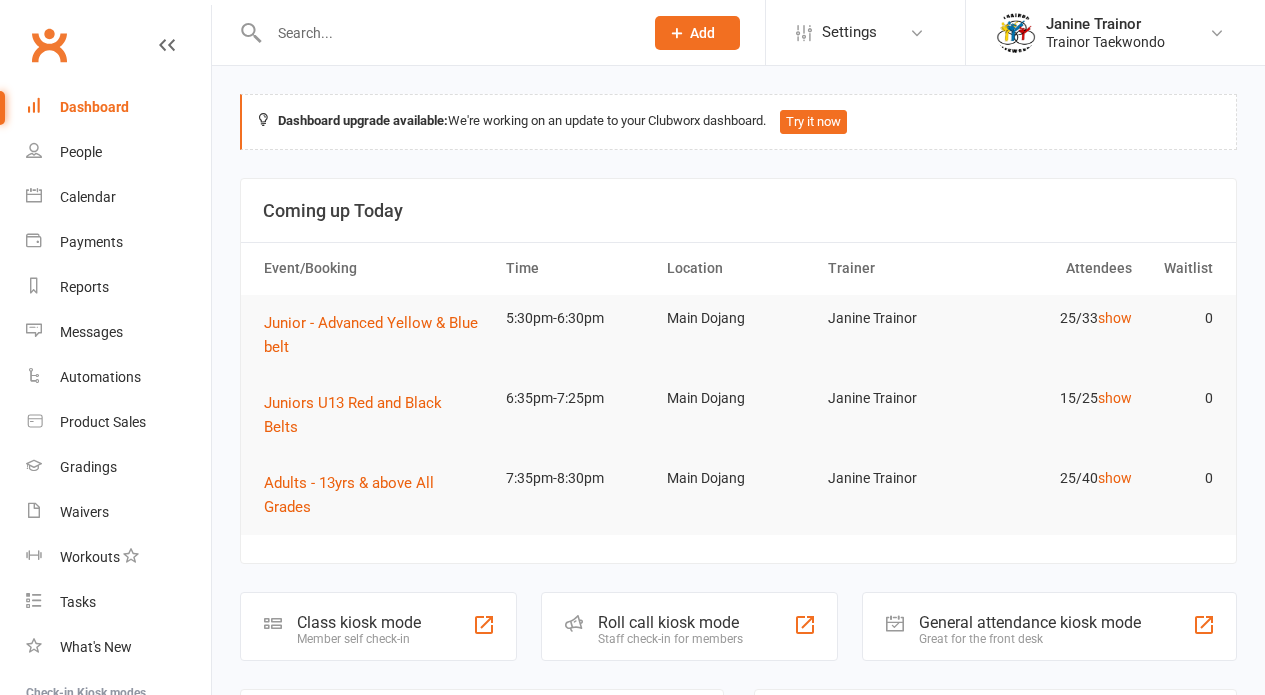 scroll, scrollTop: 0, scrollLeft: 0, axis: both 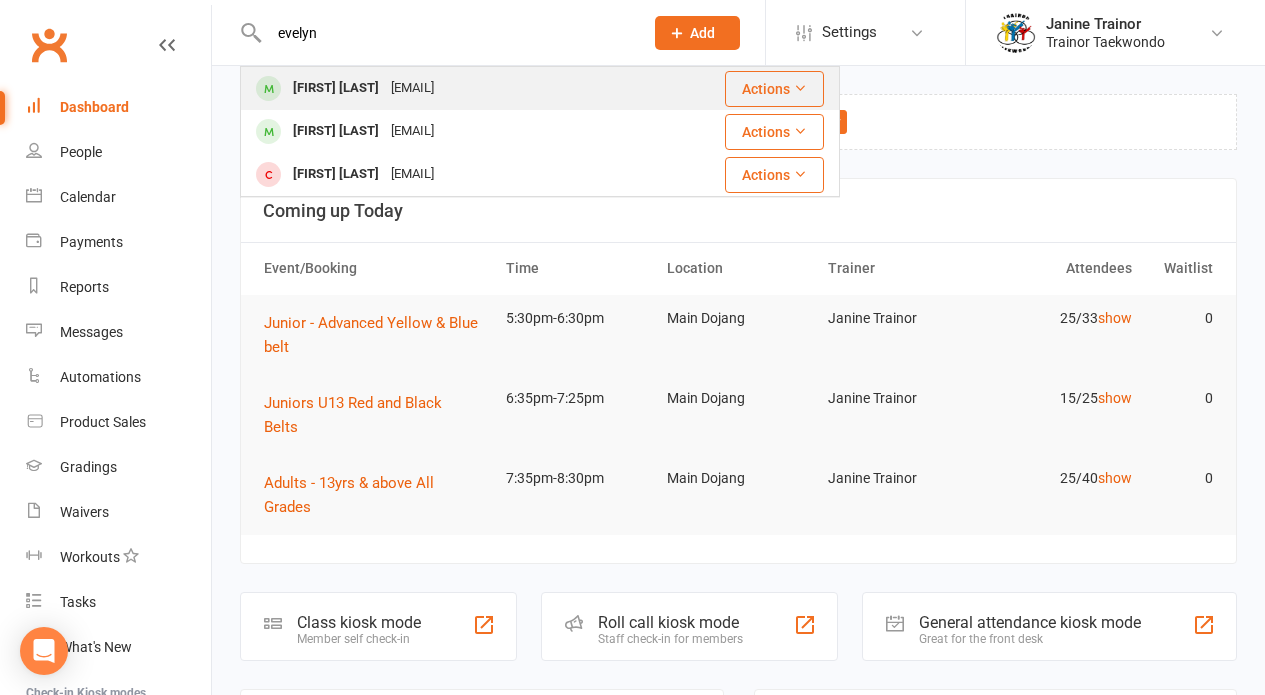 type on "evelyn" 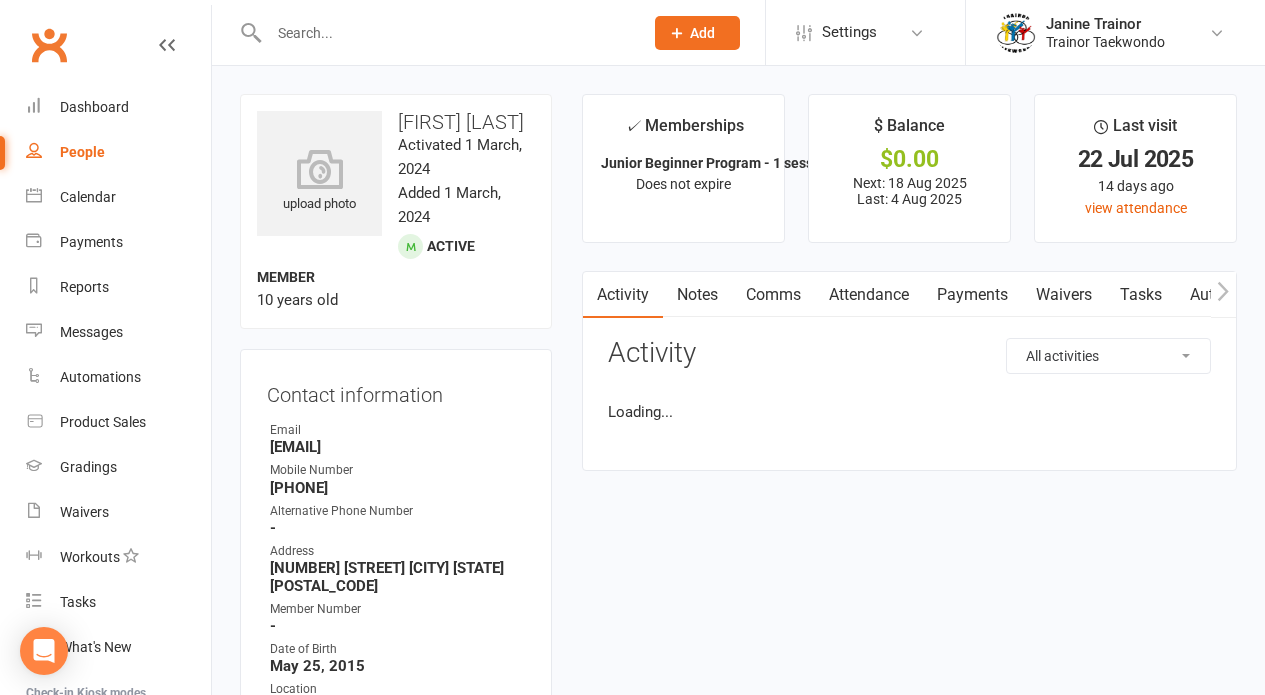 click on "Attendance" at bounding box center (869, 295) 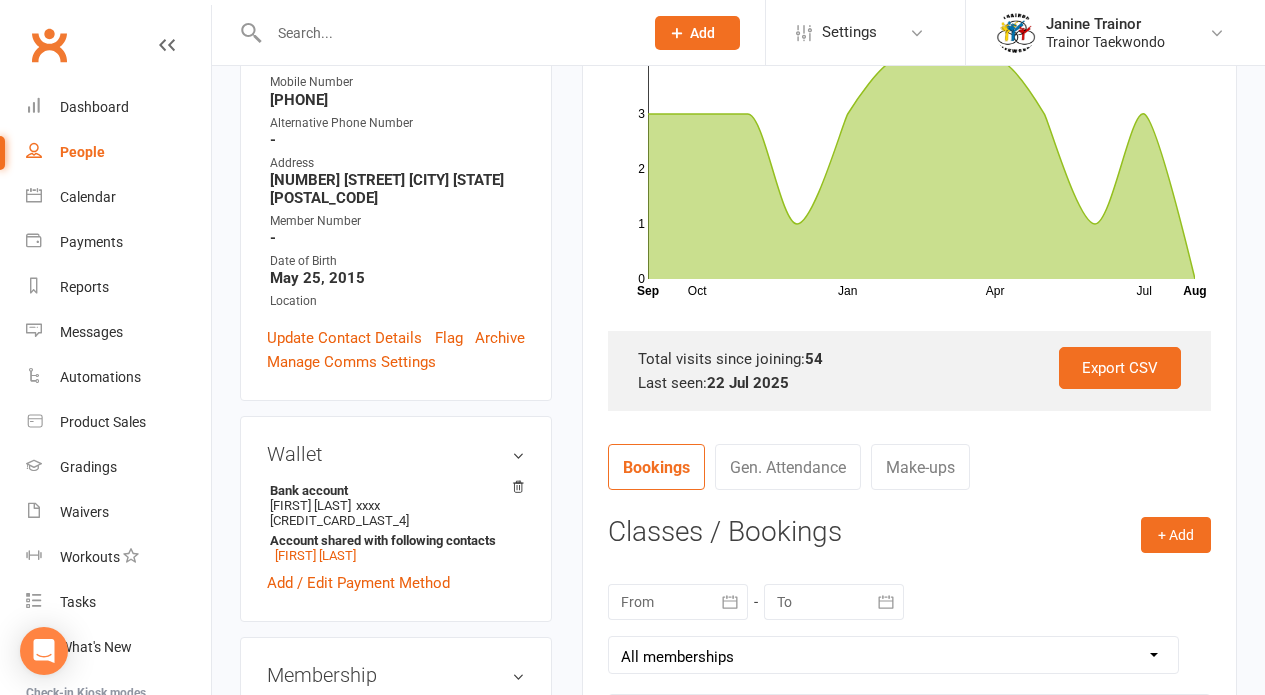 scroll, scrollTop: 0, scrollLeft: 0, axis: both 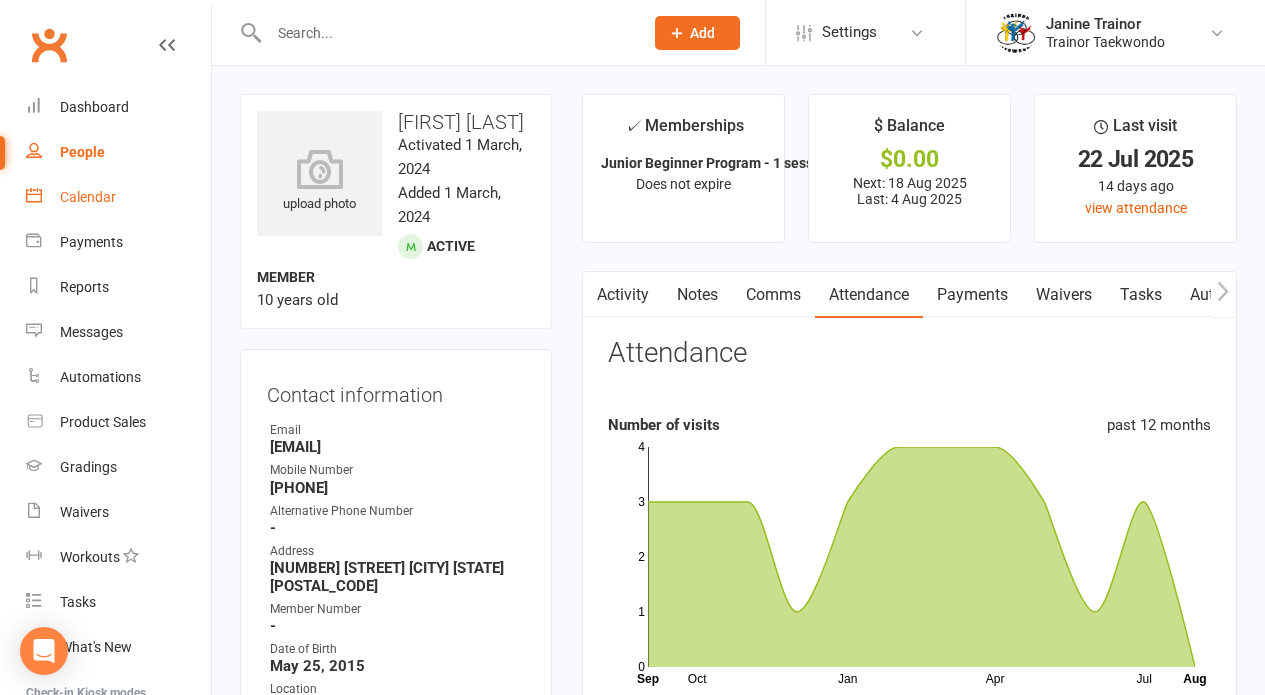 click on "Calendar" at bounding box center [88, 197] 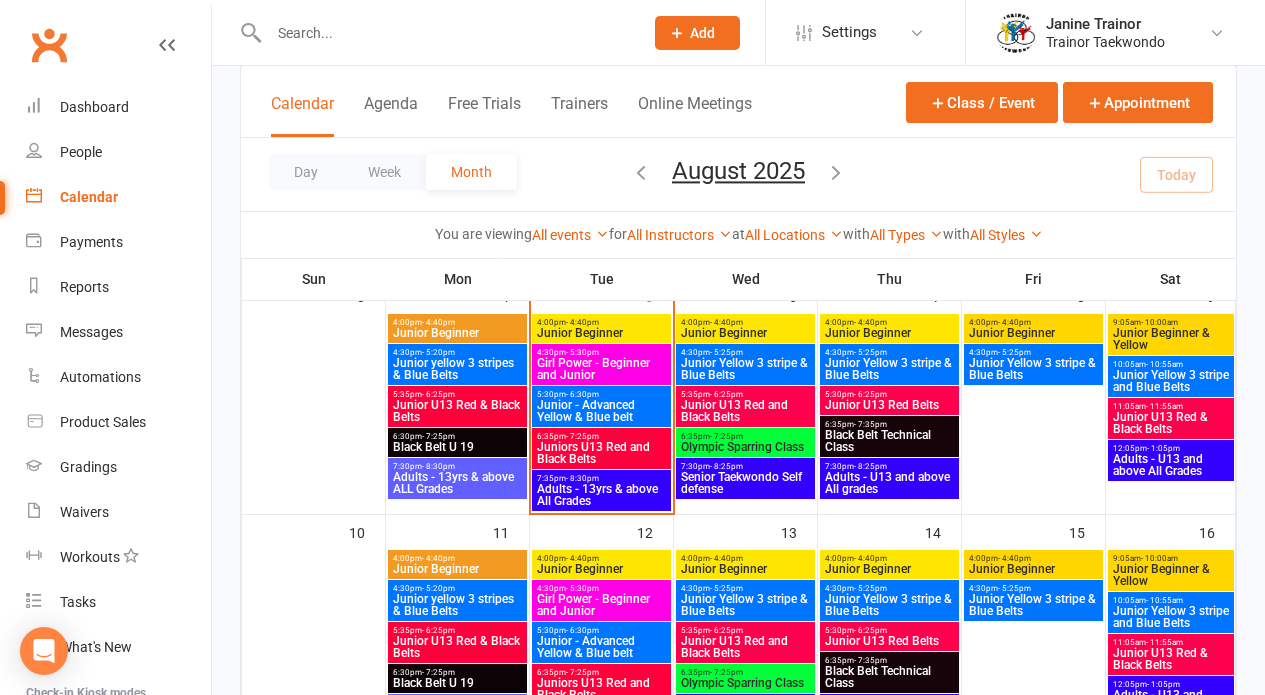 scroll, scrollTop: 385, scrollLeft: 0, axis: vertical 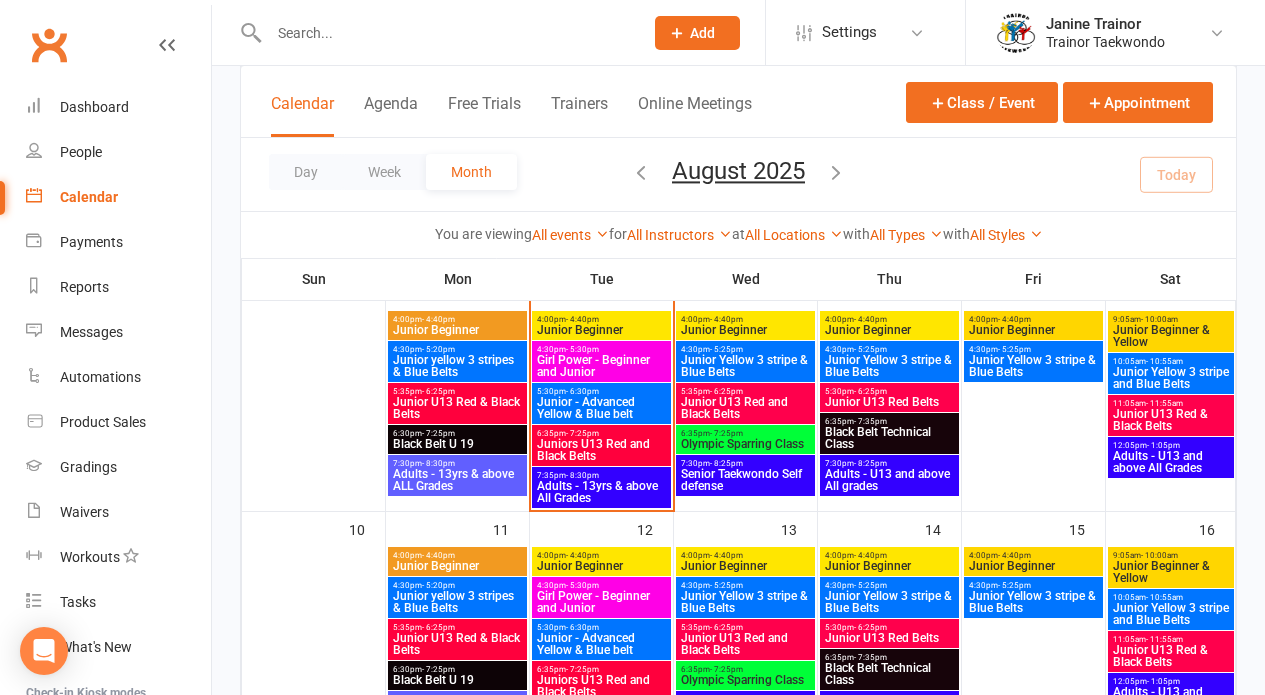 click on "Junior - Advanced Yellow & Blue belt" at bounding box center [601, 408] 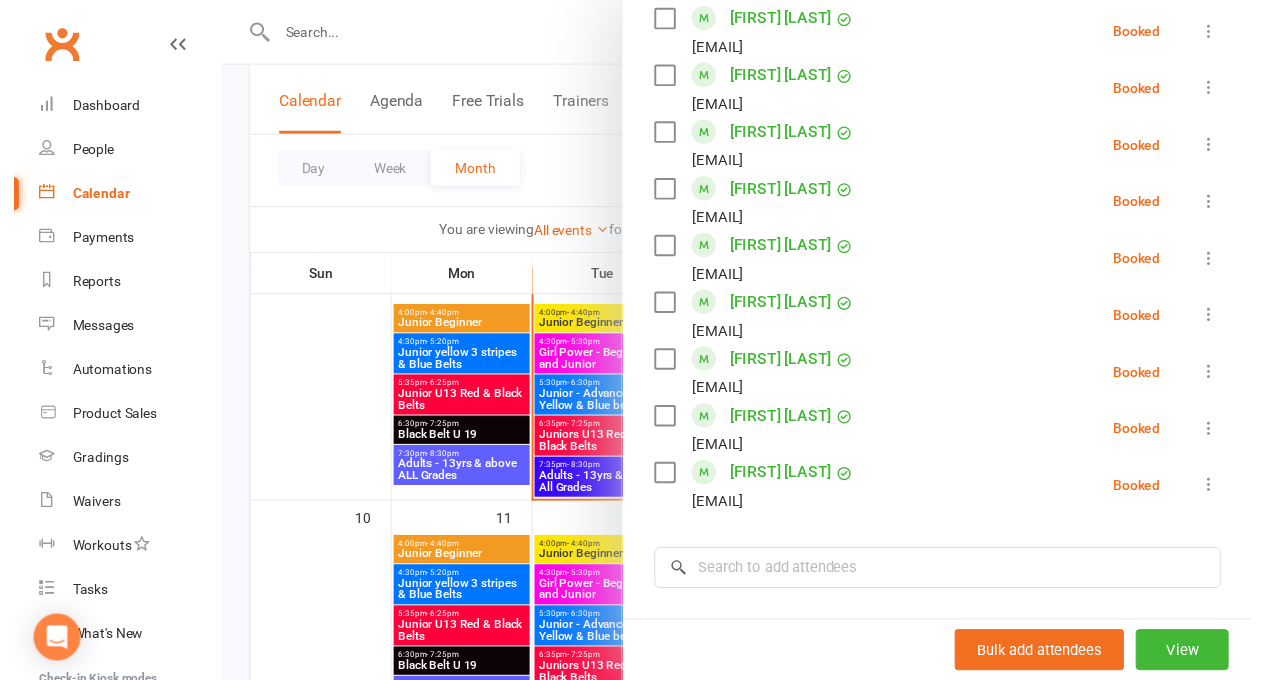 scroll, scrollTop: 1314, scrollLeft: 0, axis: vertical 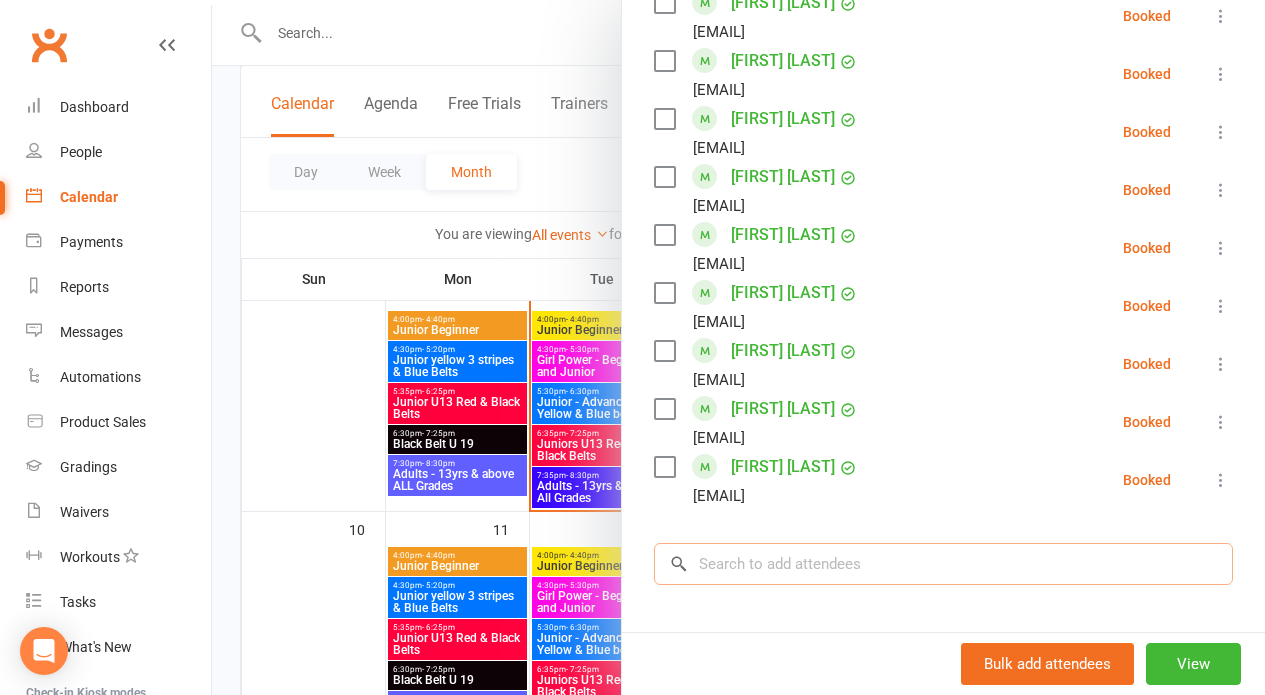 click at bounding box center (943, 564) 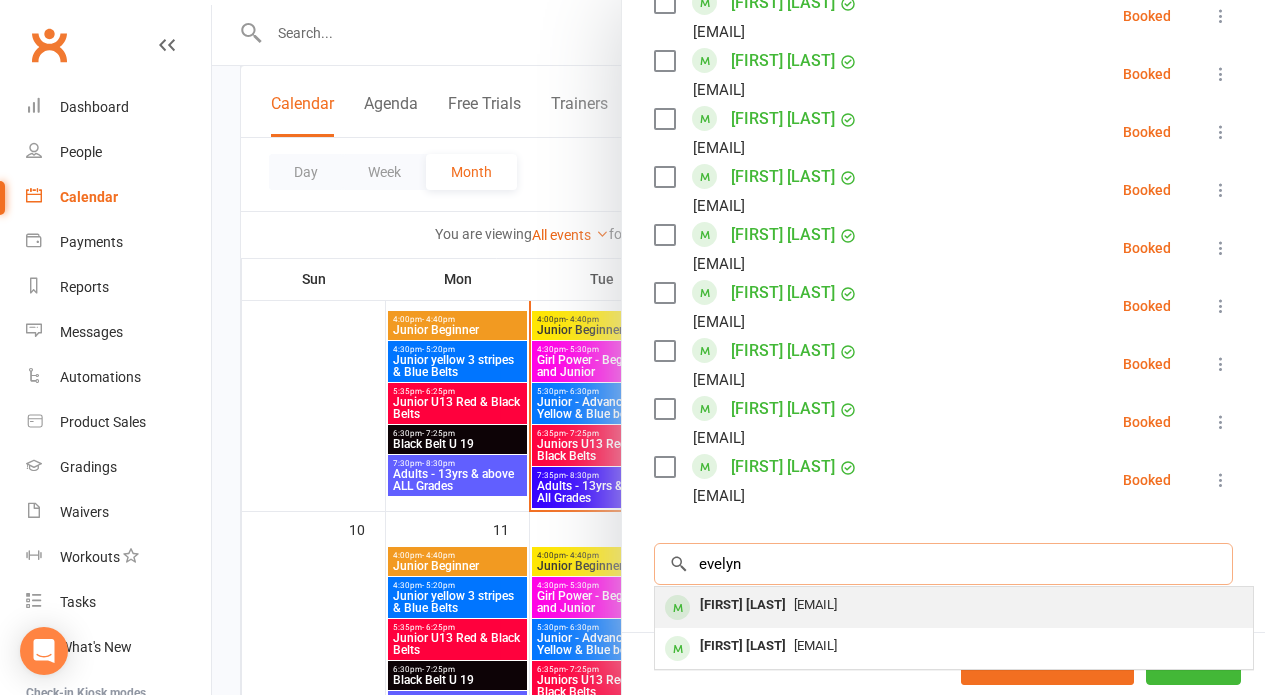 type on "evelyn" 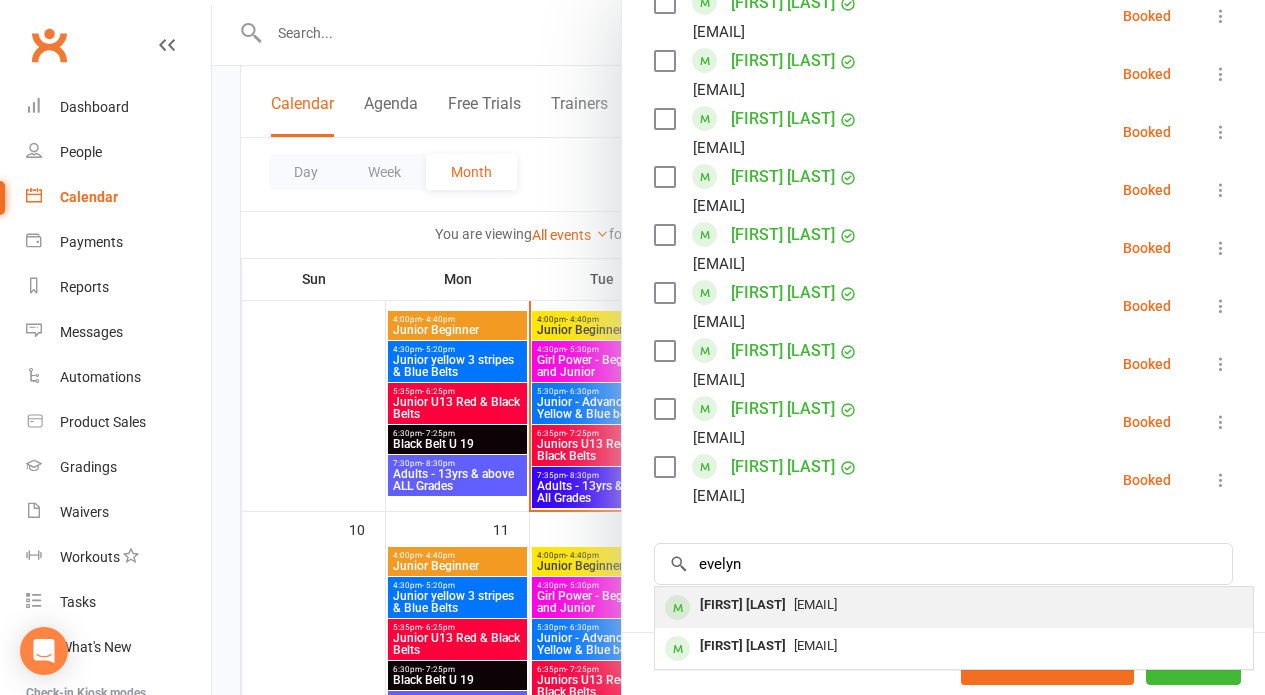 click on "EVELYN SAIRA ROJIN" at bounding box center (743, 605) 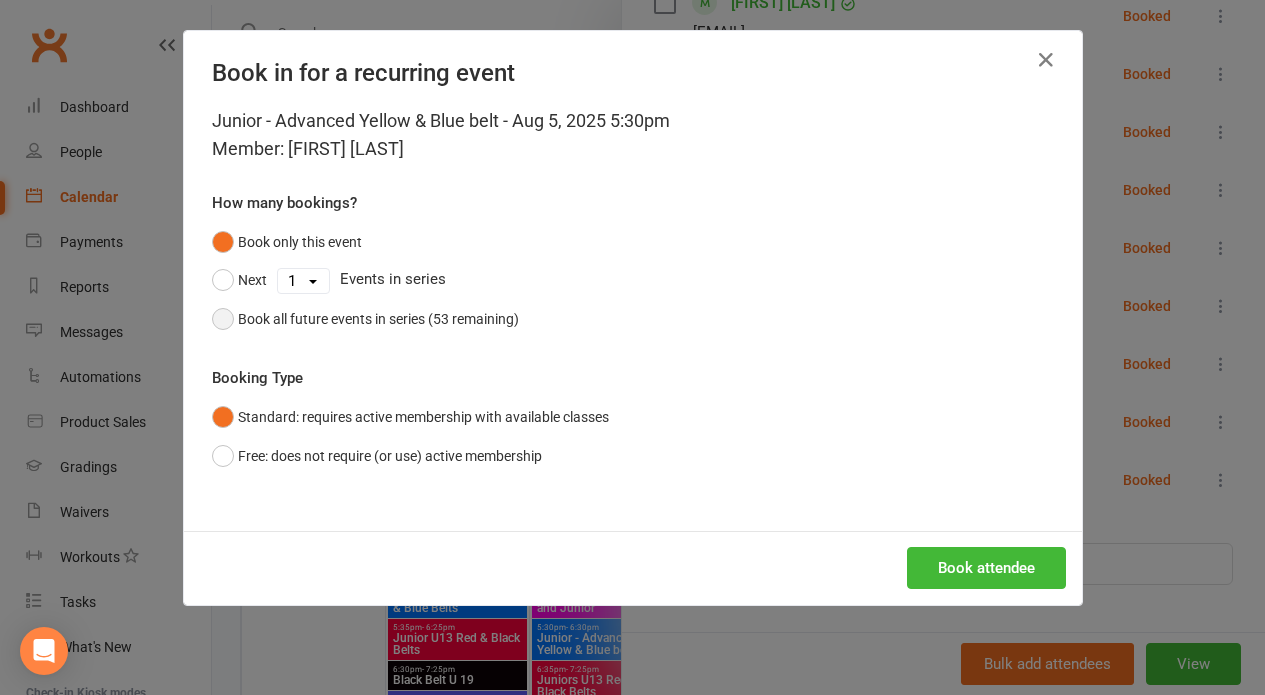 click on "Book all future events in series (53 remaining)" at bounding box center (365, 319) 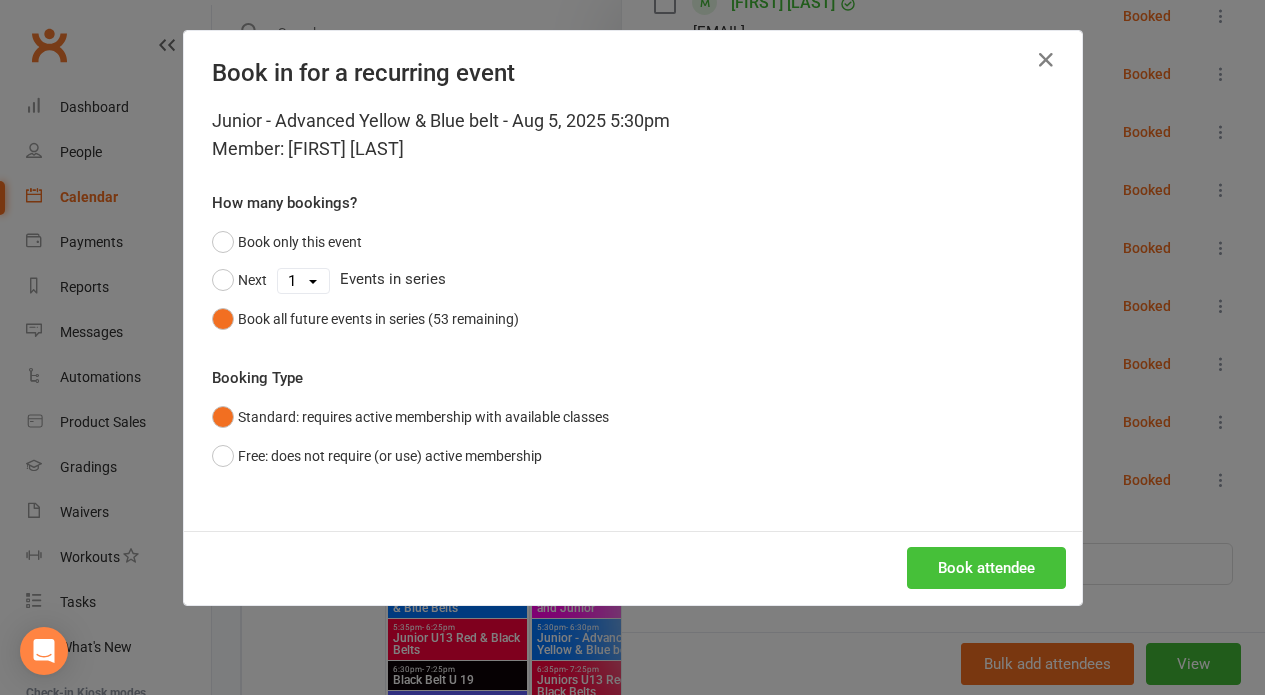 click on "Book attendee" at bounding box center (986, 568) 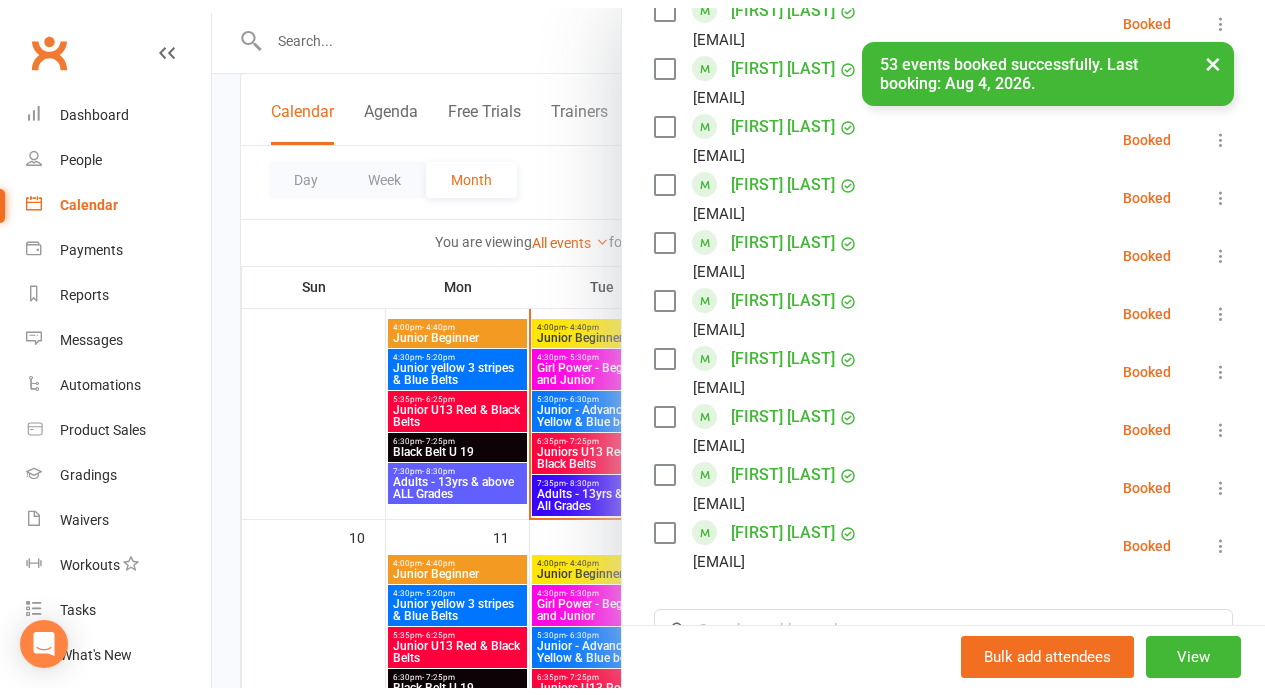 scroll, scrollTop: 1623, scrollLeft: 0, axis: vertical 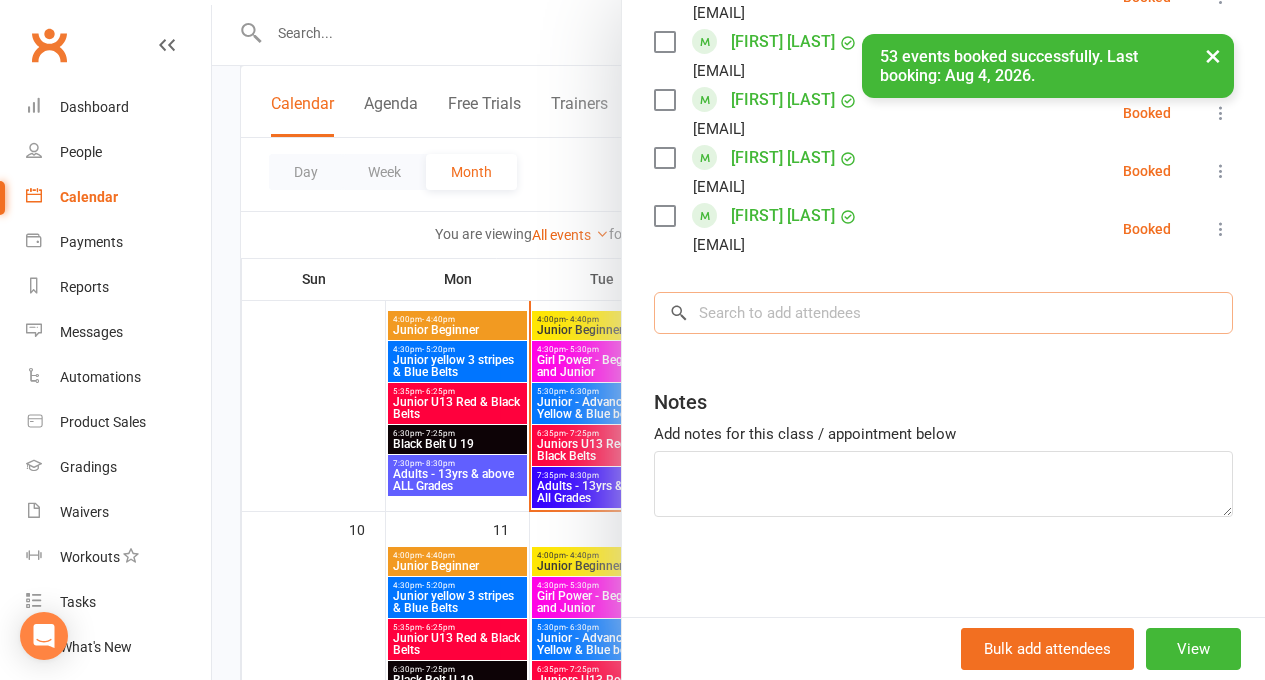 click at bounding box center (943, 313) 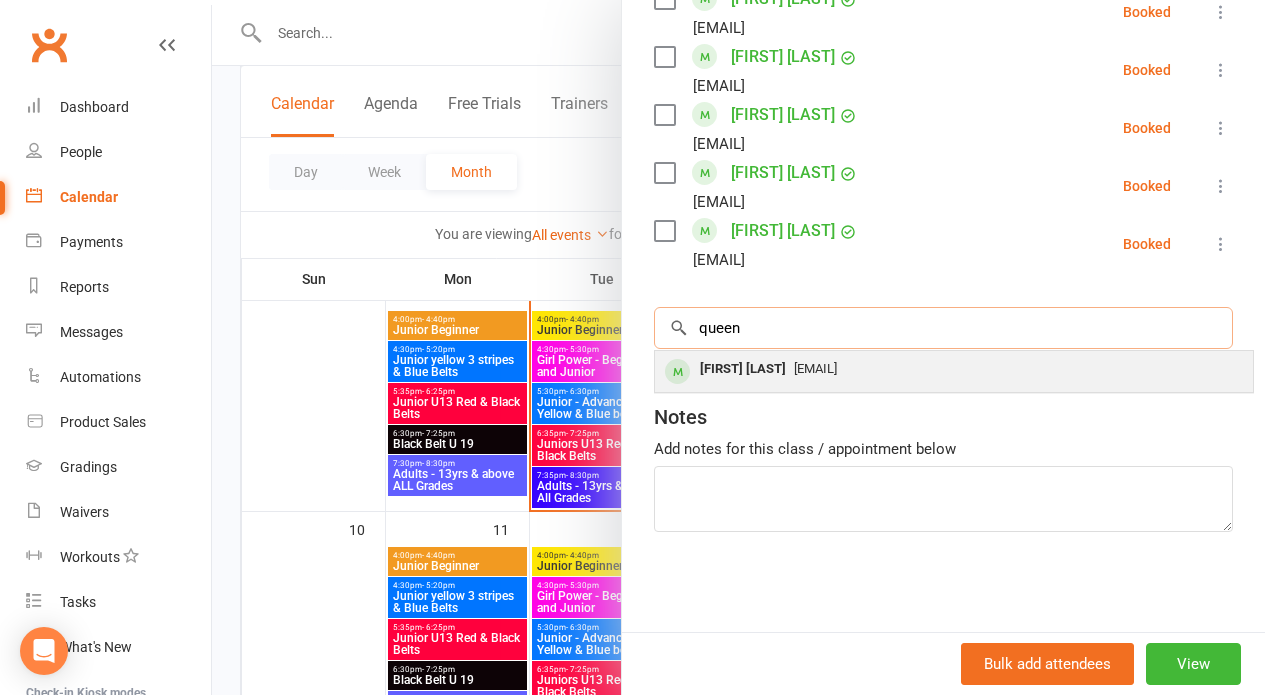 type on "queen" 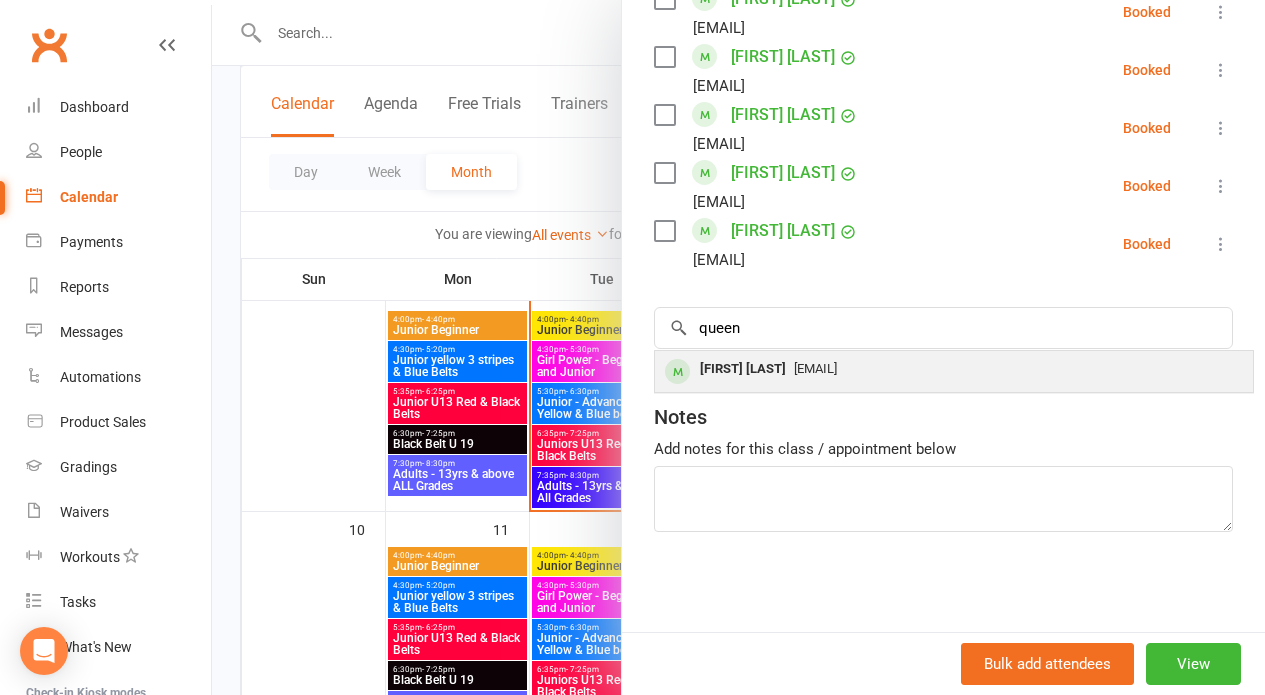 click on "Queenie Olsen" at bounding box center (743, 369) 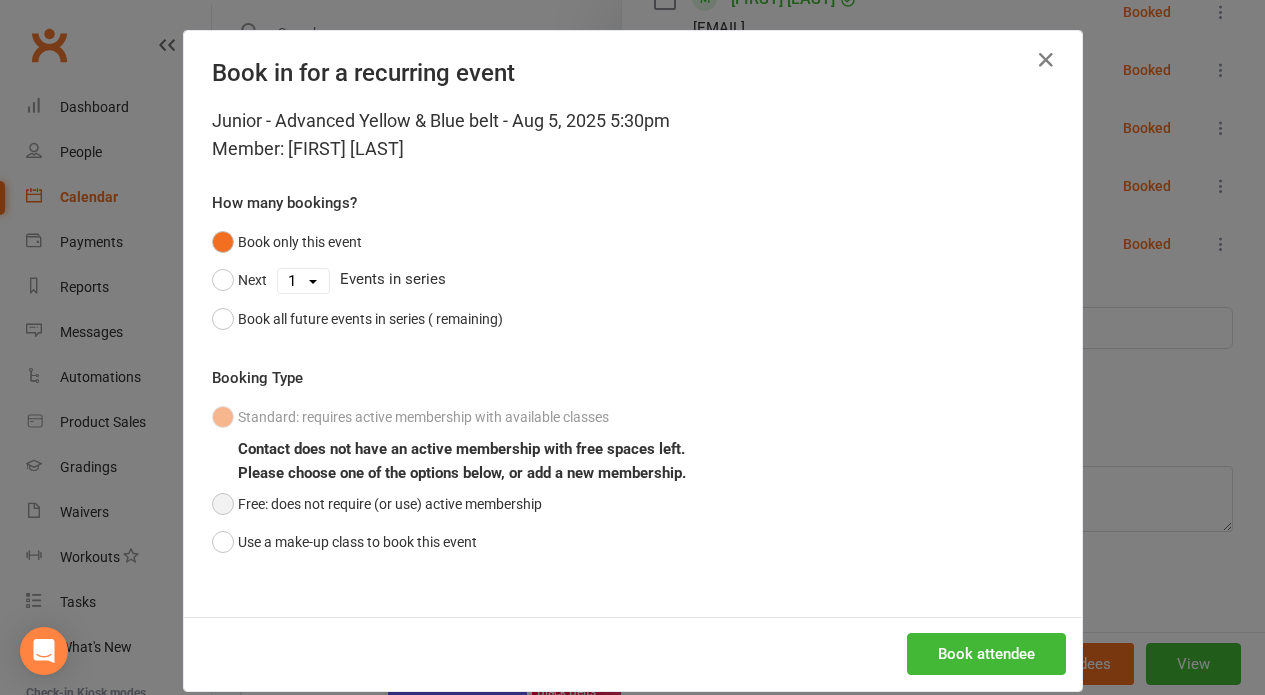 scroll, scrollTop: 1608, scrollLeft: 0, axis: vertical 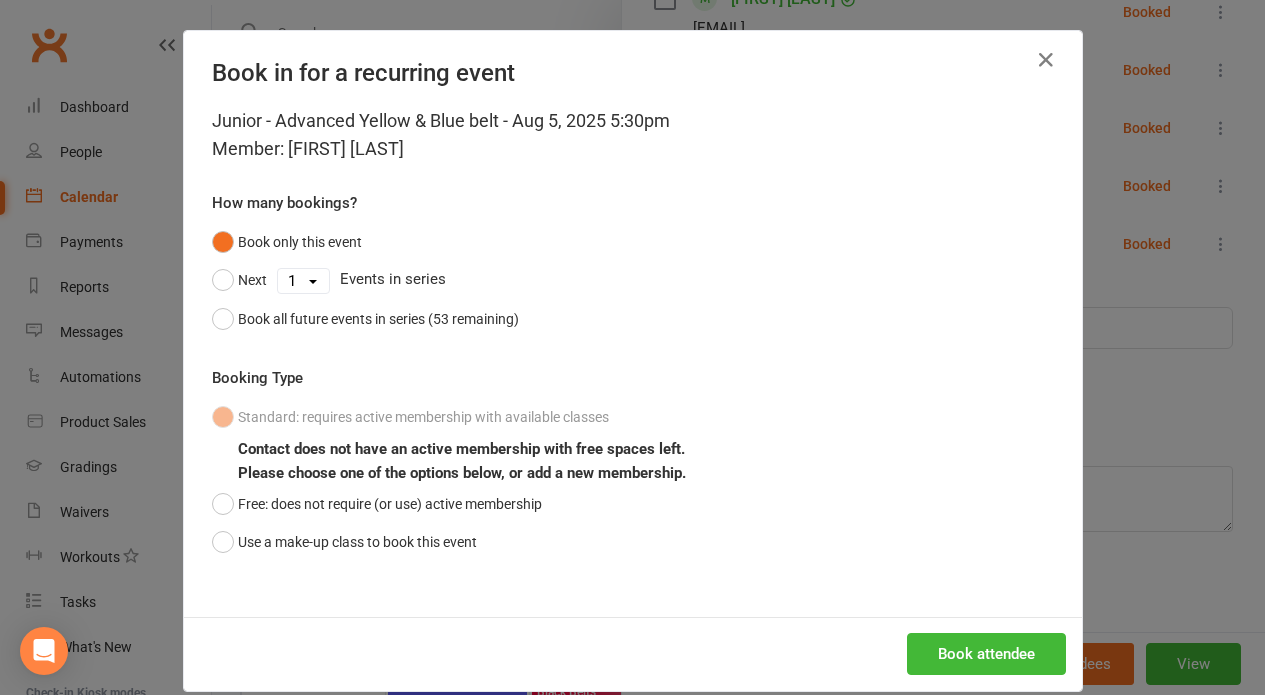 drag, startPoint x: 224, startPoint y: 536, endPoint x: 599, endPoint y: 537, distance: 375.00134 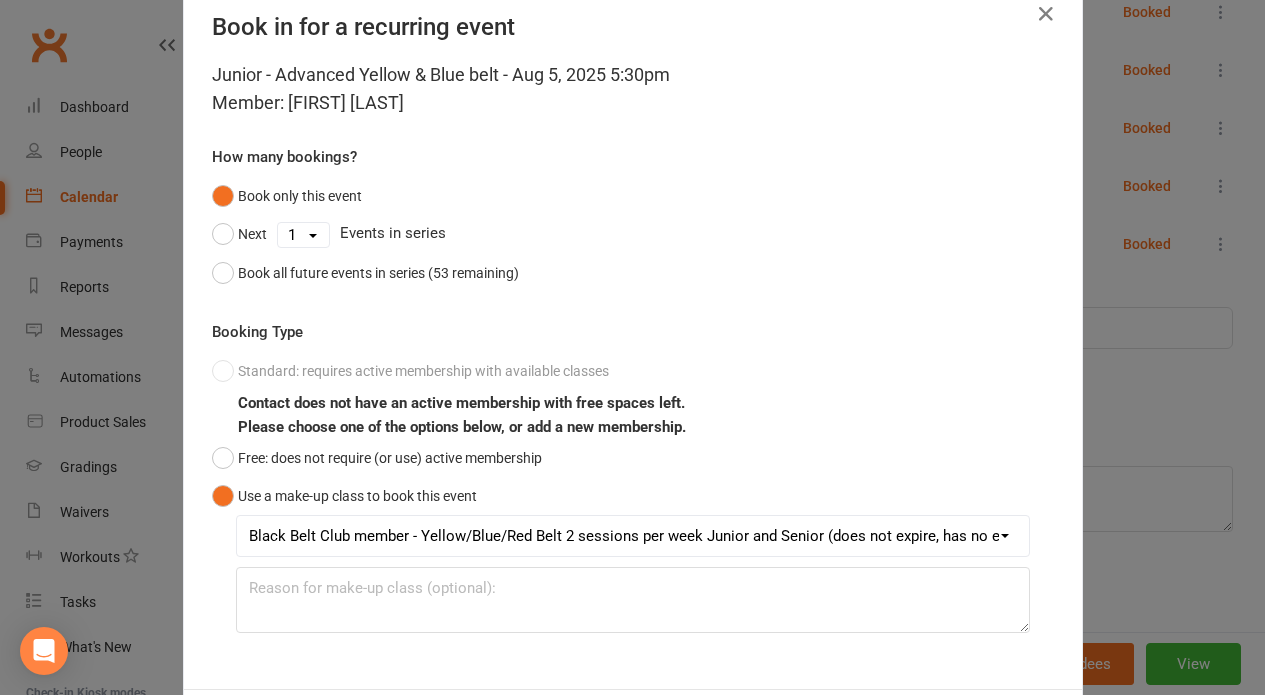 scroll, scrollTop: 143, scrollLeft: 0, axis: vertical 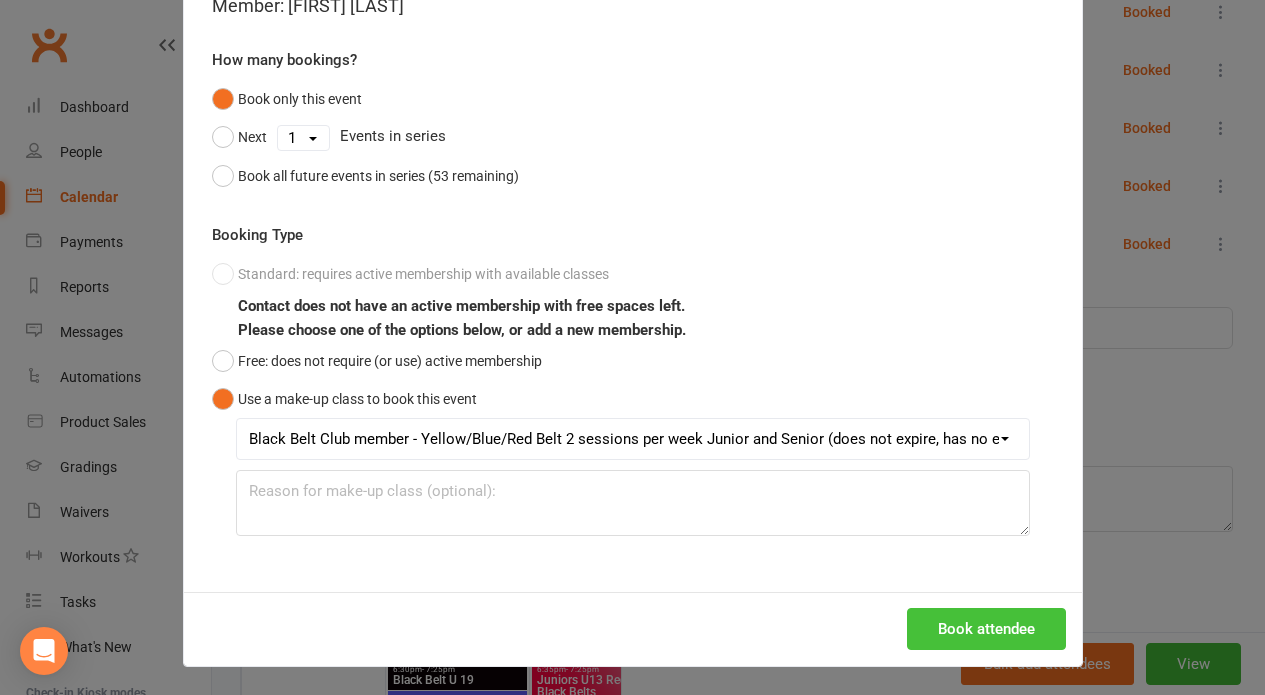 click on "Book attendee" at bounding box center [986, 629] 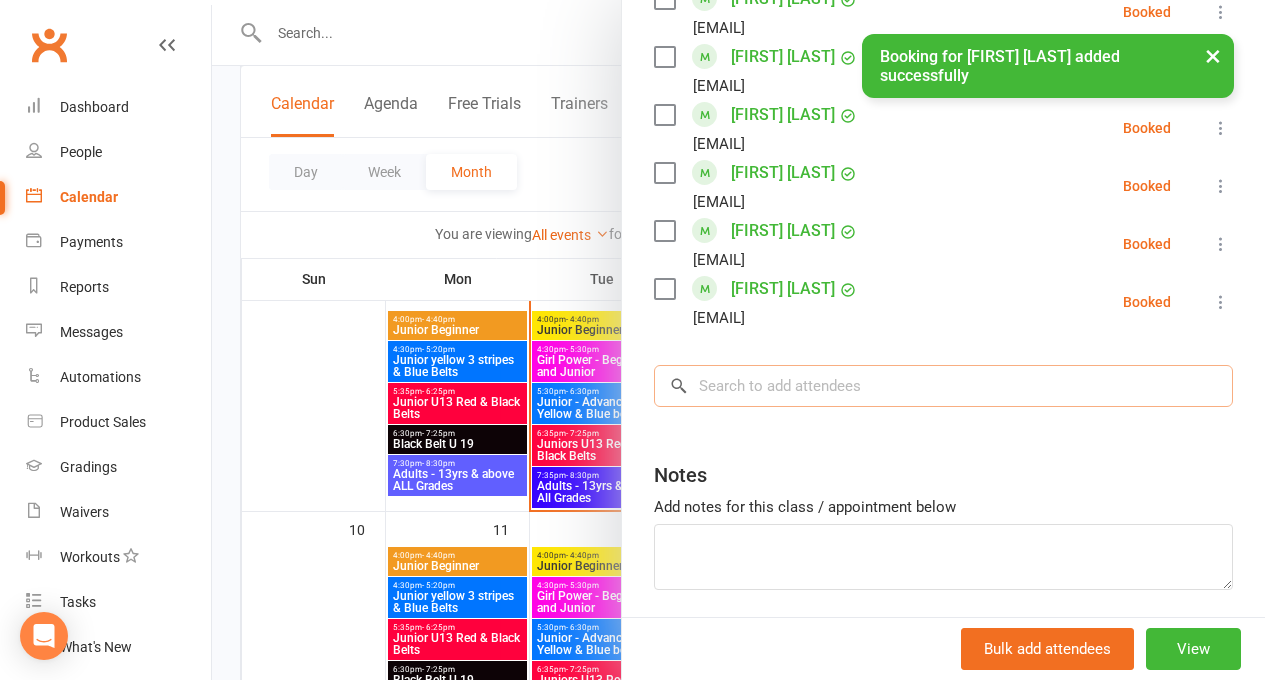 click at bounding box center (943, 386) 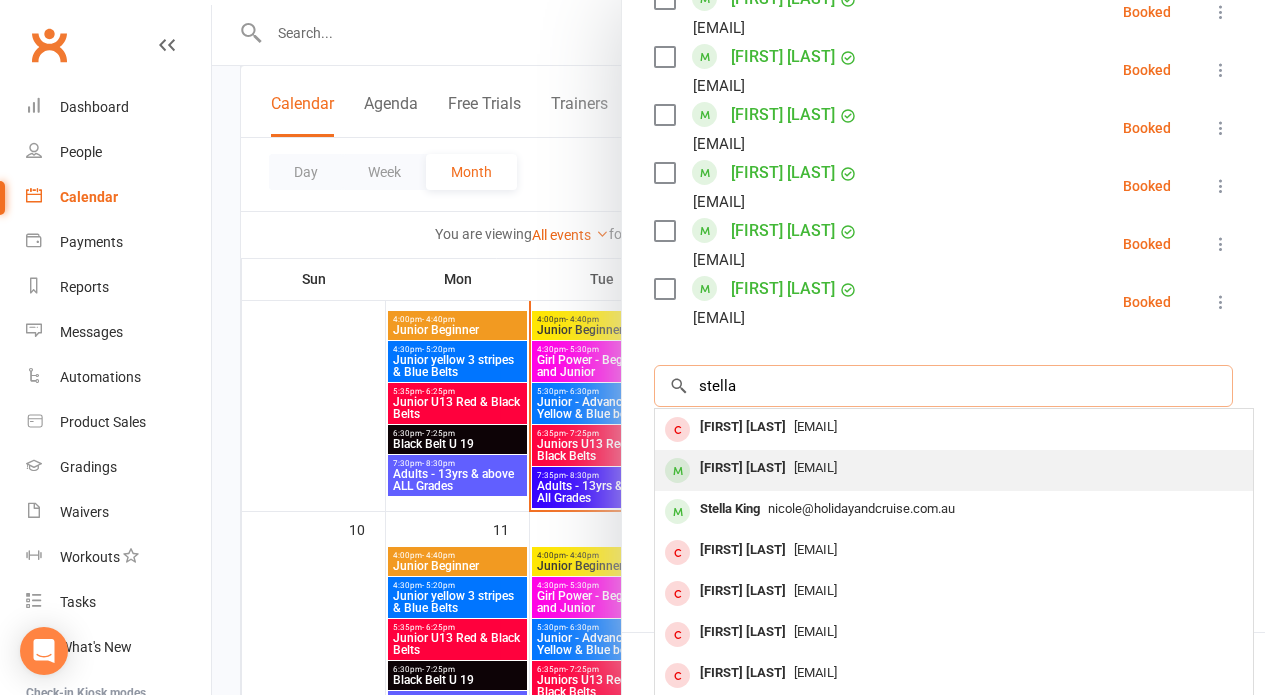type on "stella" 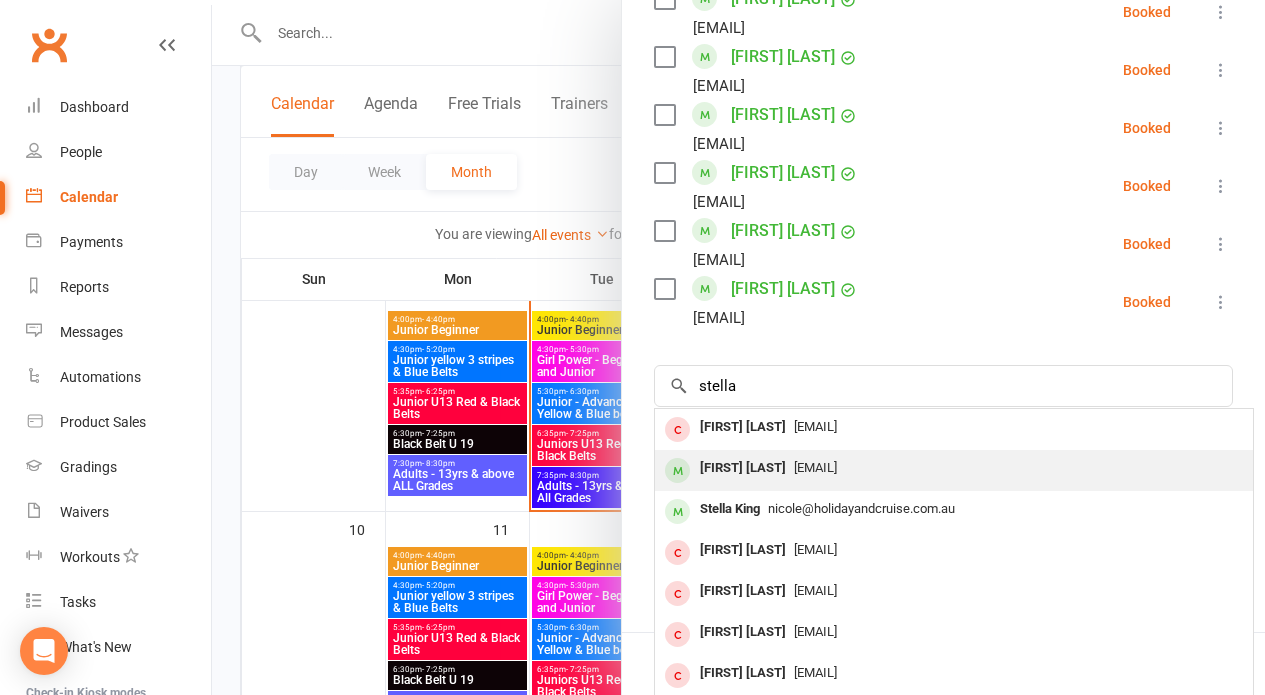 click on "Stella Olsen" at bounding box center (743, 468) 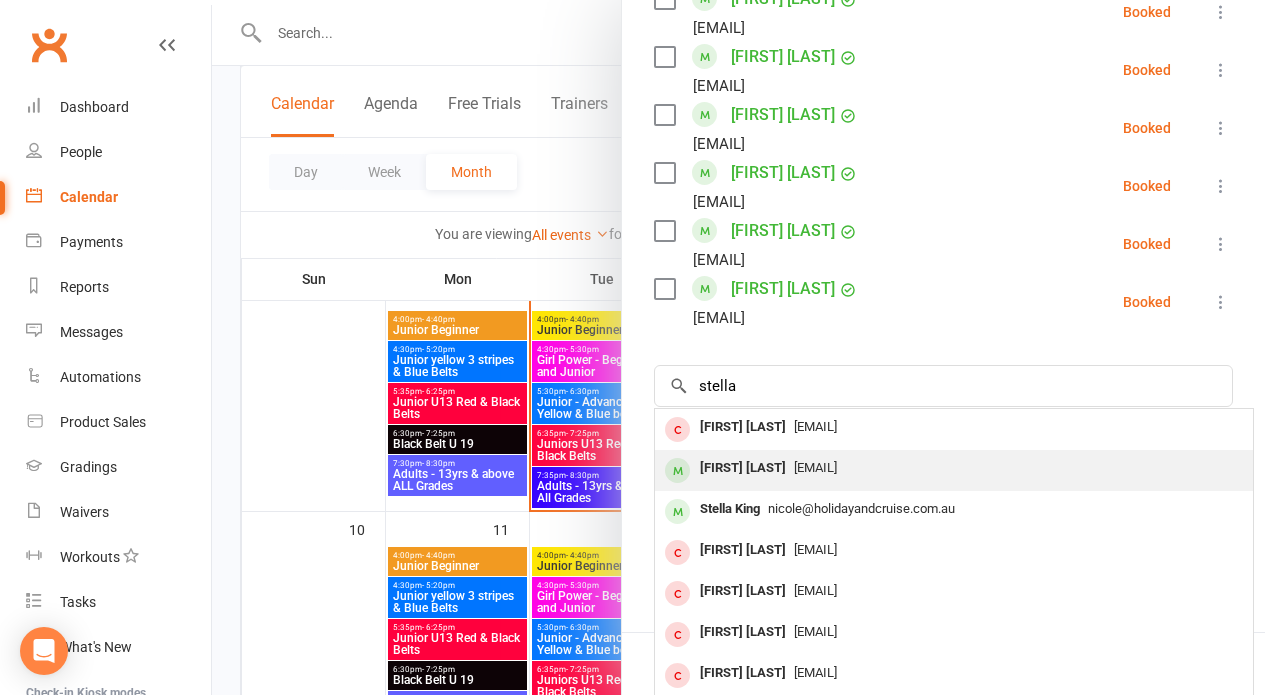 type 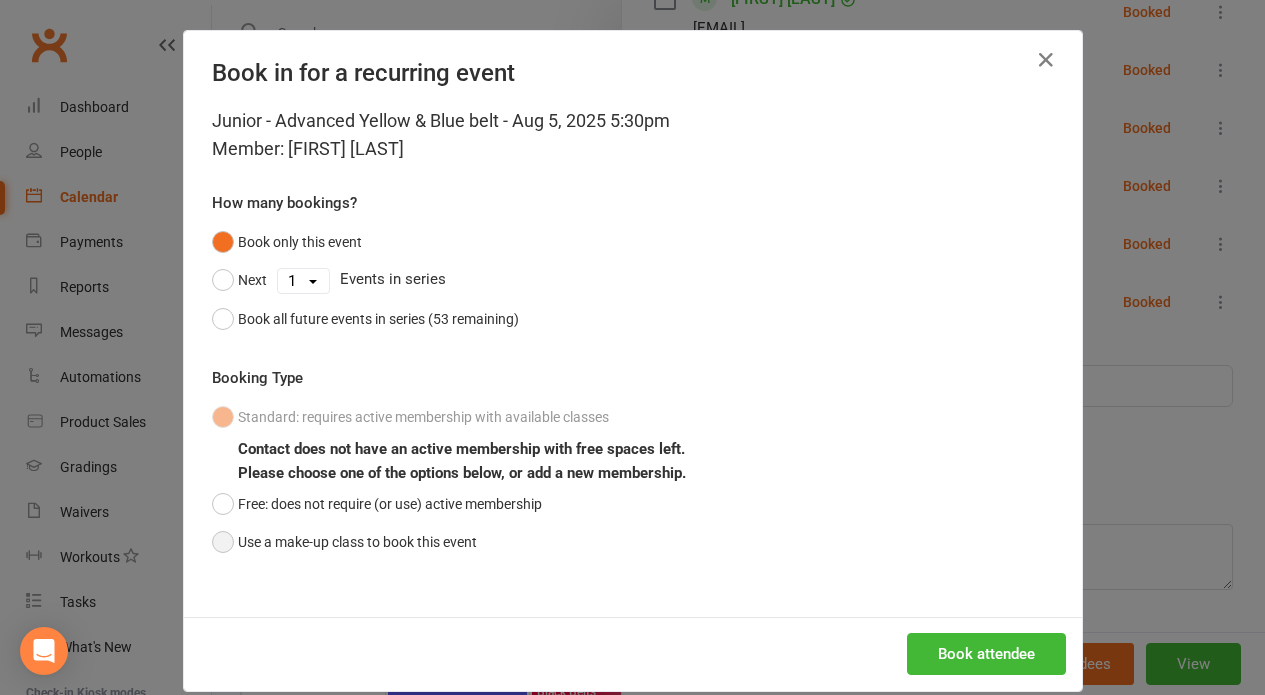 drag, startPoint x: 220, startPoint y: 547, endPoint x: 350, endPoint y: 551, distance: 130.06152 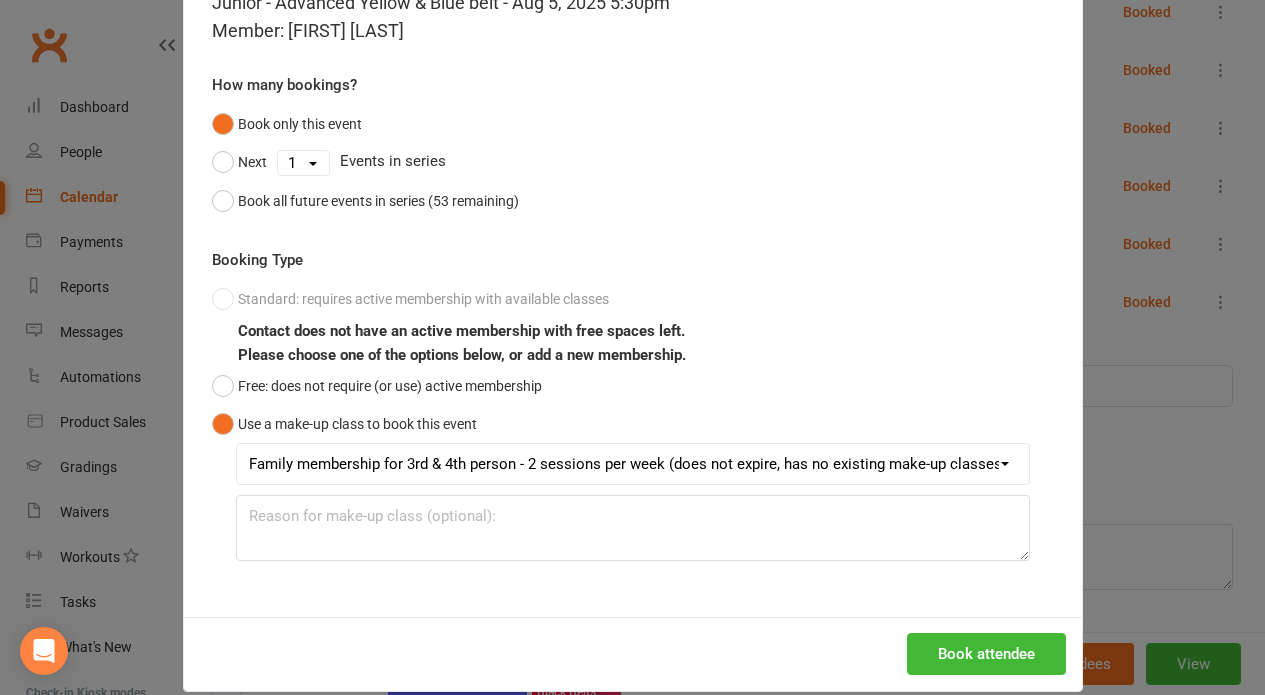 scroll, scrollTop: 143, scrollLeft: 0, axis: vertical 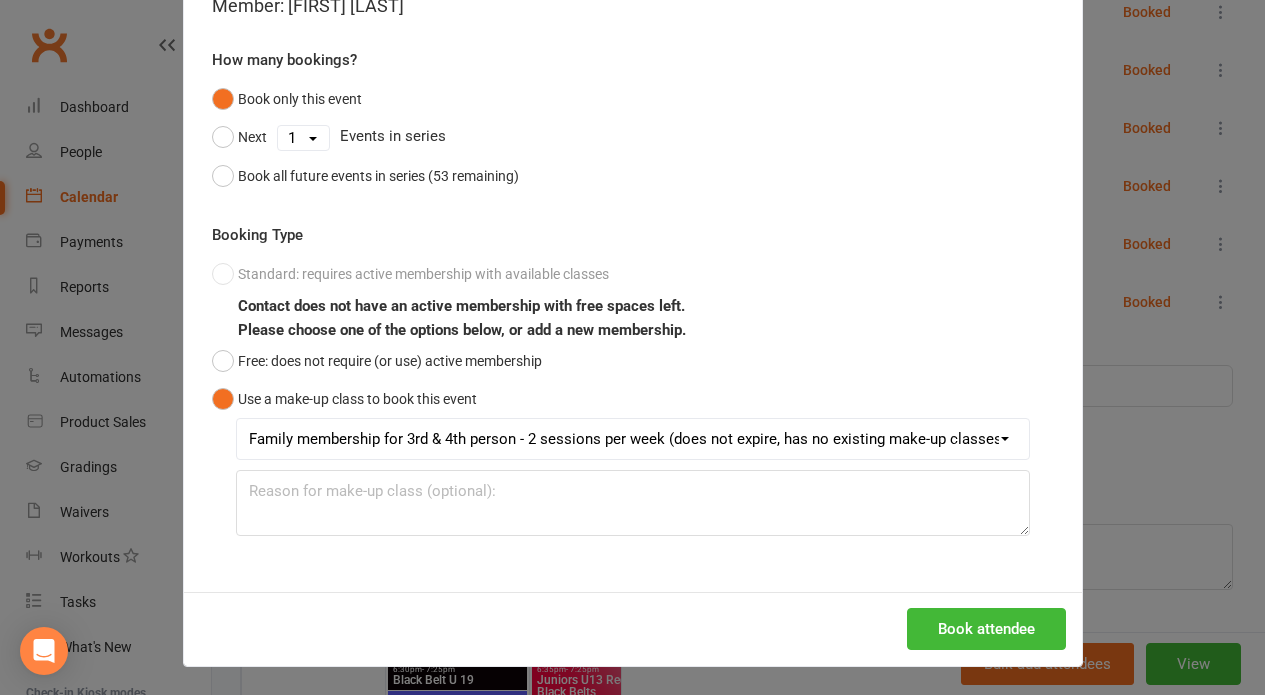 click on "Book attendee" at bounding box center (986, 629) 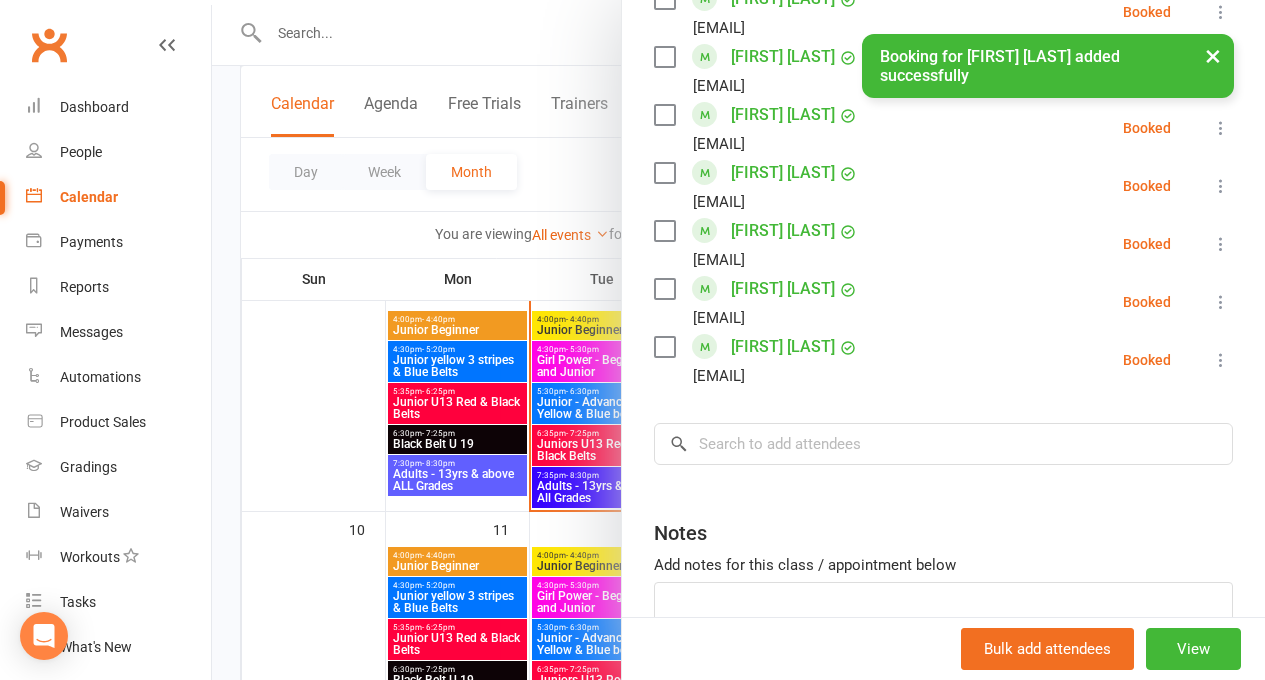 click at bounding box center [738, 340] 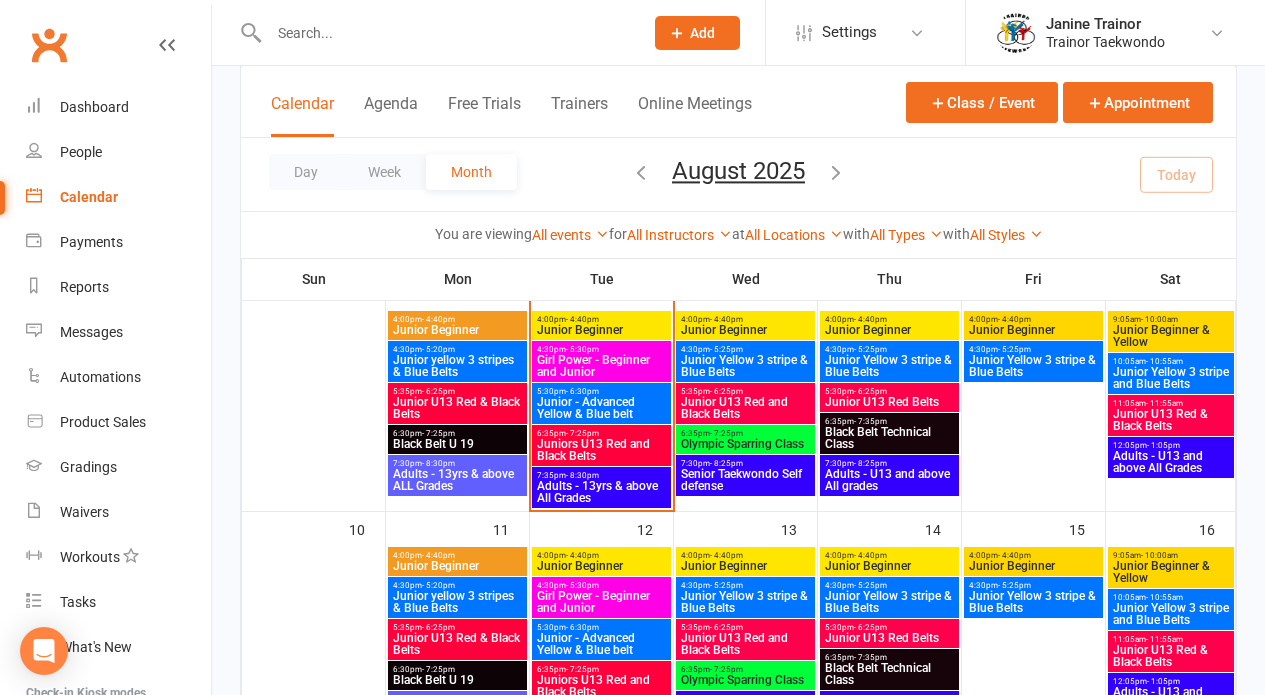 click on "Junior - Advanced Yellow & Blue belt" at bounding box center [601, 408] 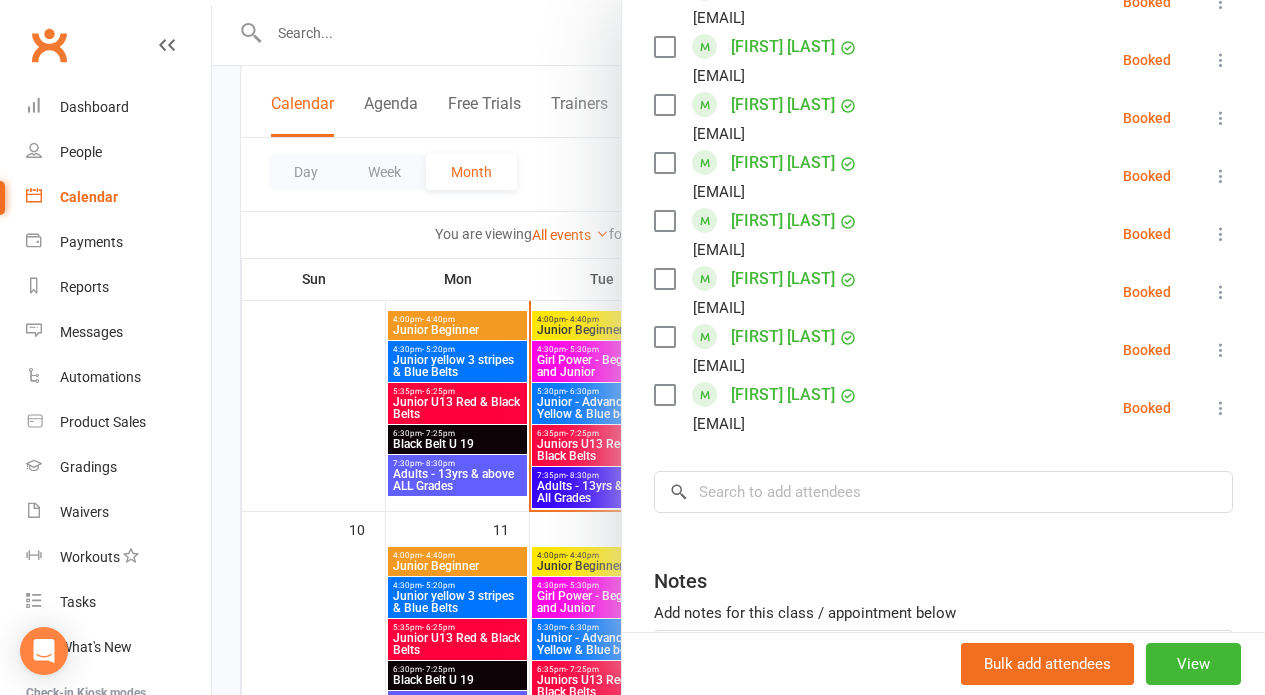 scroll, scrollTop: 1571, scrollLeft: 0, axis: vertical 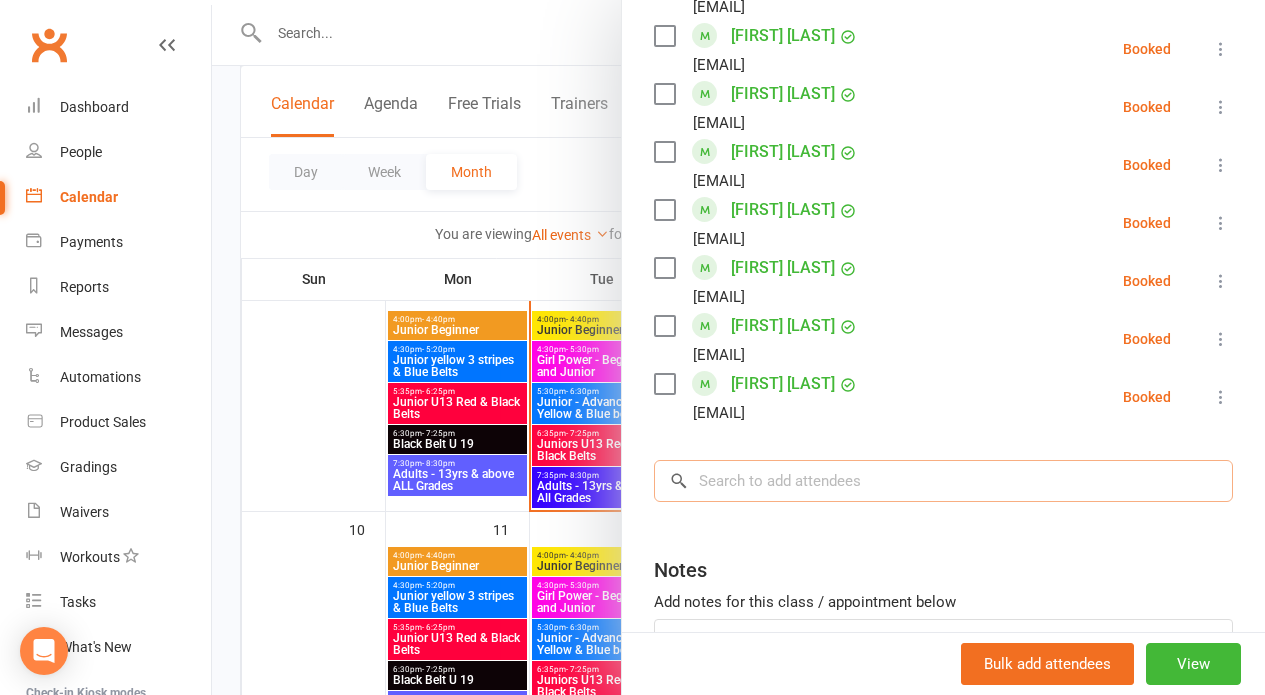 click at bounding box center [943, 481] 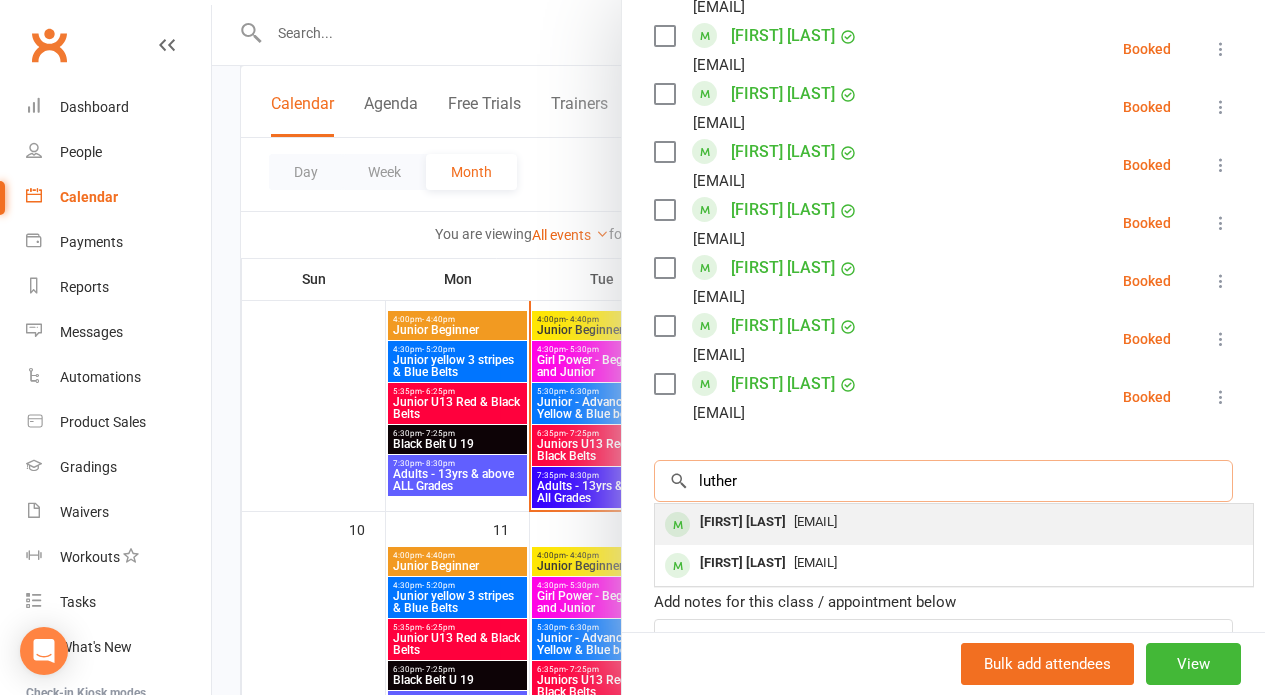 type on "luther" 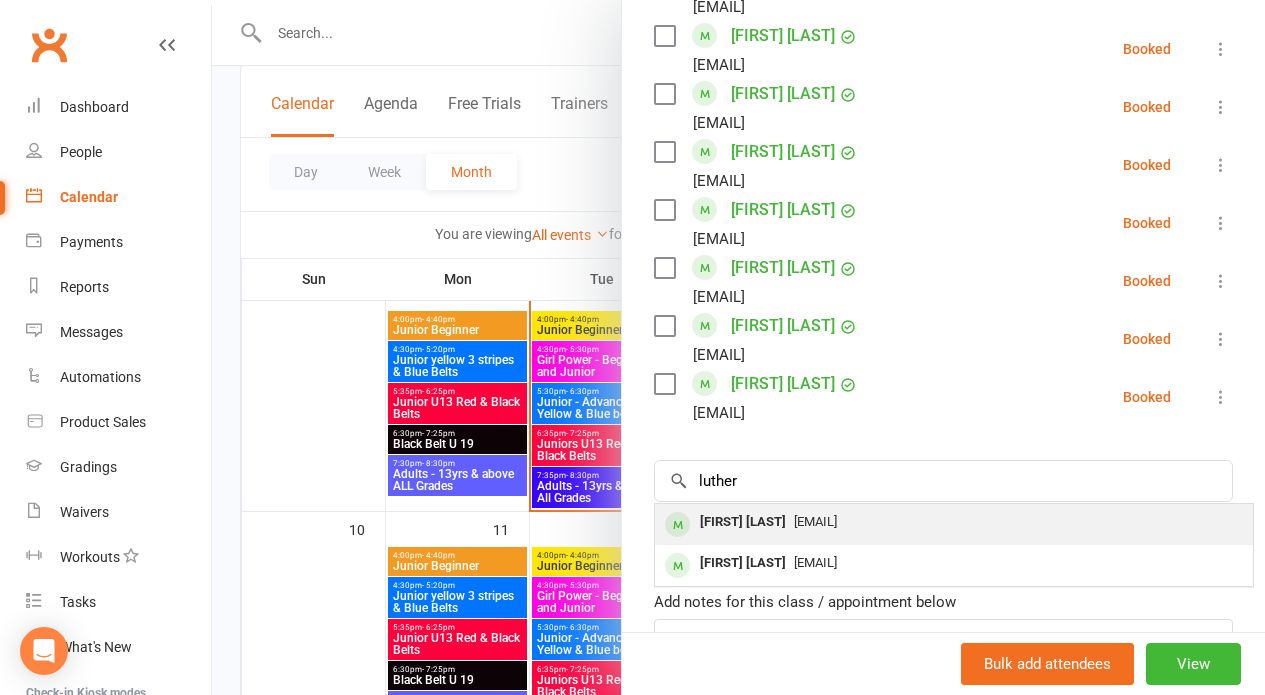 click on "Luther Bamigbola" at bounding box center (743, 522) 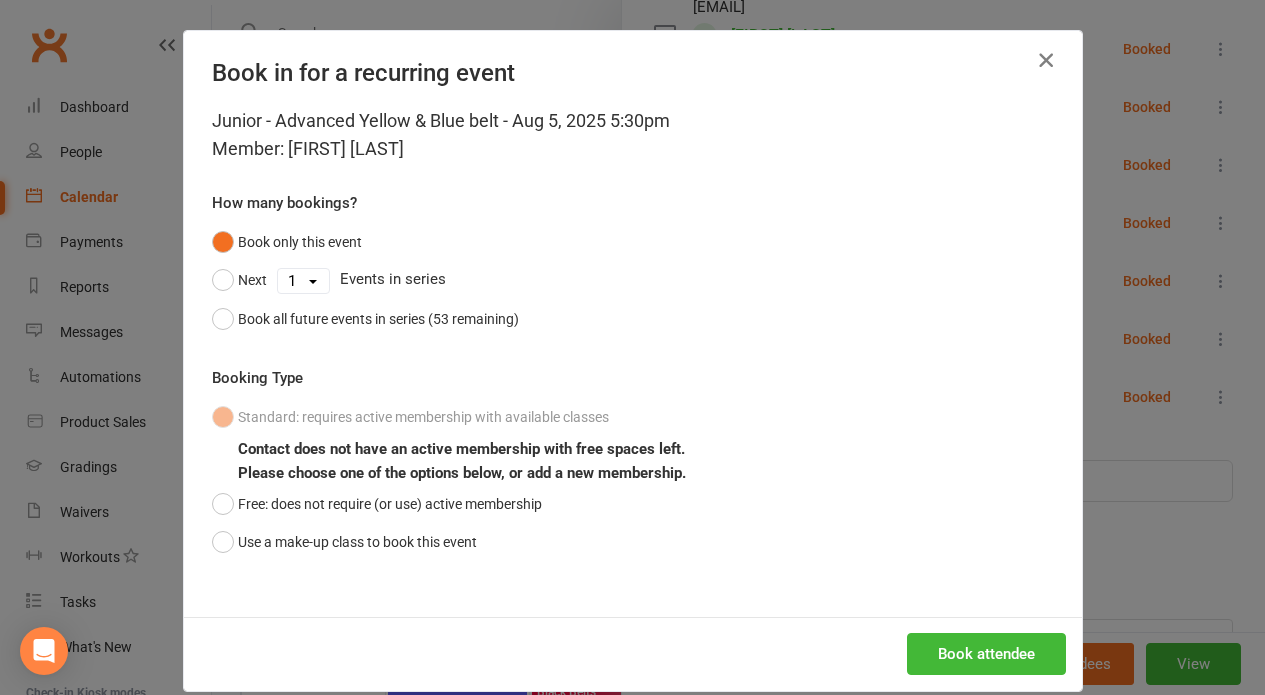 click at bounding box center [1046, 60] 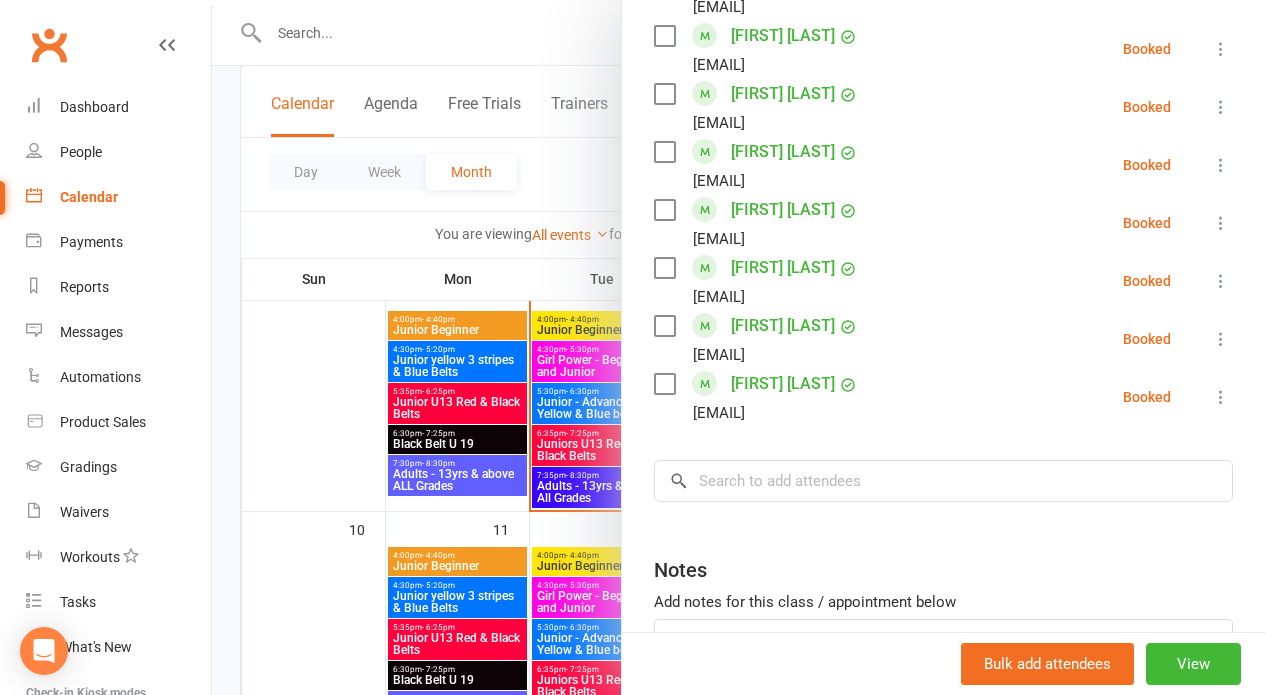 click at bounding box center (738, 347) 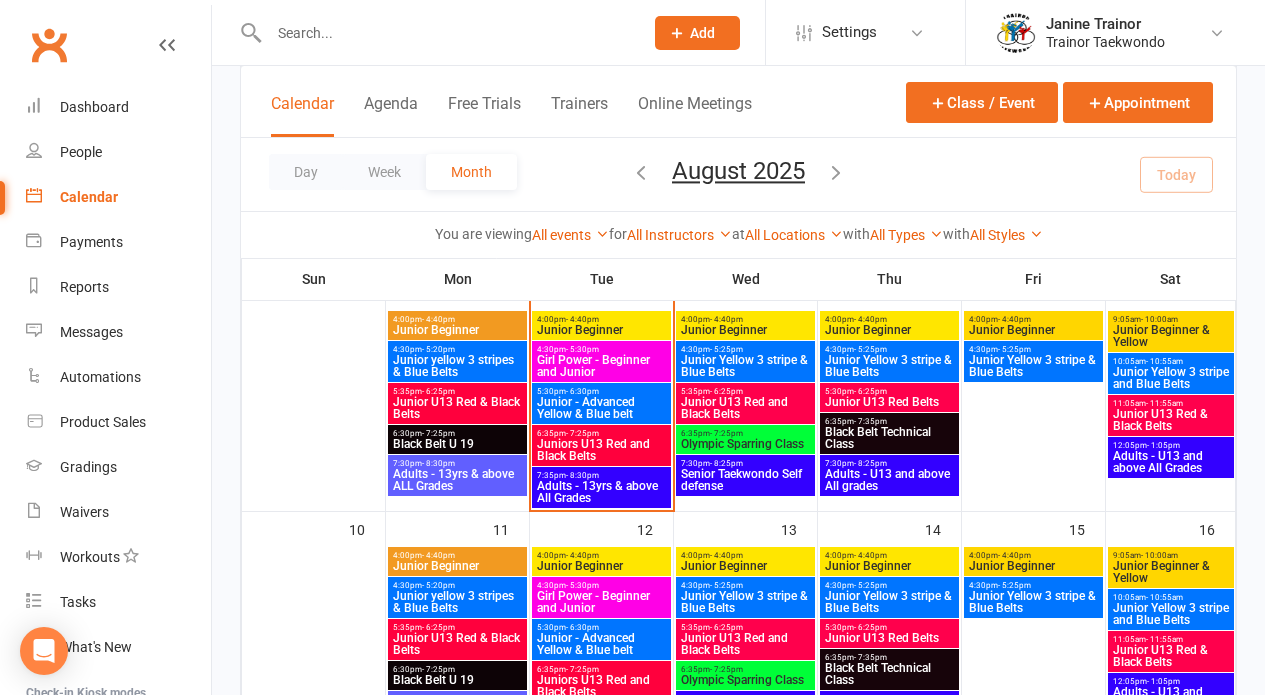 drag, startPoint x: 305, startPoint y: 29, endPoint x: 291, endPoint y: 46, distance: 22.022715 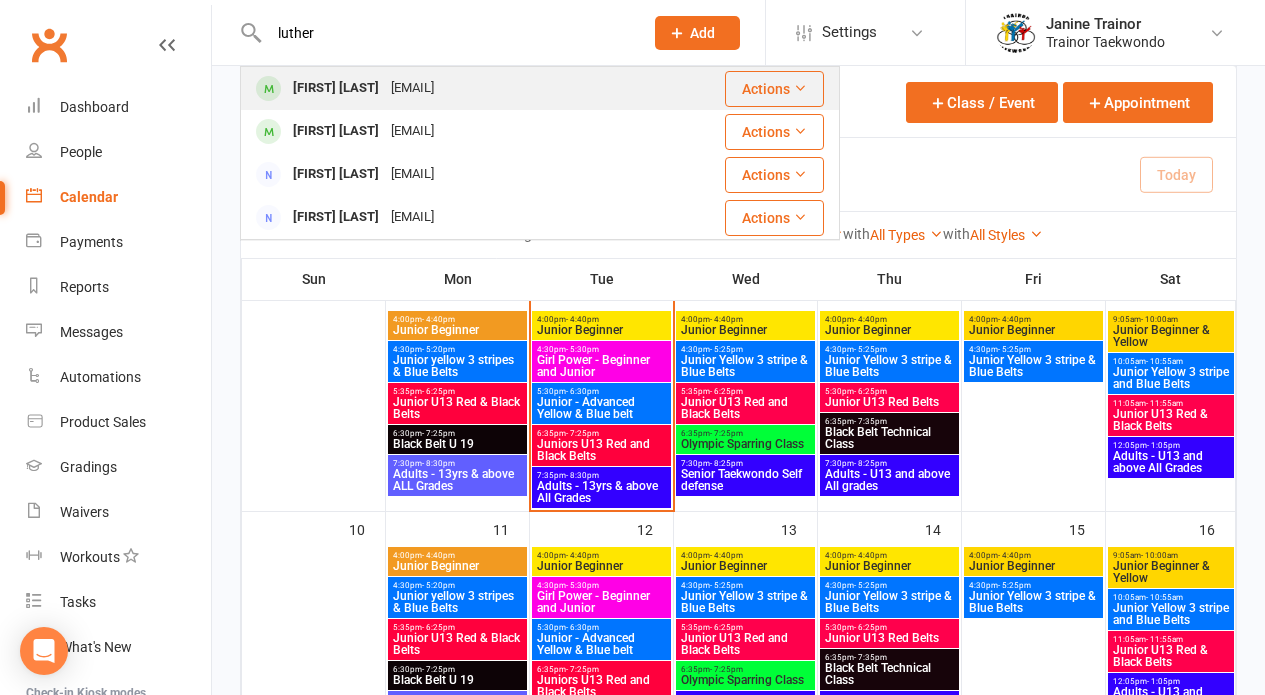 type on "luther" 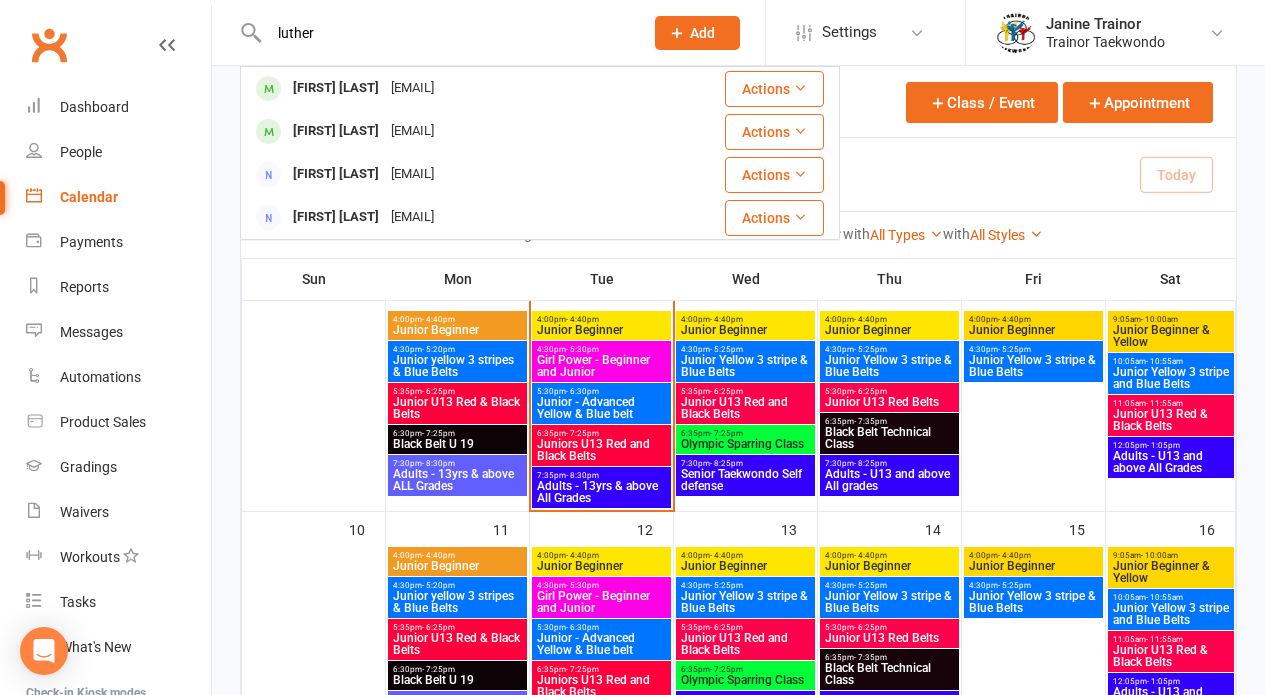 type 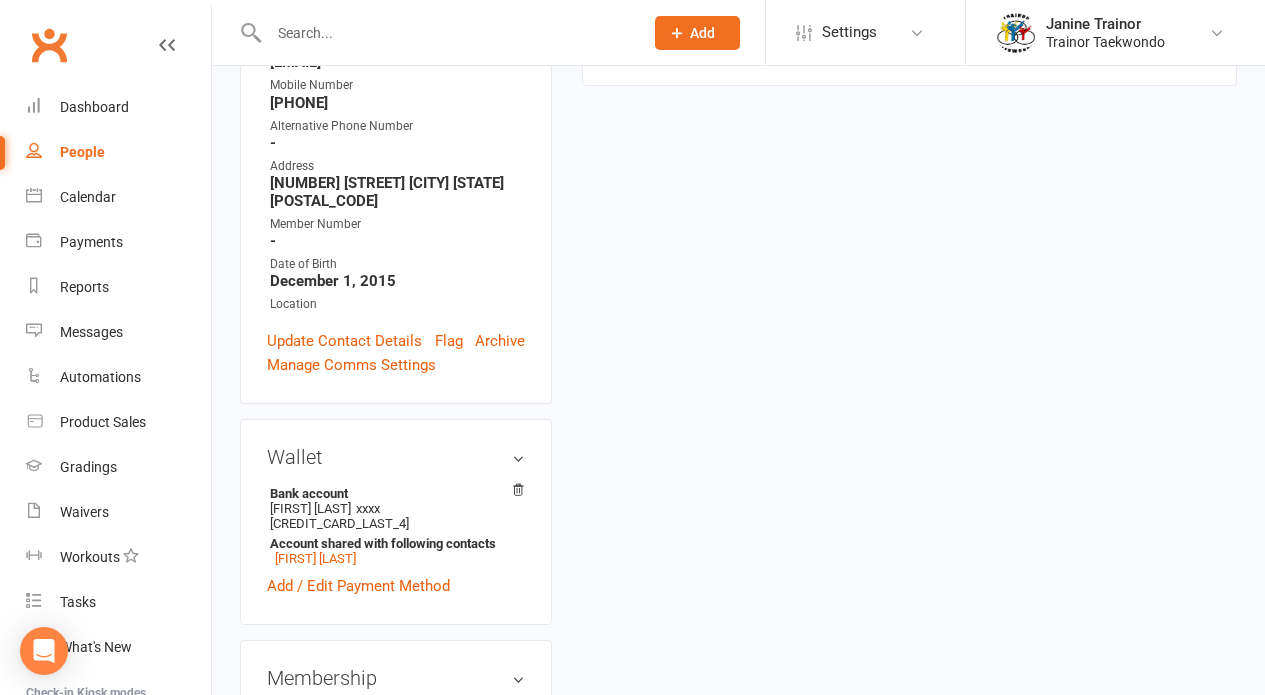 scroll, scrollTop: 0, scrollLeft: 0, axis: both 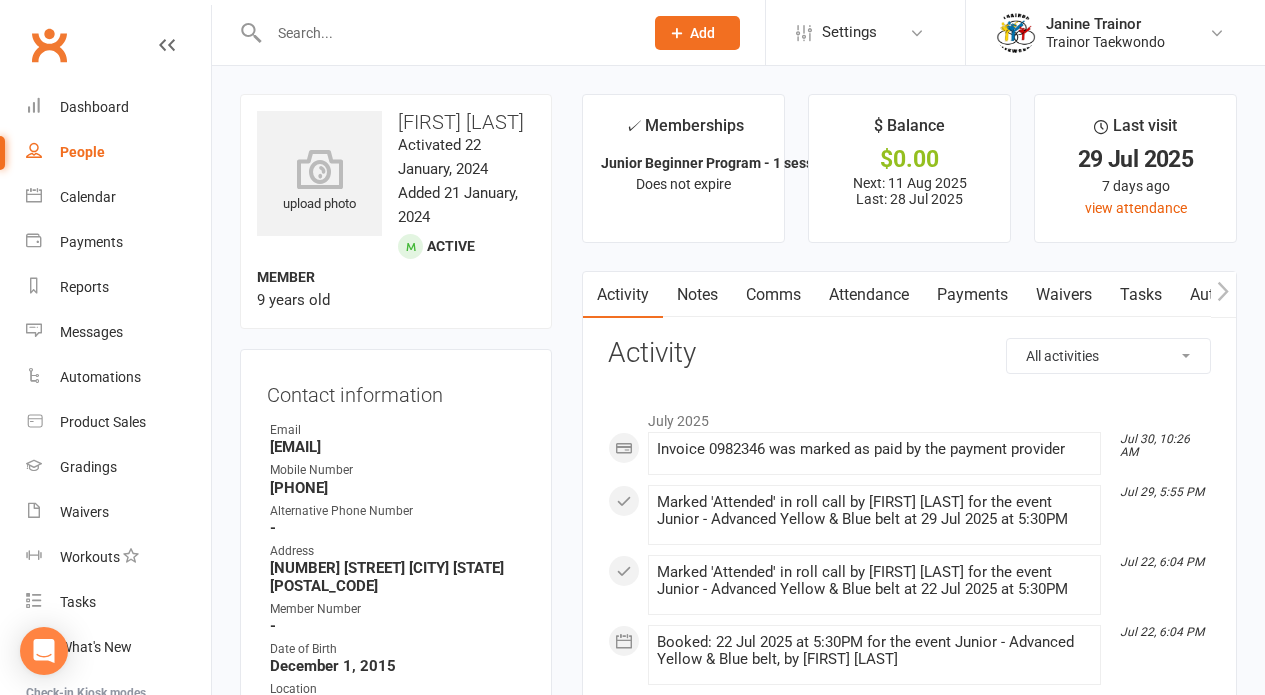 click on "Attendance" at bounding box center (869, 295) 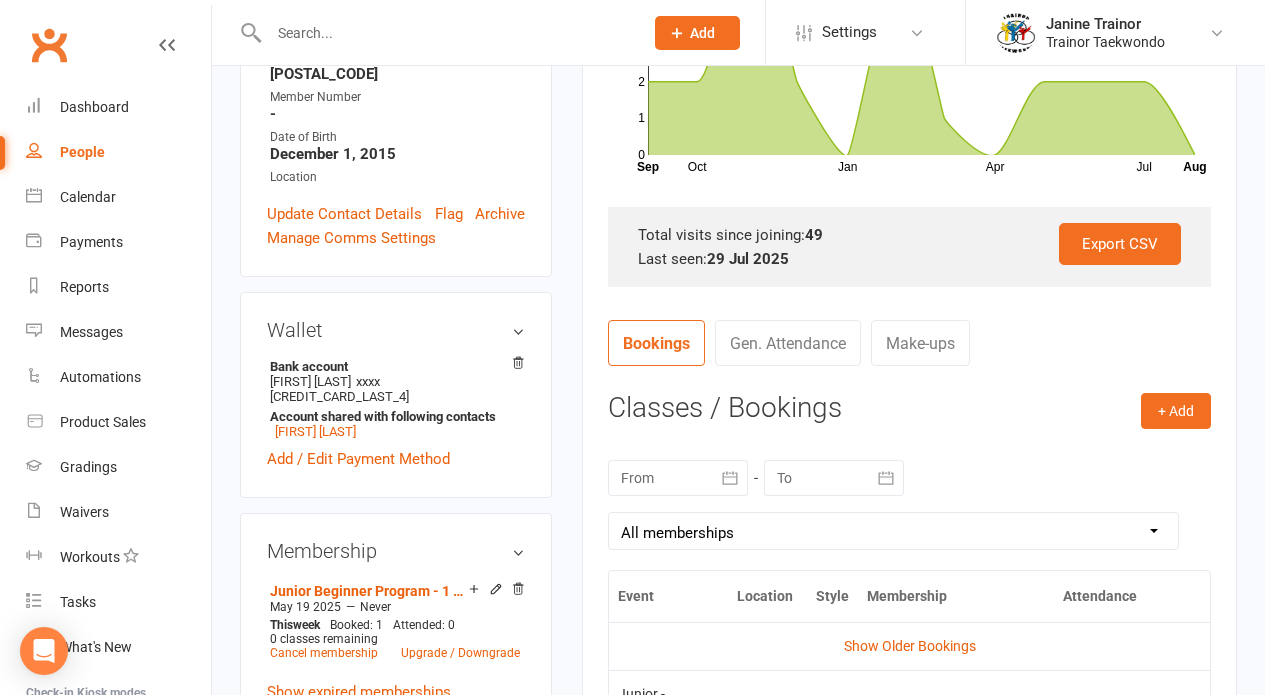 scroll, scrollTop: 0, scrollLeft: 0, axis: both 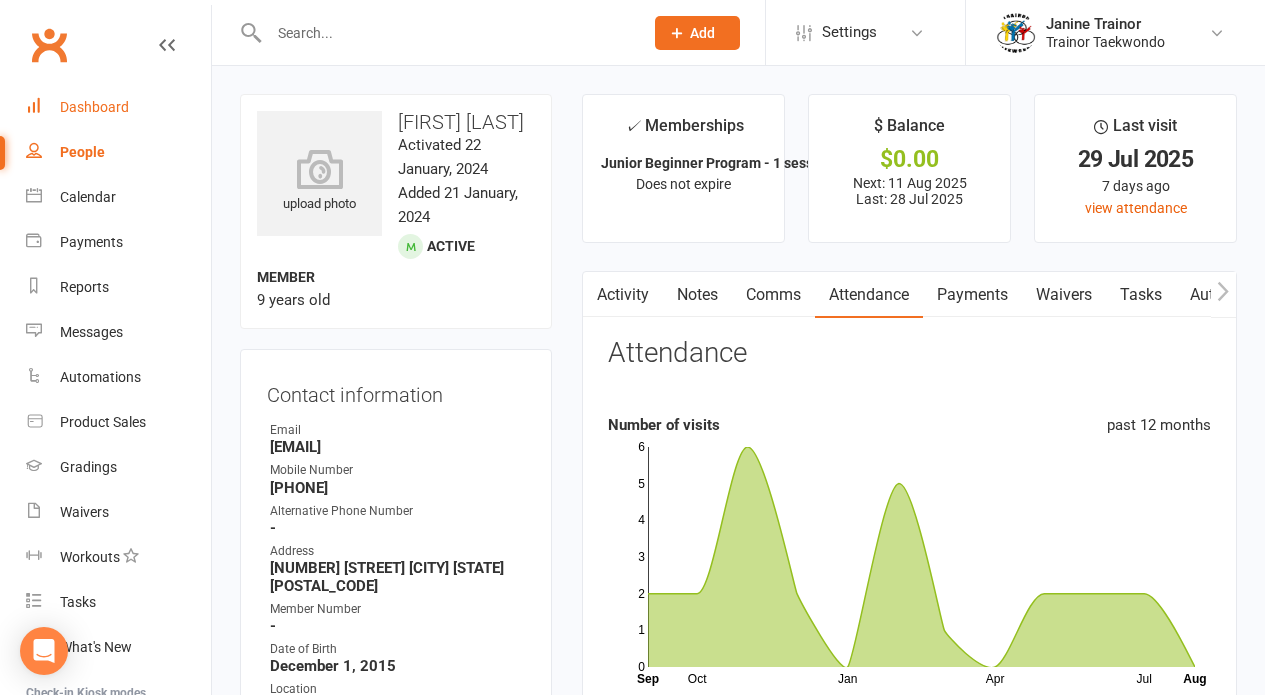 drag, startPoint x: 100, startPoint y: 109, endPoint x: 146, endPoint y: 118, distance: 46.872166 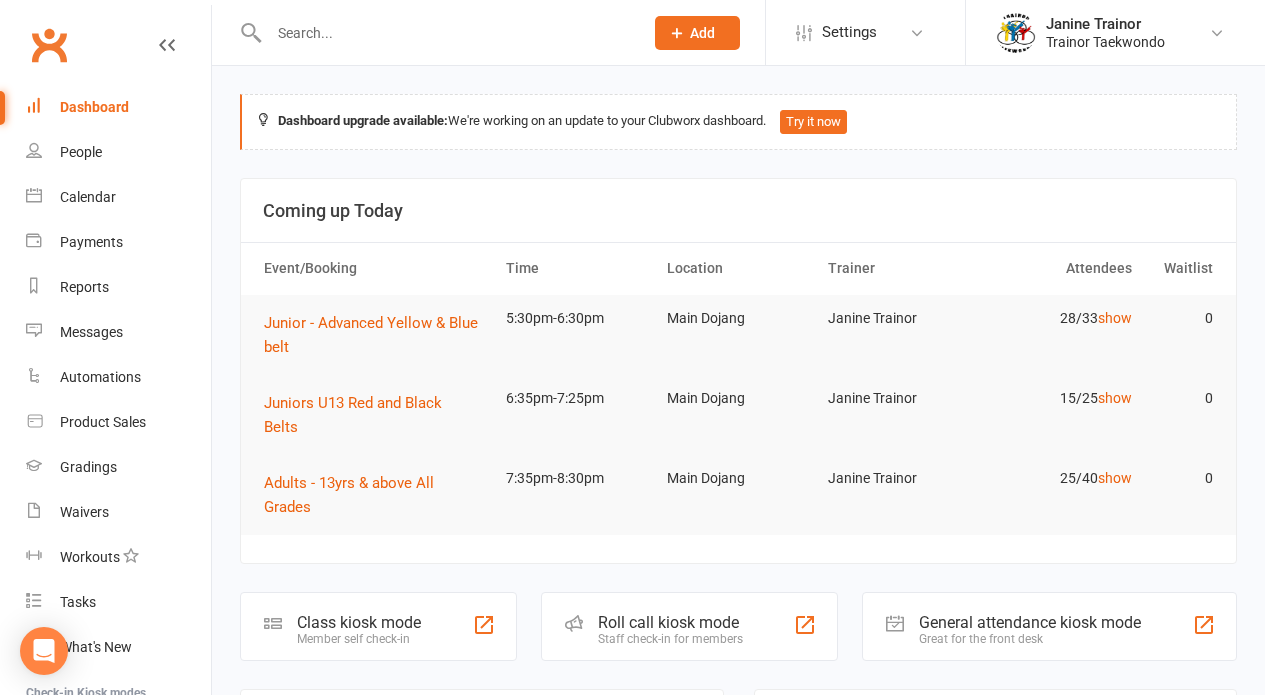 click on "Adults - 13yrs & above All Grades  7:35pm-8:30pm Main Dojang Janine Trainor 25/40  show 0" at bounding box center (738, 495) 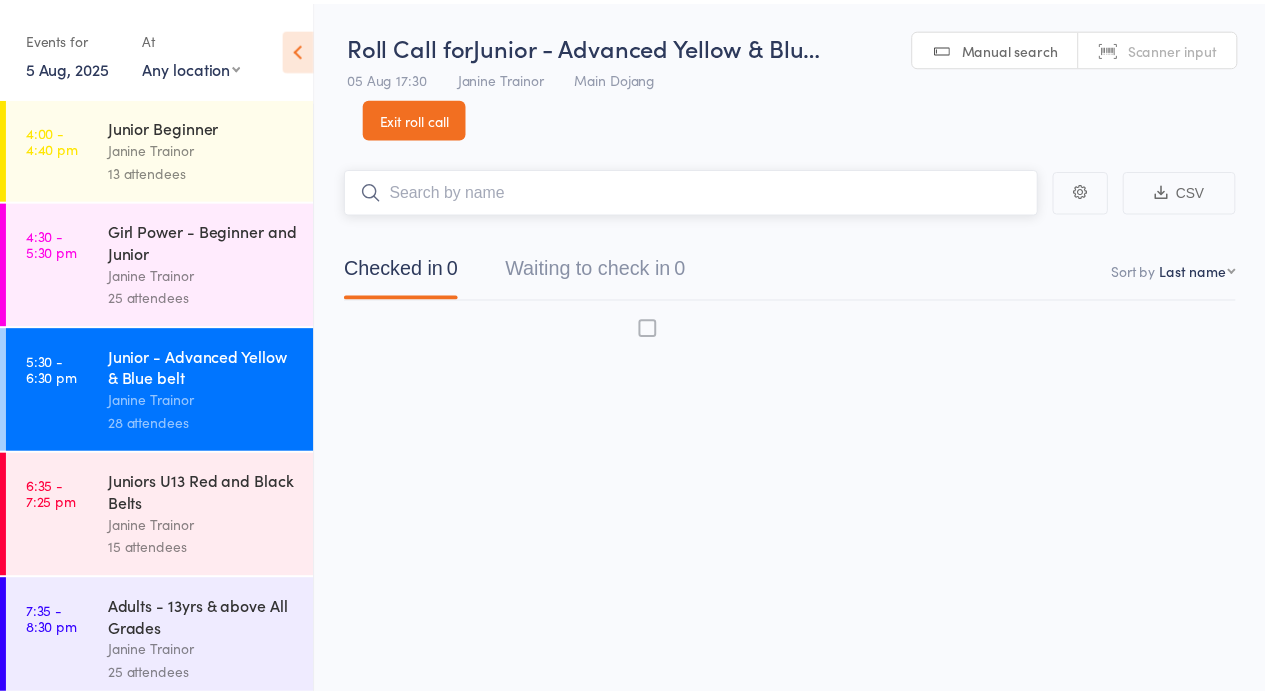 scroll, scrollTop: 0, scrollLeft: 0, axis: both 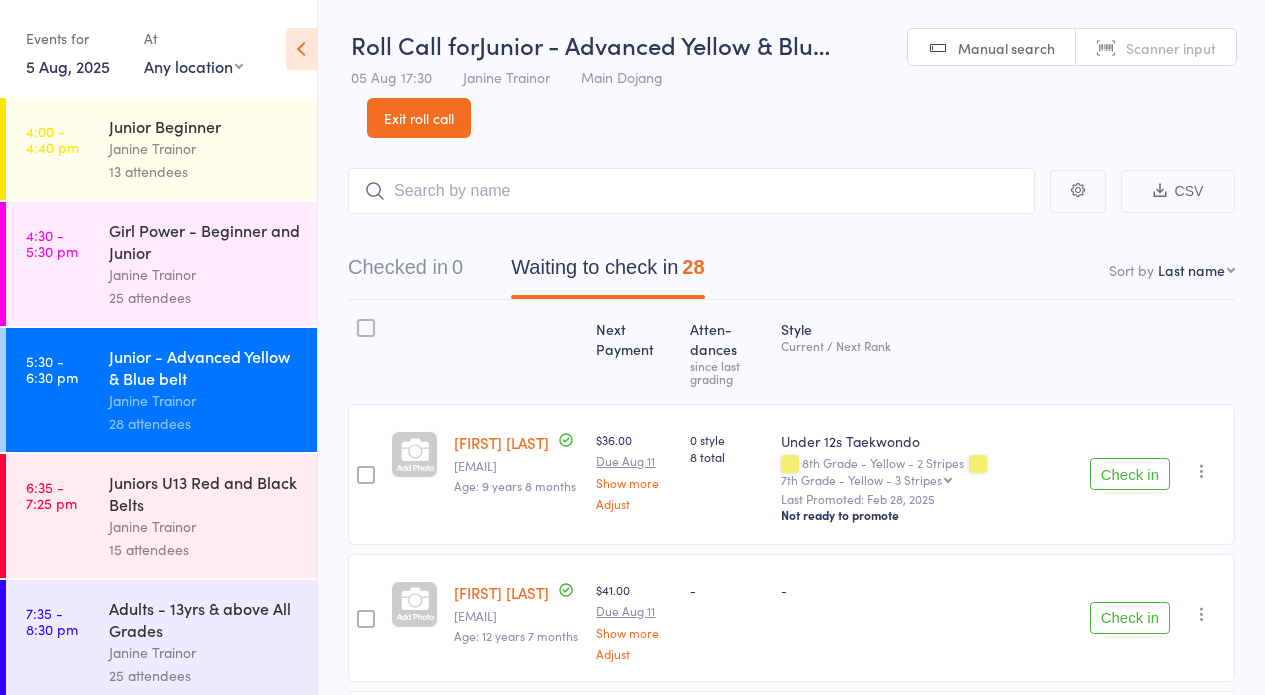 click on "Check in" at bounding box center (1130, 474) 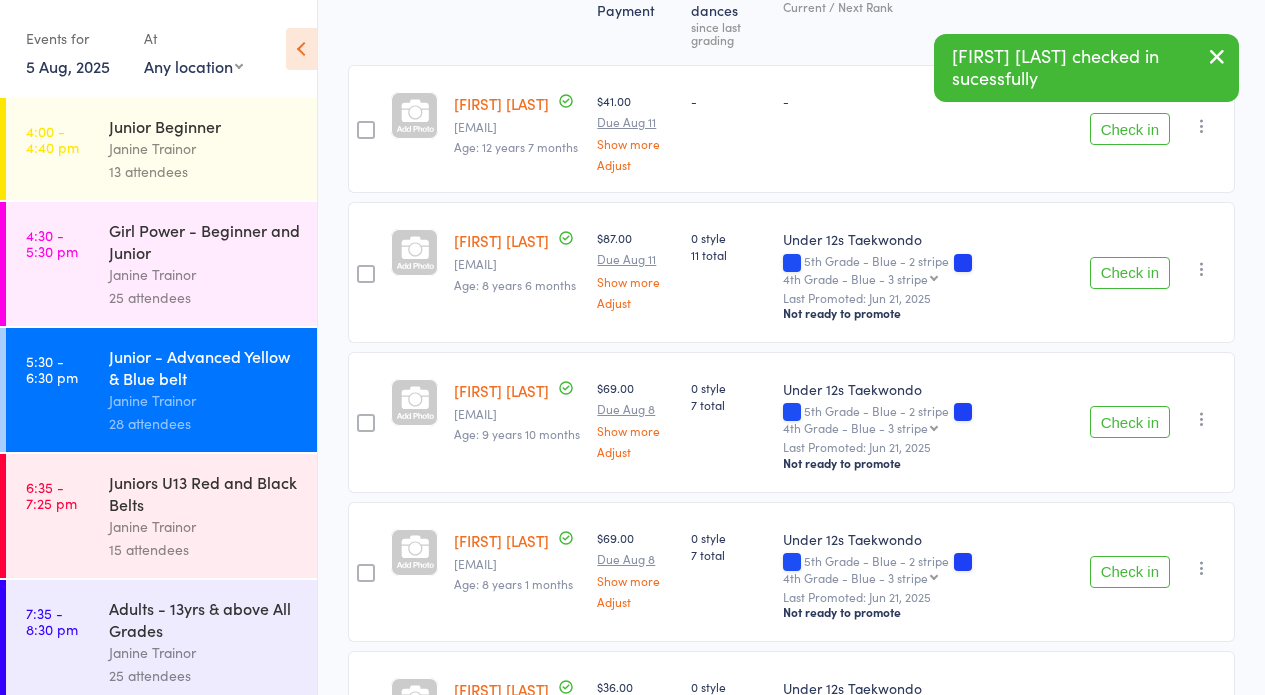 scroll, scrollTop: 326, scrollLeft: 0, axis: vertical 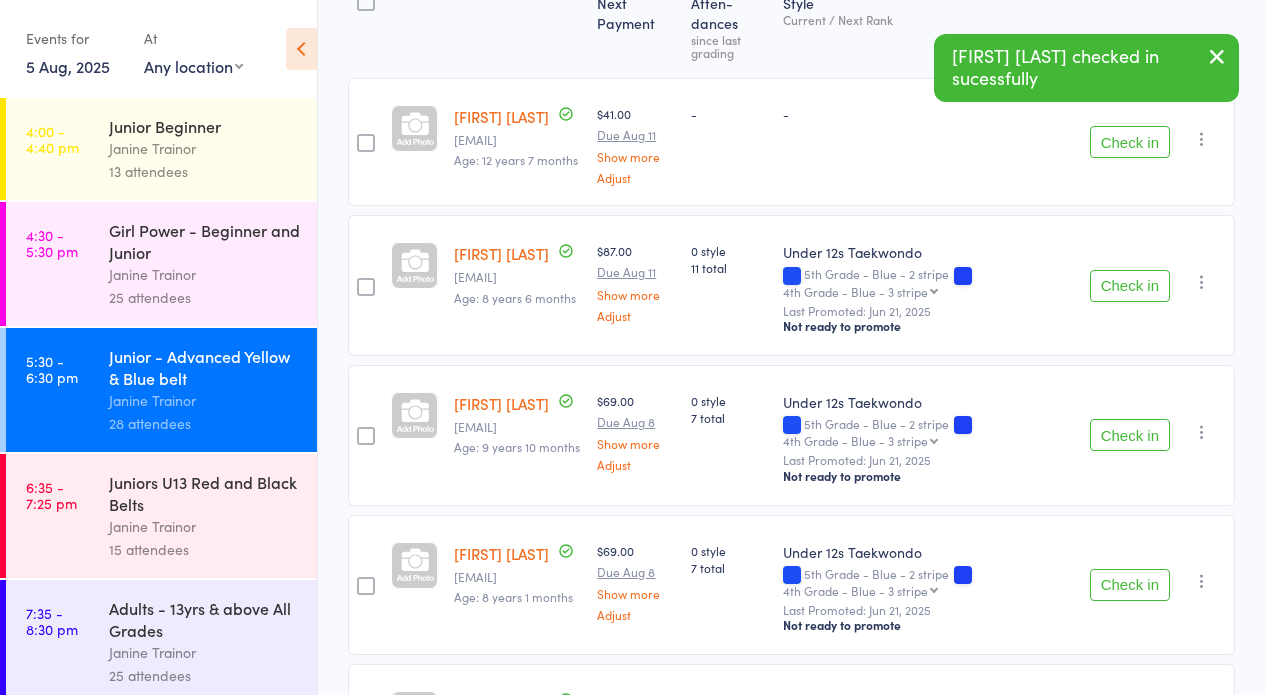 click on "Check in" at bounding box center (1130, 286) 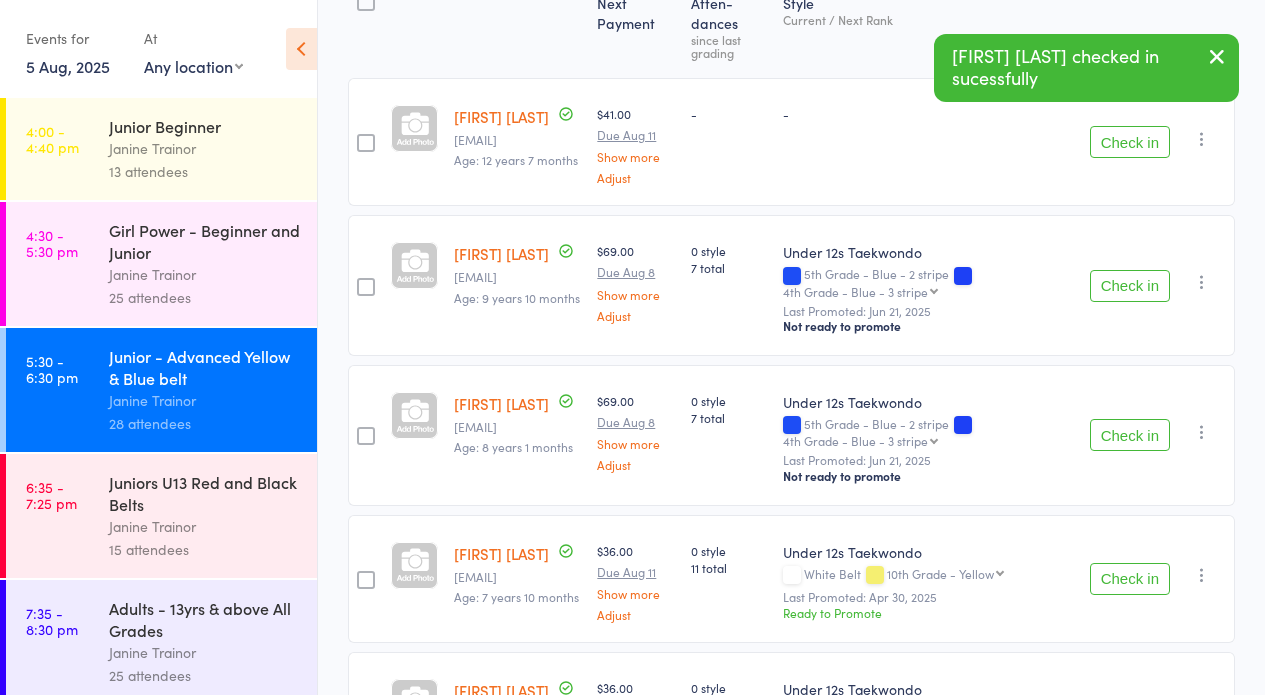 click on "Check in" at bounding box center [1130, 286] 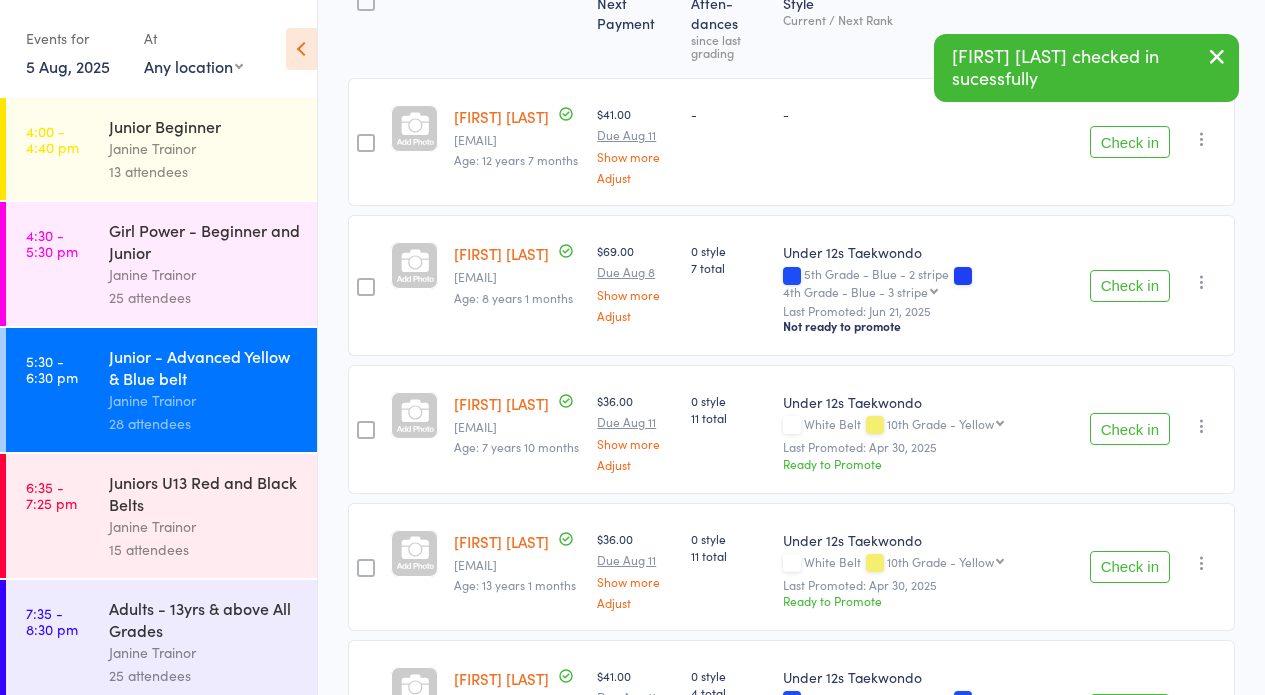 click on "Check in" at bounding box center (1130, 286) 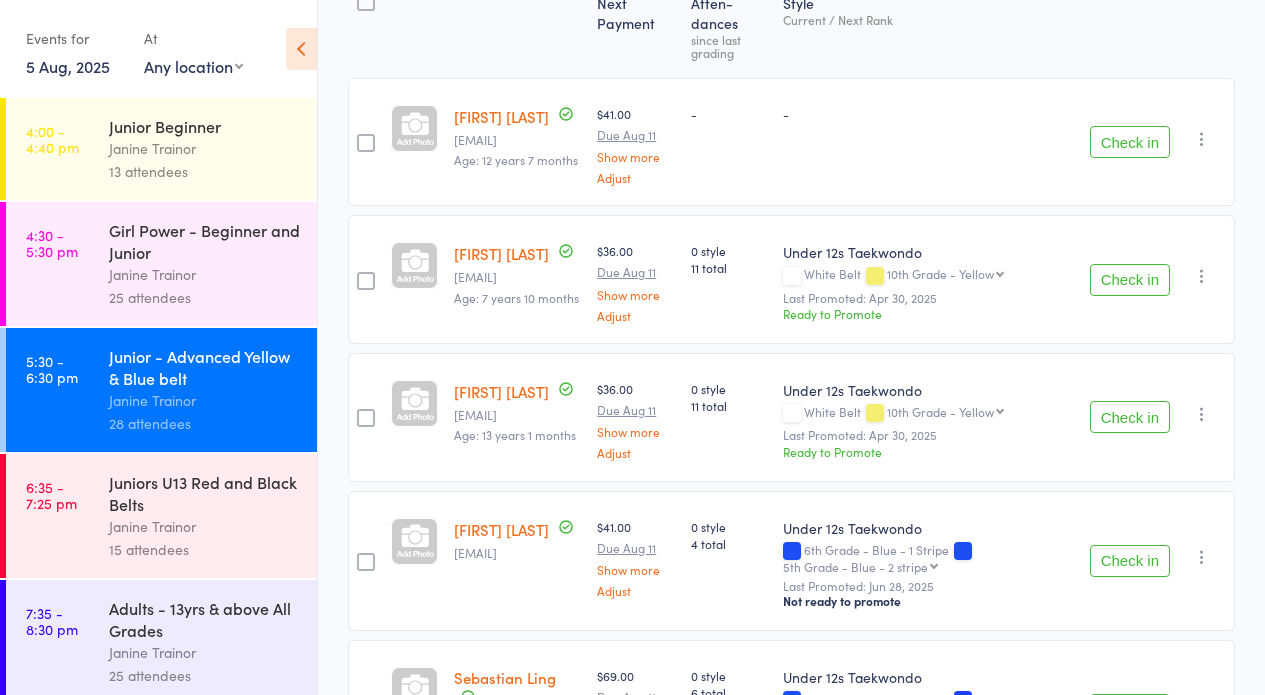 drag, startPoint x: 1121, startPoint y: 130, endPoint x: 1134, endPoint y: 144, distance: 19.104973 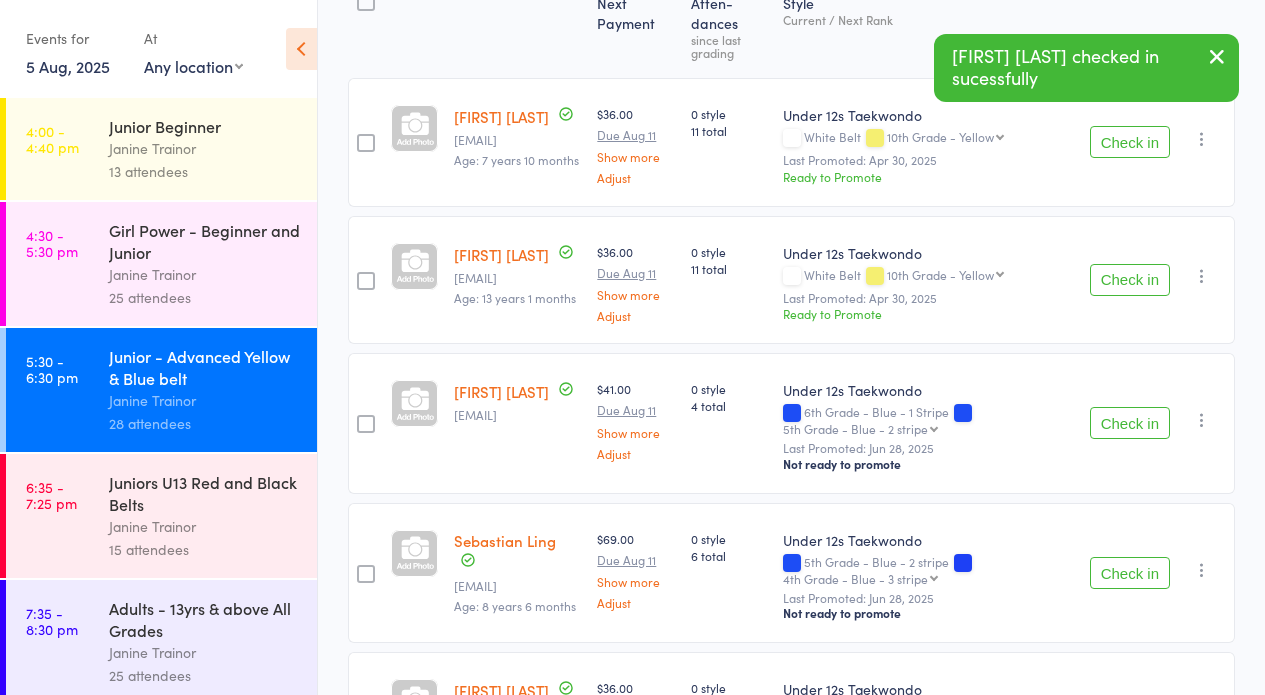 scroll, scrollTop: 0, scrollLeft: 0, axis: both 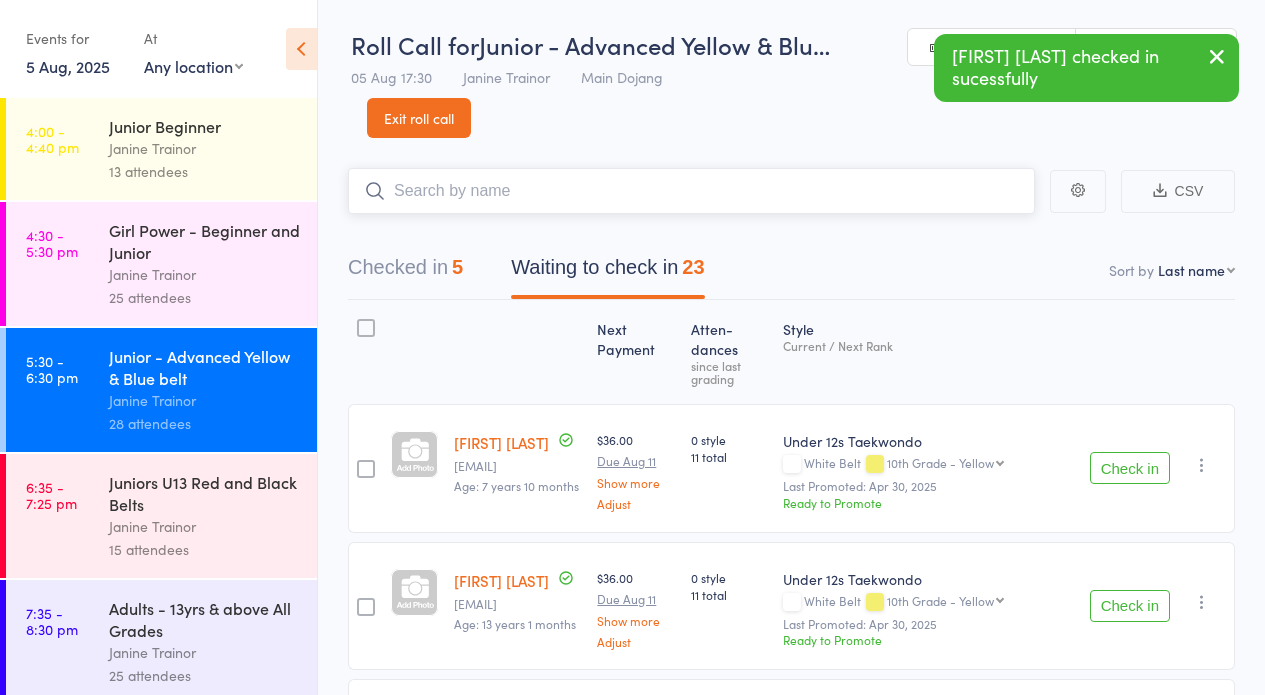 click at bounding box center (691, 191) 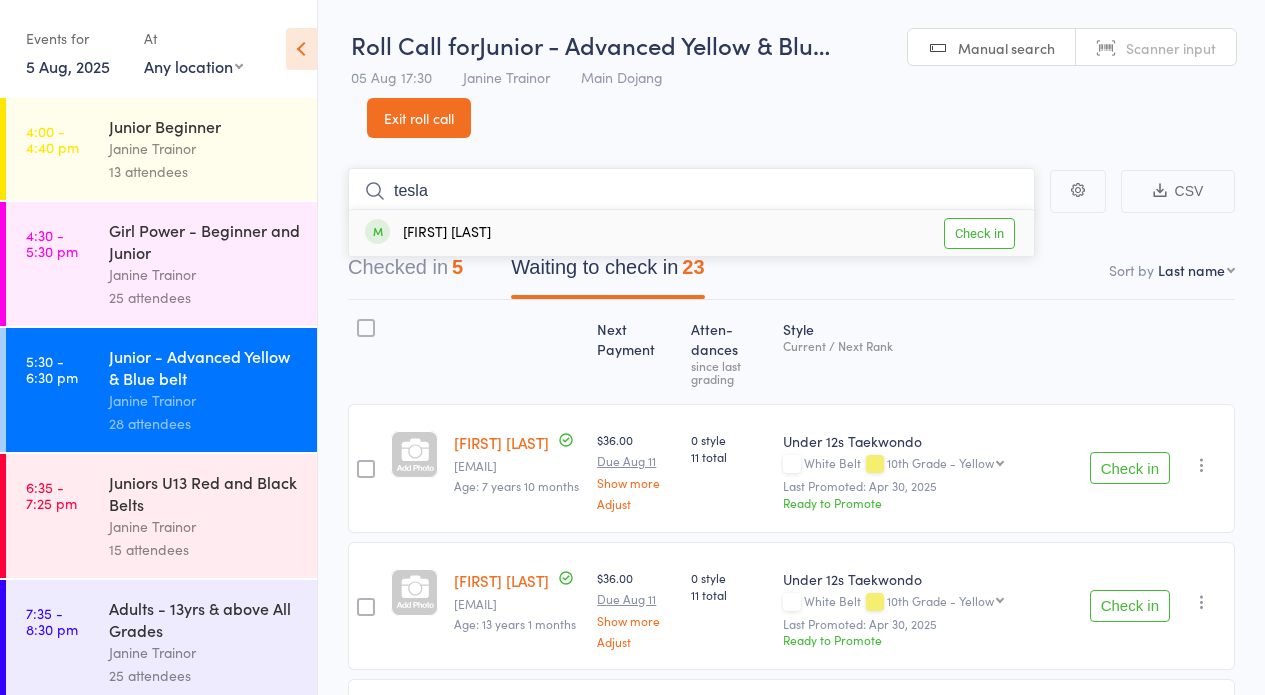 type on "tesla" 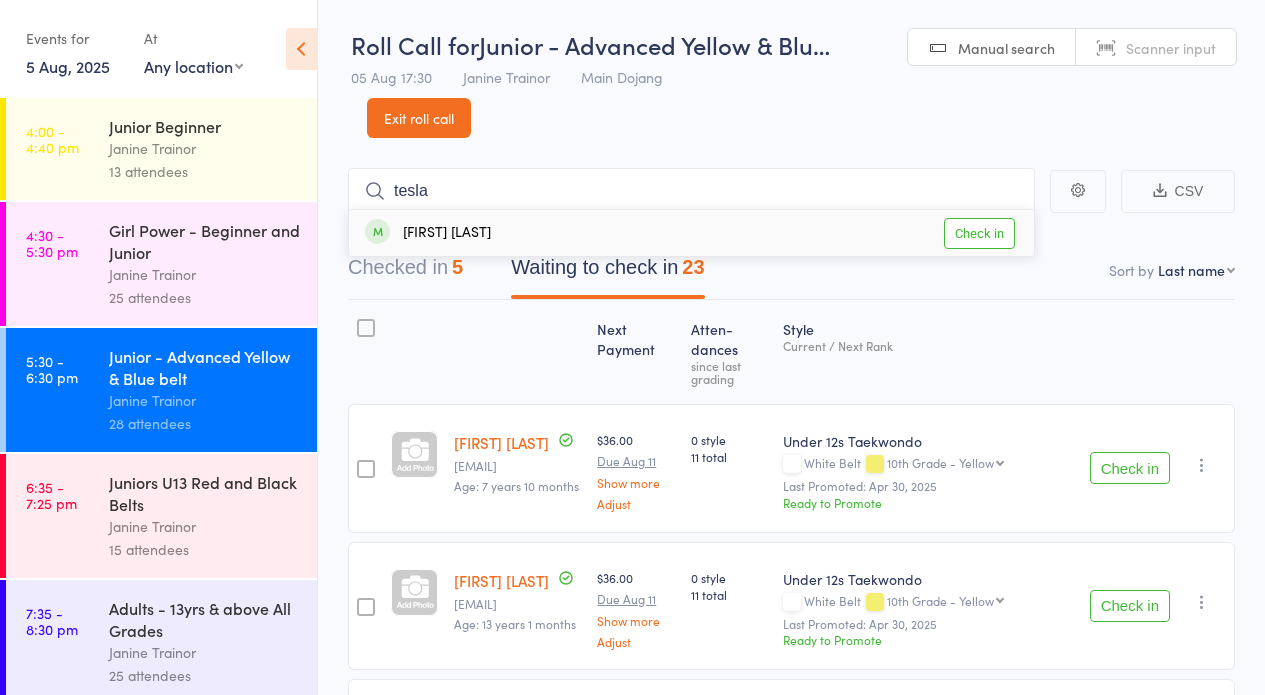 click on "Check in" at bounding box center [979, 233] 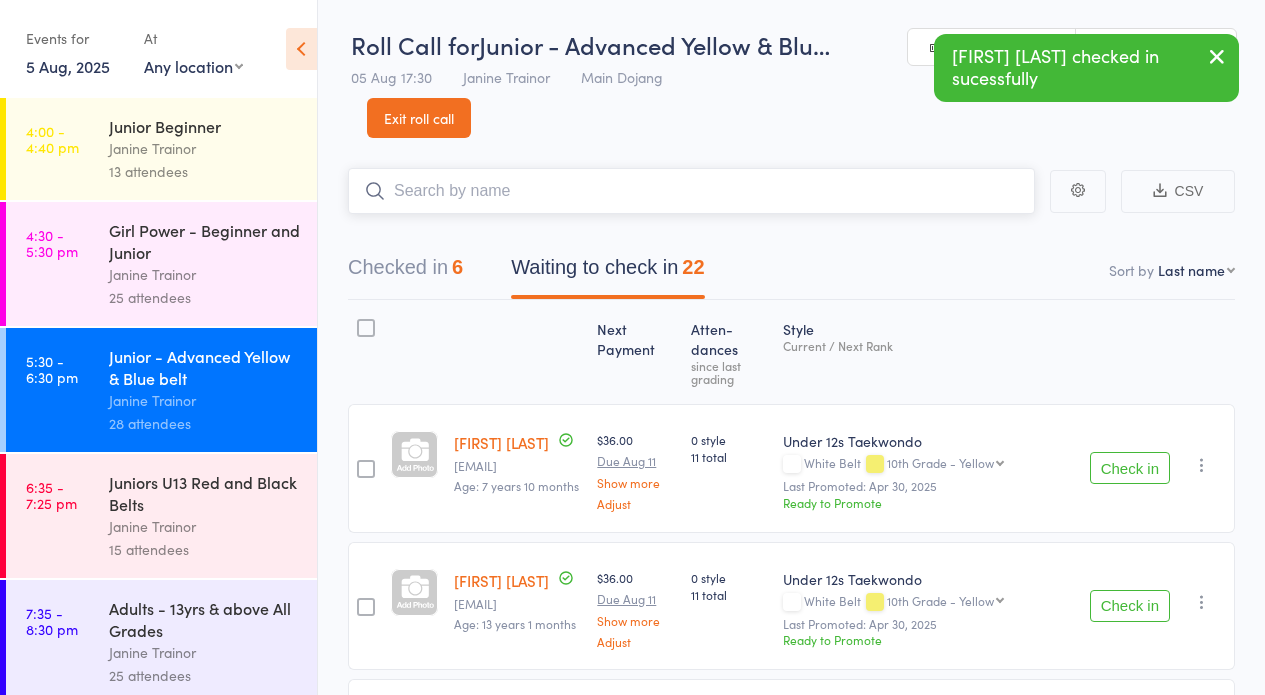click on "Waiting to check in  22" at bounding box center [607, 272] 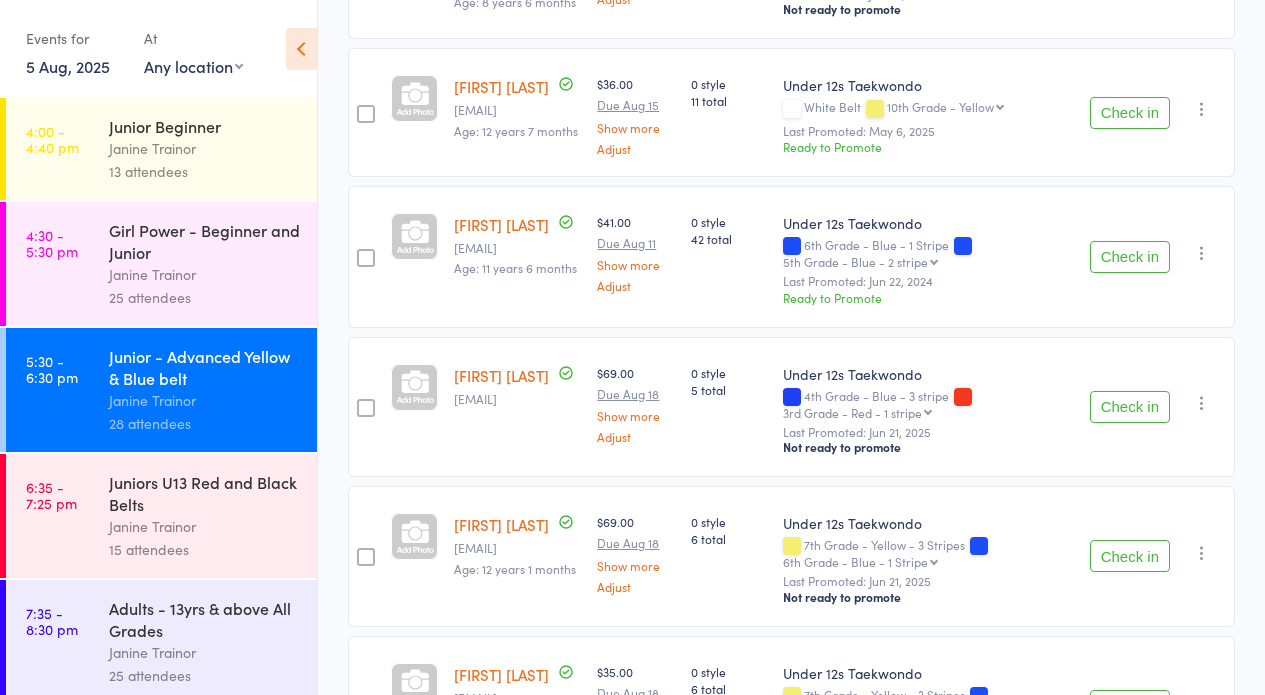 scroll, scrollTop: 844, scrollLeft: 0, axis: vertical 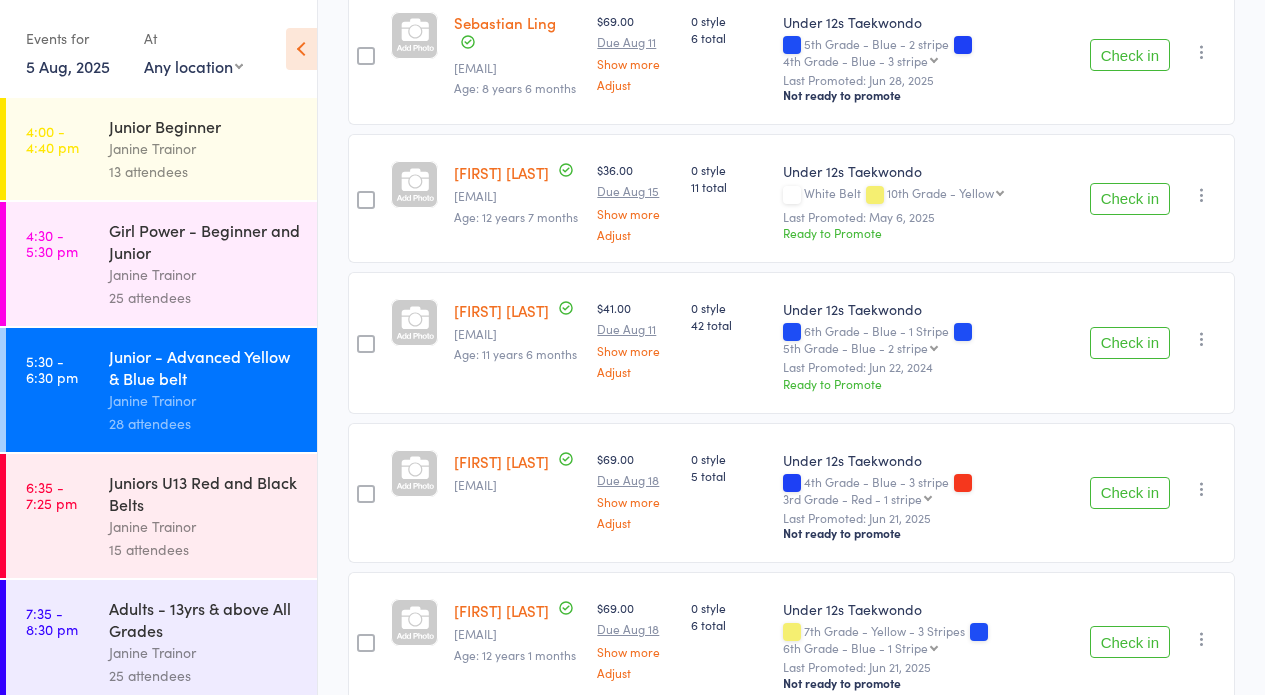 click on "Check in" at bounding box center (1130, 199) 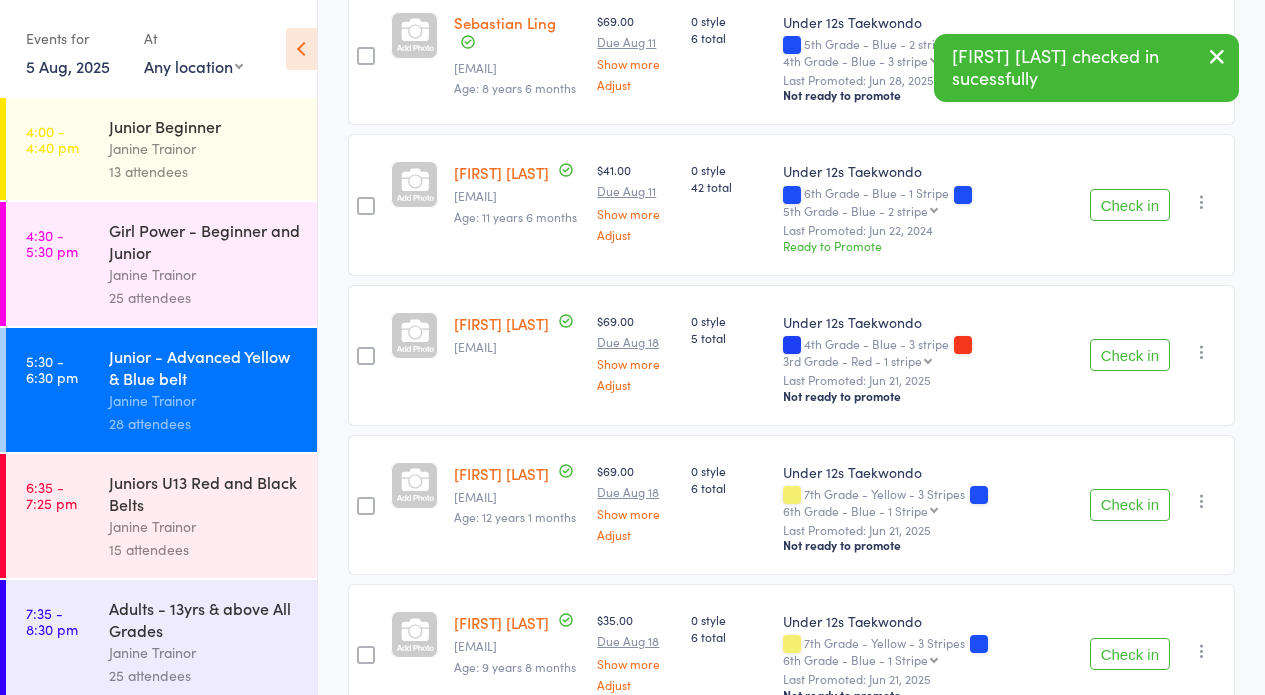 click on "Check in" at bounding box center [1130, 355] 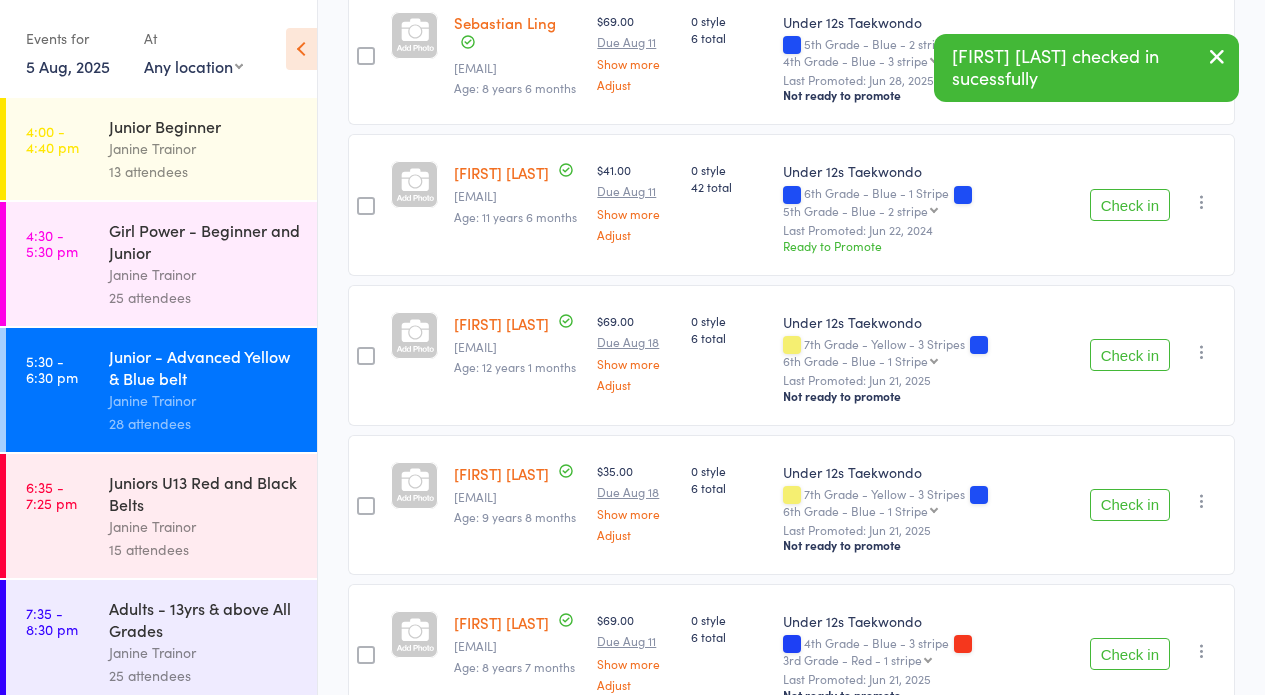 click on "Check in" at bounding box center (1130, 355) 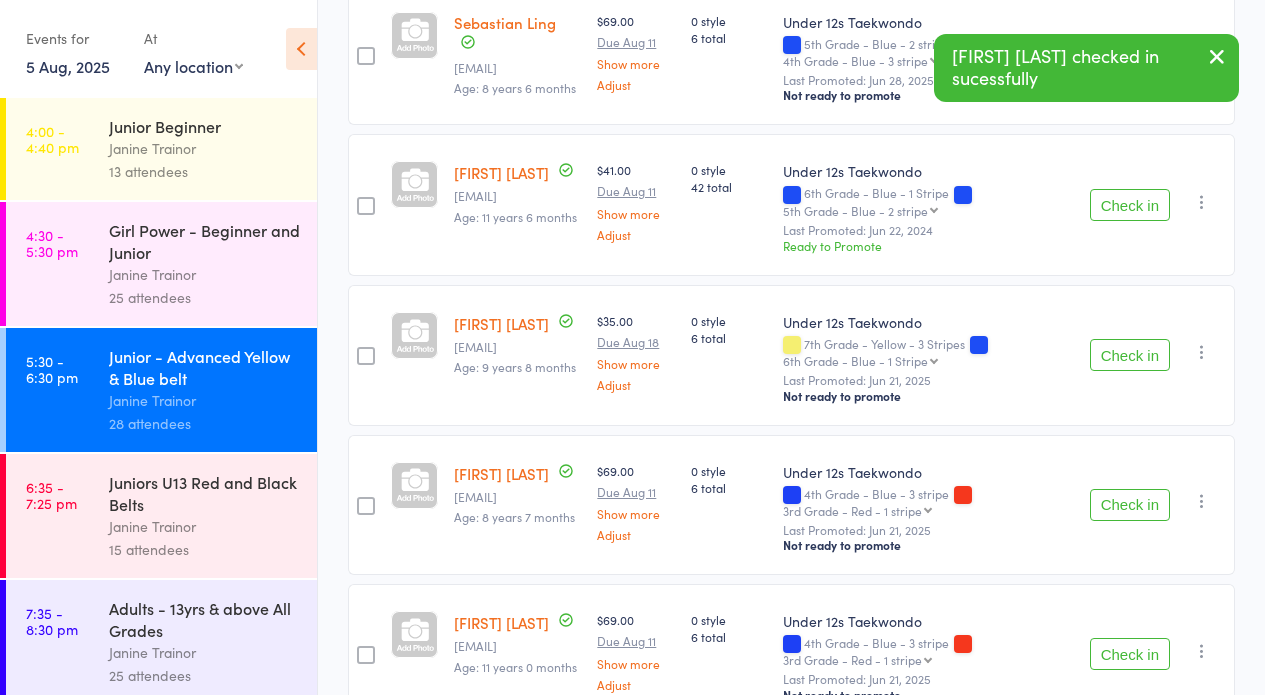 click on "Check in" at bounding box center [1130, 355] 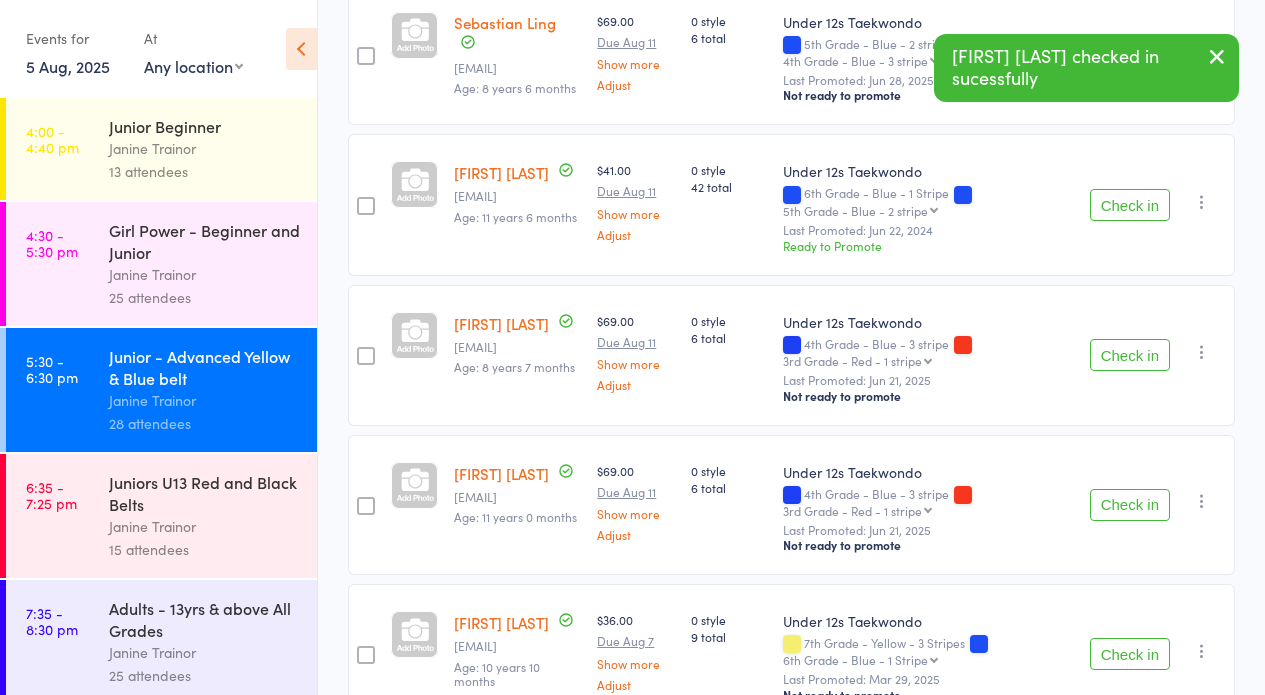 click on "Check in" at bounding box center [1130, 355] 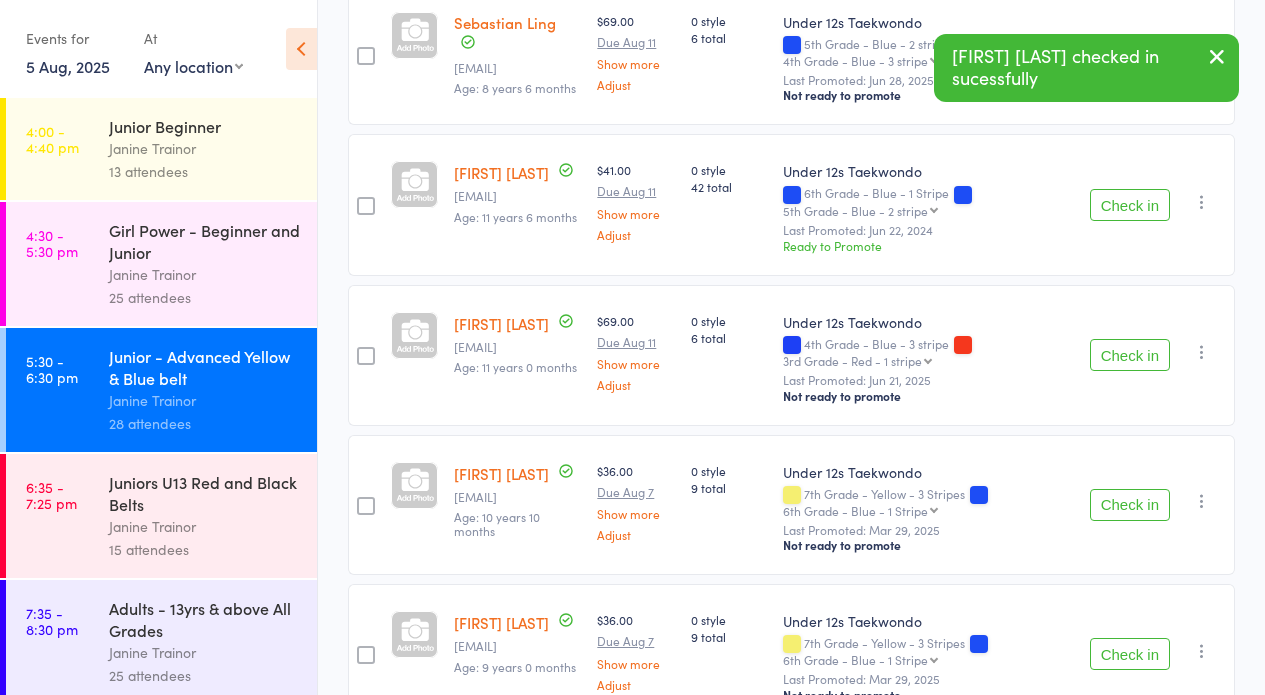 click on "Check in" at bounding box center [1130, 355] 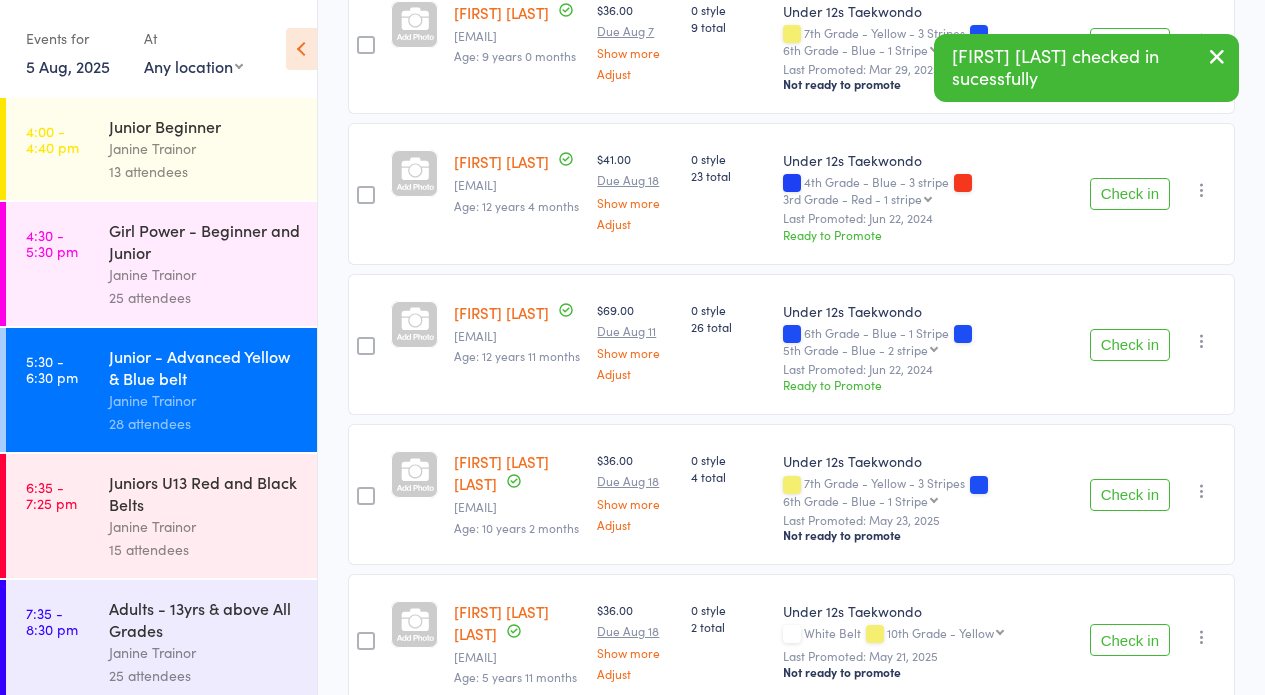 scroll, scrollTop: 1314, scrollLeft: 0, axis: vertical 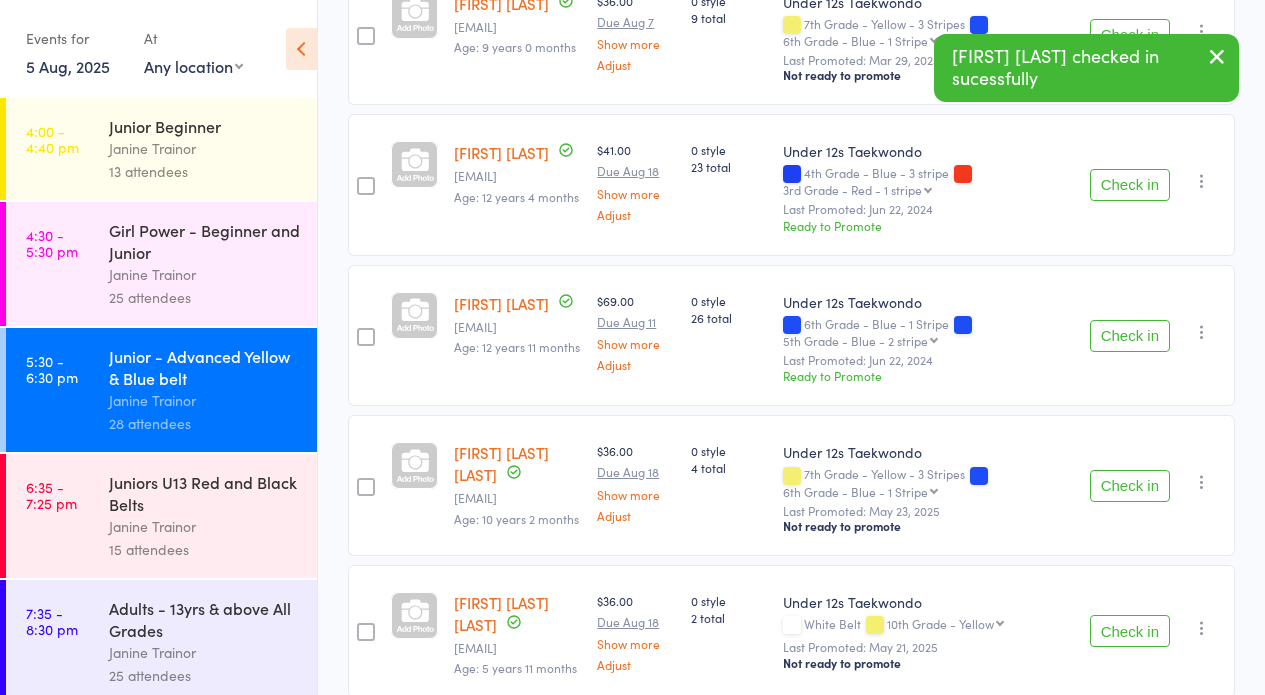 click on "Check in" at bounding box center (1130, 486) 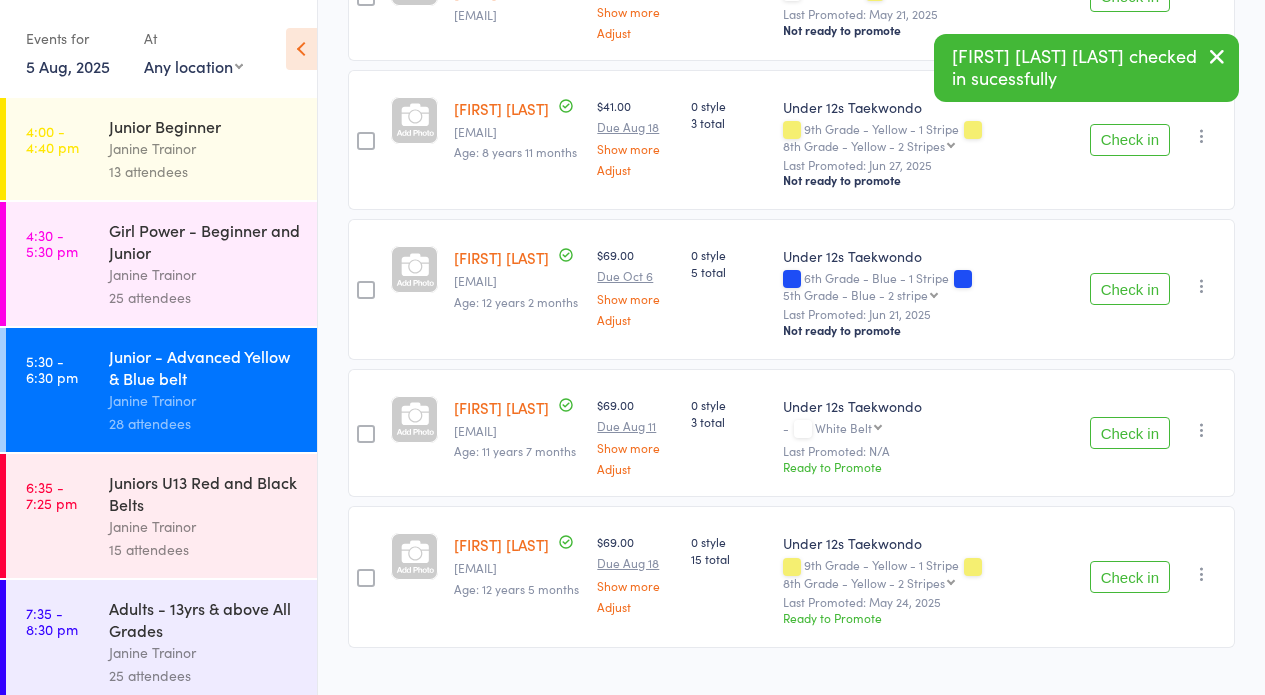 scroll, scrollTop: 1981, scrollLeft: 0, axis: vertical 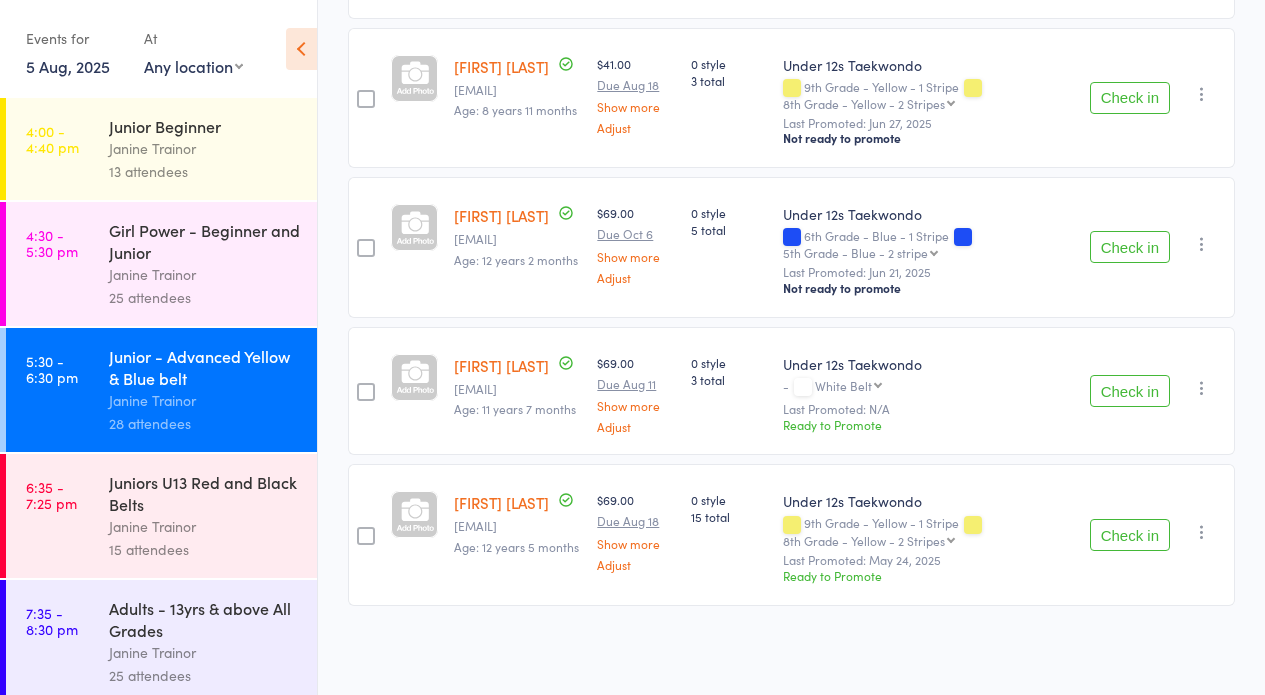 click on "Check in" at bounding box center (1130, 535) 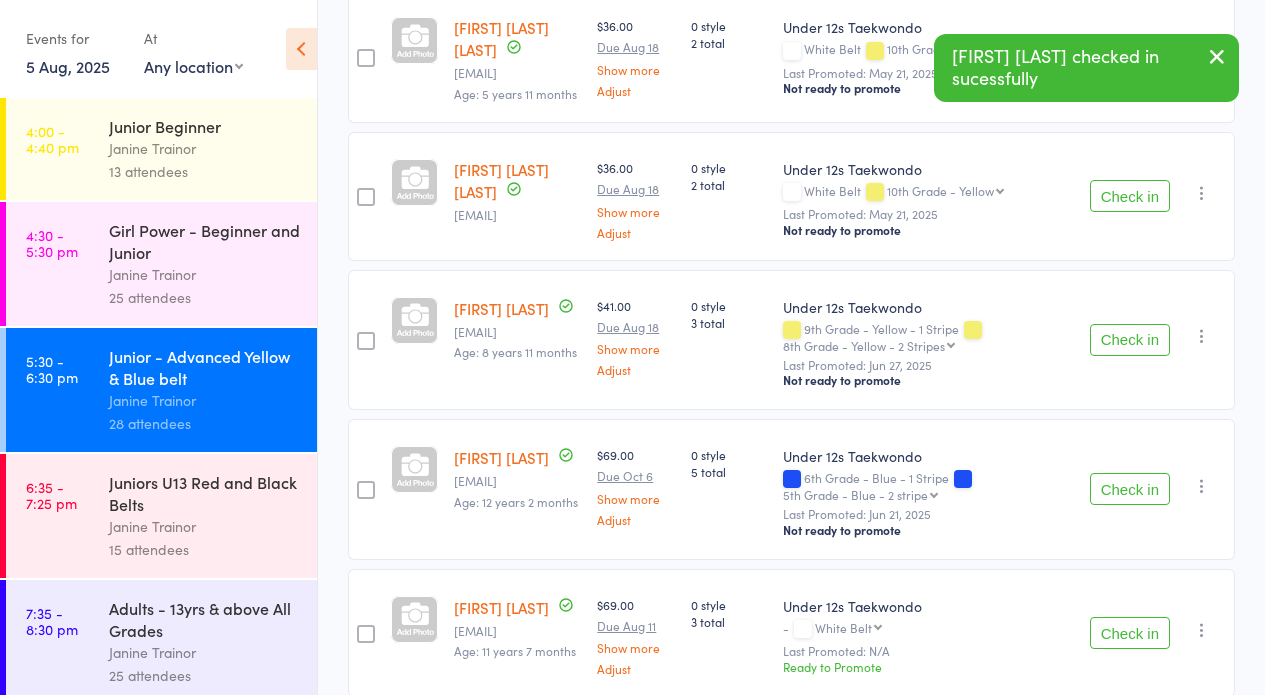 scroll, scrollTop: 1681, scrollLeft: 0, axis: vertical 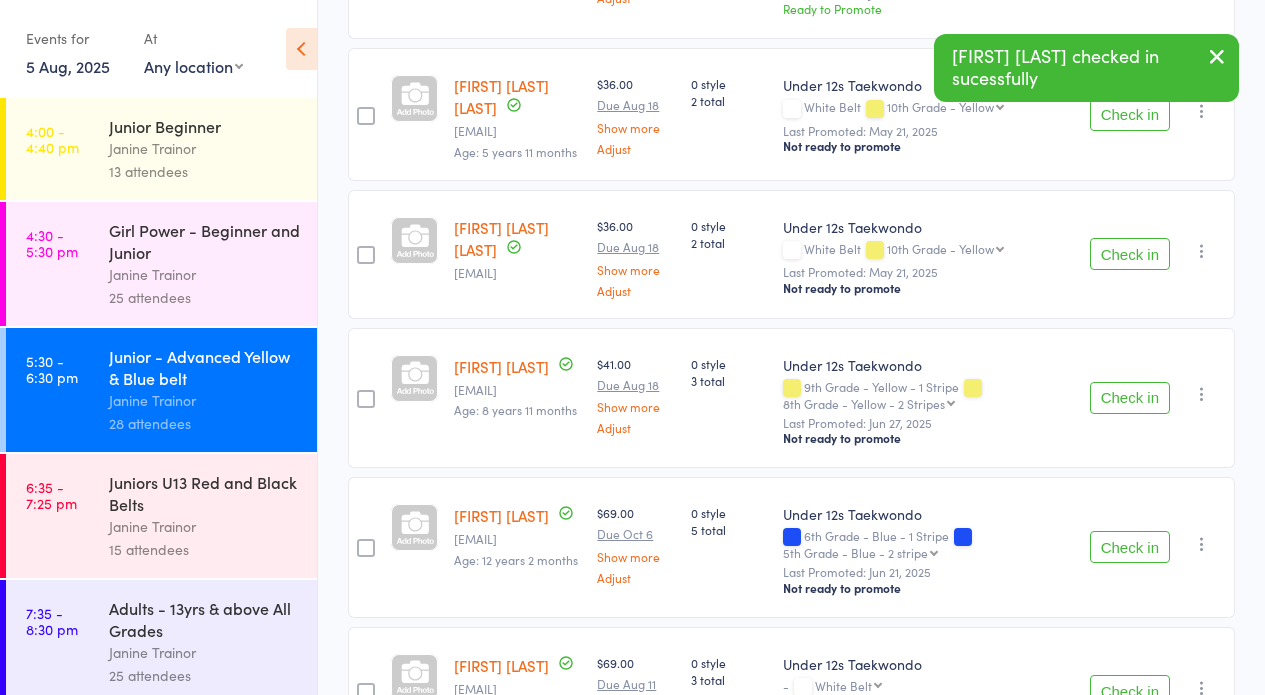 click on "Check in" at bounding box center (1130, 398) 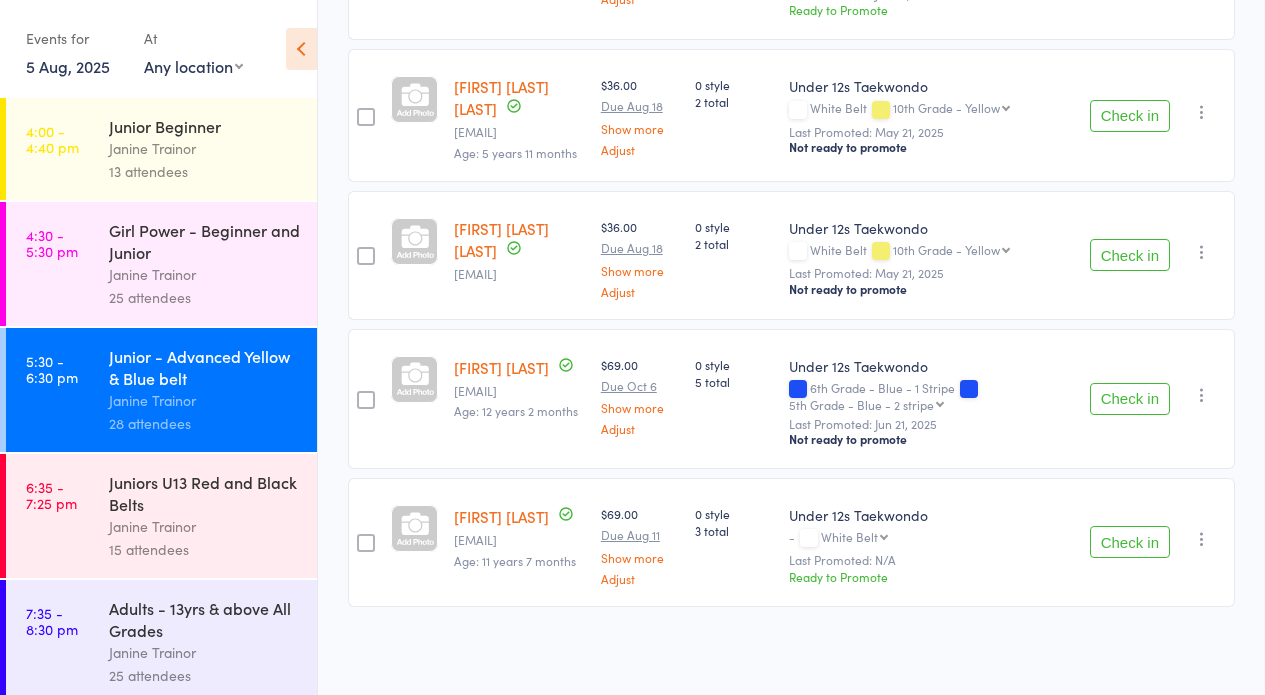 click on "Check in" at bounding box center [1130, 542] 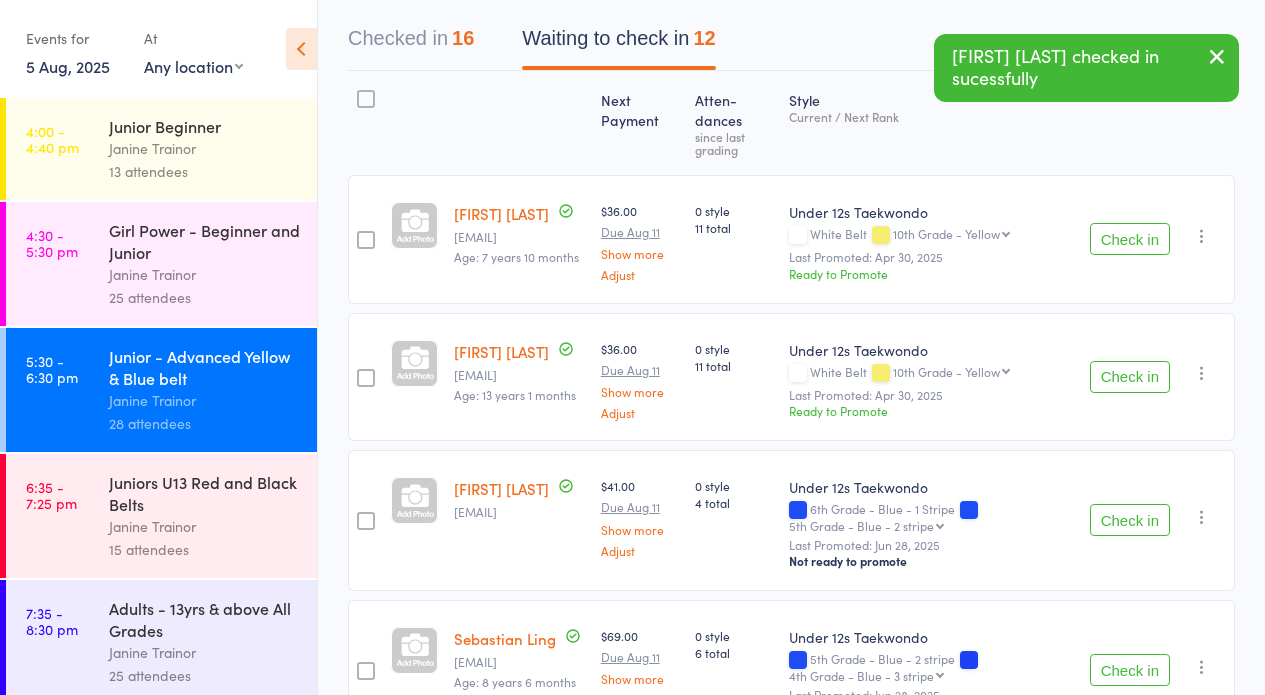 scroll, scrollTop: 164, scrollLeft: 0, axis: vertical 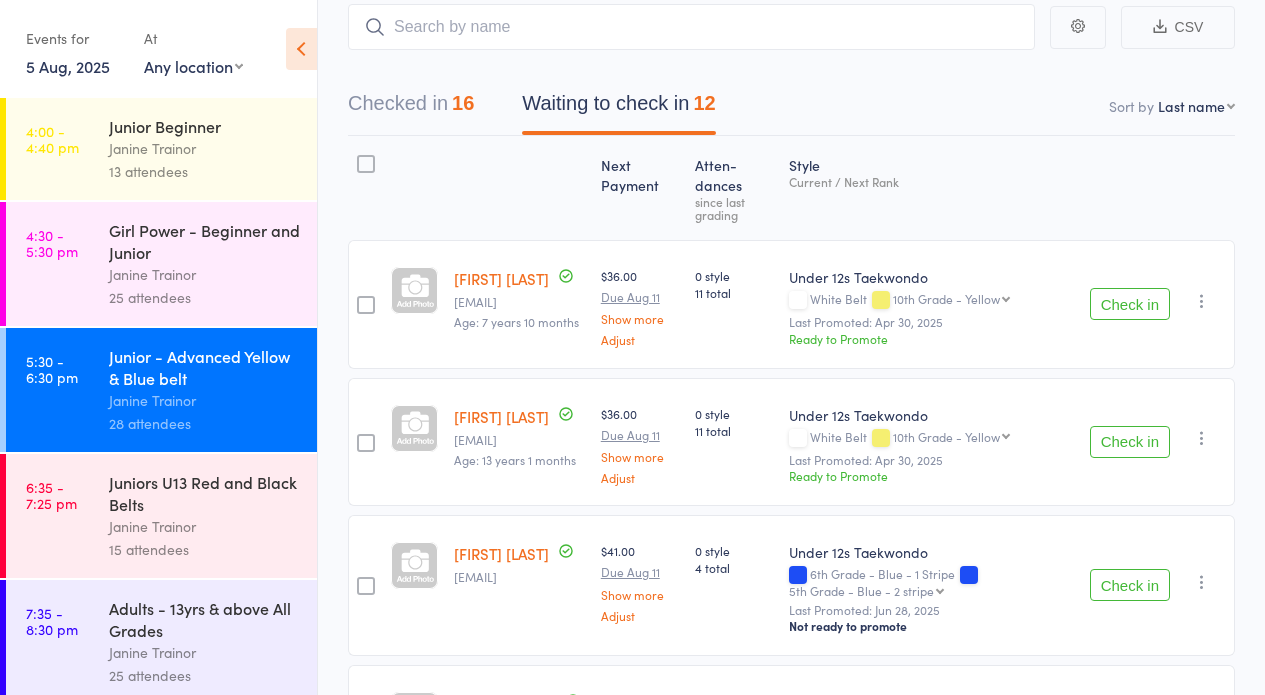 click on "Check in" at bounding box center [1130, 304] 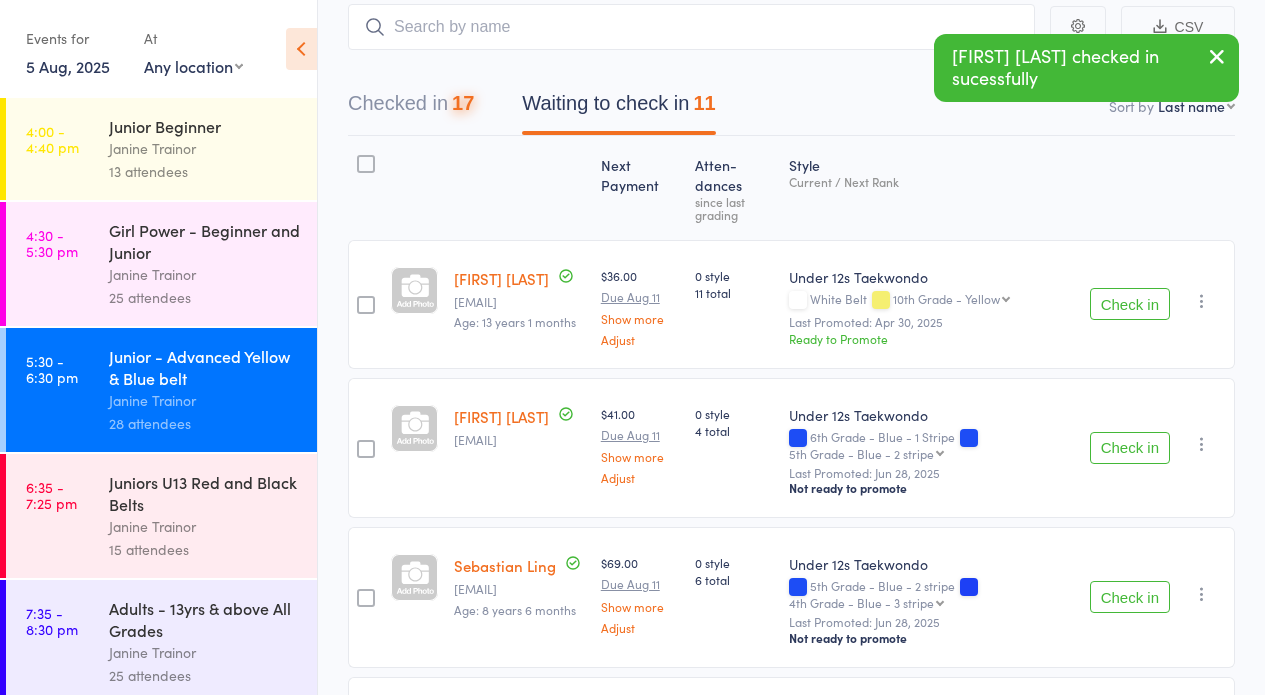 click on "Check in" at bounding box center [1130, 304] 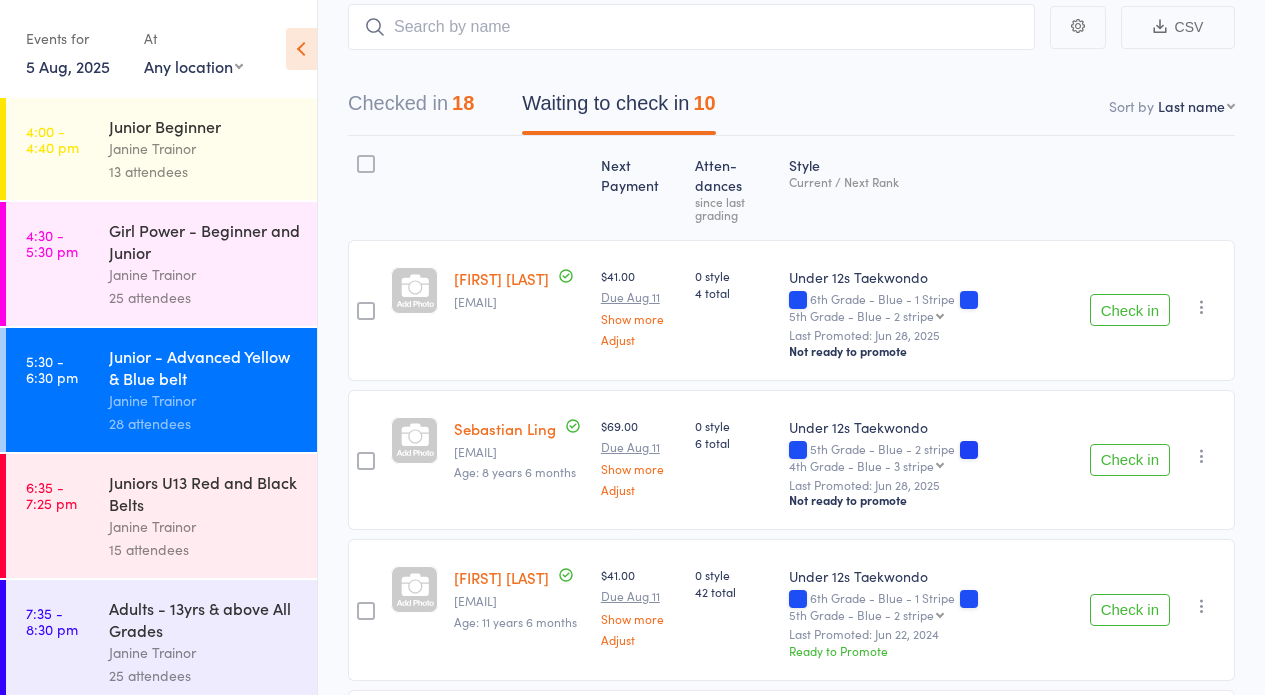 scroll, scrollTop: 0, scrollLeft: 0, axis: both 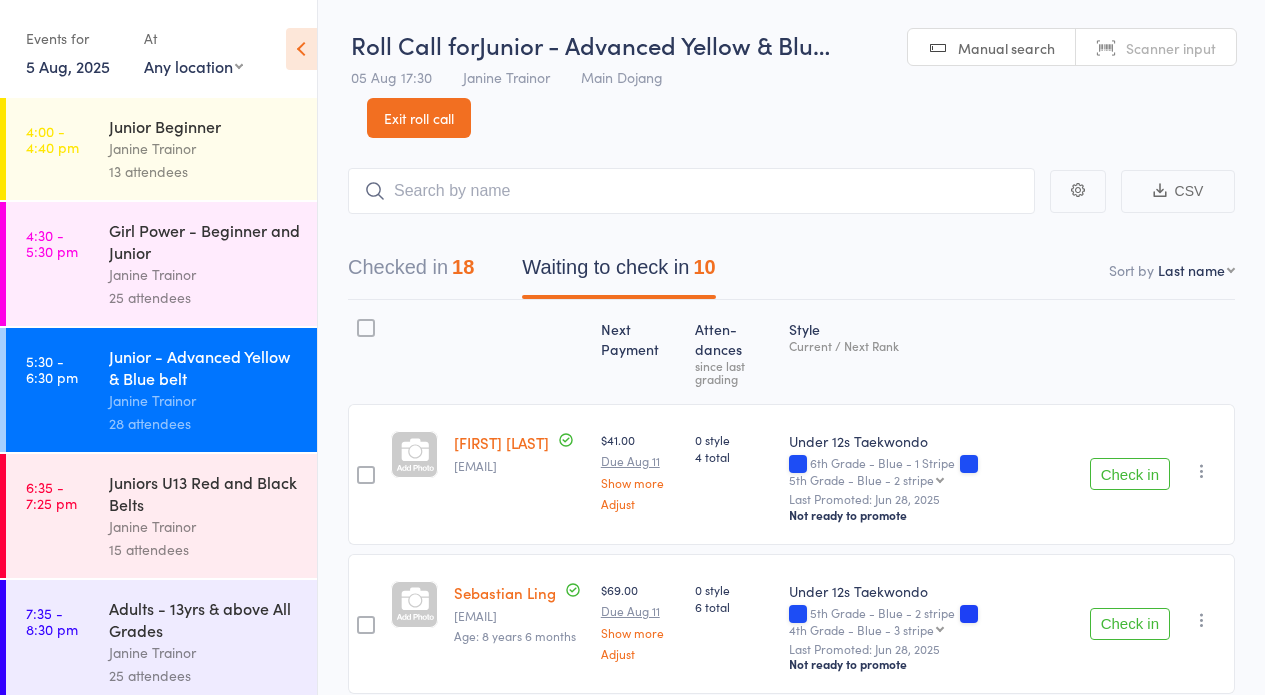 click on "Exit roll call" at bounding box center (419, 118) 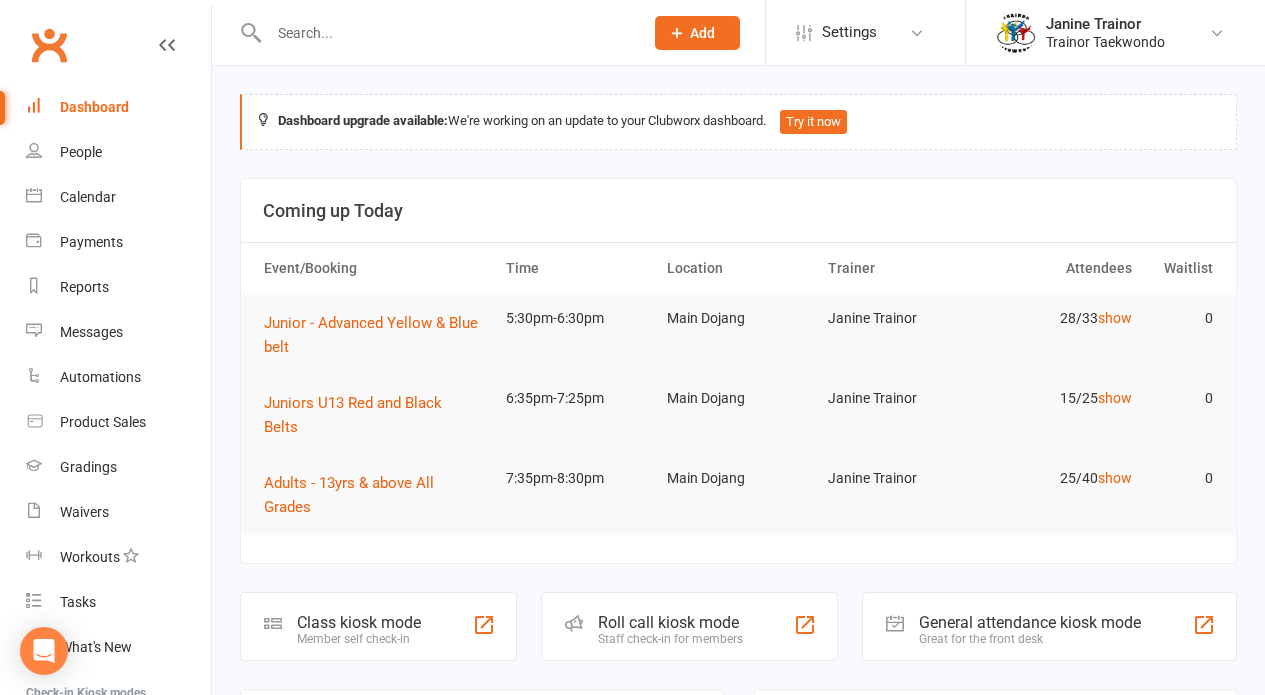 click at bounding box center (446, 33) 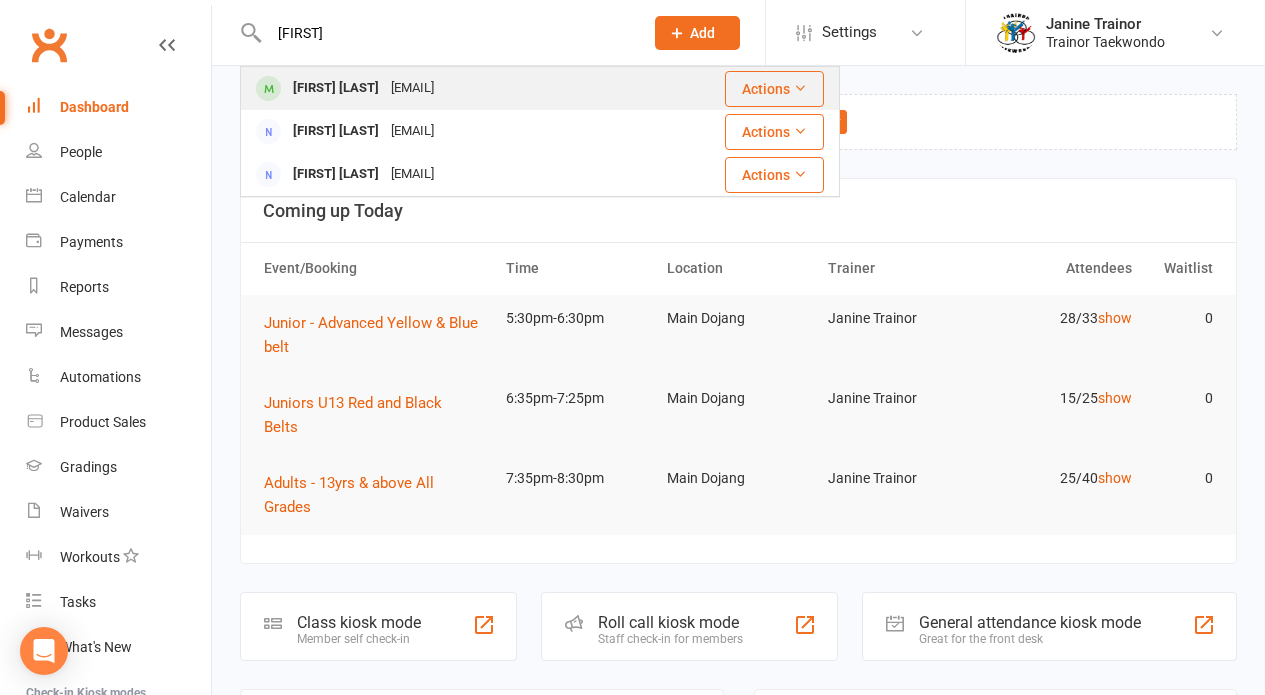 type on "[FIRST]" 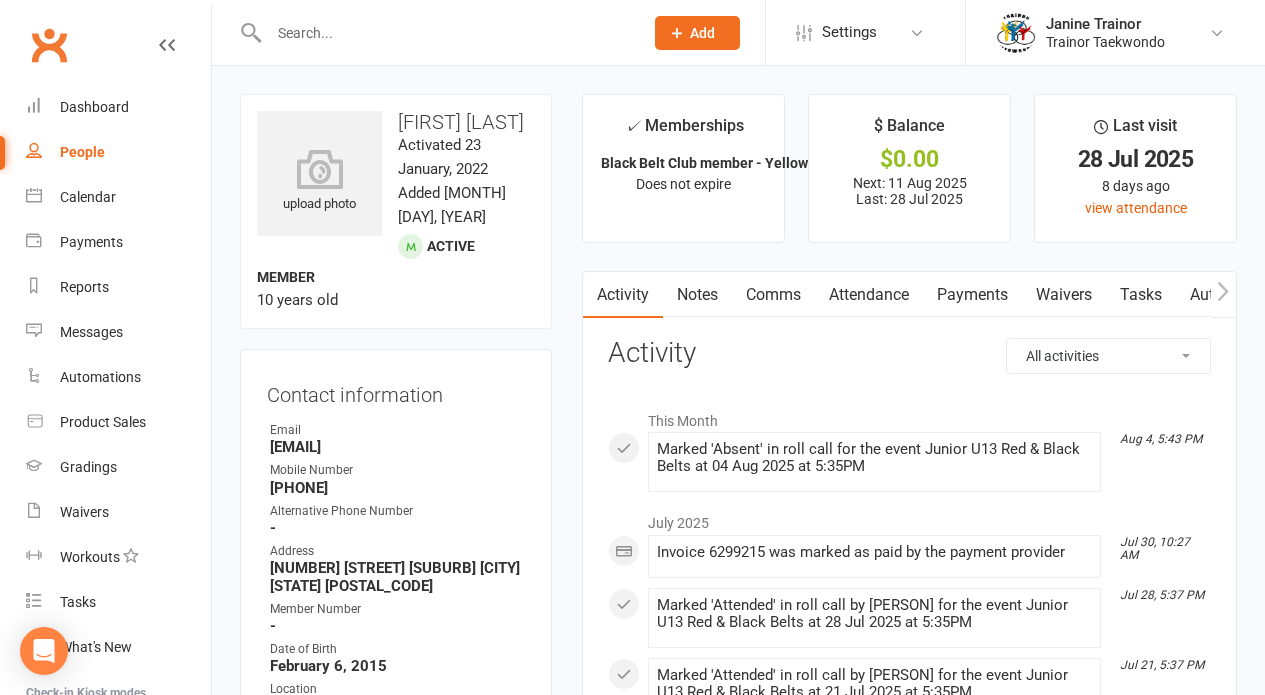 drag, startPoint x: 893, startPoint y: 295, endPoint x: 906, endPoint y: 296, distance: 13.038404 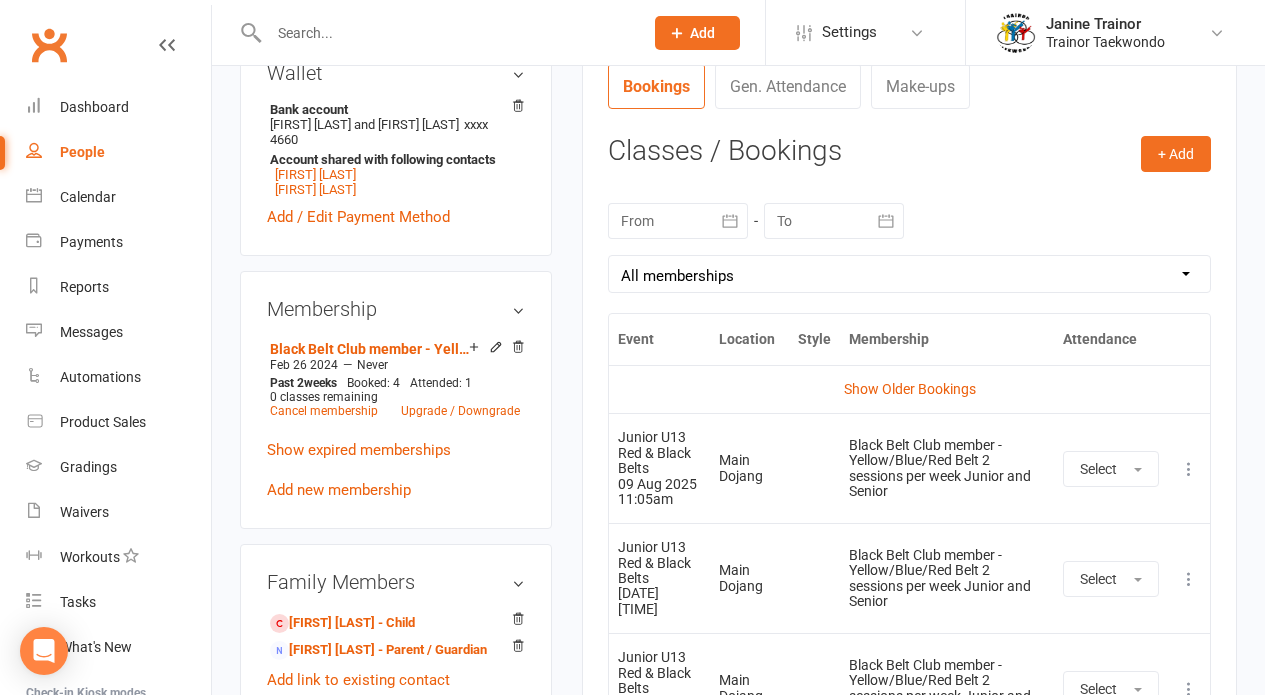 scroll, scrollTop: 795, scrollLeft: 0, axis: vertical 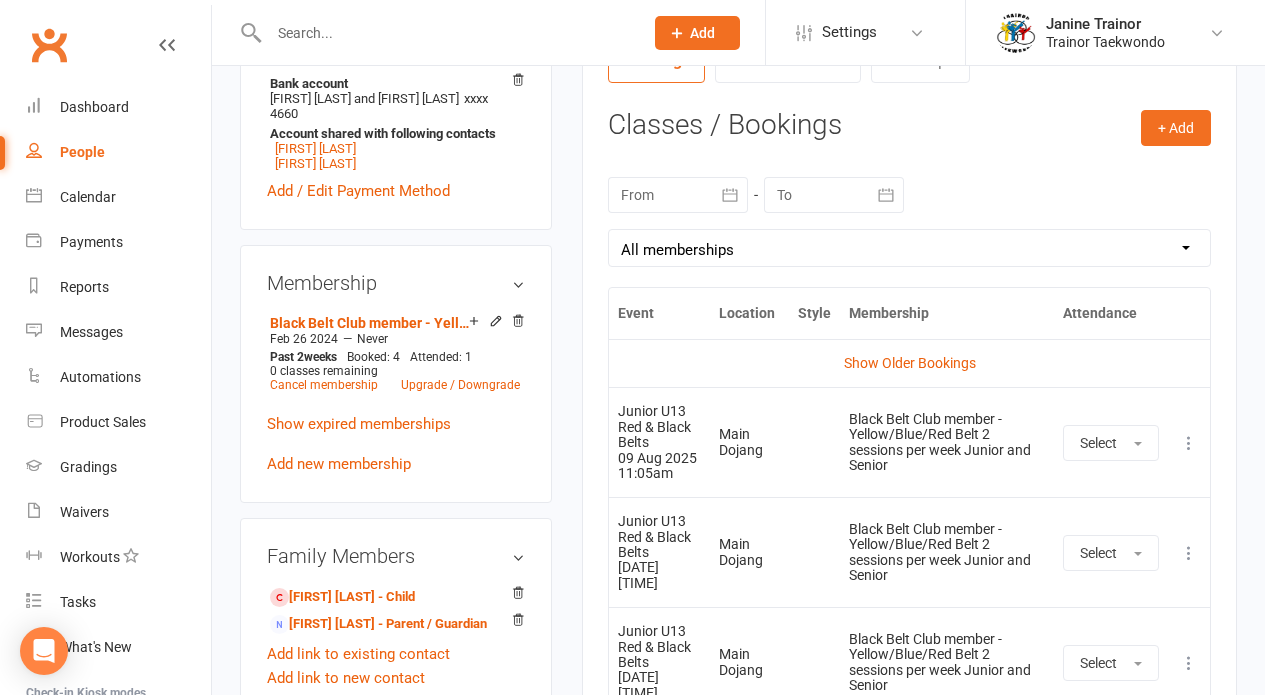click at bounding box center (1189, 443) 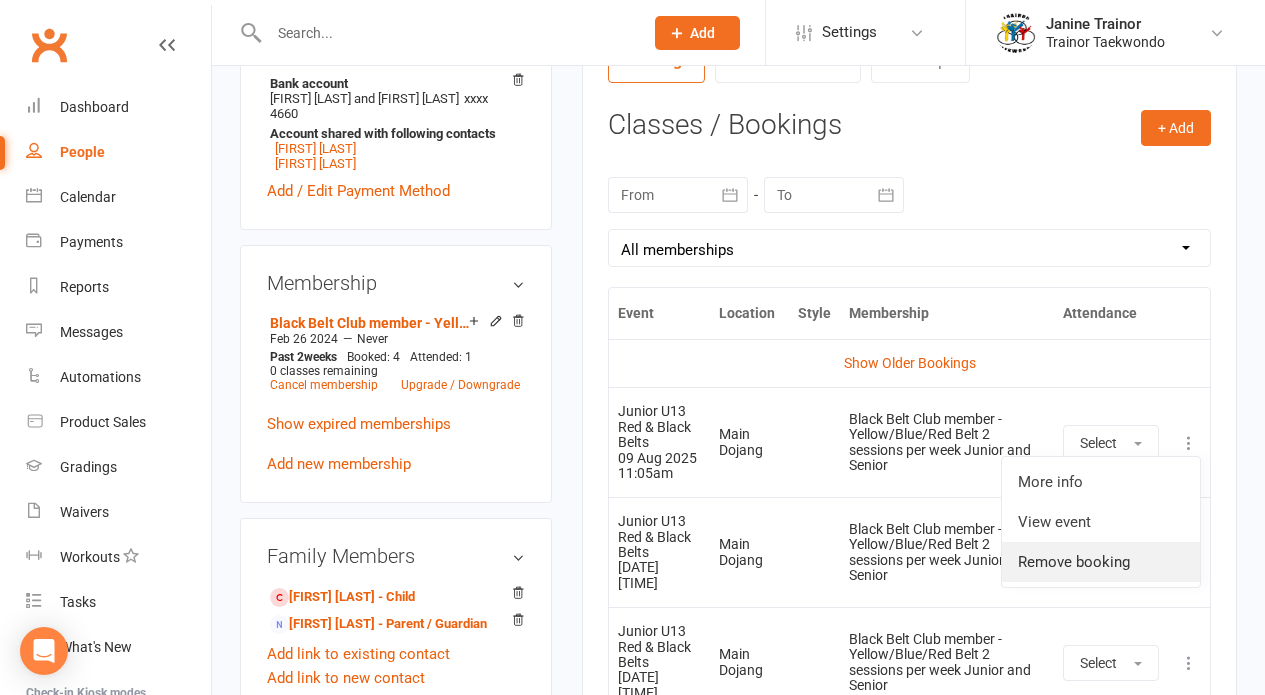click on "Remove booking" at bounding box center (1101, 562) 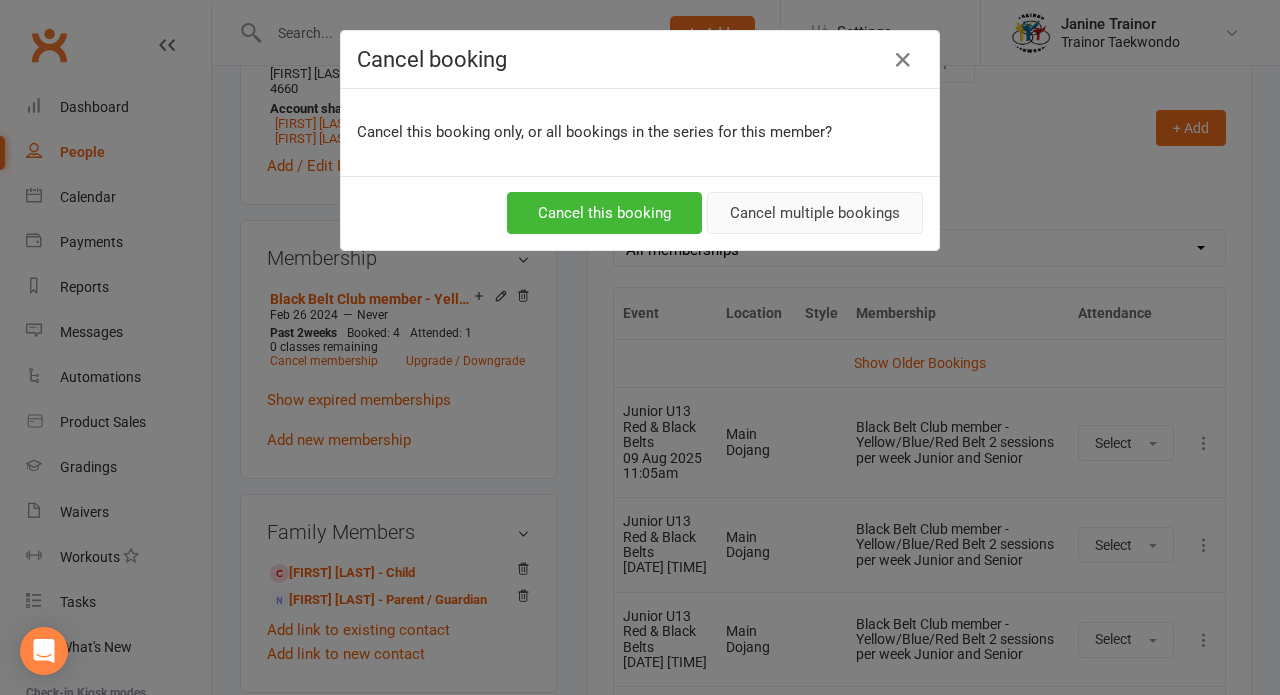 click on "Cancel multiple bookings" at bounding box center (815, 213) 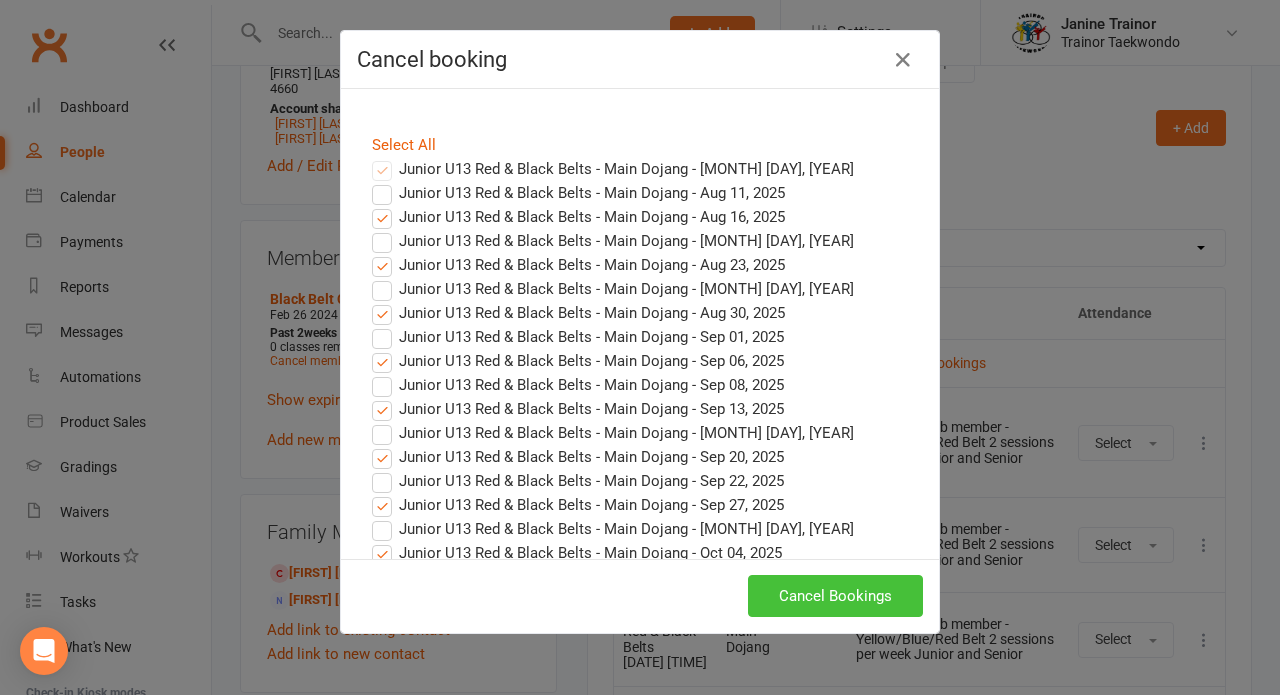 click on "Cancel Bookings" at bounding box center [835, 596] 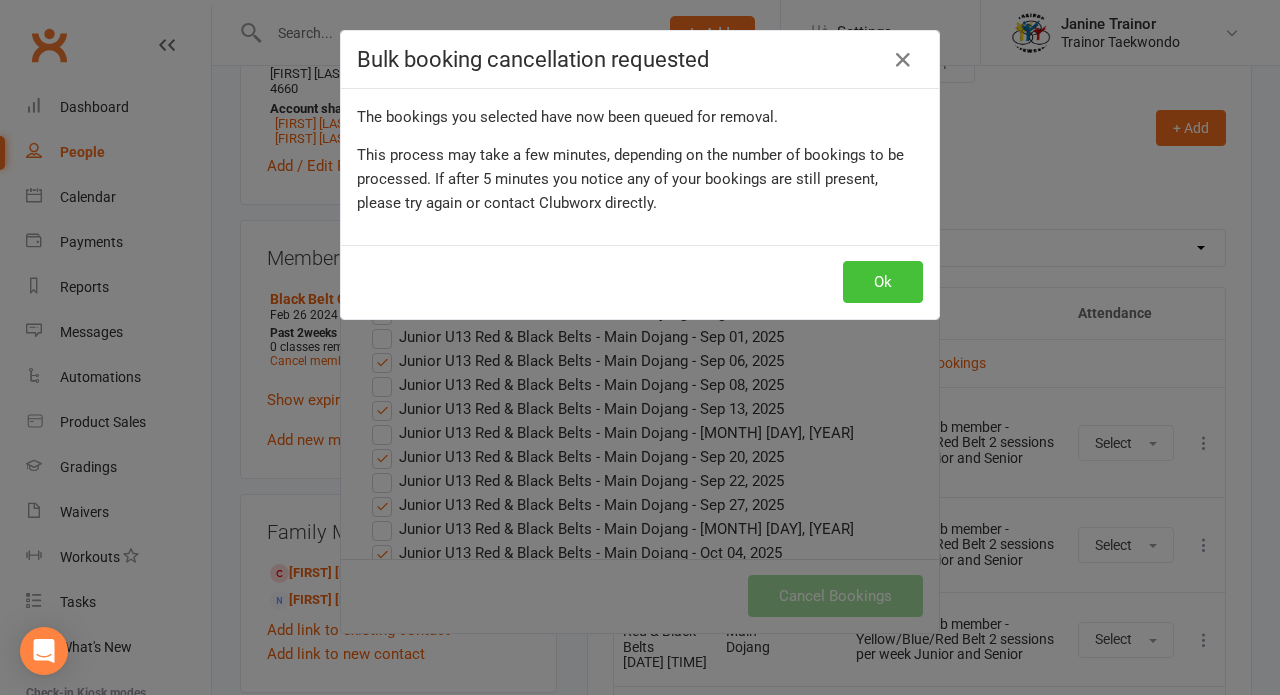 click on "Ok" at bounding box center (883, 282) 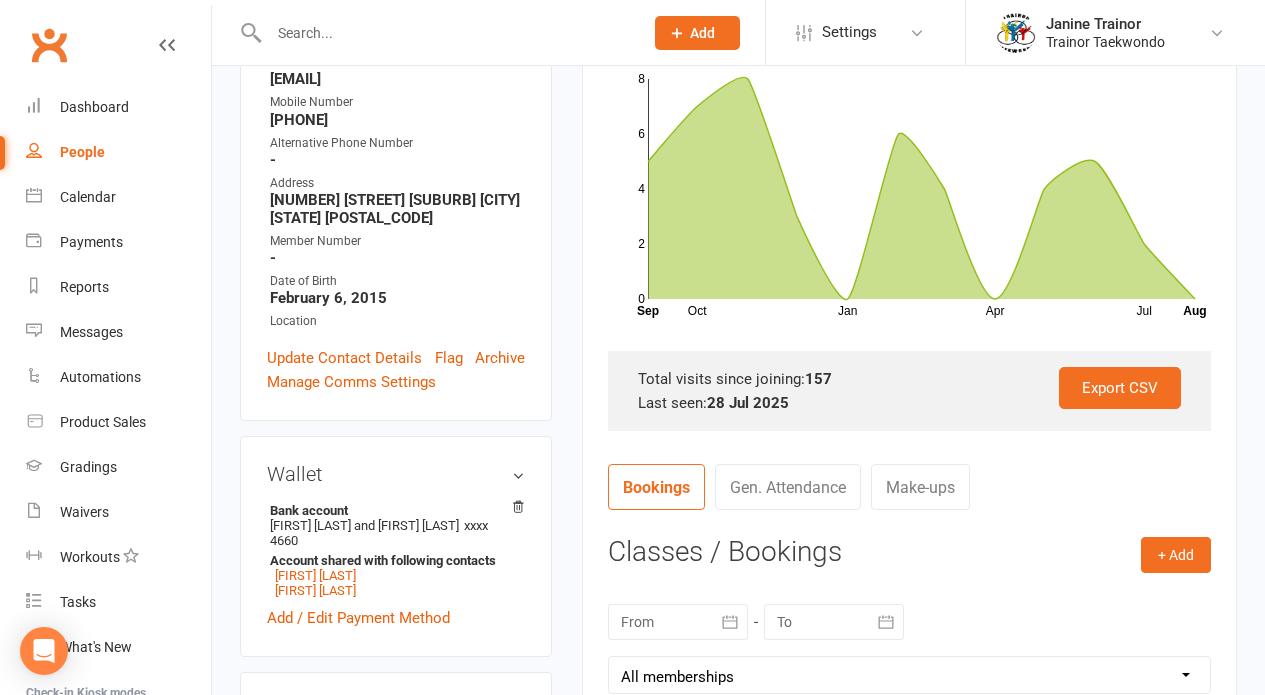 scroll, scrollTop: 23, scrollLeft: 0, axis: vertical 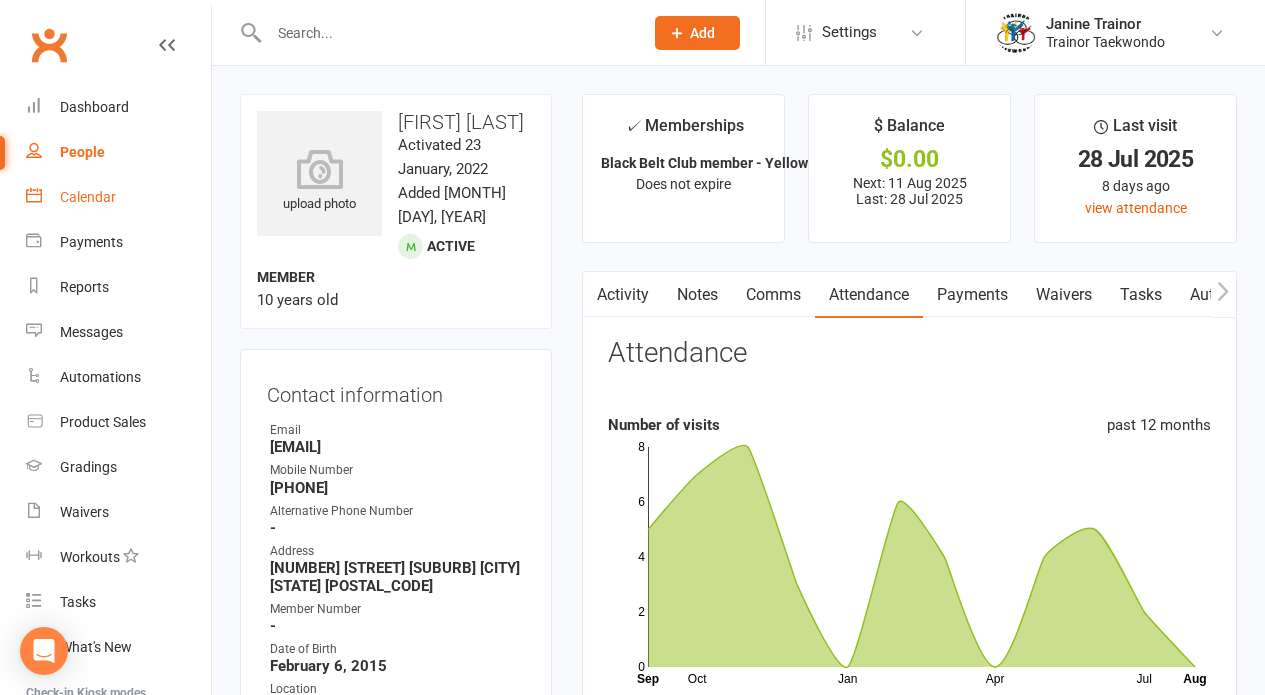 click on "Calendar" at bounding box center [118, 197] 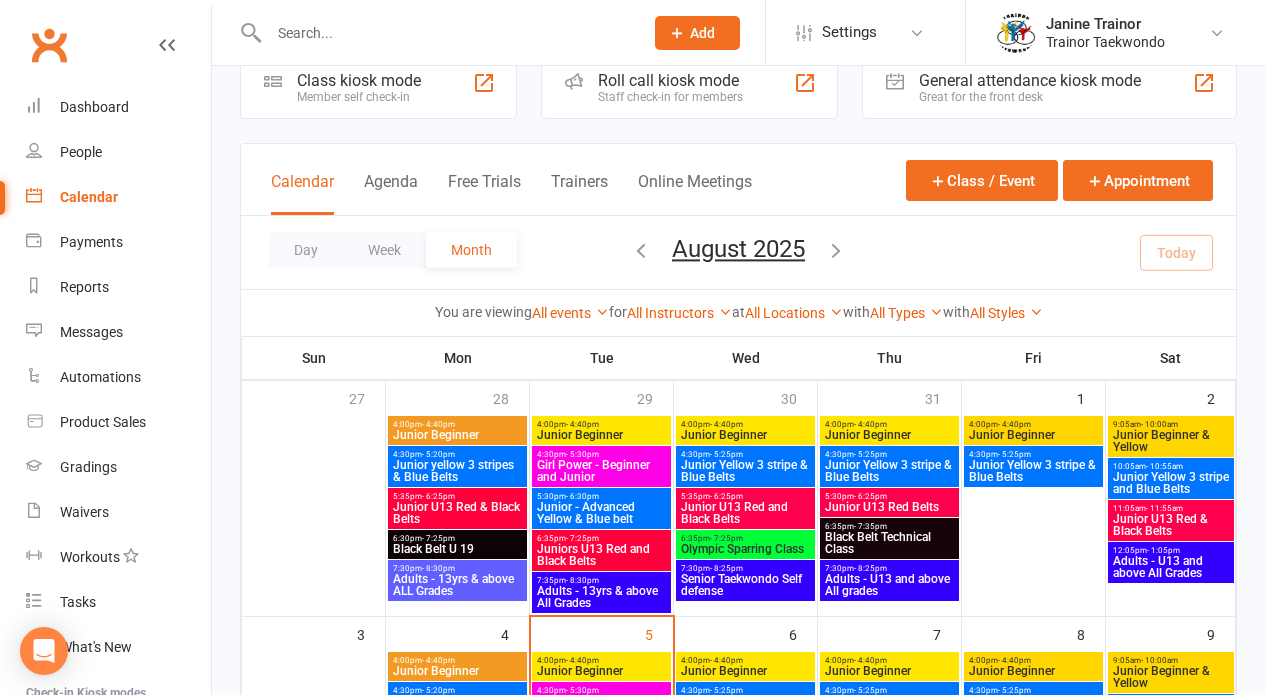 scroll, scrollTop: 11, scrollLeft: 0, axis: vertical 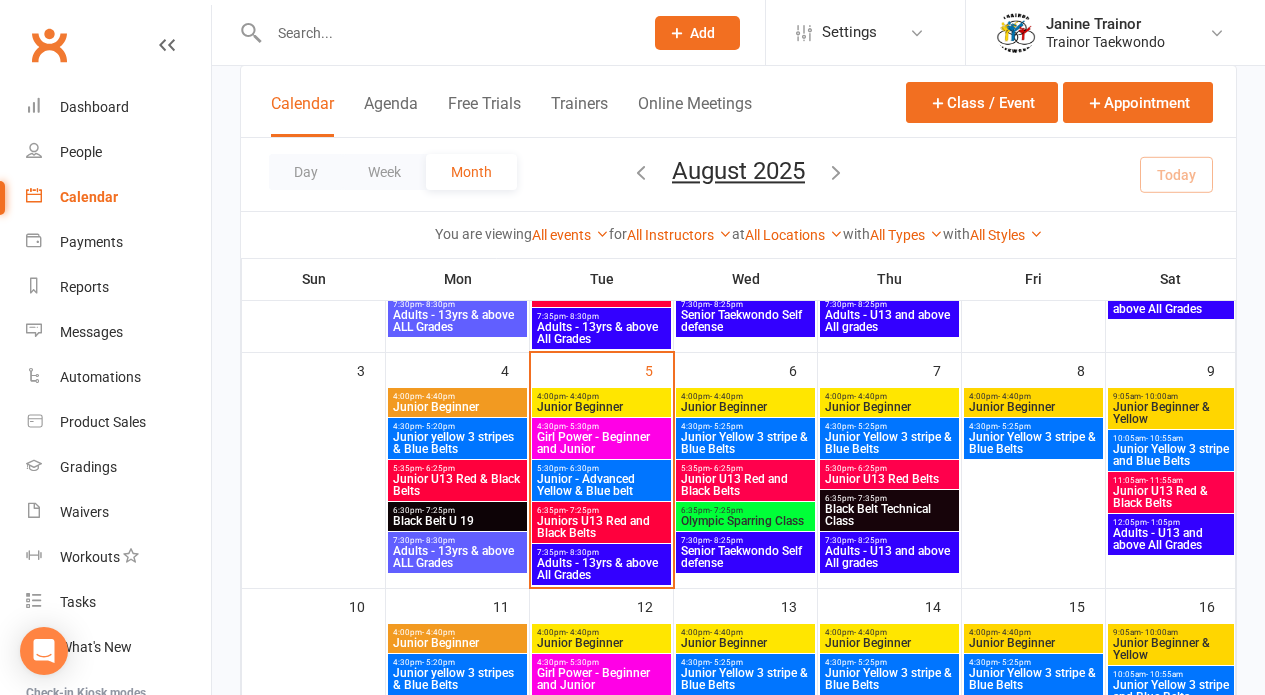click on "5:30pm  - 6:25pm" at bounding box center [889, 468] 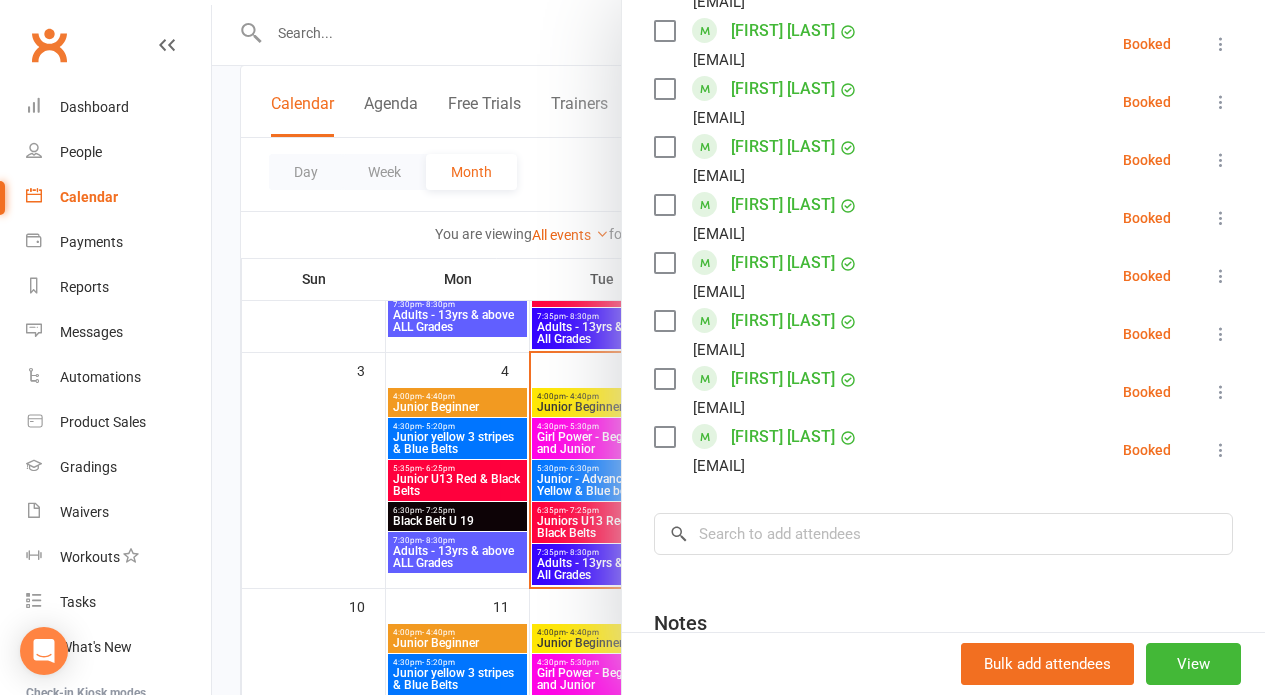 scroll, scrollTop: 1495, scrollLeft: 0, axis: vertical 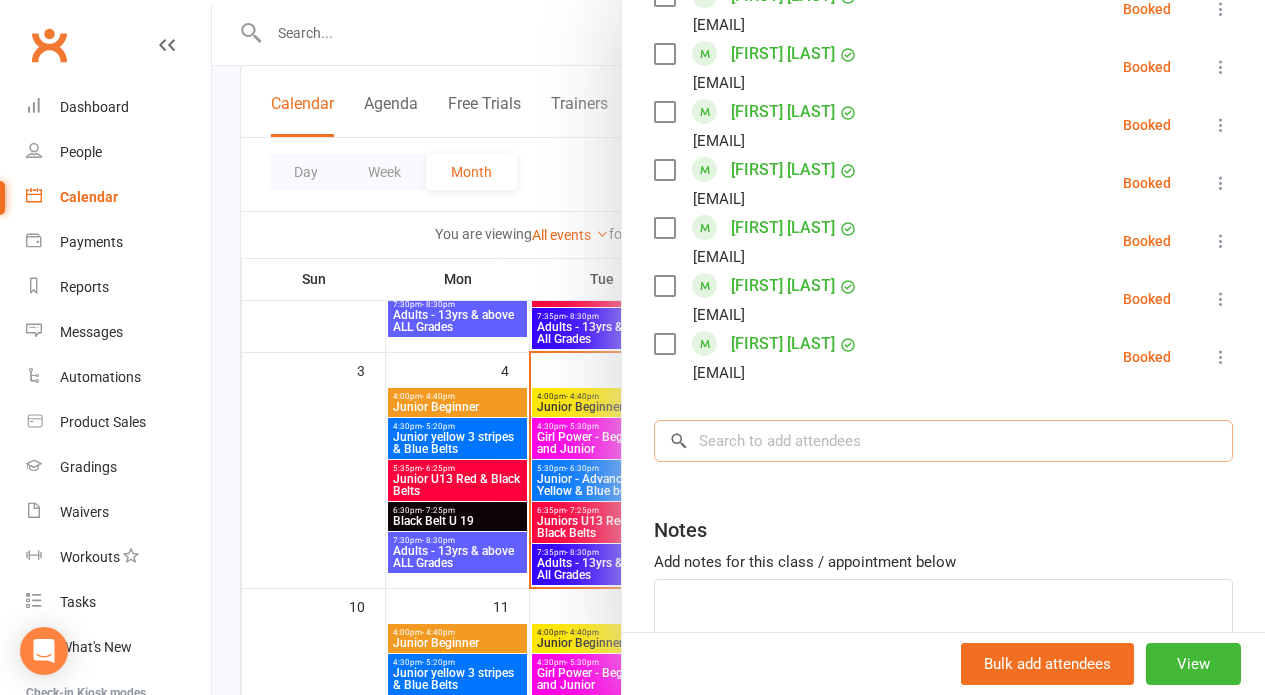 click at bounding box center (943, 441) 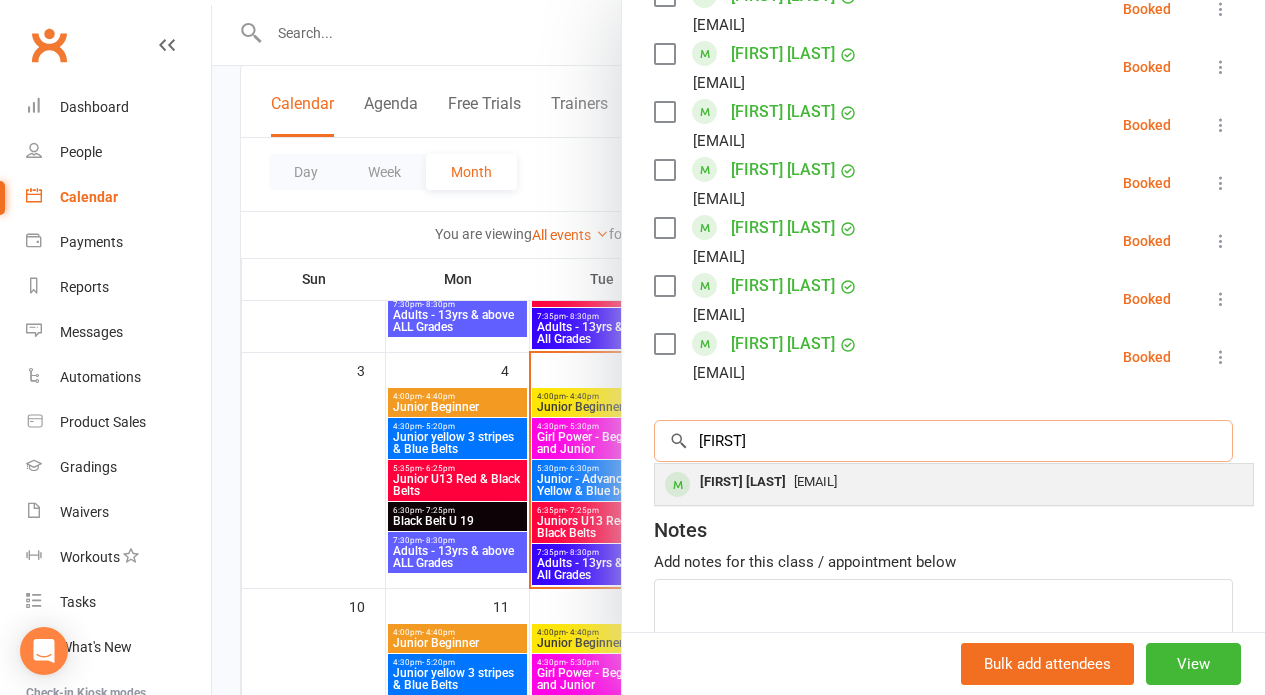 type on "lorenzo" 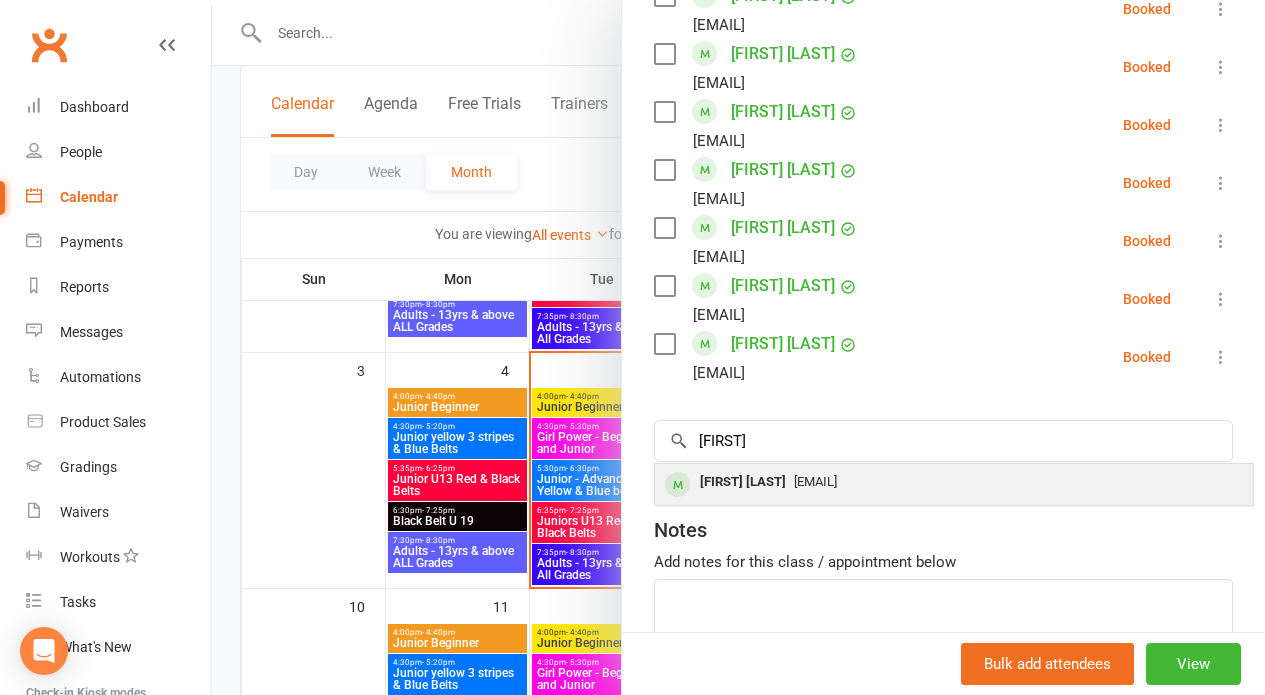 click on "Lorenzo Cordioli" at bounding box center [743, 482] 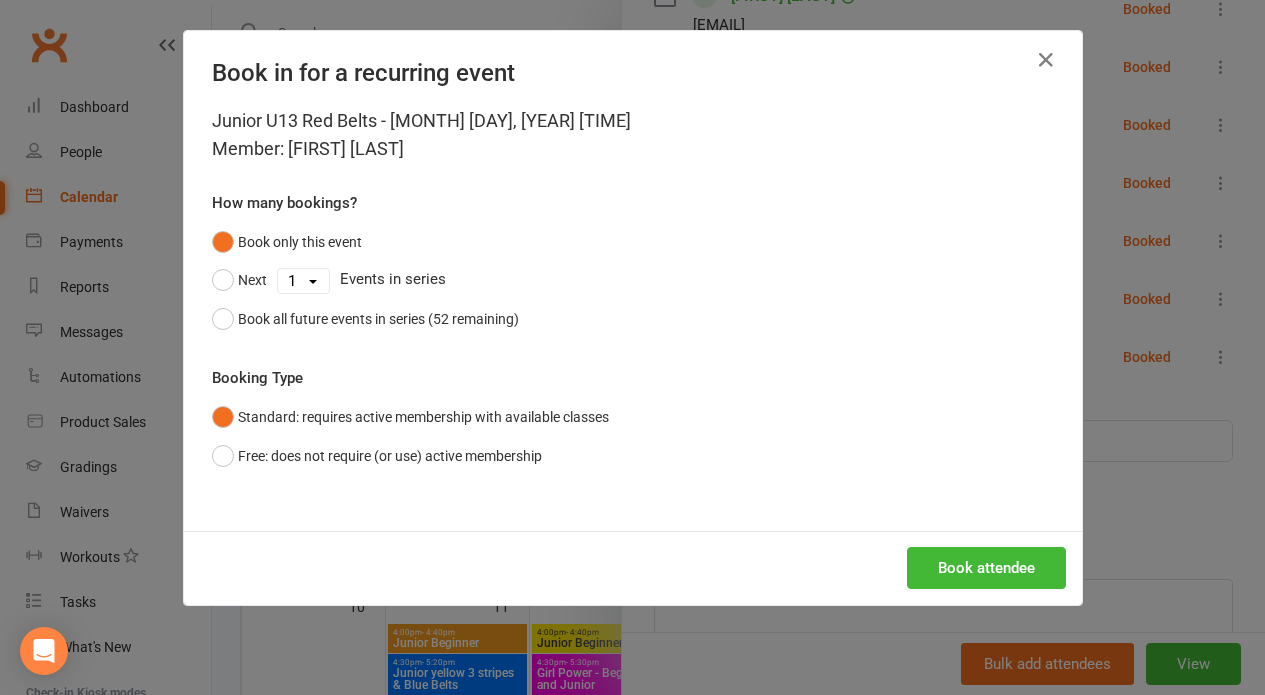 drag, startPoint x: 216, startPoint y: 314, endPoint x: 421, endPoint y: 385, distance: 216.94699 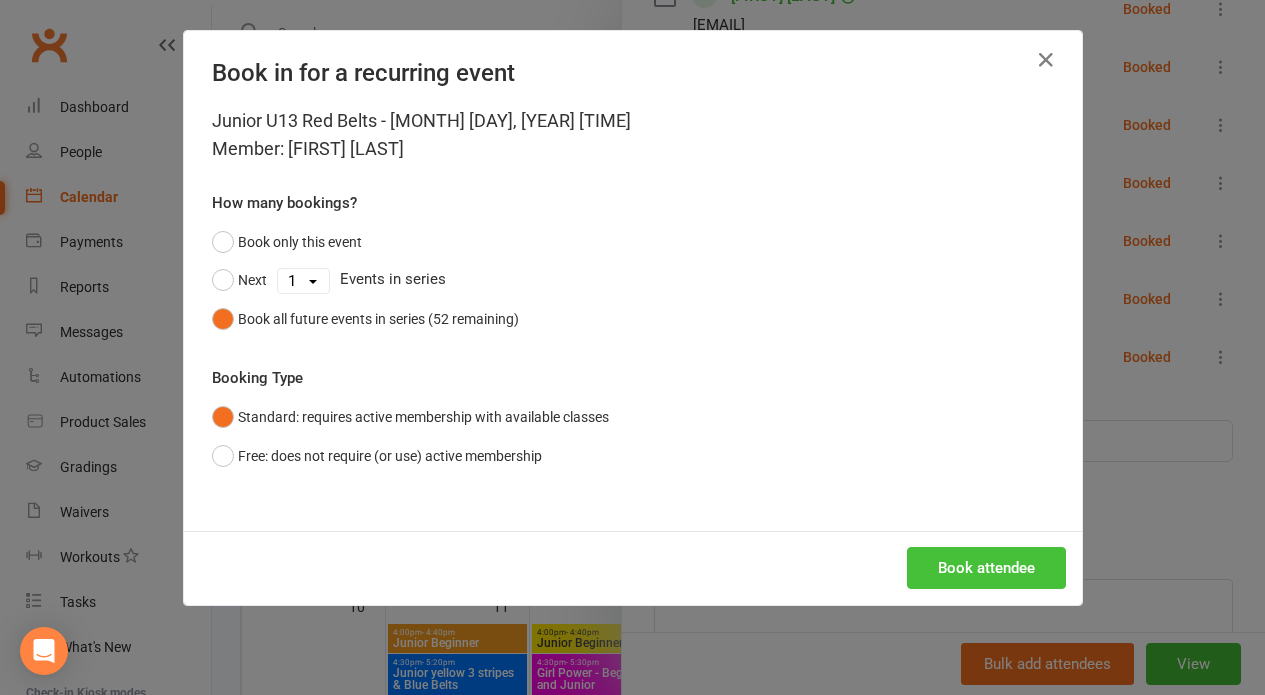 click on "Book attendee" at bounding box center (986, 568) 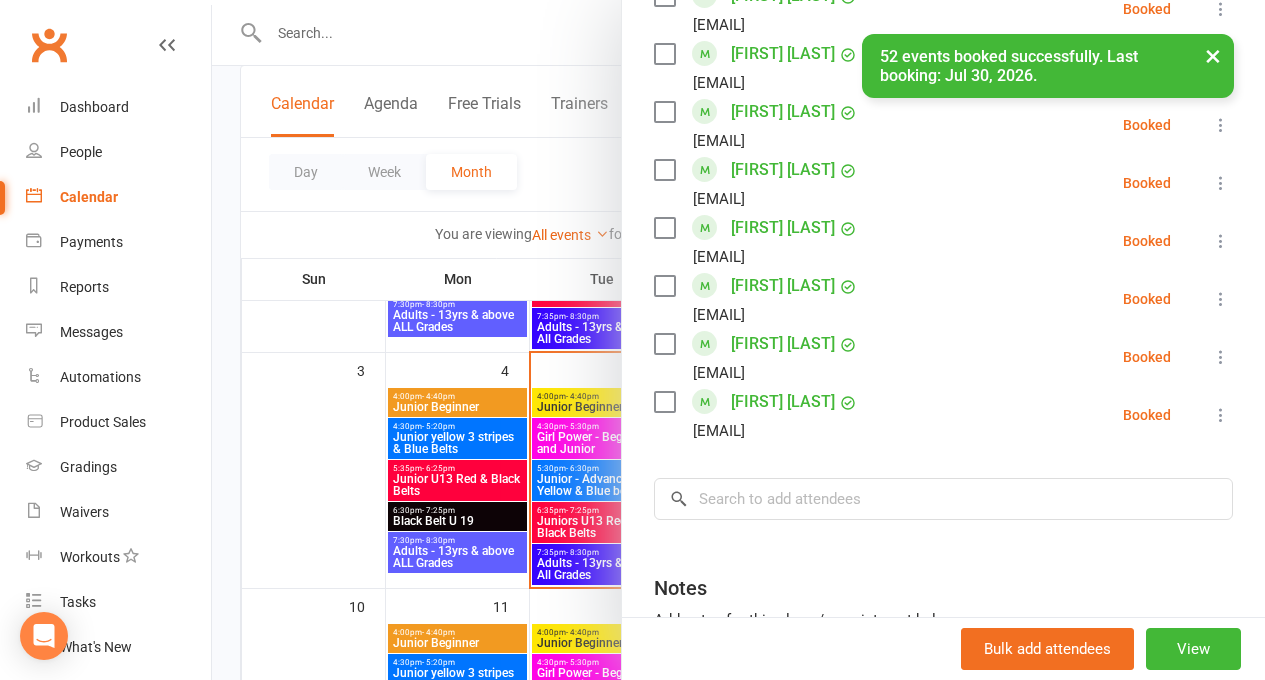 drag, startPoint x: 315, startPoint y: 502, endPoint x: 568, endPoint y: 470, distance: 255.01569 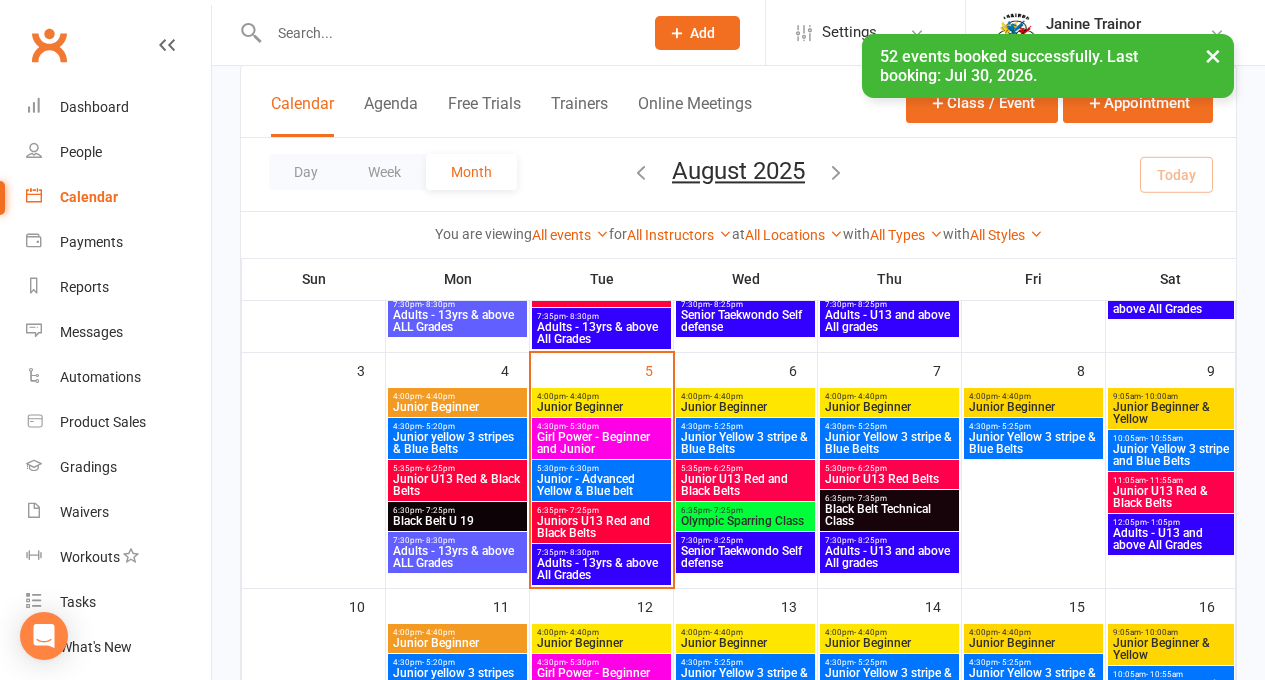 click on "Juniors U13 Red and Black Belts" at bounding box center (601, 527) 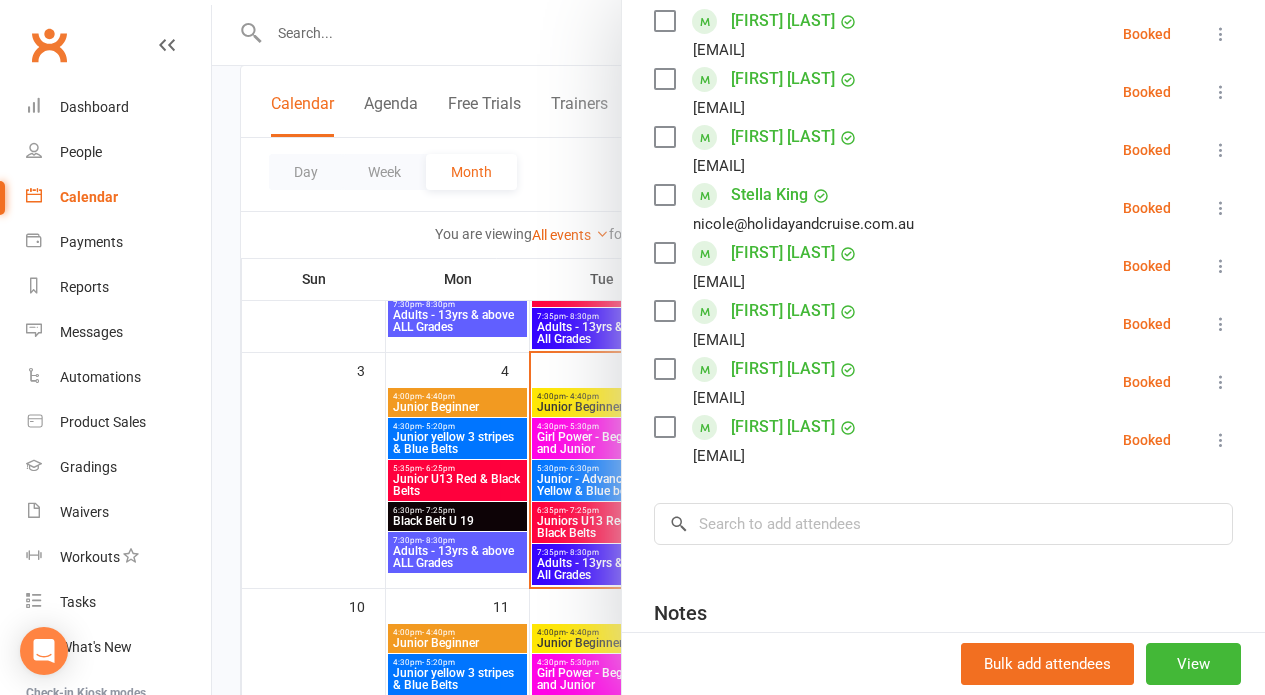 scroll, scrollTop: 797, scrollLeft: 0, axis: vertical 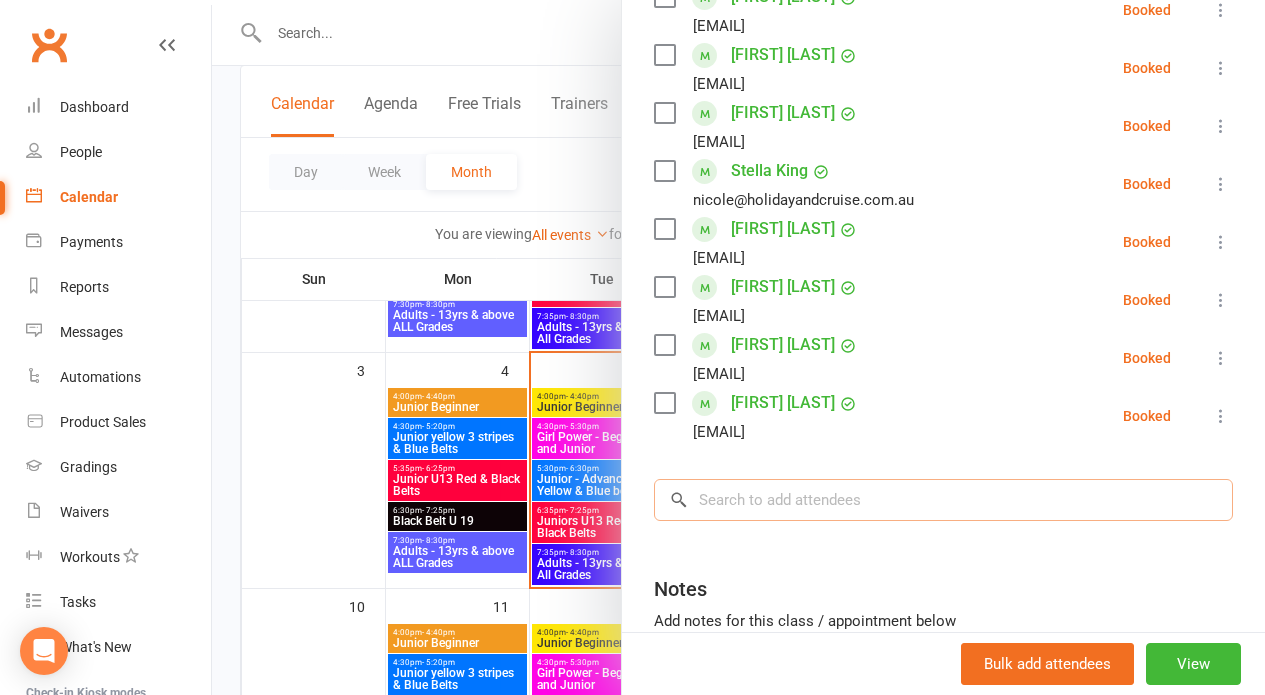 click at bounding box center (943, 500) 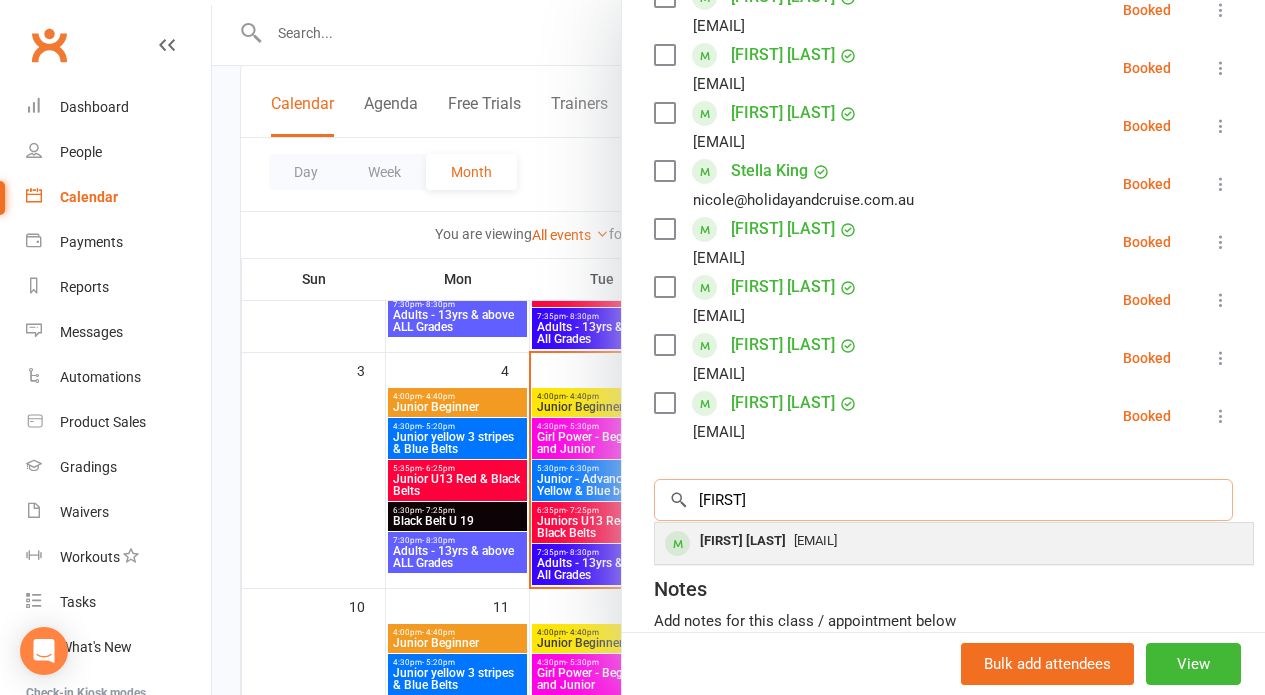 type on "lorenzo" 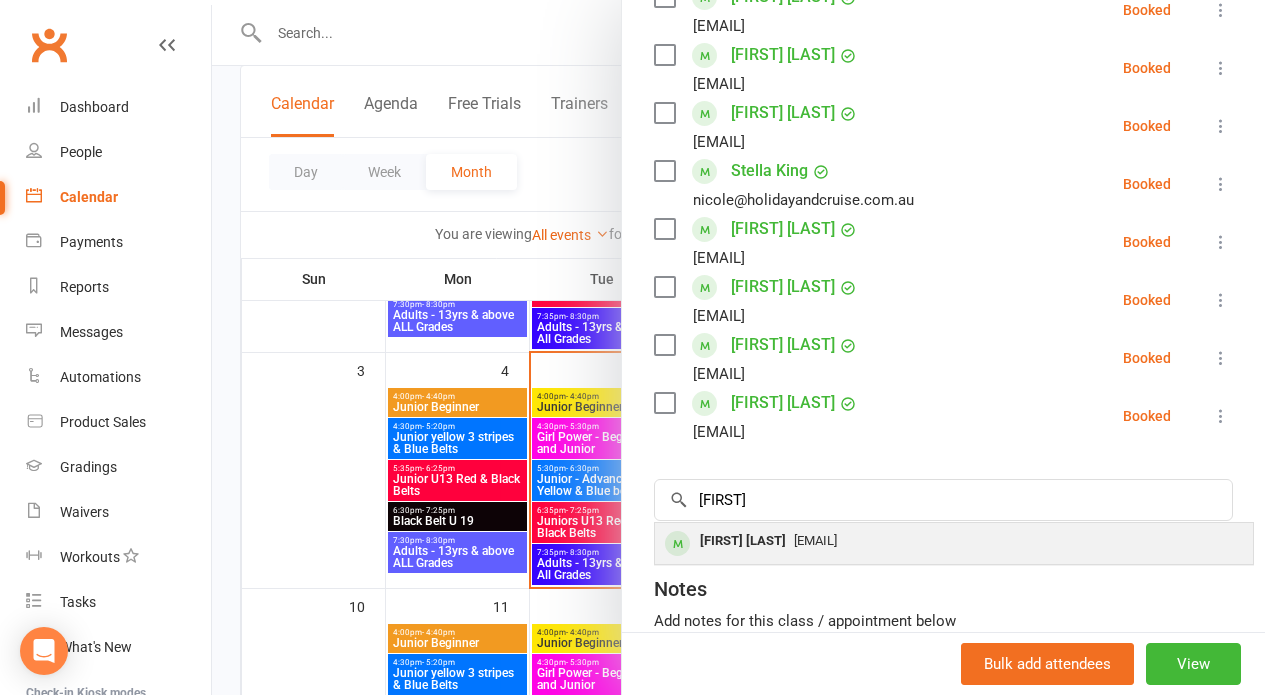 click on "Lorenzo Cordioli" at bounding box center (743, 541) 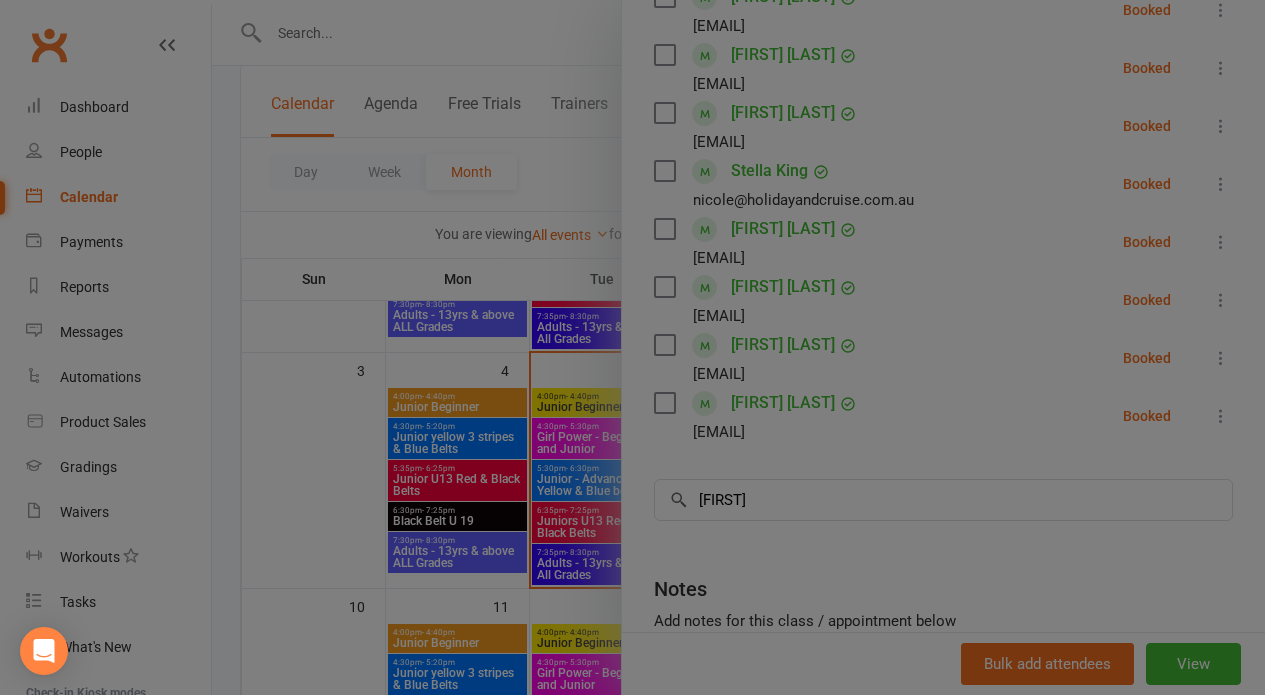 type 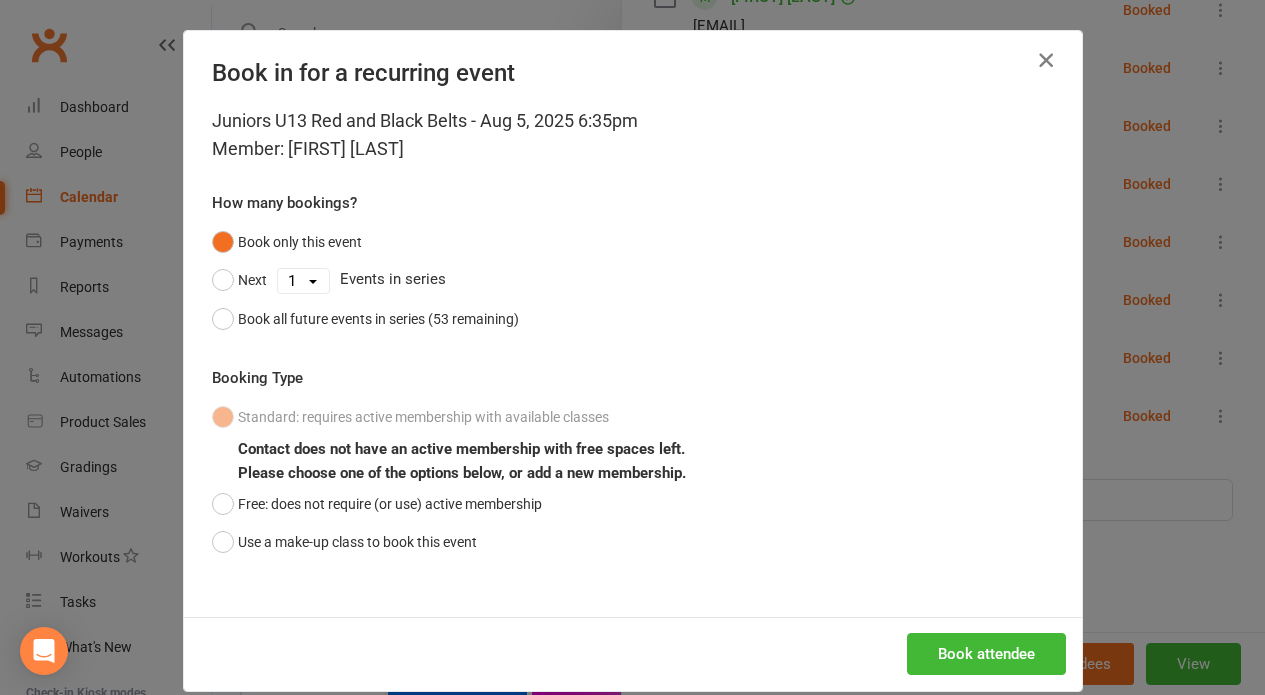 click at bounding box center [1046, 60] 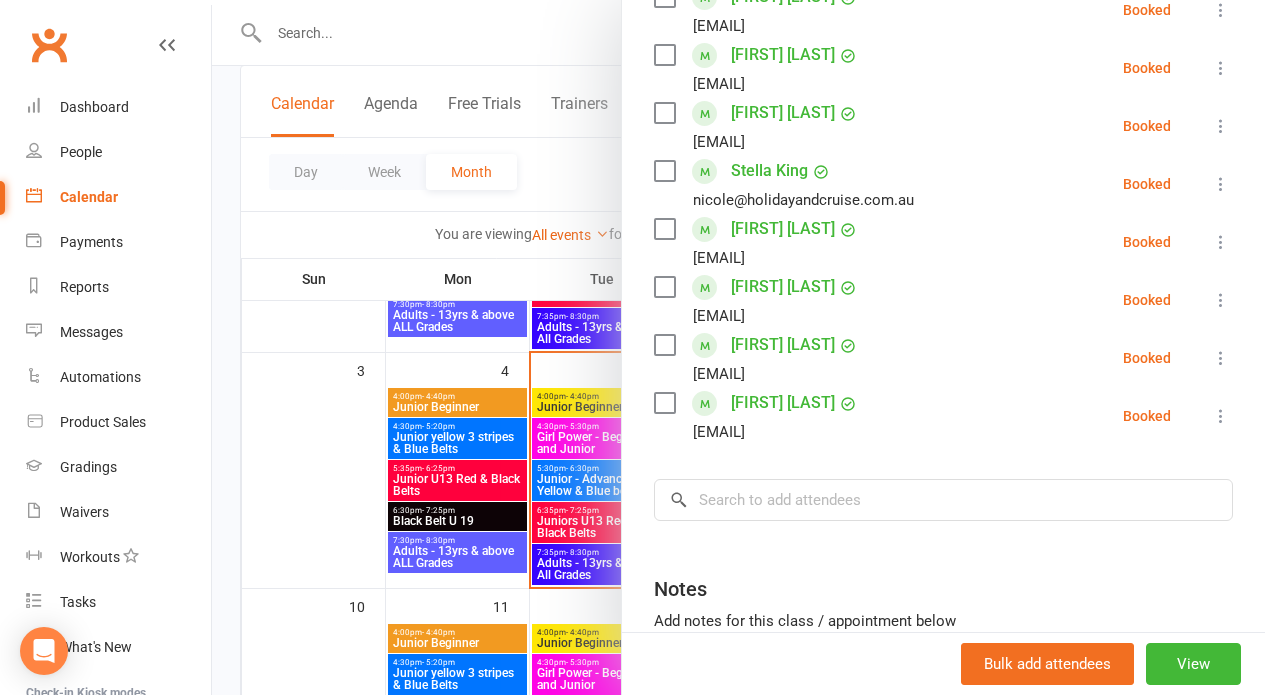 click at bounding box center (738, 347) 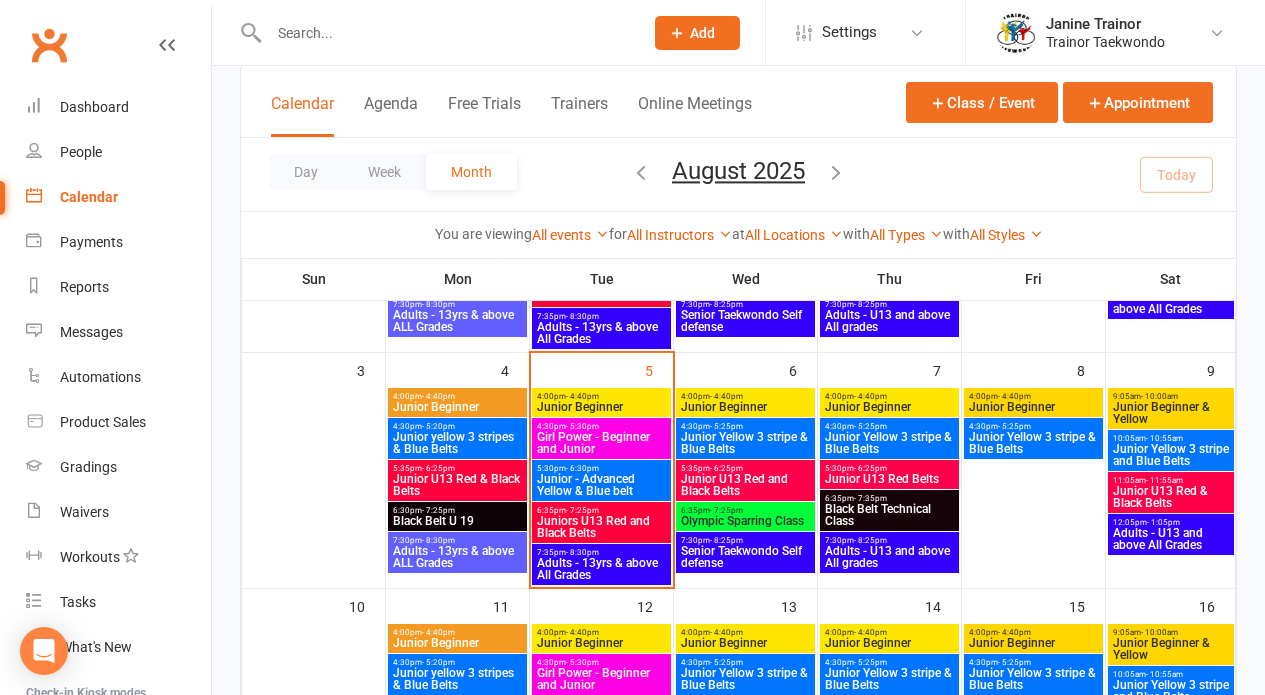 click at bounding box center [446, 33] 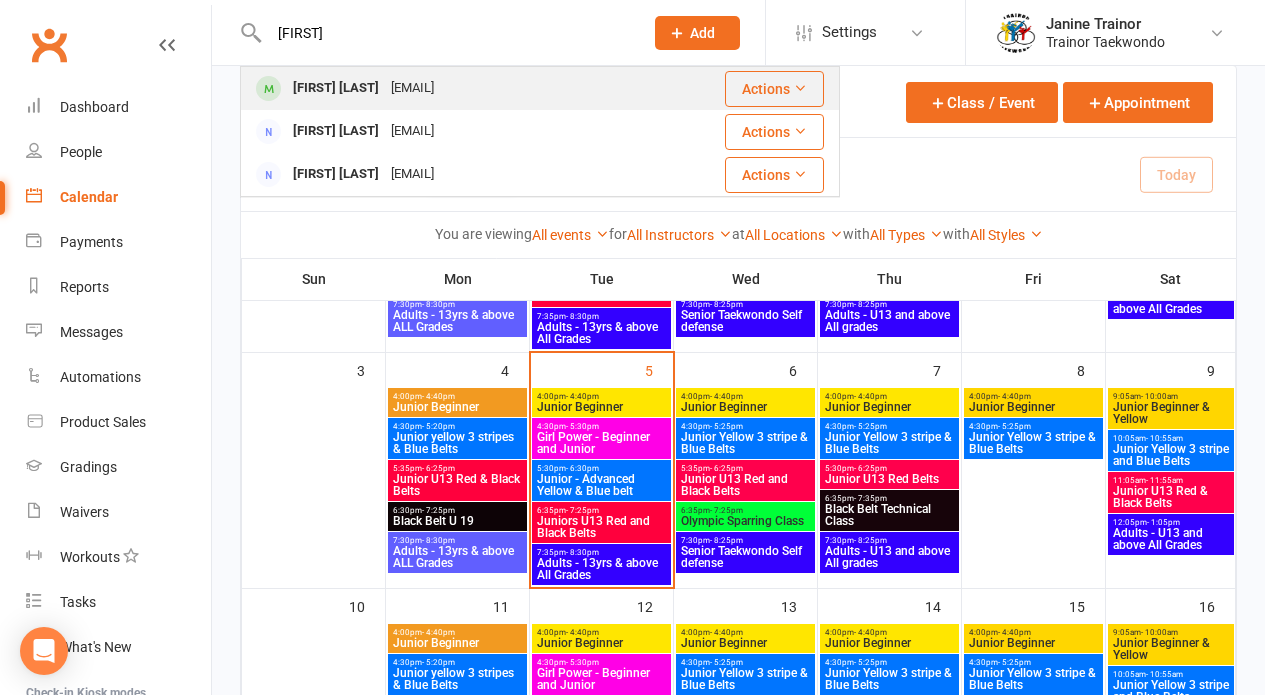 type on "lorenzo" 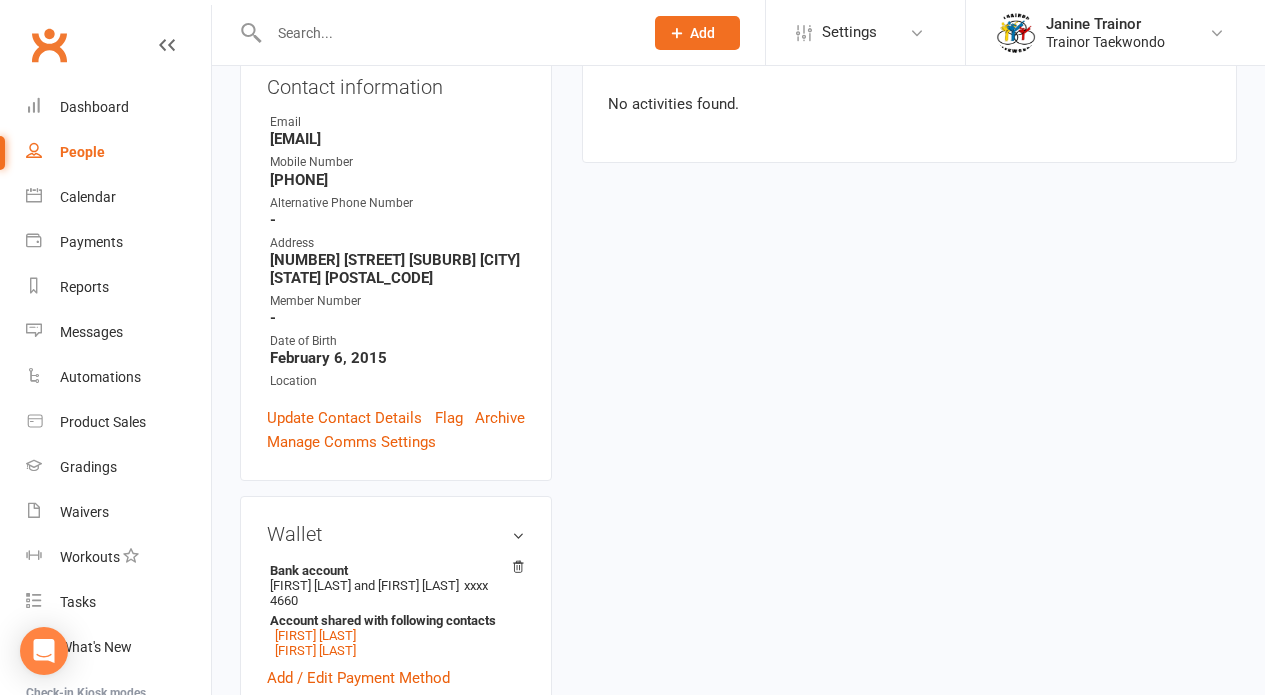 scroll, scrollTop: 0, scrollLeft: 0, axis: both 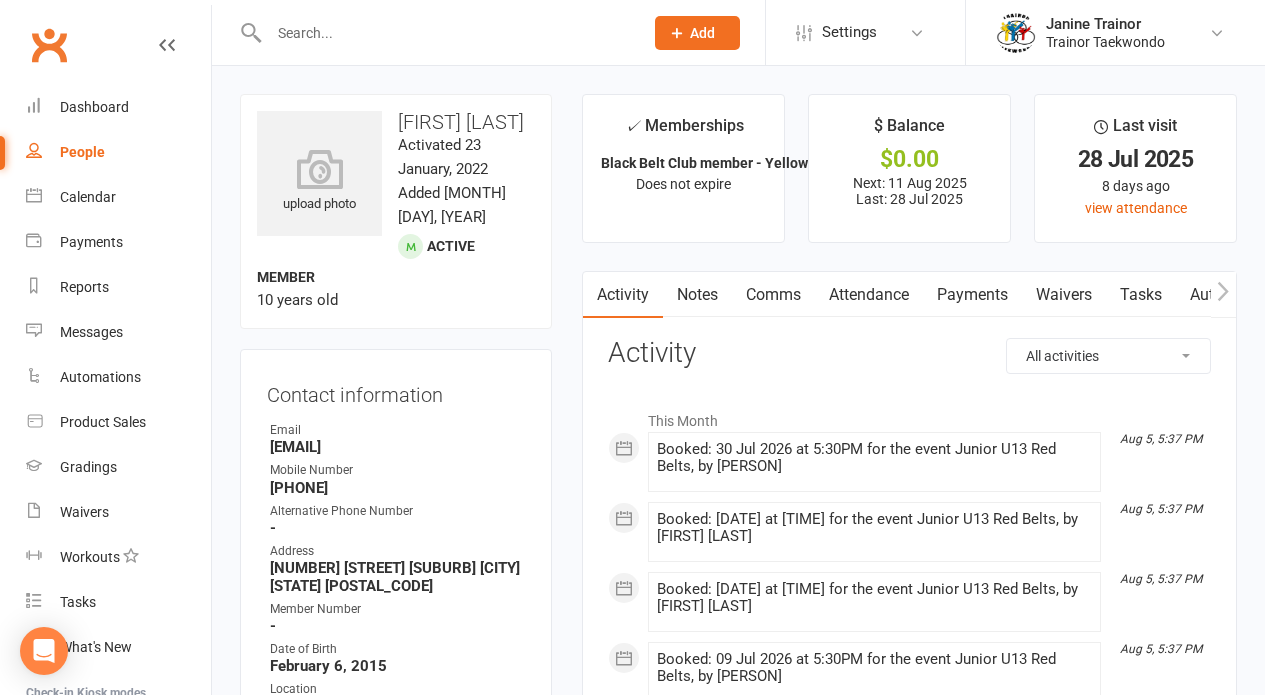 drag, startPoint x: 883, startPoint y: 297, endPoint x: 1043, endPoint y: 284, distance: 160.52725 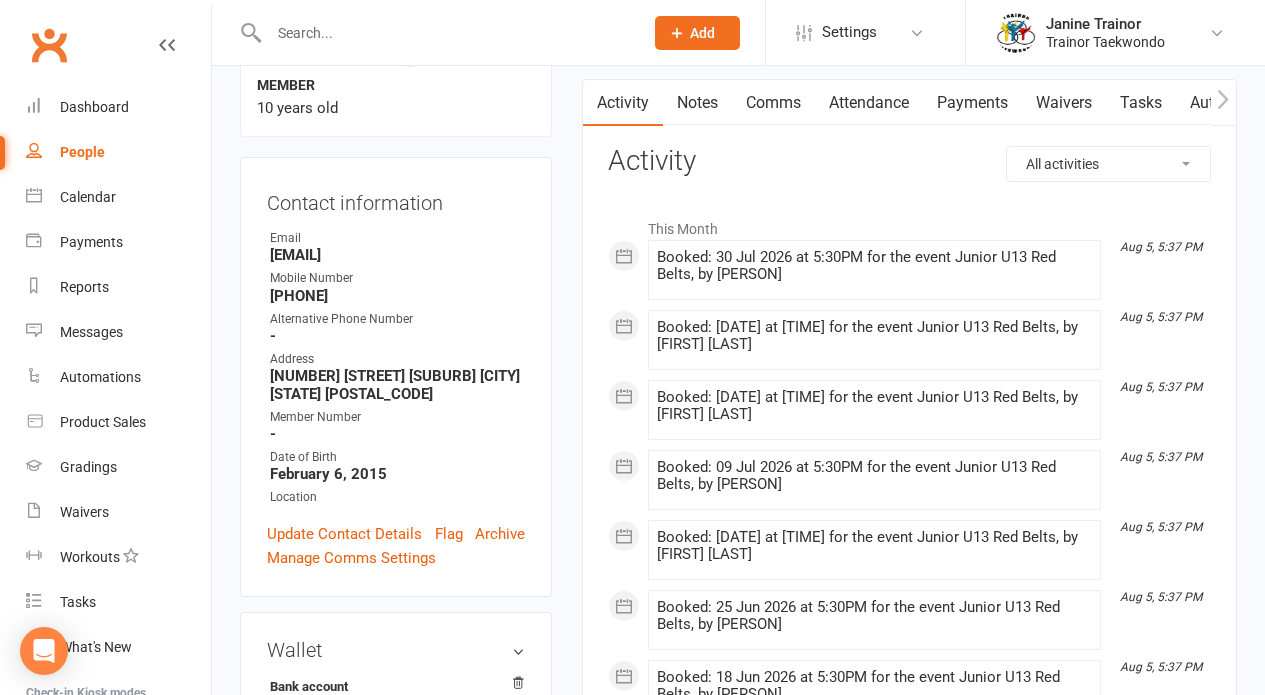 scroll, scrollTop: 0, scrollLeft: 0, axis: both 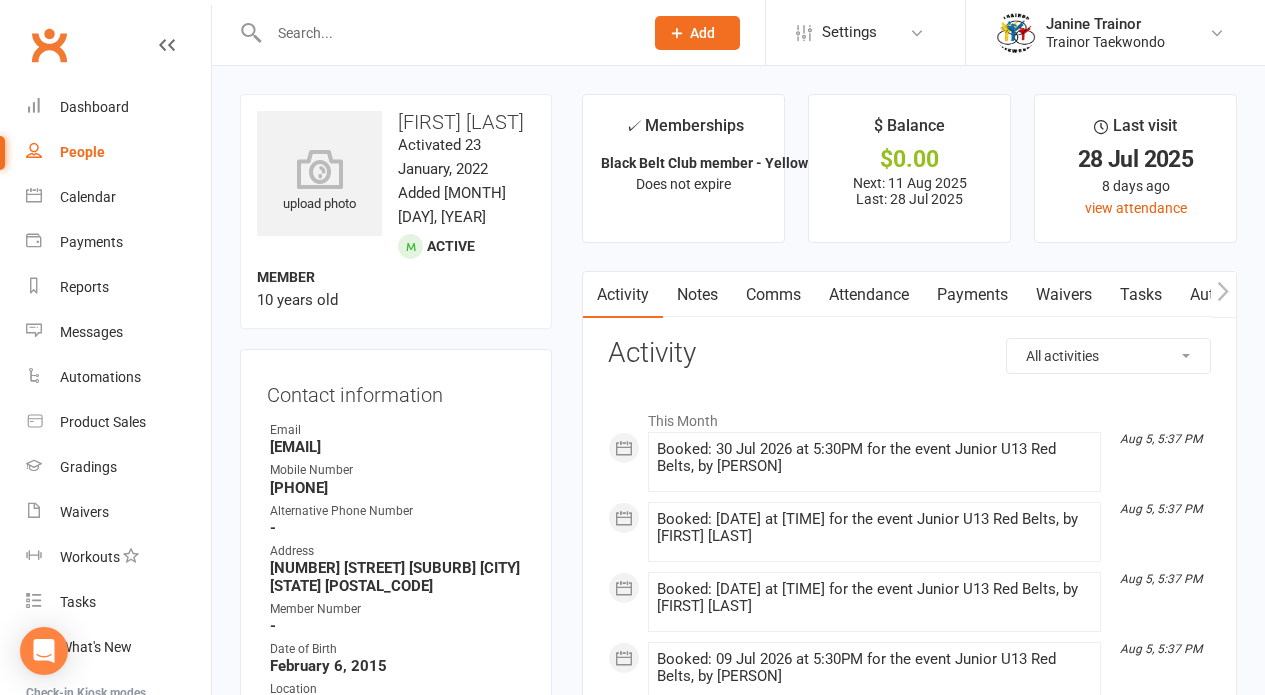 click on "Attendance" at bounding box center [869, 295] 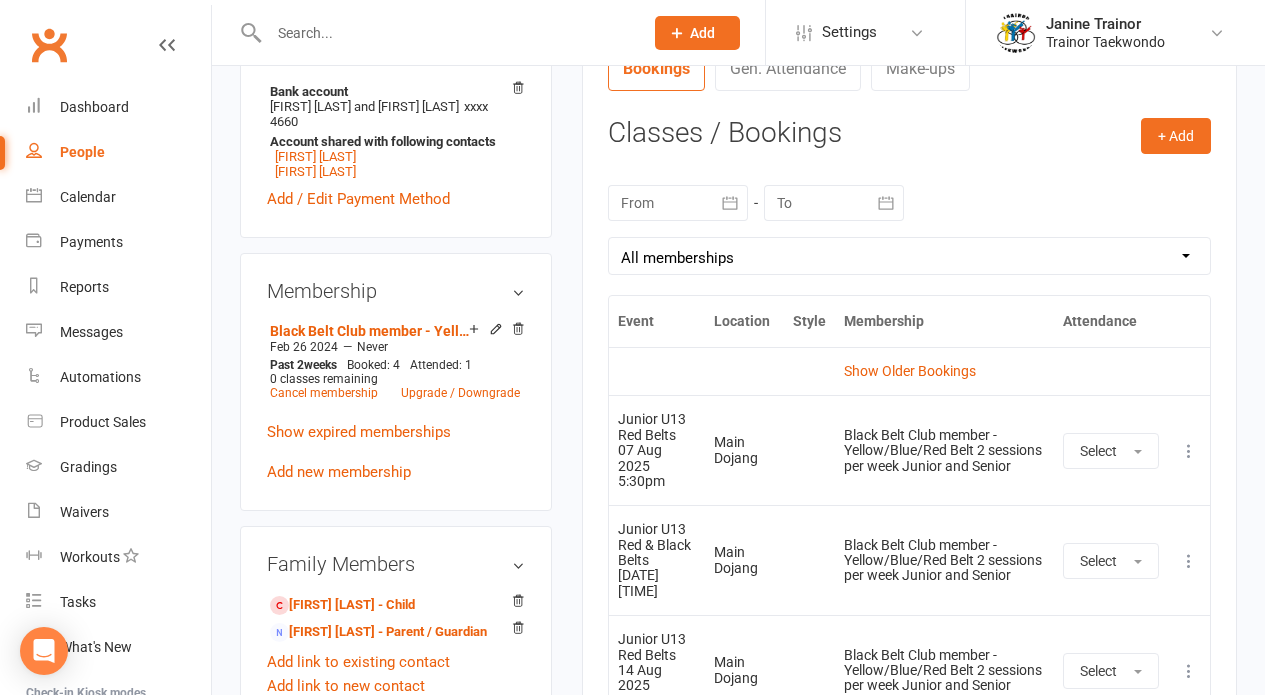 scroll, scrollTop: 795, scrollLeft: 0, axis: vertical 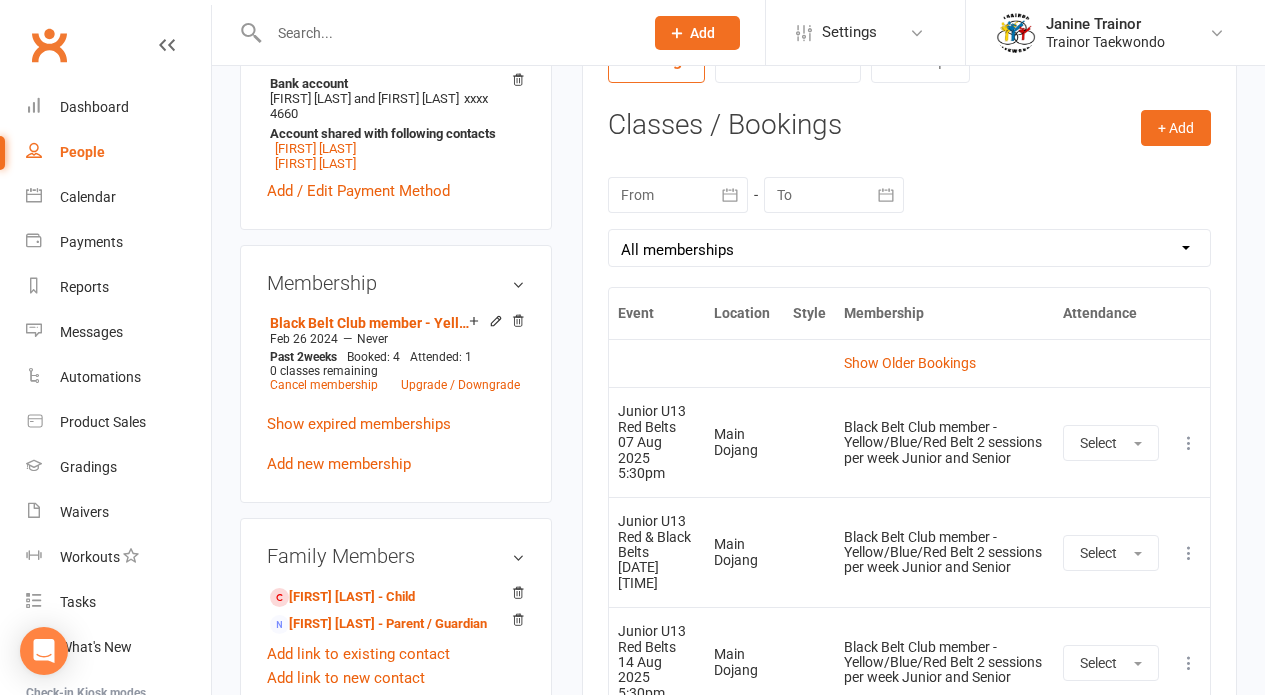 click at bounding box center [1189, 553] 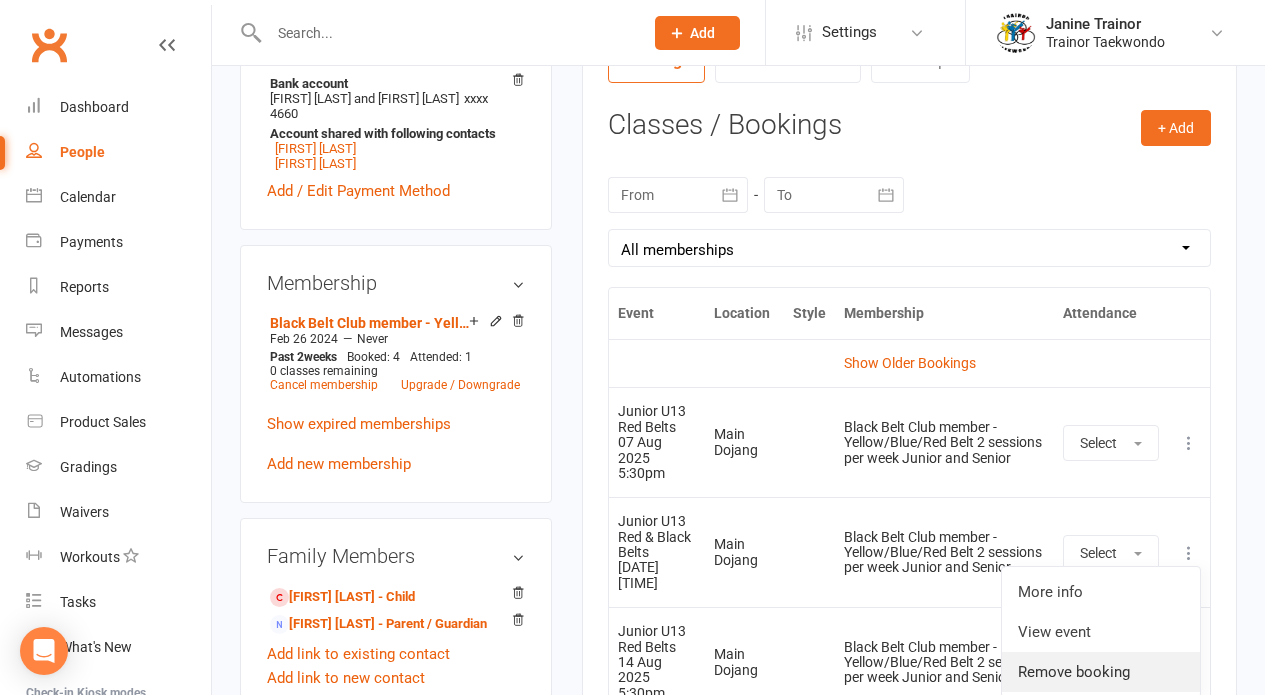 click on "Remove booking" at bounding box center [1101, 672] 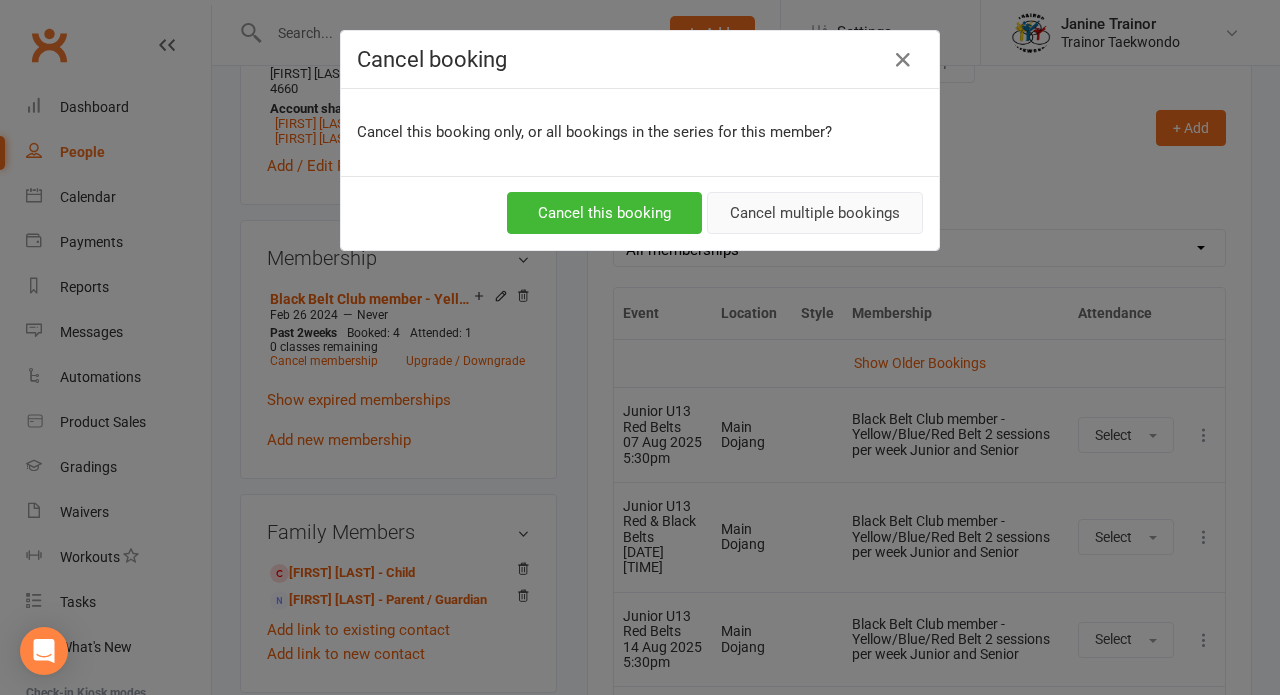 click on "Cancel multiple bookings" at bounding box center (815, 213) 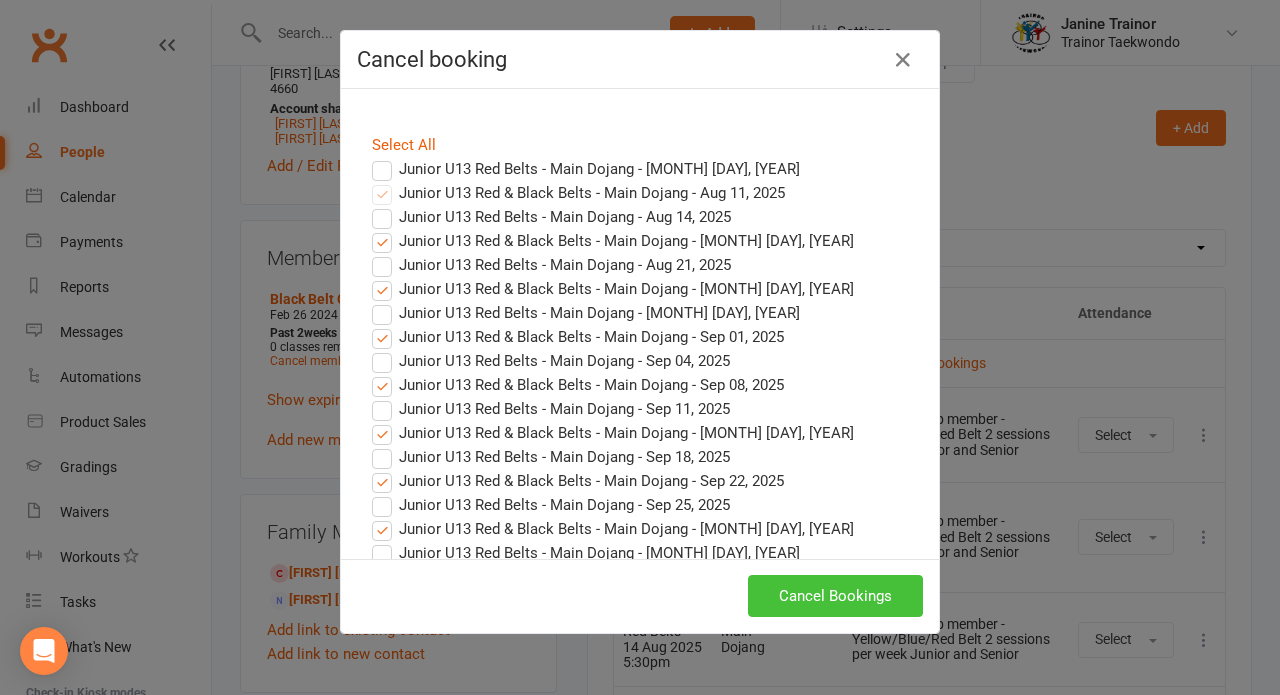 click on "Cancel Bookings" at bounding box center [835, 596] 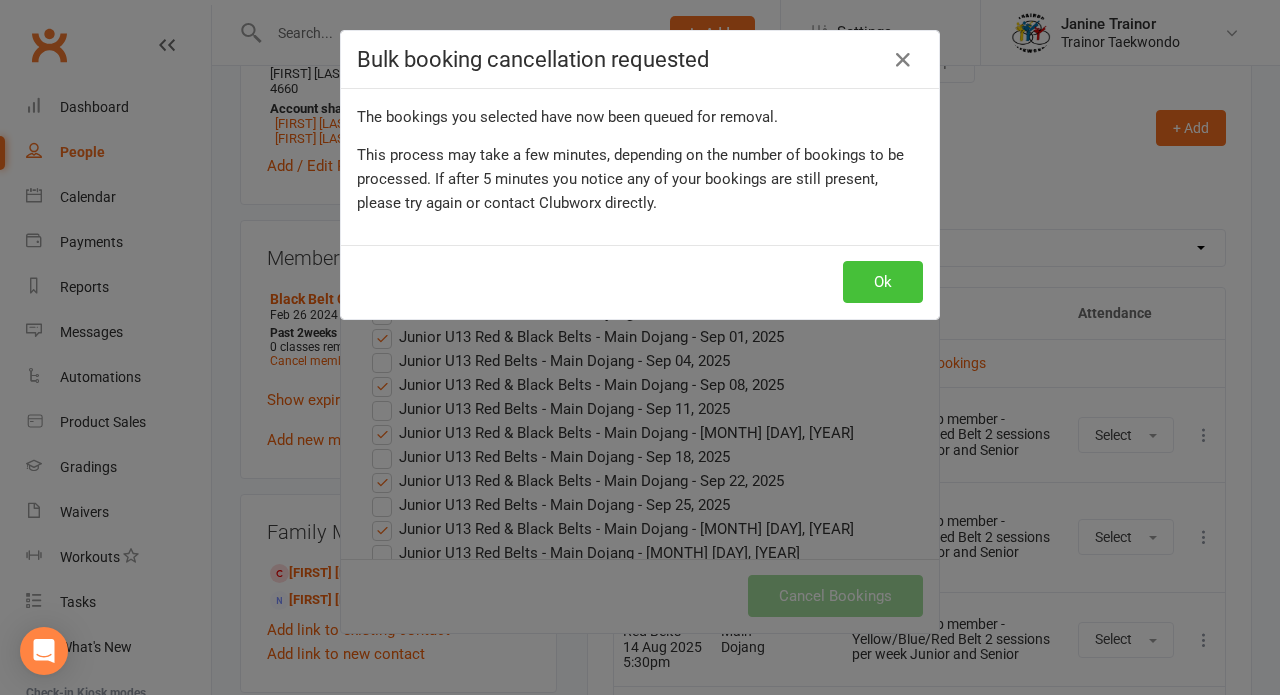 click on "Ok" at bounding box center (883, 282) 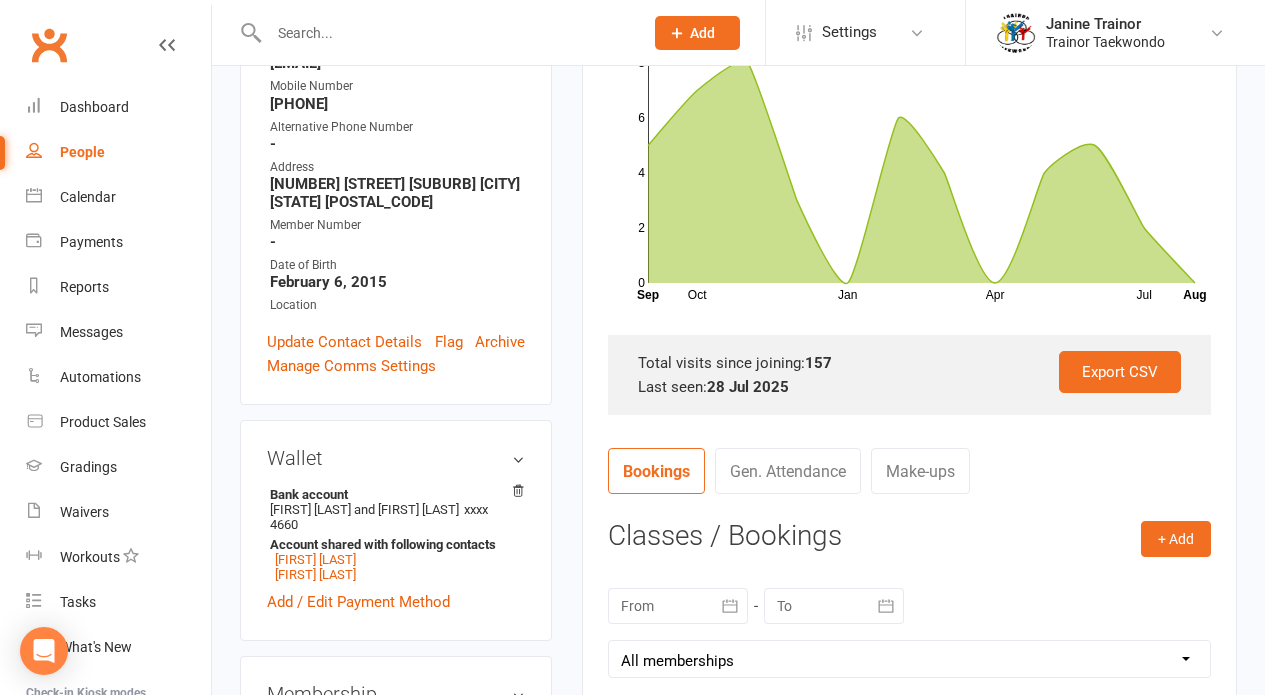 scroll, scrollTop: 0, scrollLeft: 0, axis: both 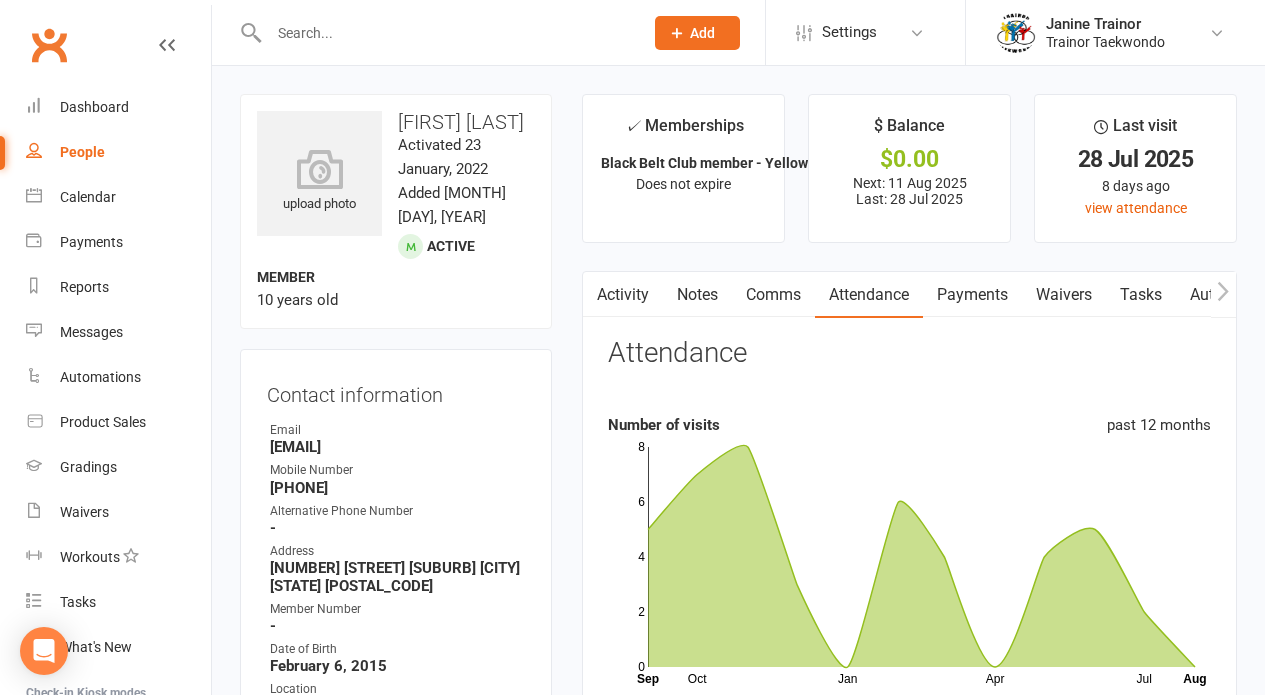 click at bounding box center [446, 33] 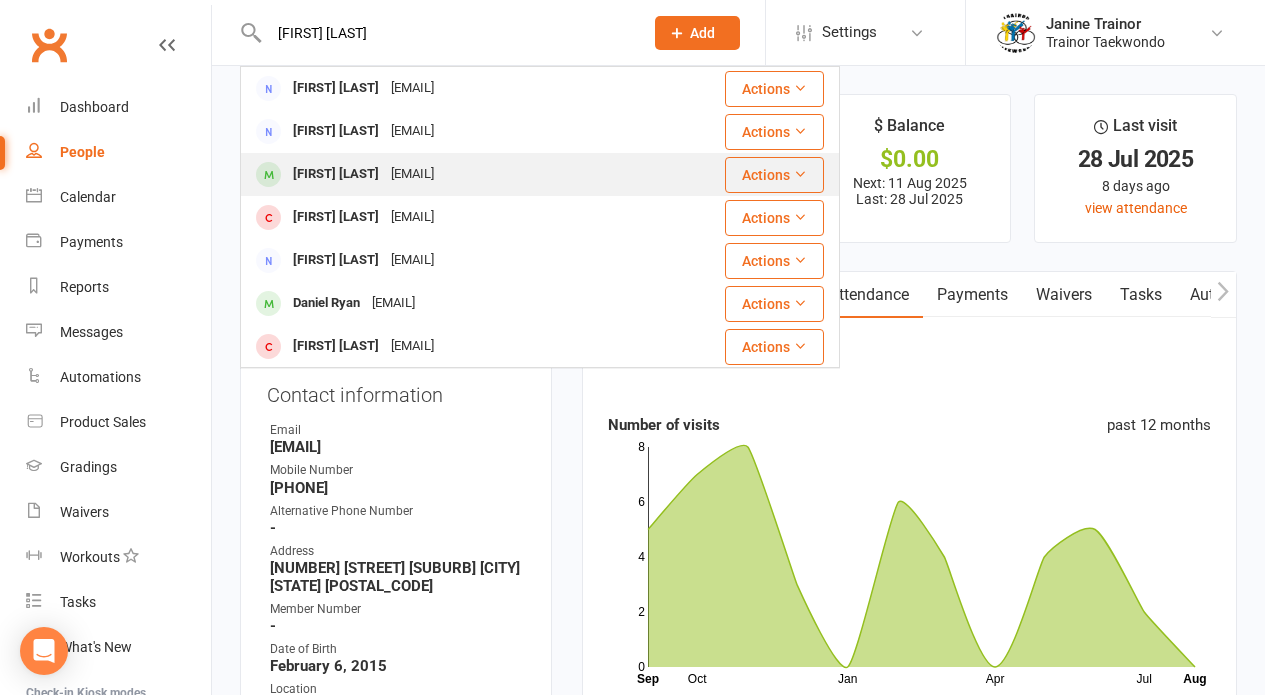 type on "daniel lawr" 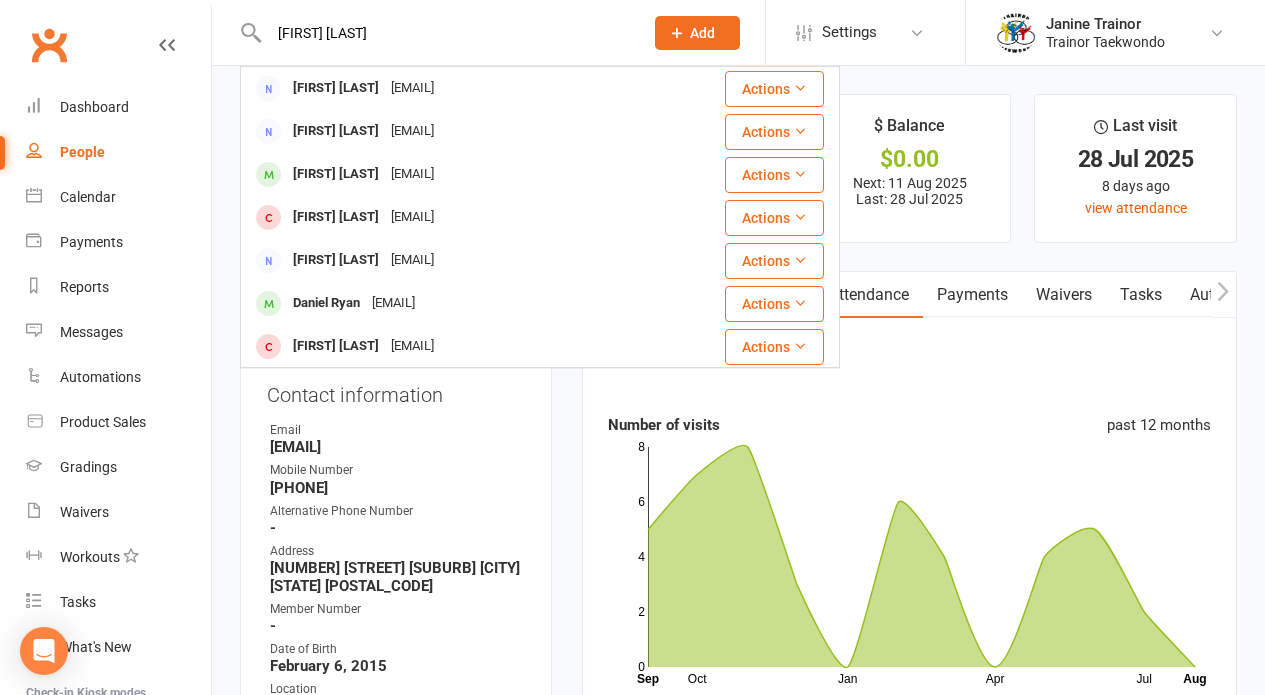 type 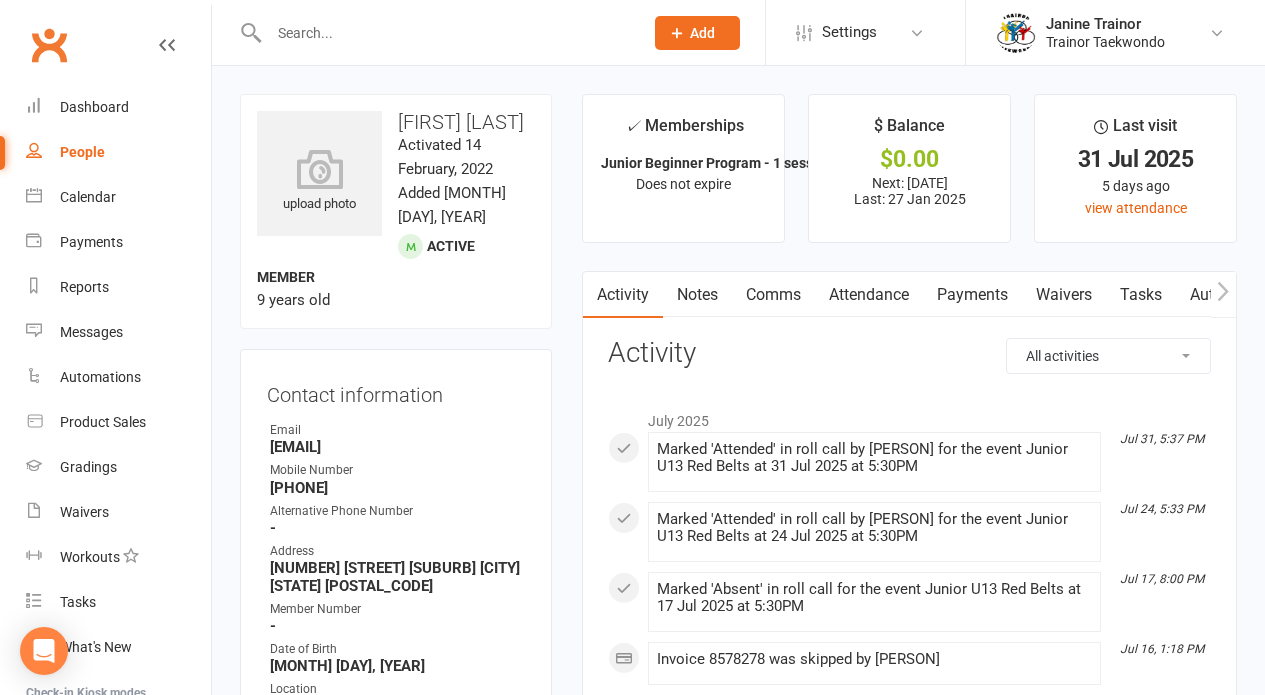 click on "Attendance" at bounding box center (869, 295) 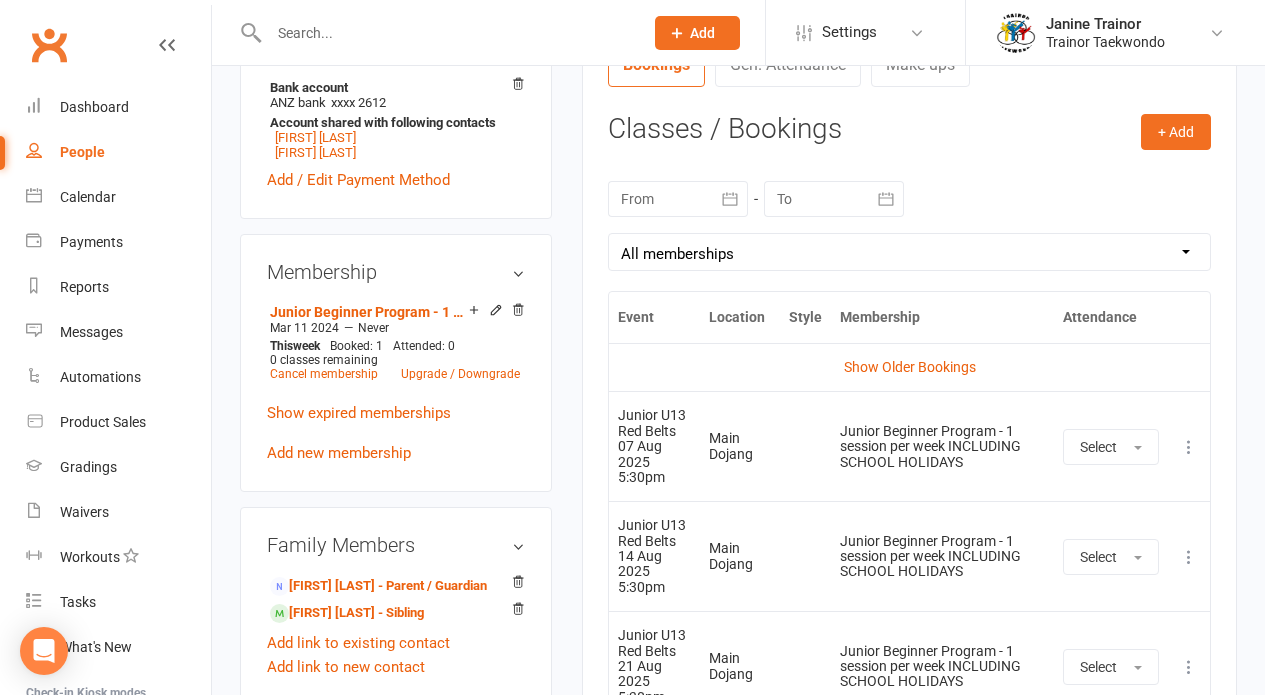 scroll, scrollTop: 818, scrollLeft: 0, axis: vertical 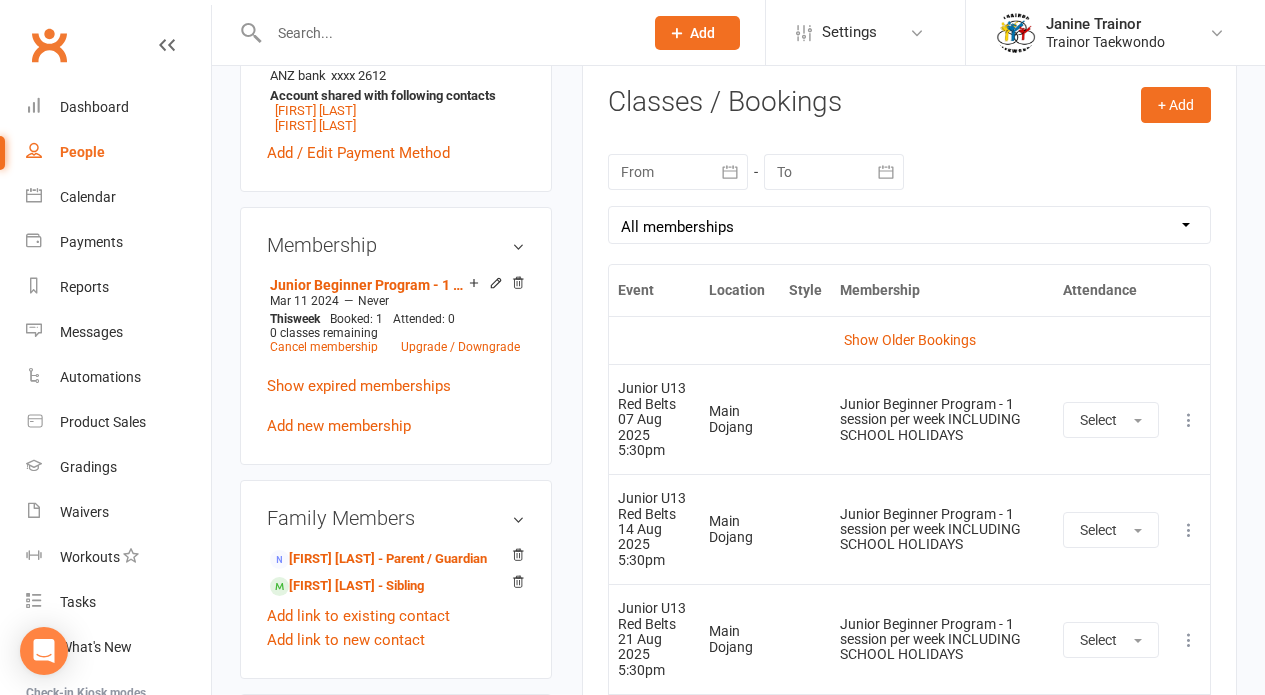 click at bounding box center (1189, 420) 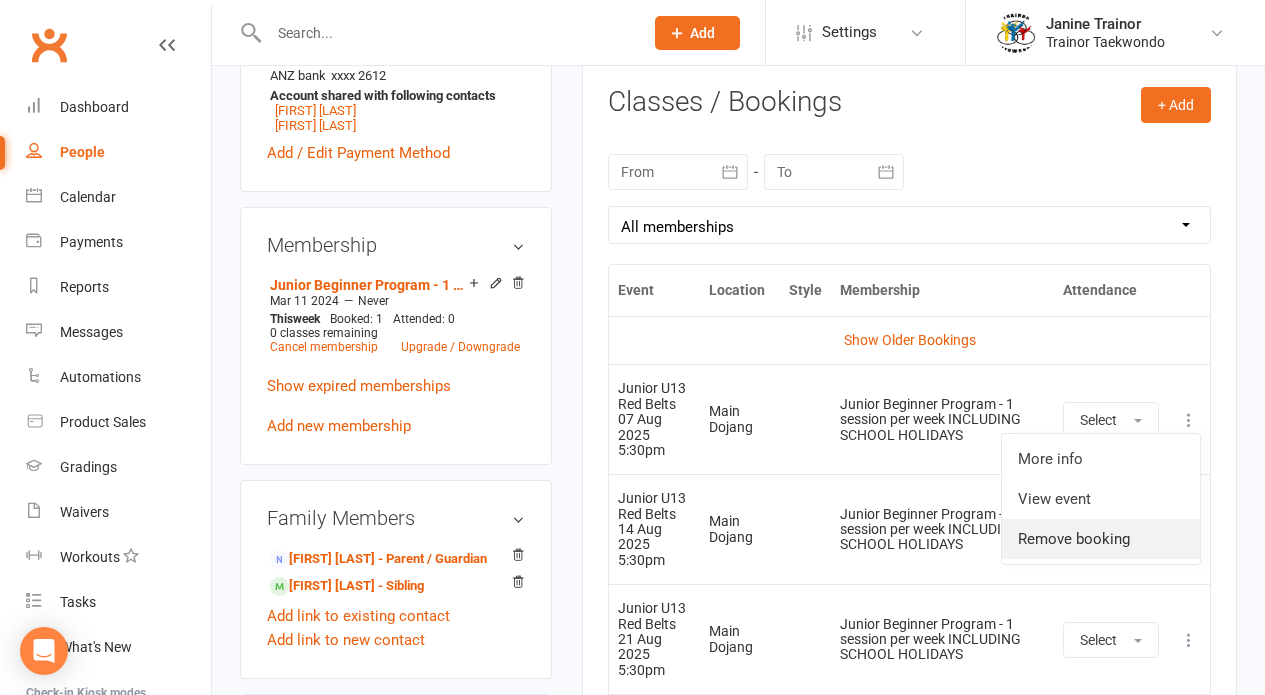 click on "Remove booking" at bounding box center (1101, 539) 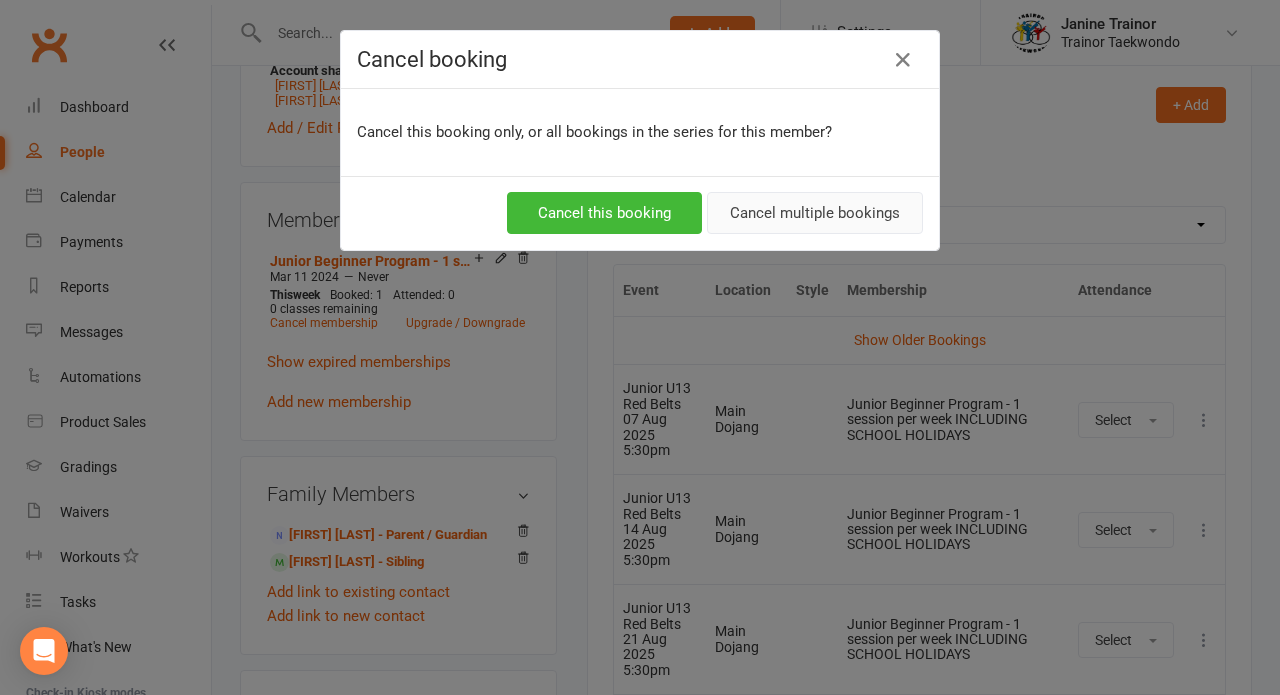 click on "Cancel multiple bookings" at bounding box center [815, 213] 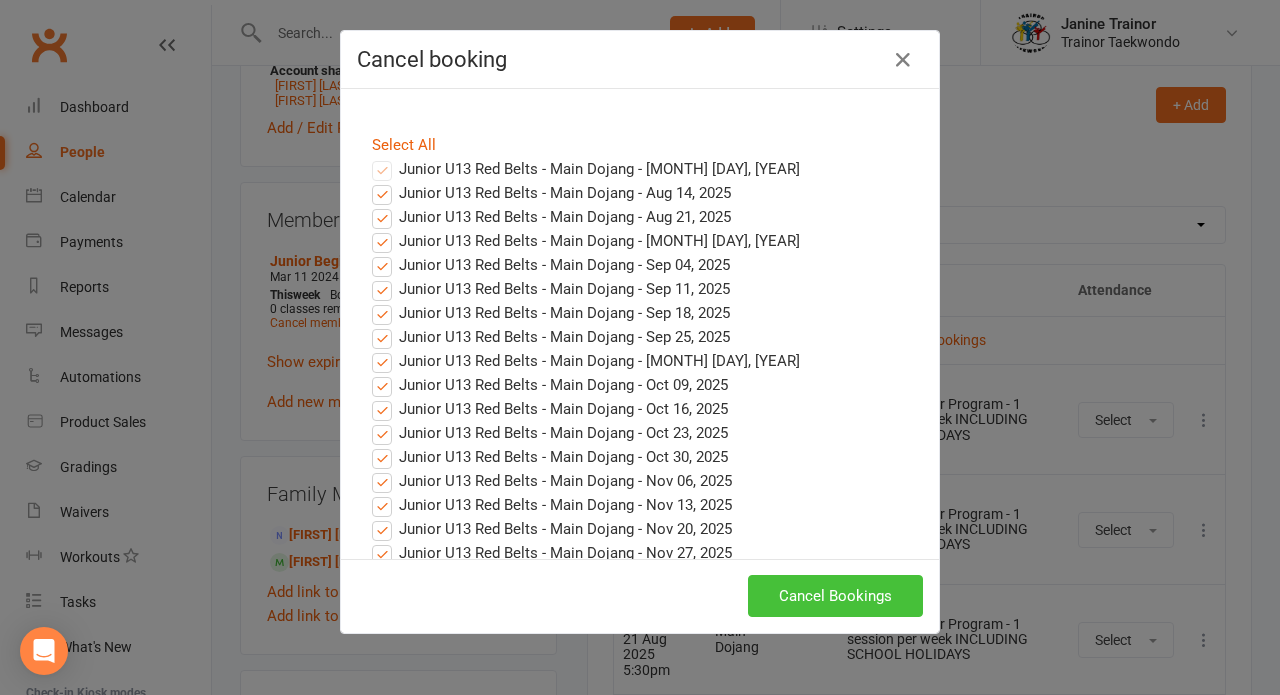 click on "Cancel Bookings" at bounding box center (835, 596) 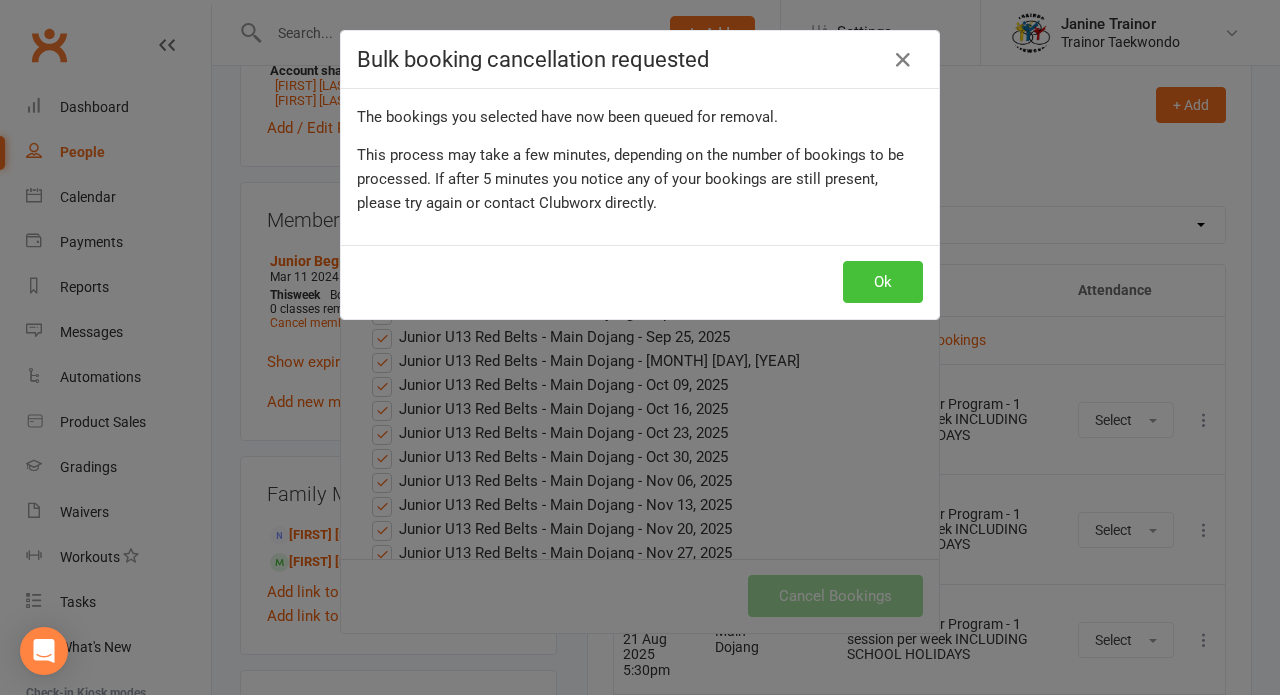 click on "Ok" at bounding box center (883, 282) 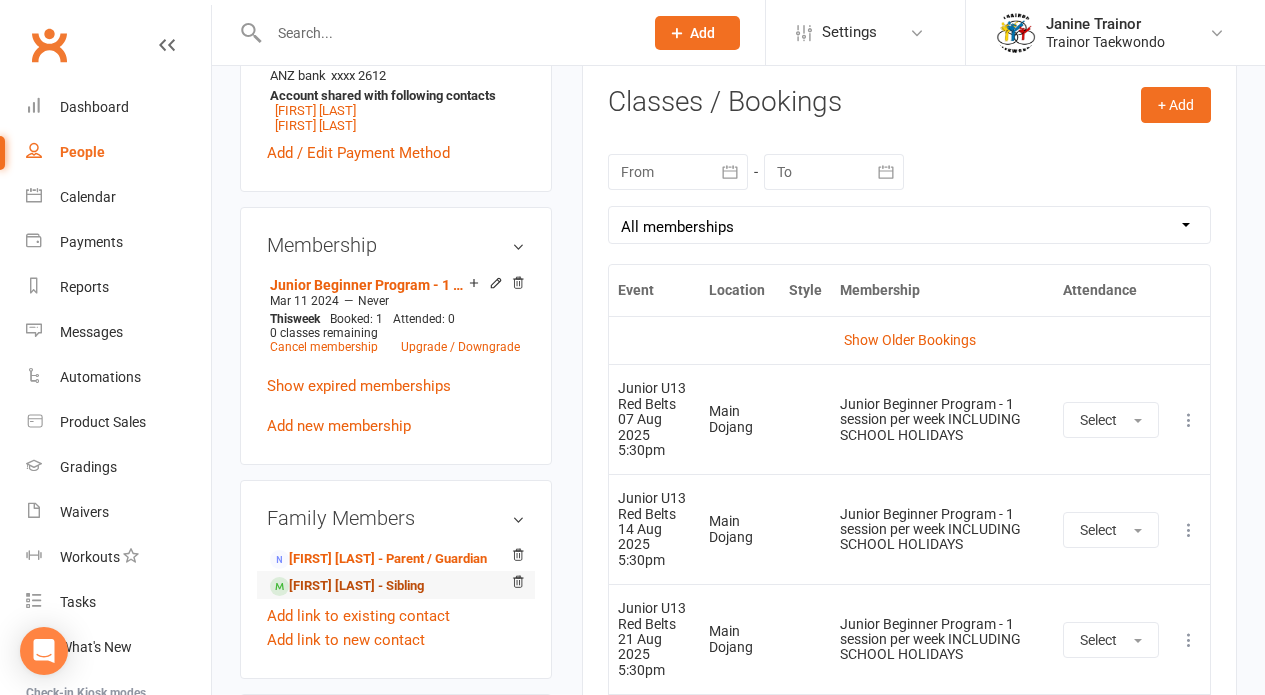 click on "Christopher Lawrence - Sibling" at bounding box center (347, 586) 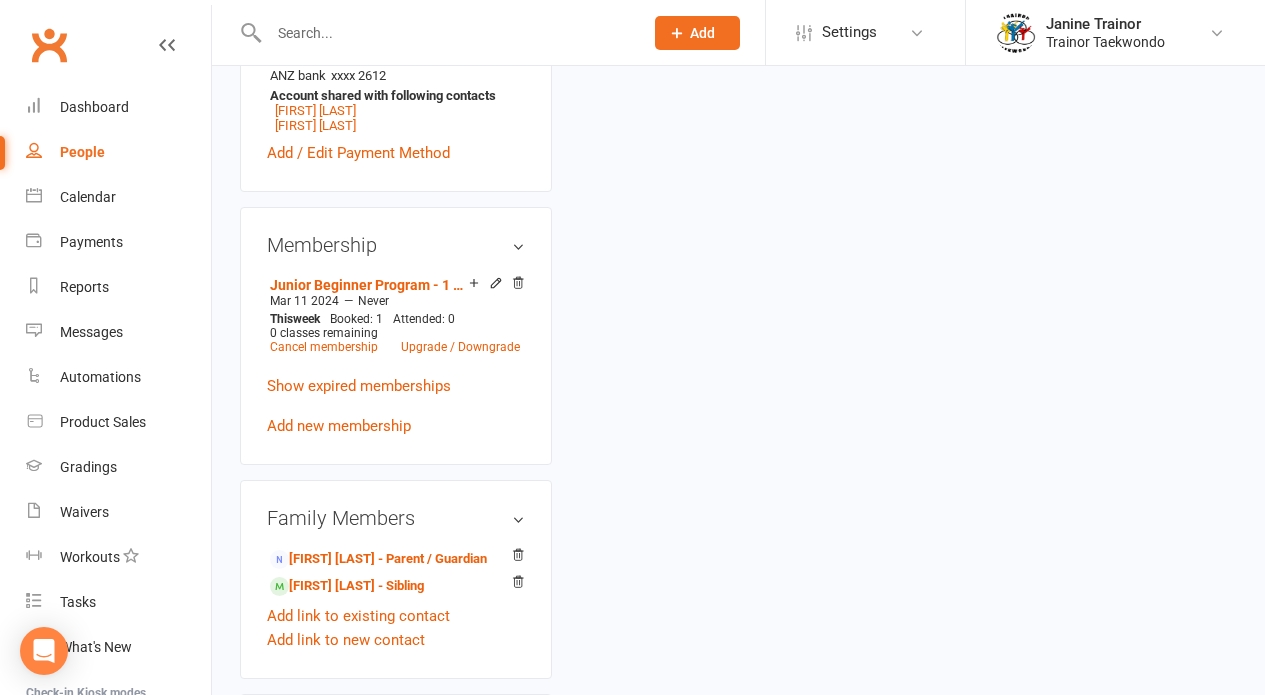 scroll, scrollTop: 0, scrollLeft: 0, axis: both 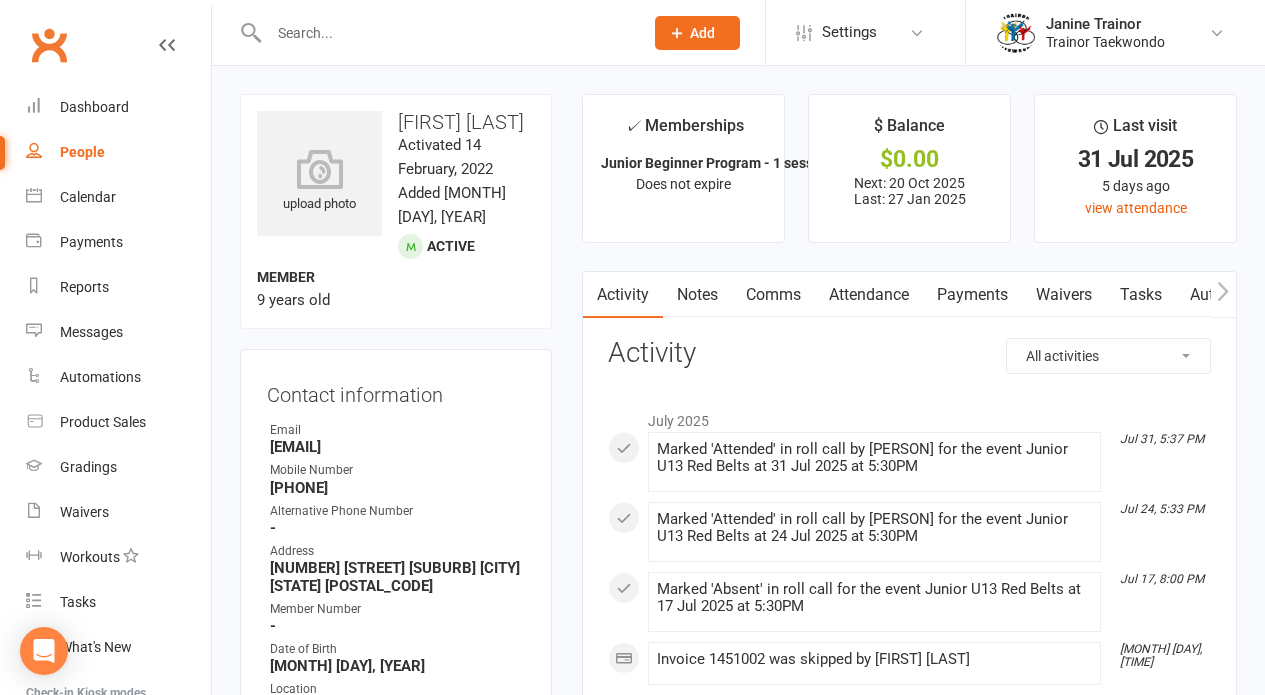 click on "Attendance" at bounding box center [869, 295] 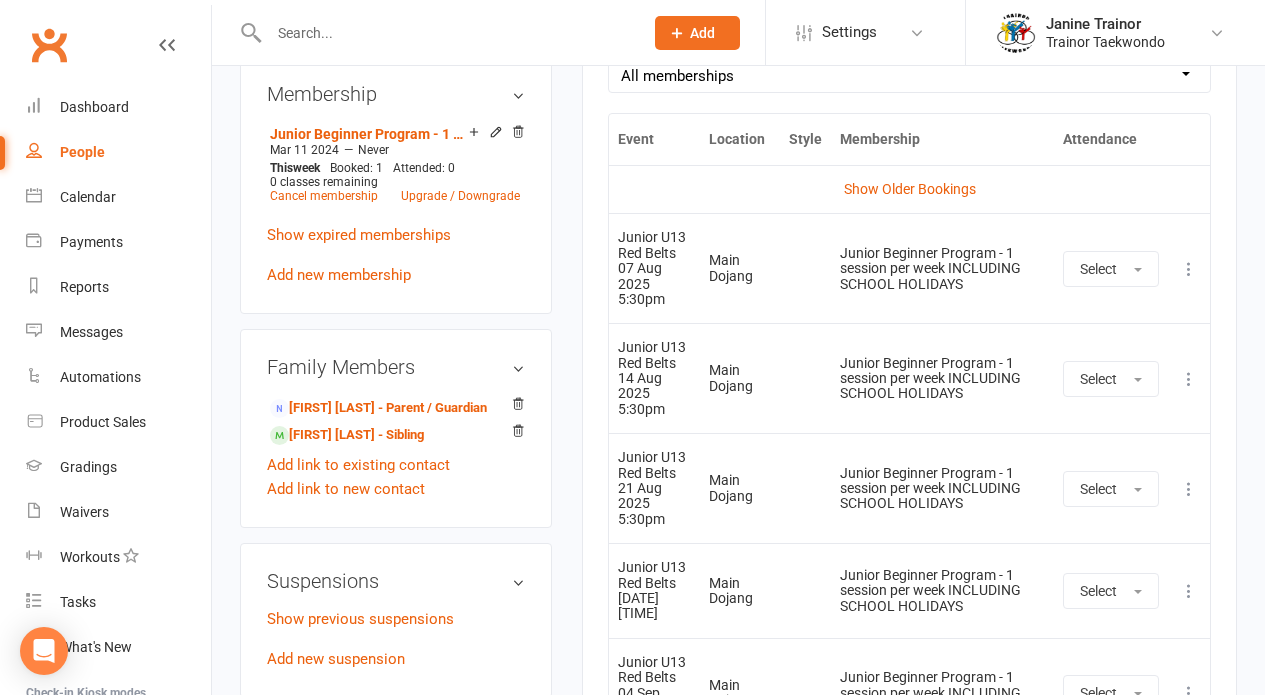 scroll, scrollTop: 973, scrollLeft: 0, axis: vertical 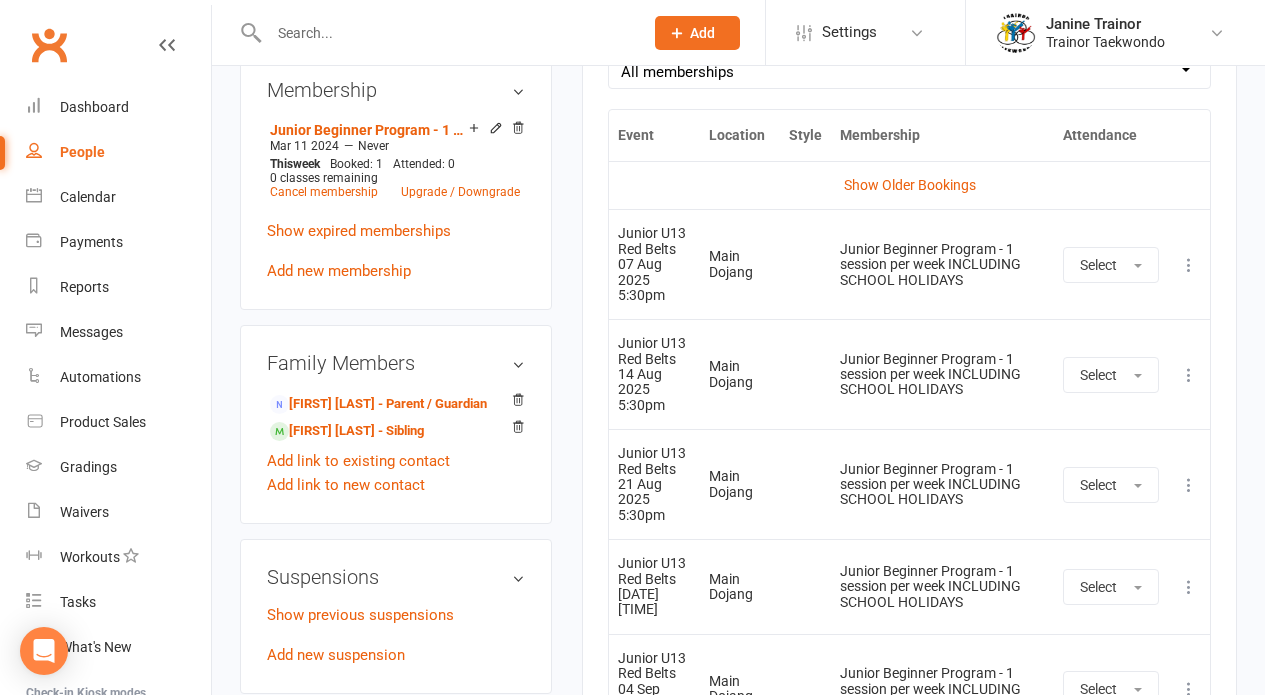 click at bounding box center [1189, 265] 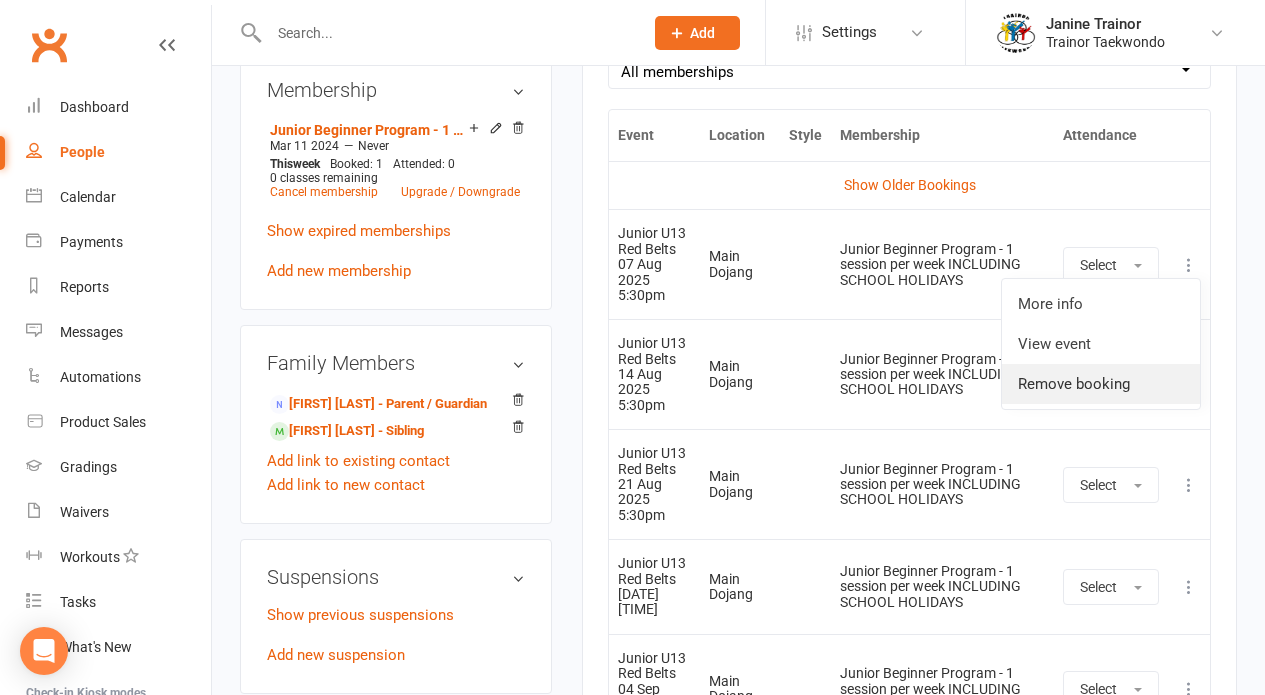 click on "Remove booking" at bounding box center (1101, 384) 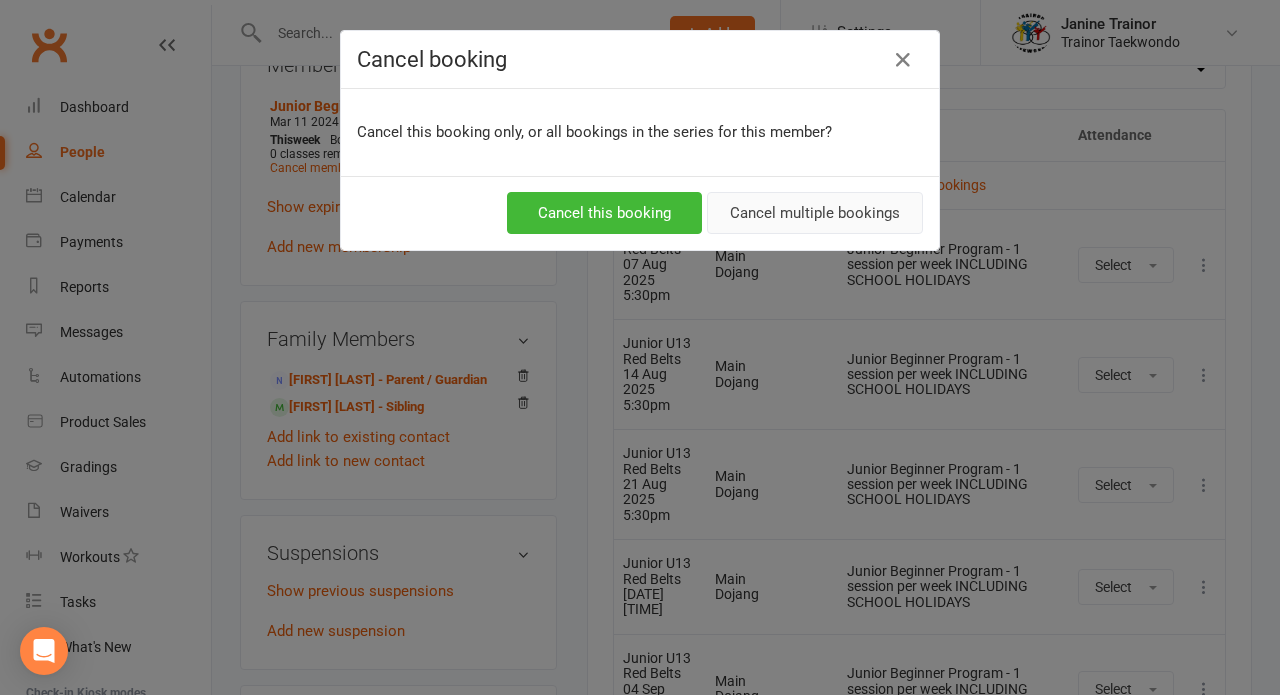 click on "Cancel multiple bookings" at bounding box center (815, 213) 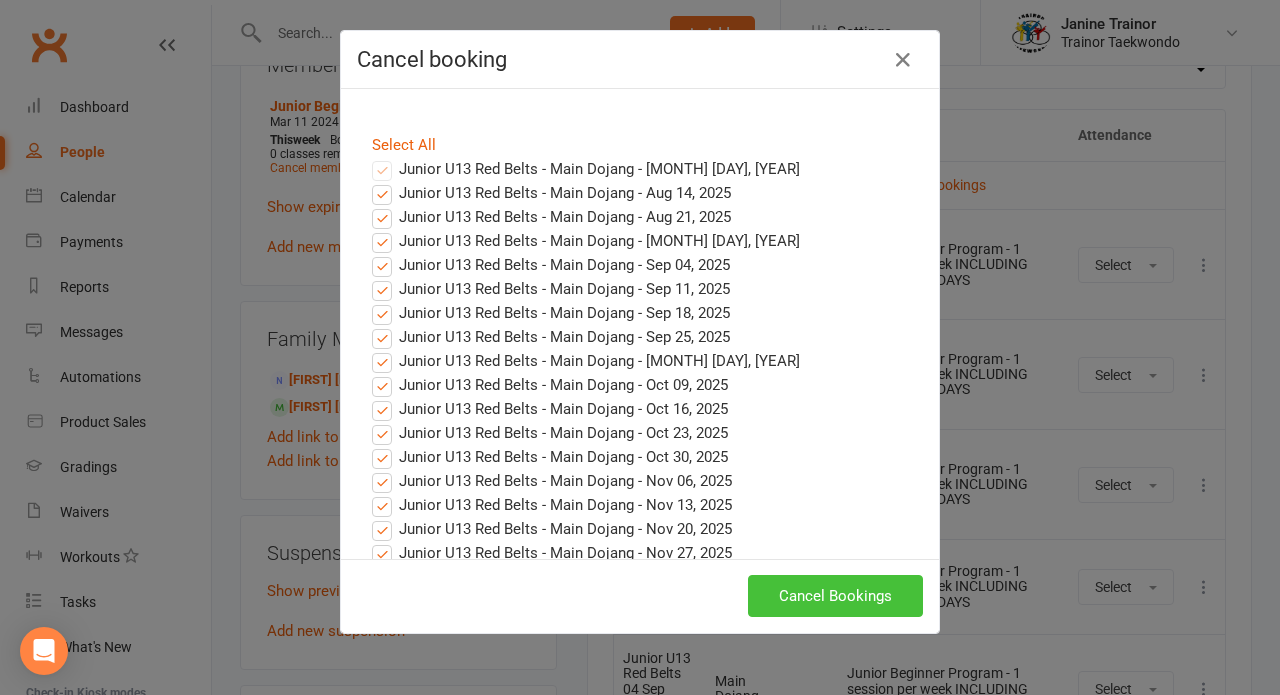 click on "Cancel Bookings" at bounding box center (835, 596) 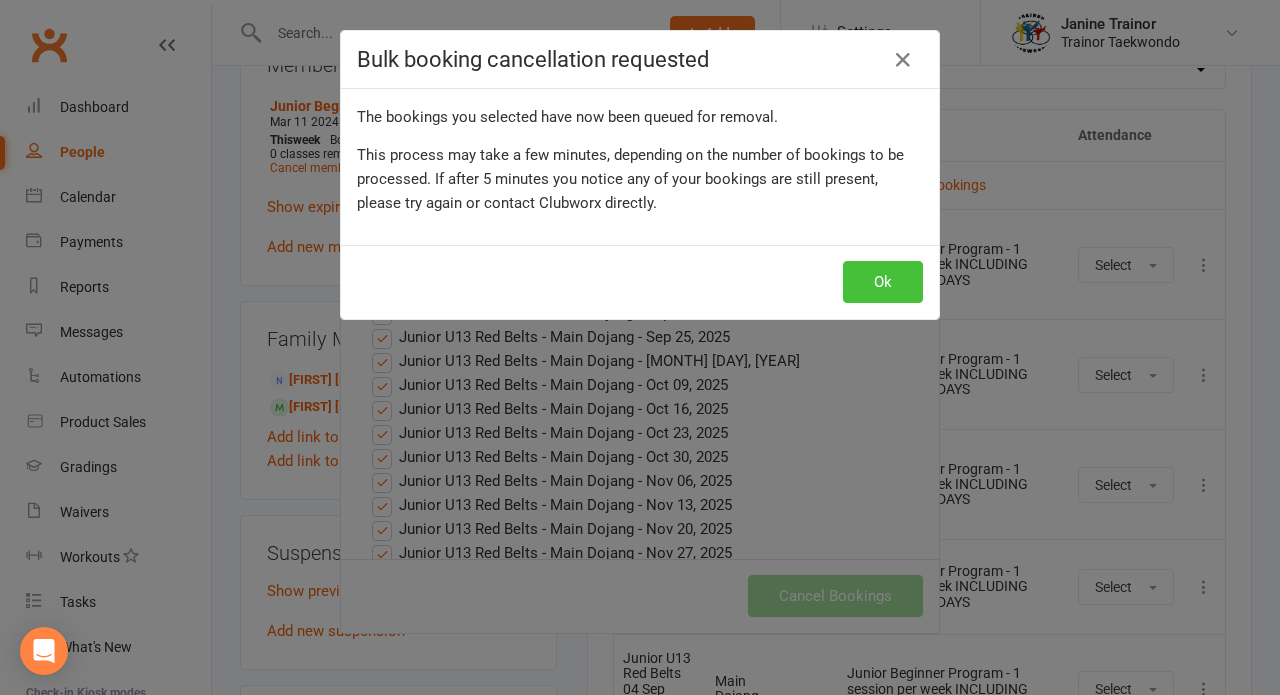 click on "Ok" at bounding box center [883, 282] 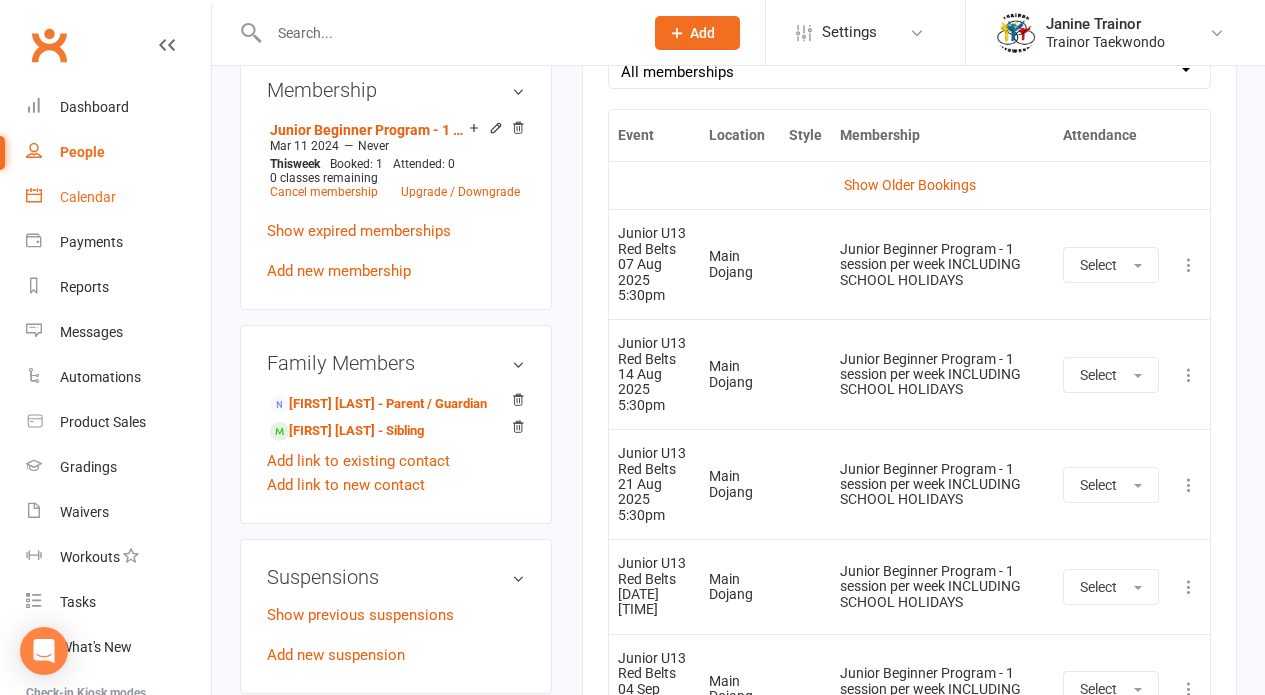 click on "Calendar" at bounding box center (88, 197) 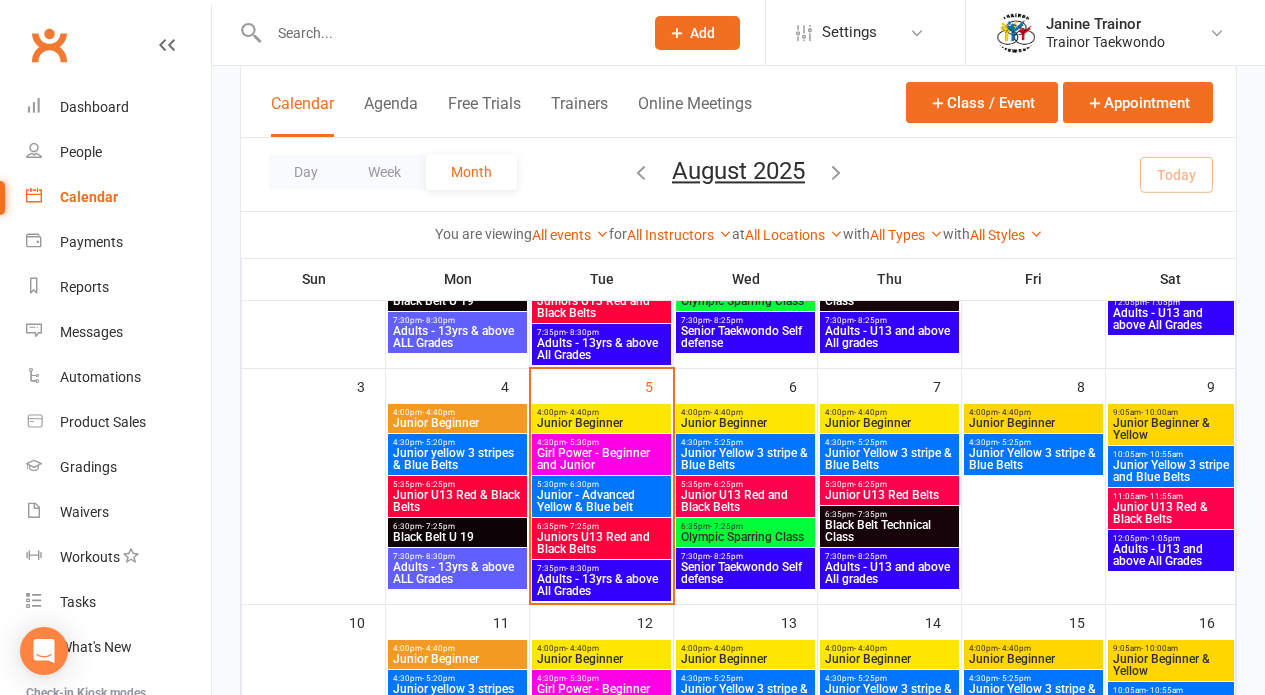 scroll, scrollTop: 295, scrollLeft: 0, axis: vertical 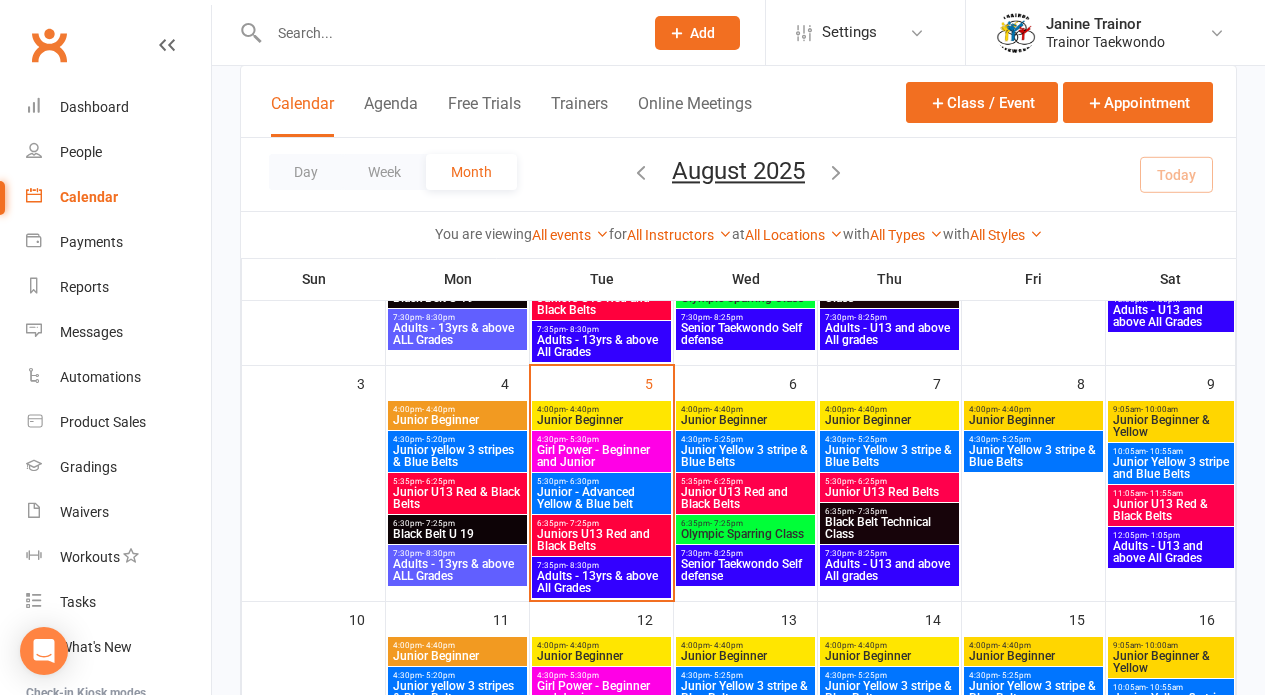 click on "Juniors U13 Red and Black Belts" at bounding box center [601, 540] 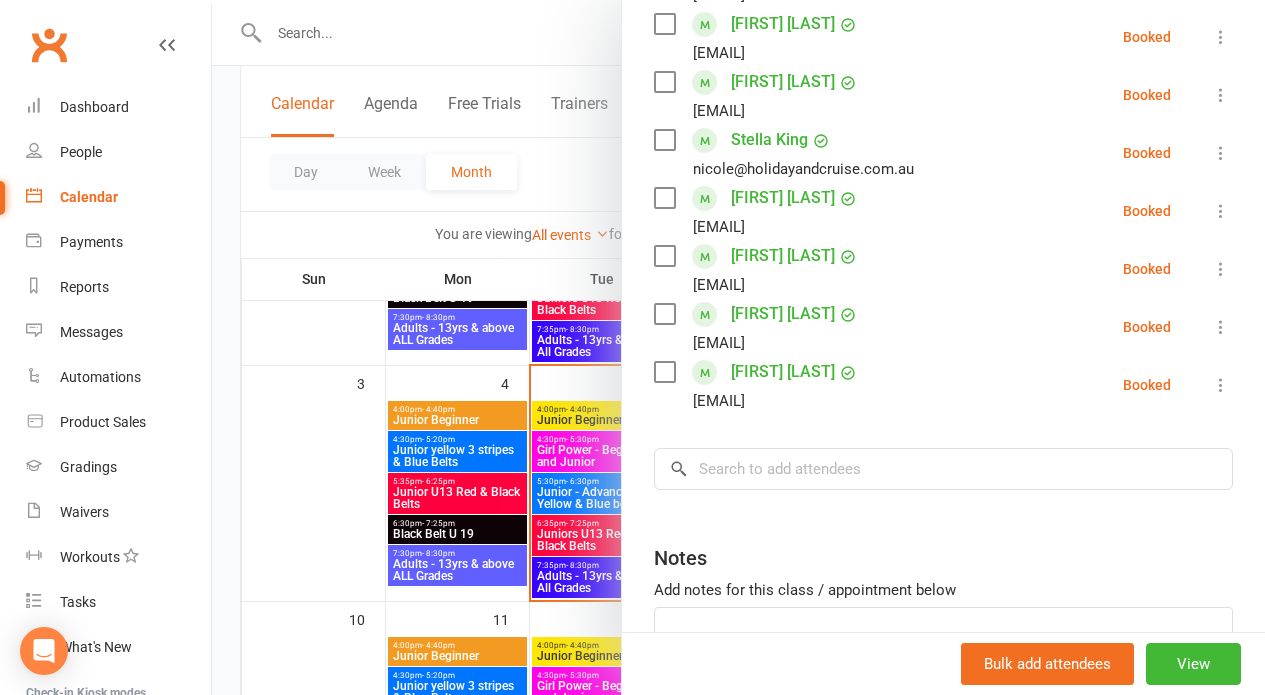scroll, scrollTop: 830, scrollLeft: 0, axis: vertical 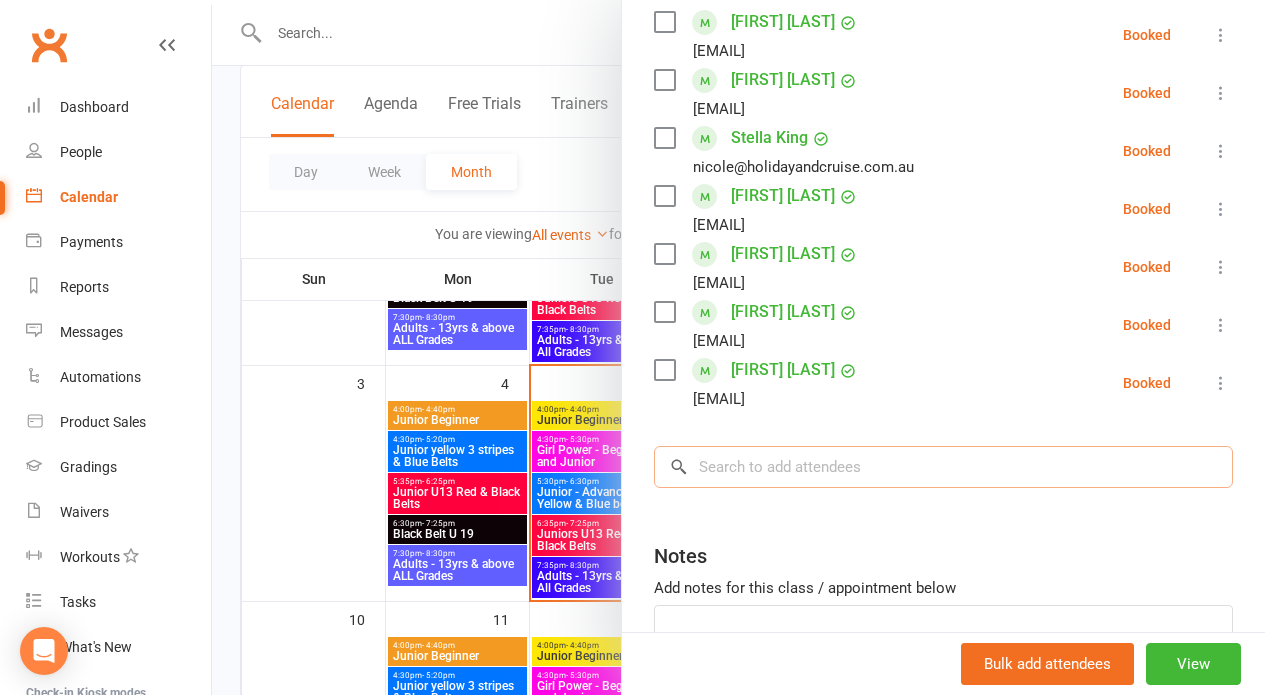 click at bounding box center [943, 467] 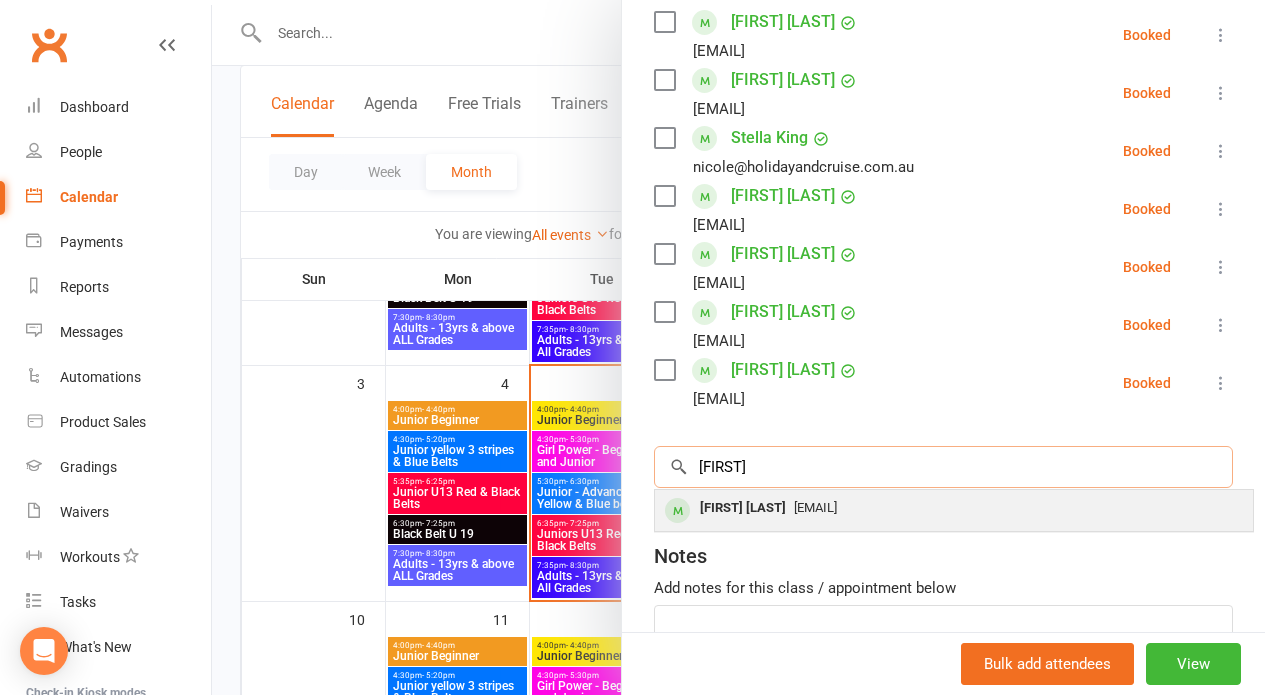 type on "lorenzo" 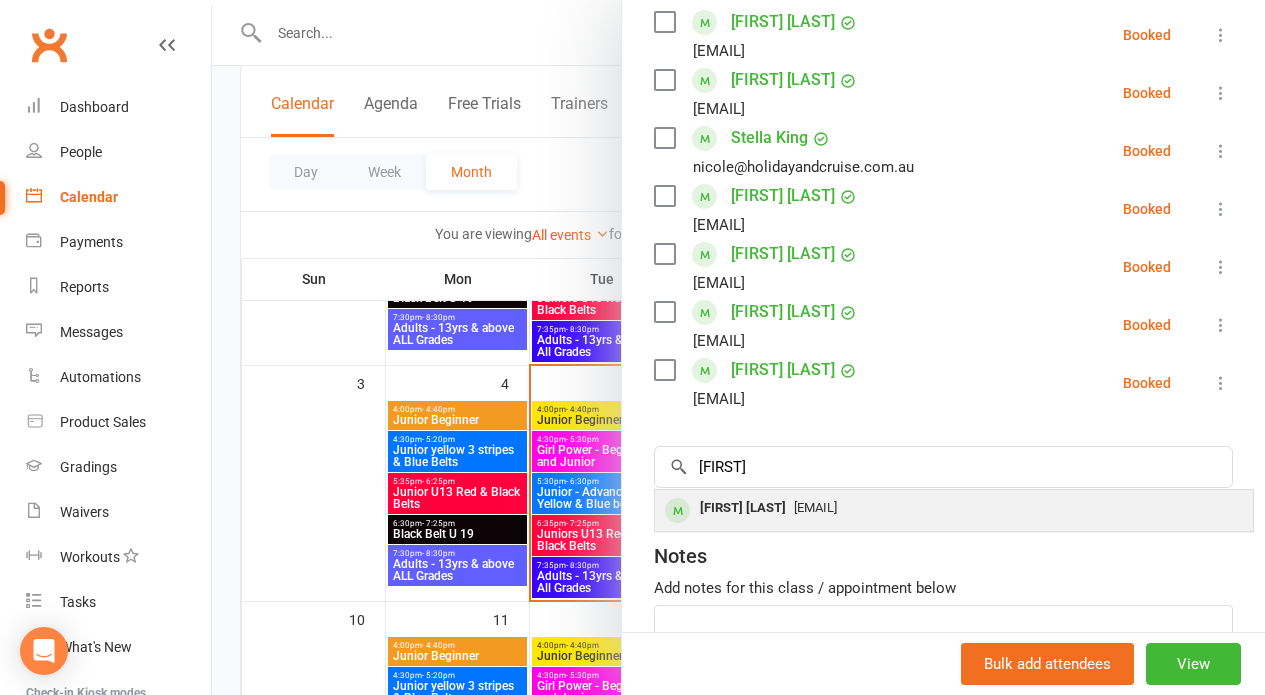 click on "Lorenzo Cordioli" at bounding box center (743, 508) 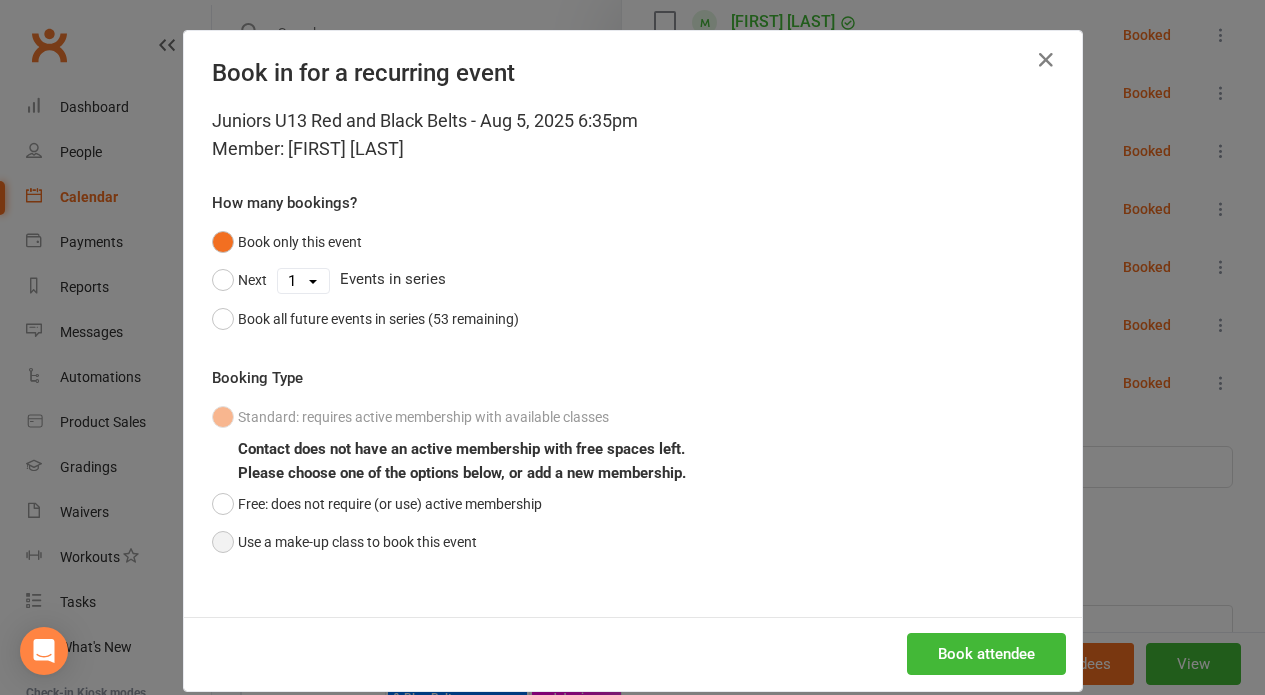 drag, startPoint x: 207, startPoint y: 535, endPoint x: 340, endPoint y: 555, distance: 134.49535 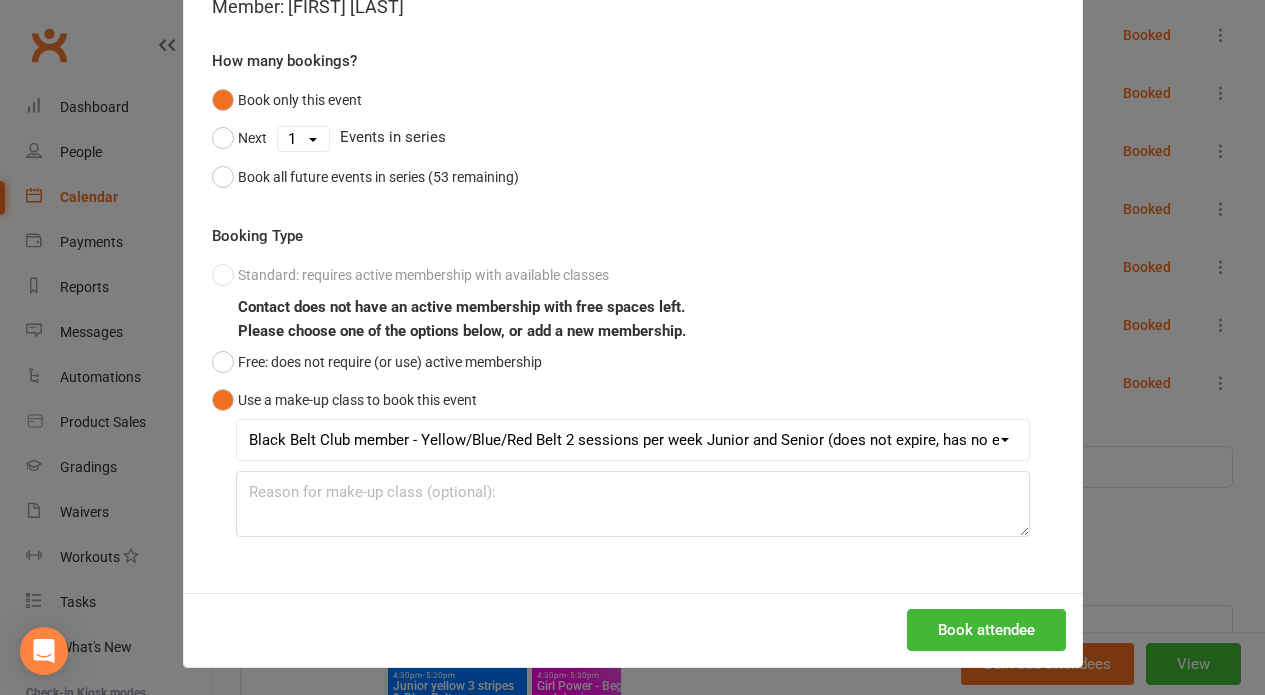 scroll, scrollTop: 143, scrollLeft: 0, axis: vertical 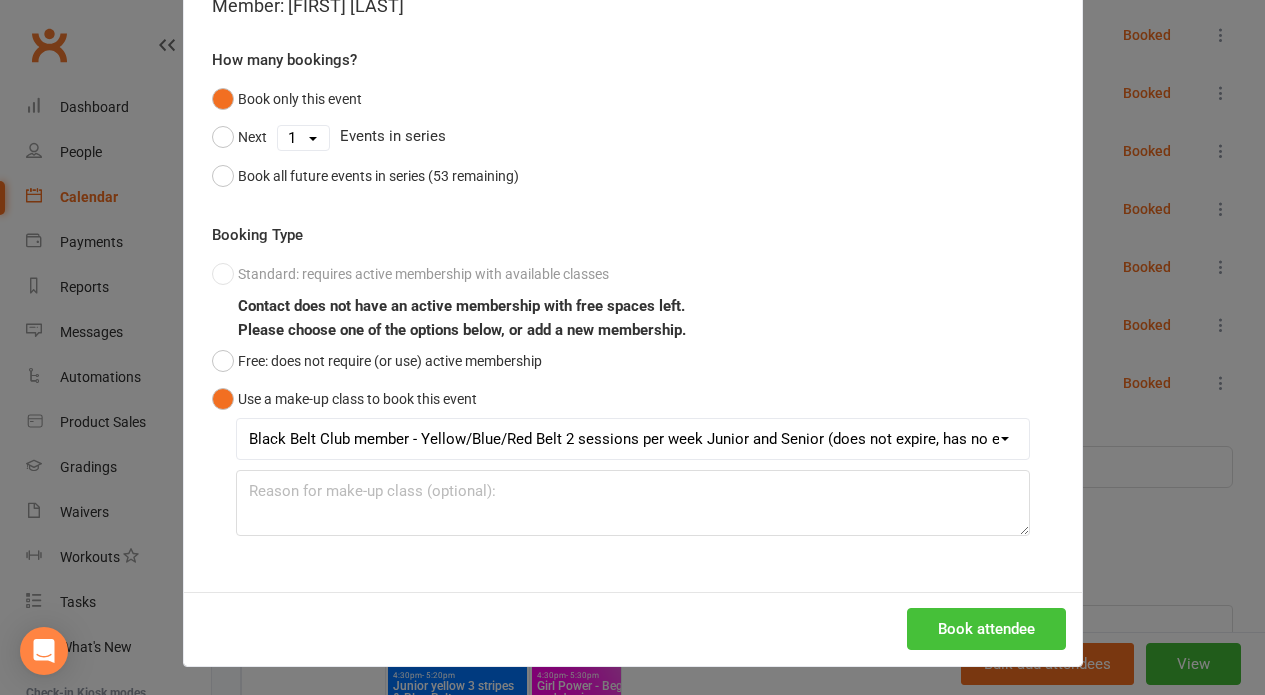 click on "Book attendee" at bounding box center (986, 629) 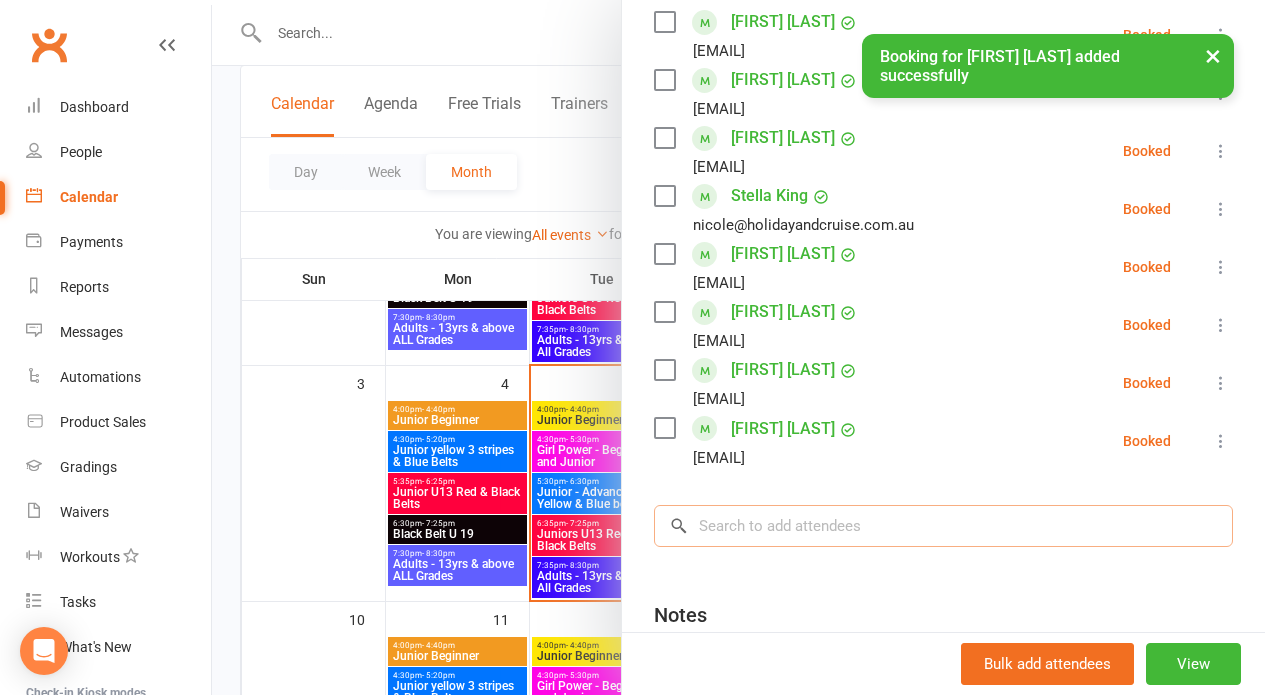 click at bounding box center [943, 526] 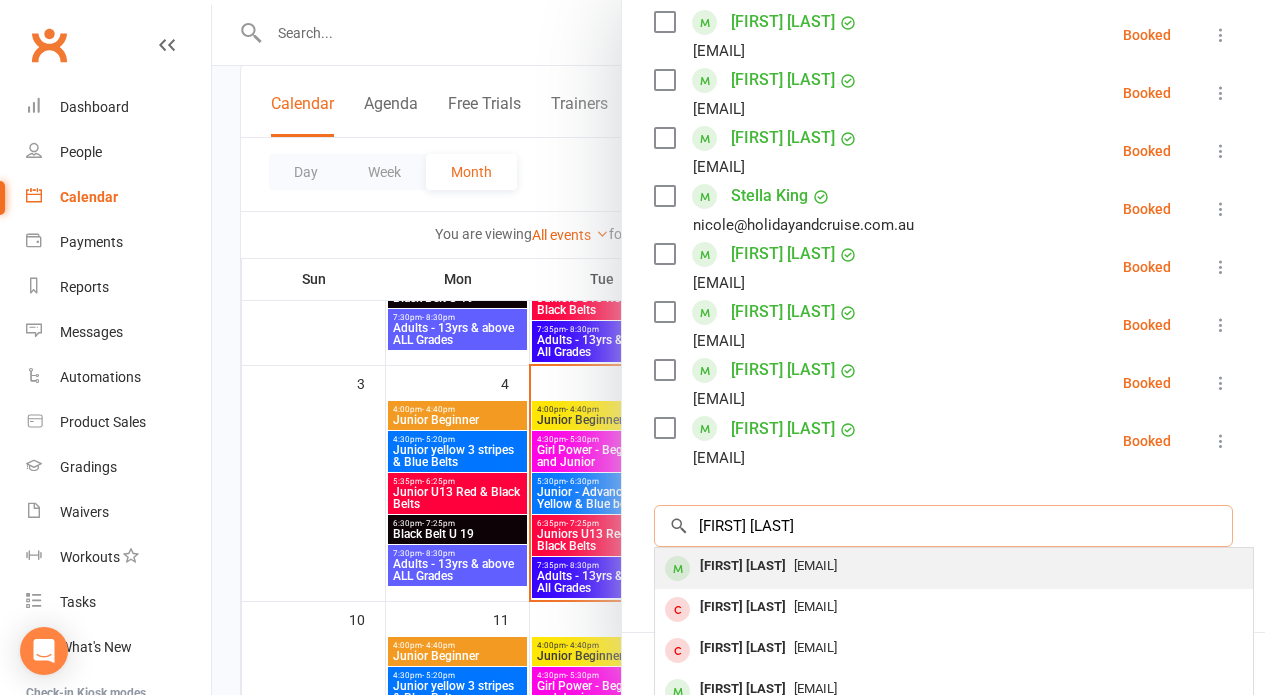 type on "daniel lawrence" 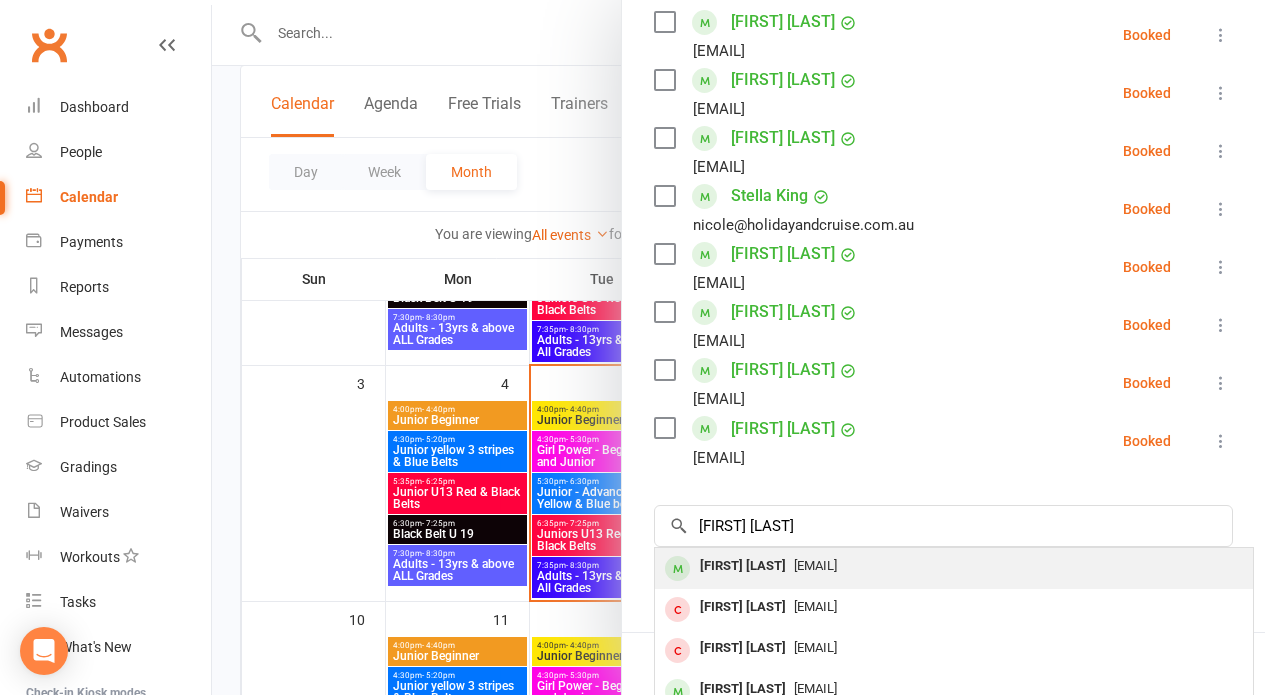 click on "Daniel Lawrence" at bounding box center (743, 566) 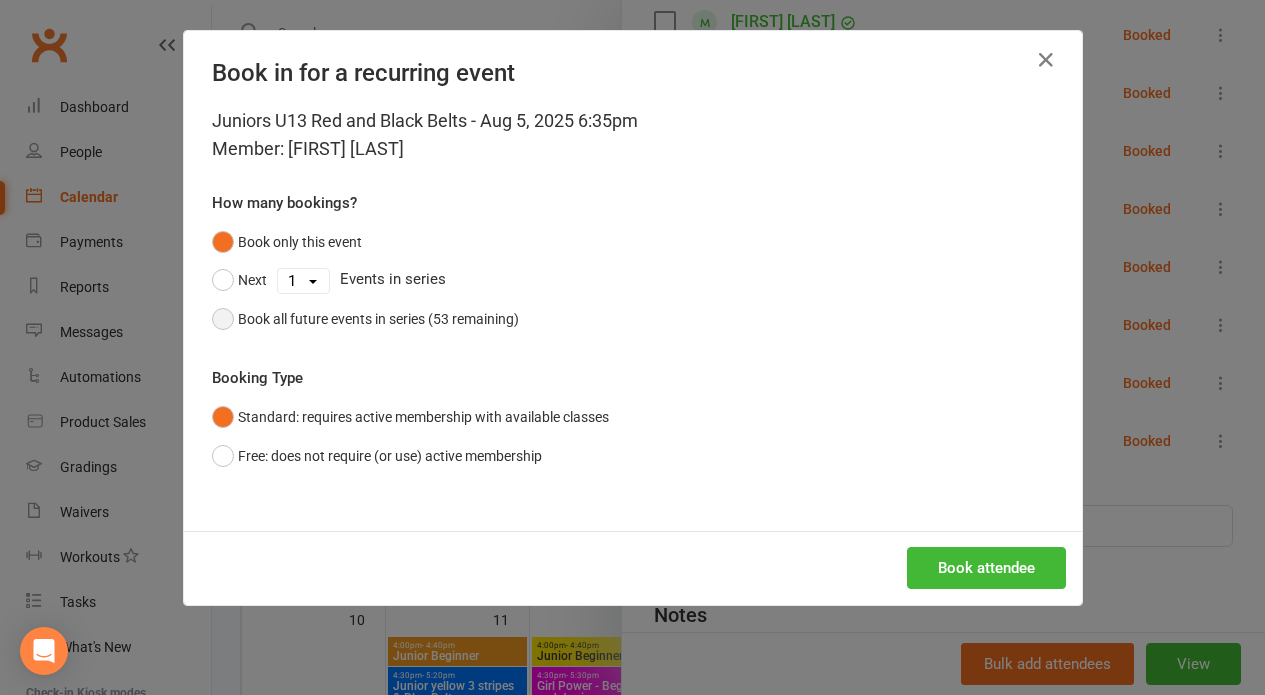 click on "Book all future events in series (53 remaining)" at bounding box center (365, 319) 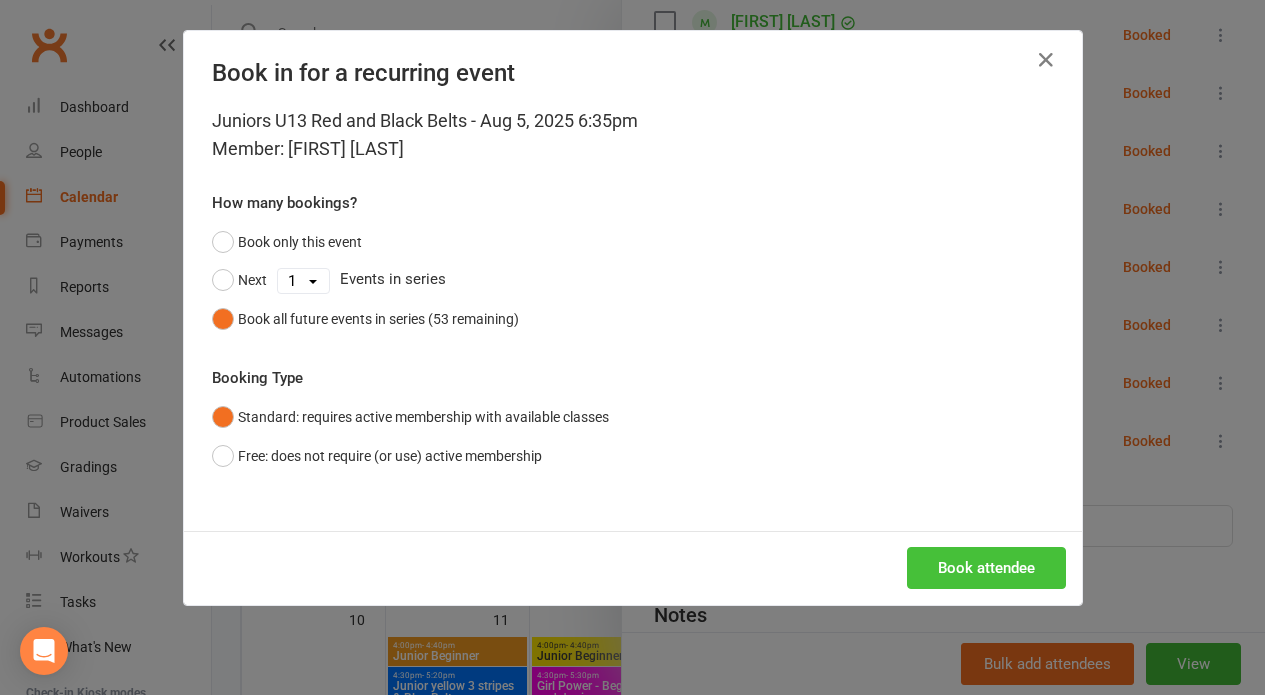 click on "Book attendee" at bounding box center [986, 568] 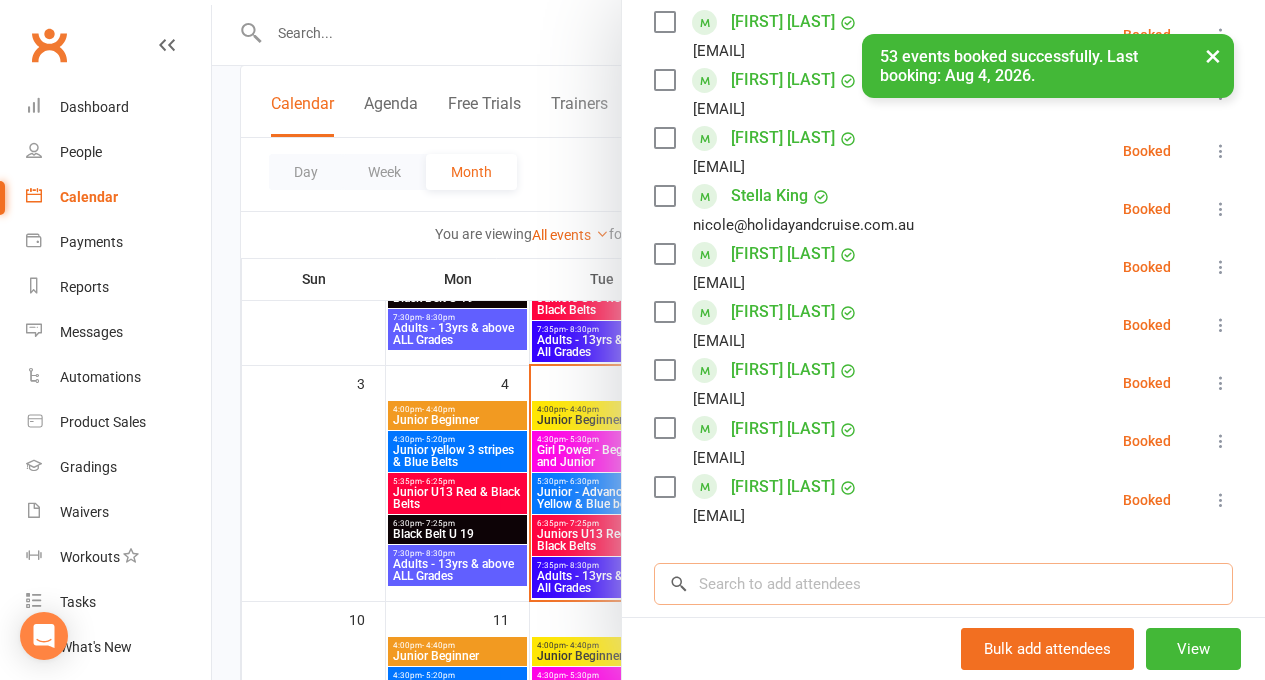 click at bounding box center (943, 584) 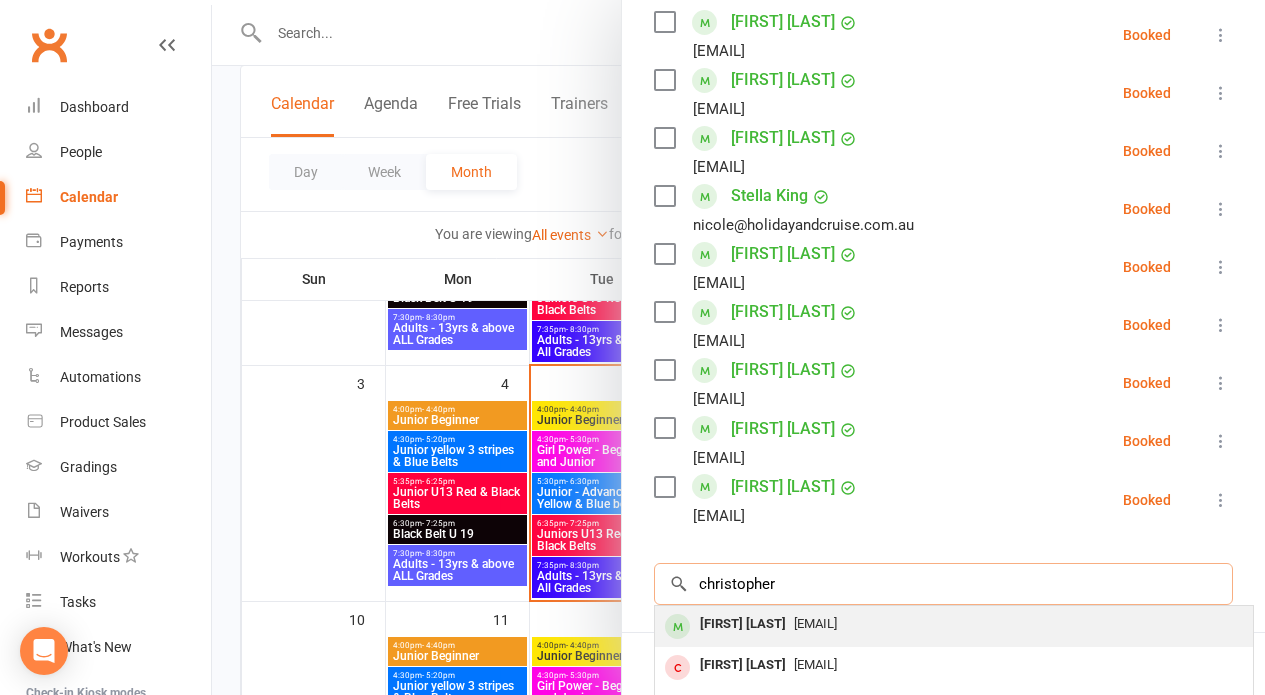 type on "christopher" 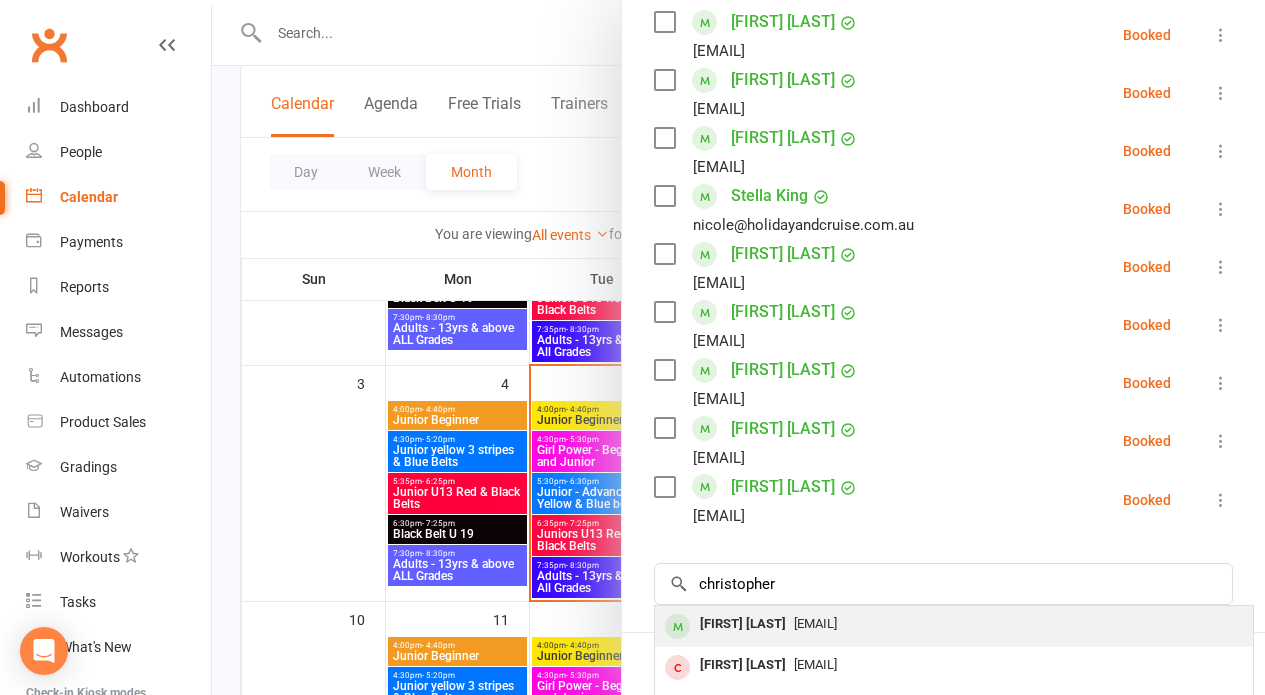 click on "Christopher Lawrence" at bounding box center [743, 624] 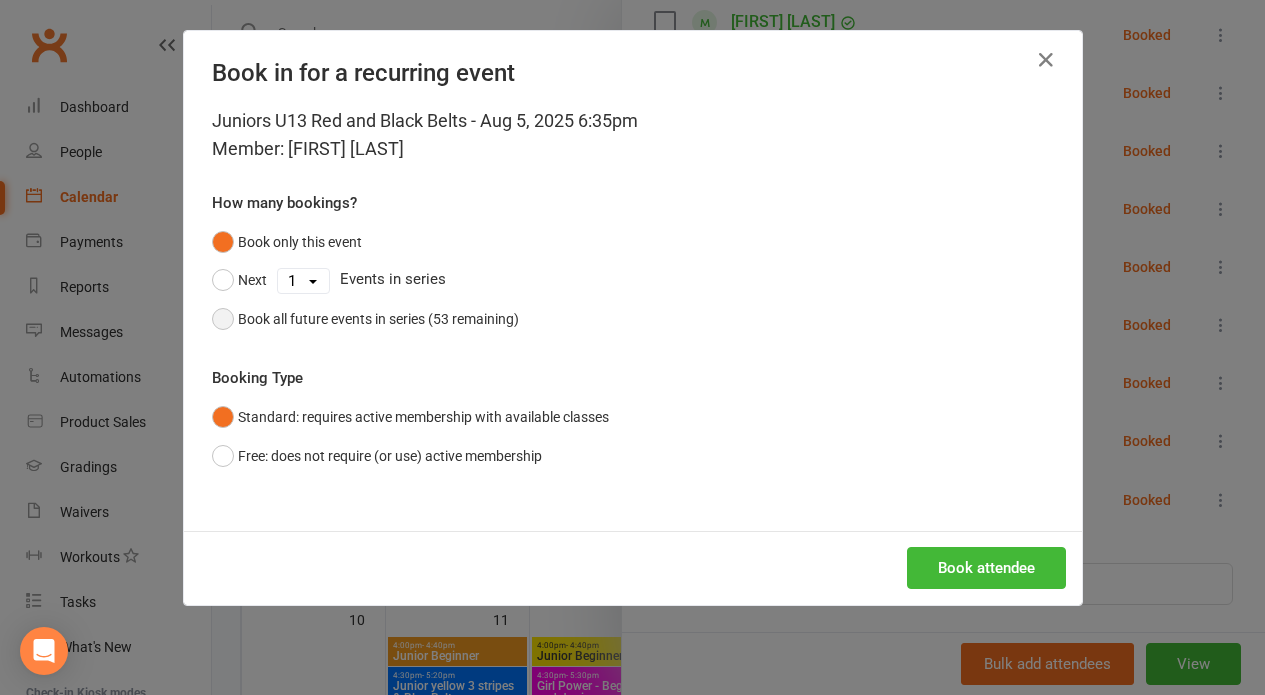 click on "Book all future events in series (53 remaining)" at bounding box center [365, 319] 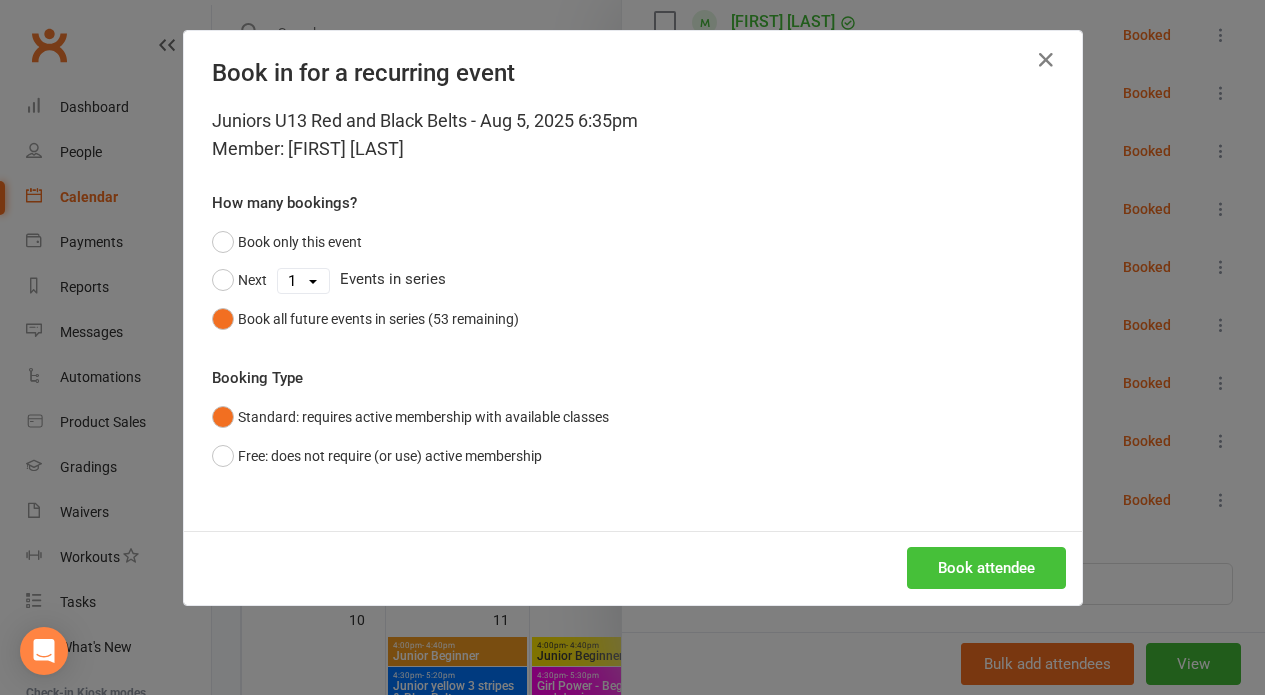 click on "Book attendee" at bounding box center (986, 568) 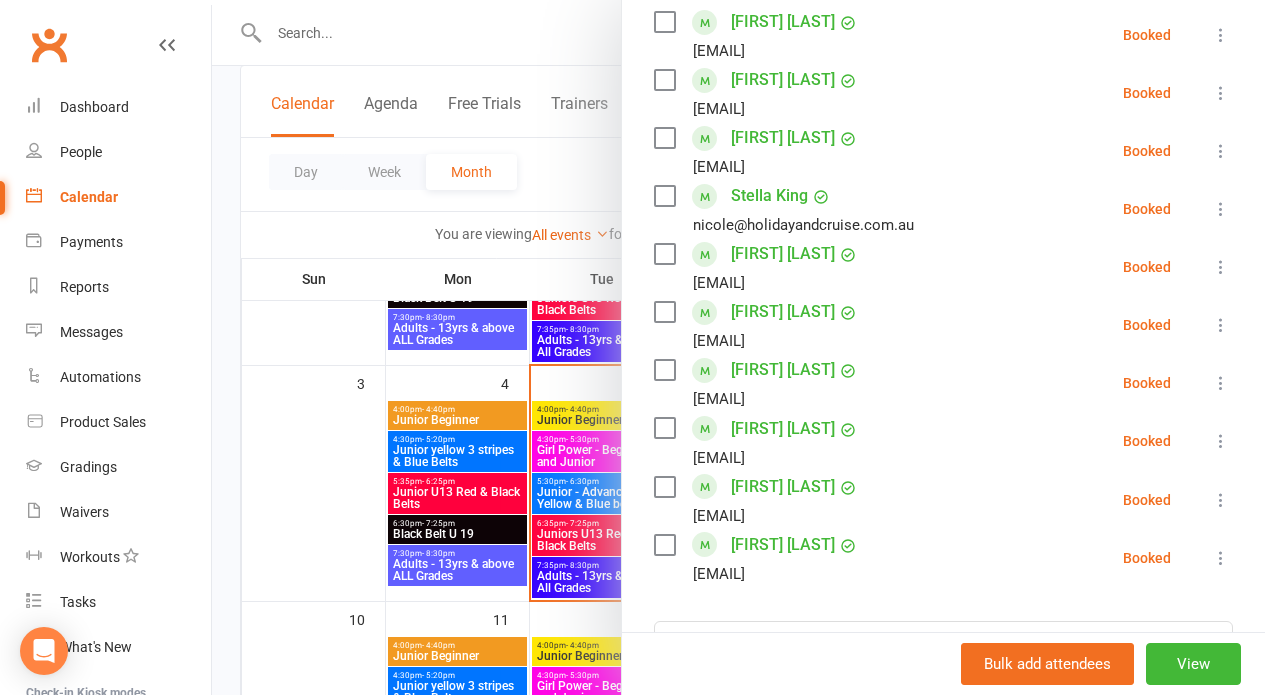 click at bounding box center [738, 347] 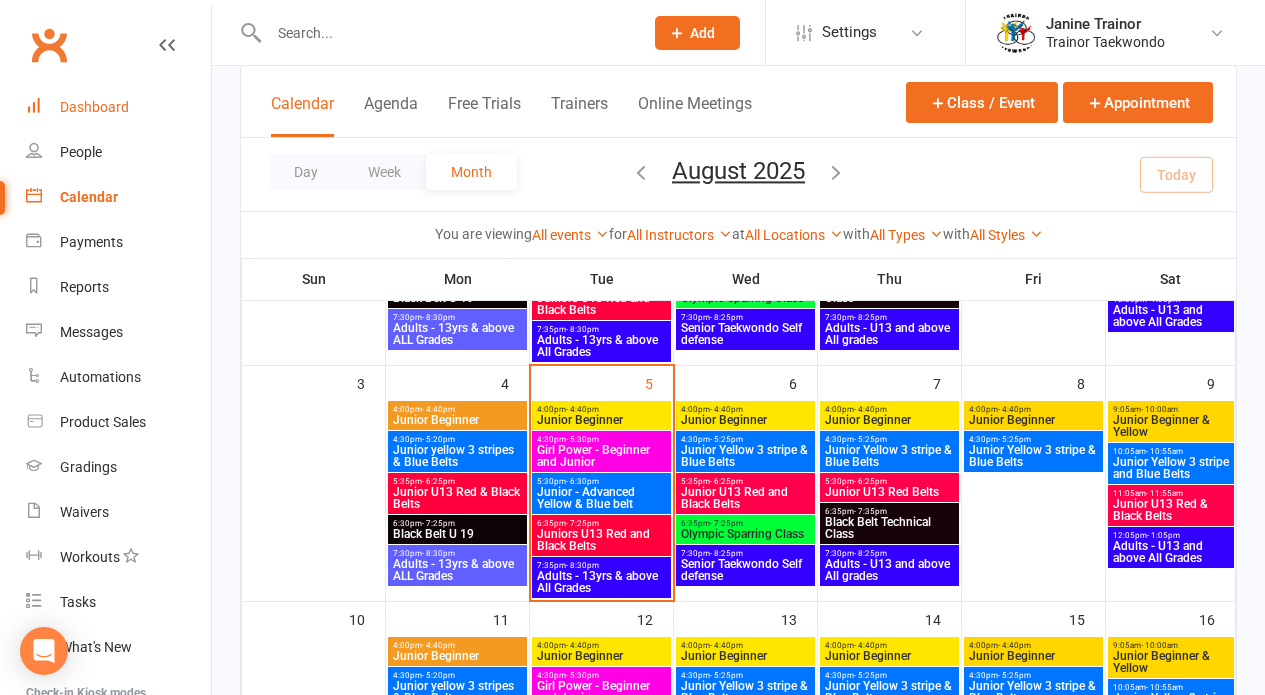 click on "Dashboard" at bounding box center (94, 107) 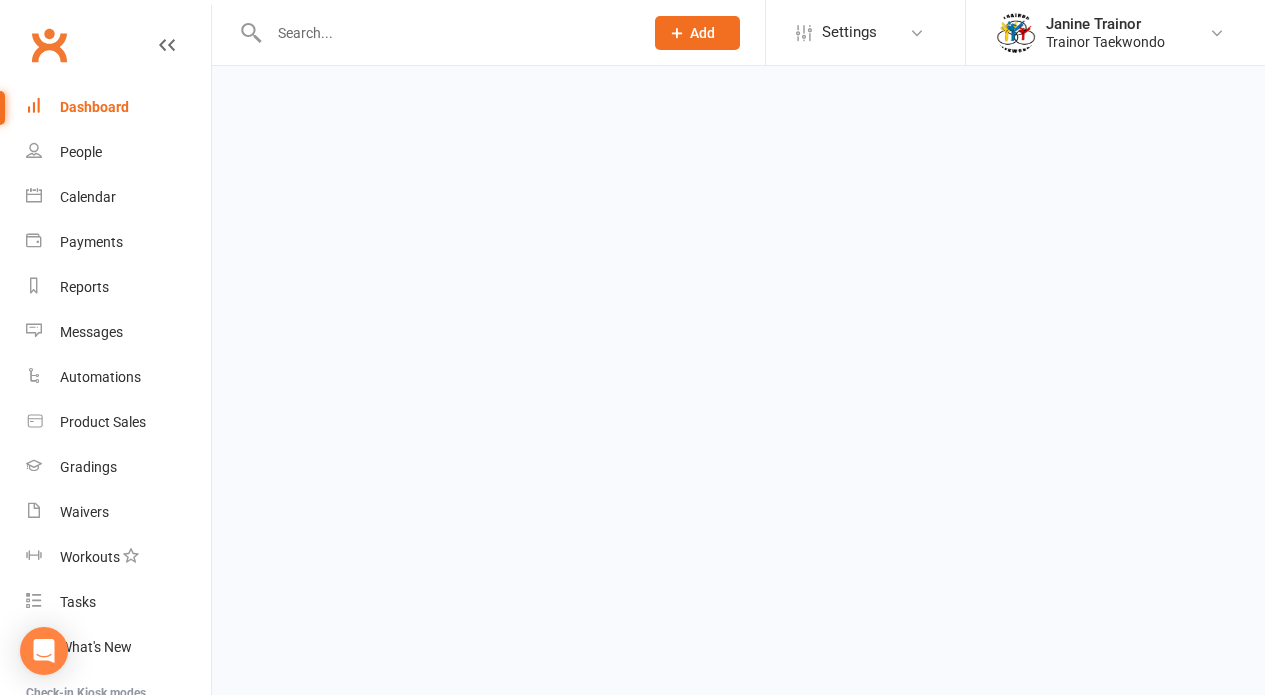 scroll, scrollTop: 0, scrollLeft: 0, axis: both 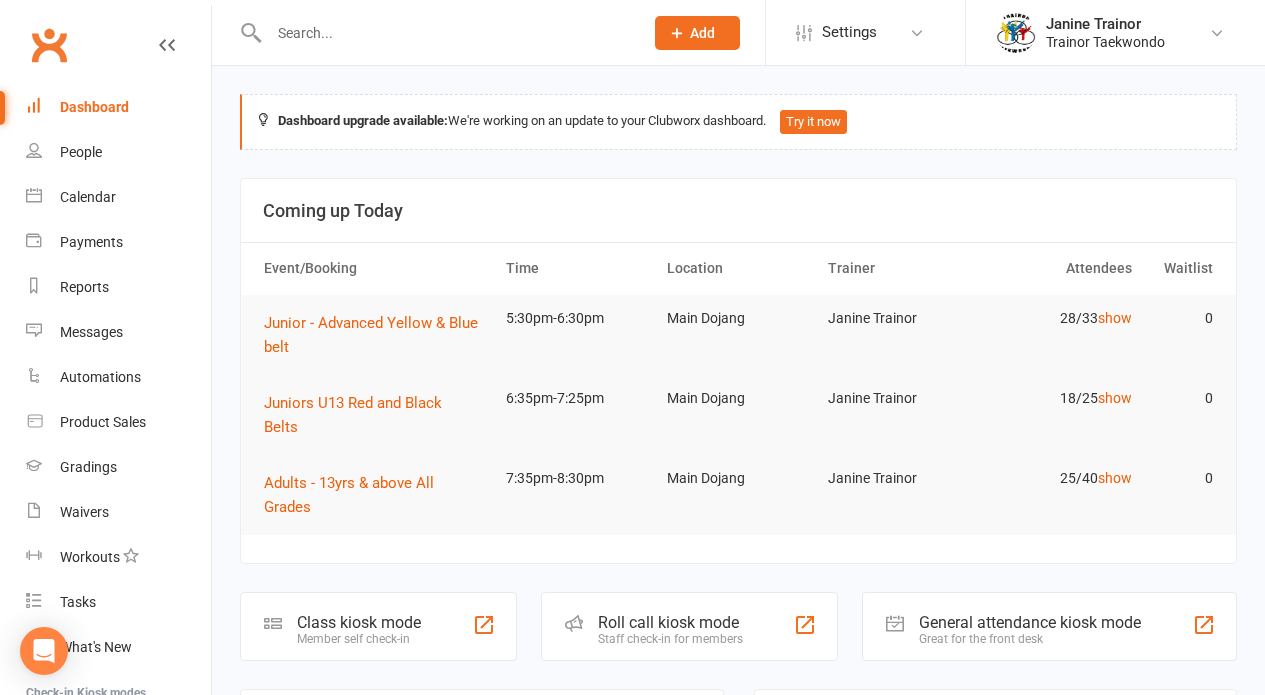 click on "Staff check-in for members" 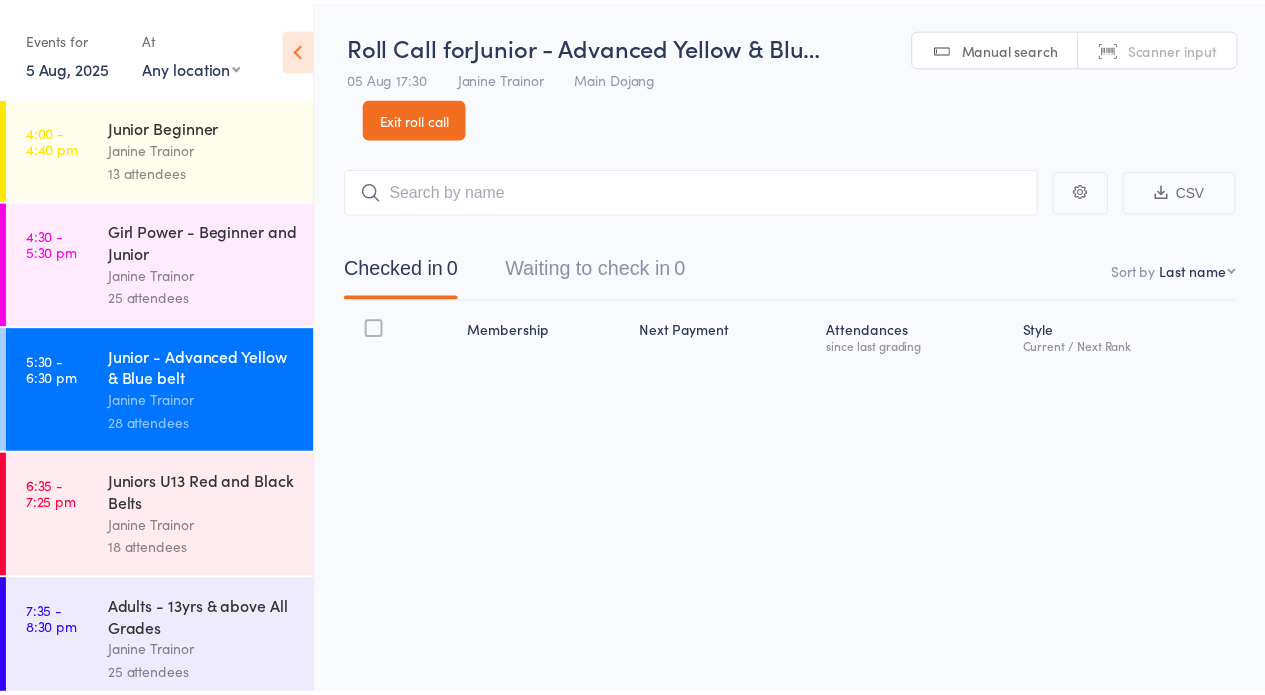 scroll, scrollTop: 0, scrollLeft: 0, axis: both 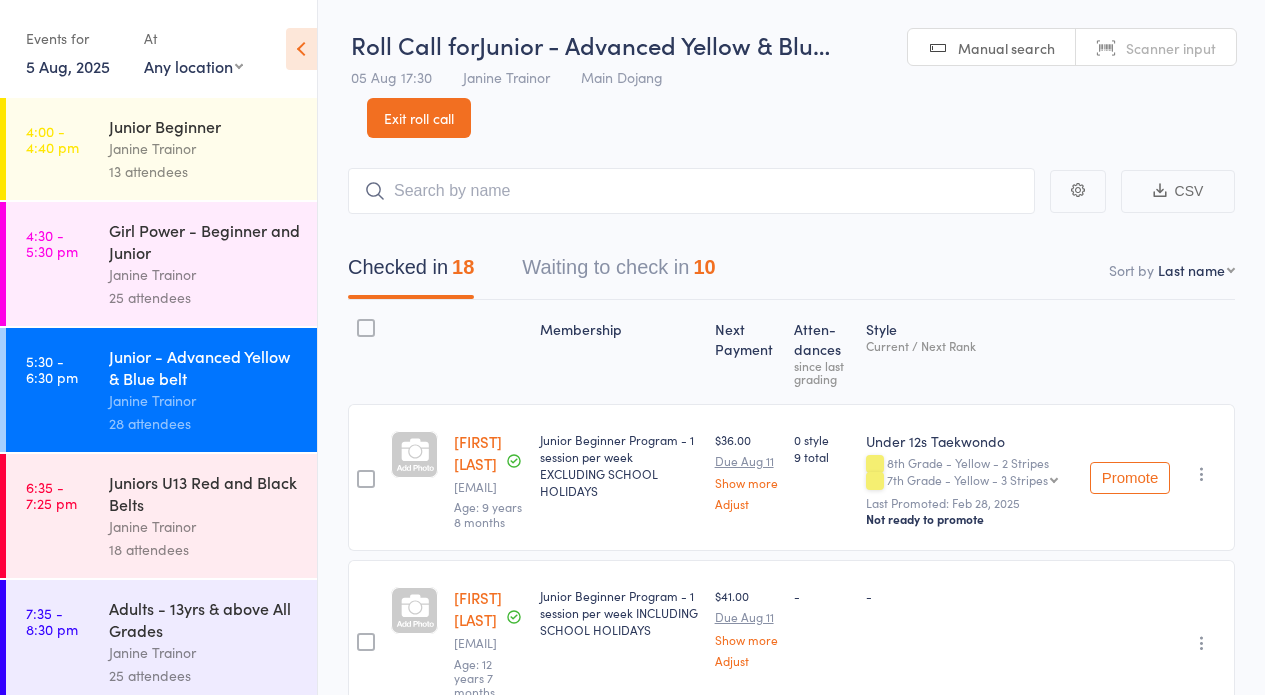 click on "Waiting to check in  10" at bounding box center [618, 272] 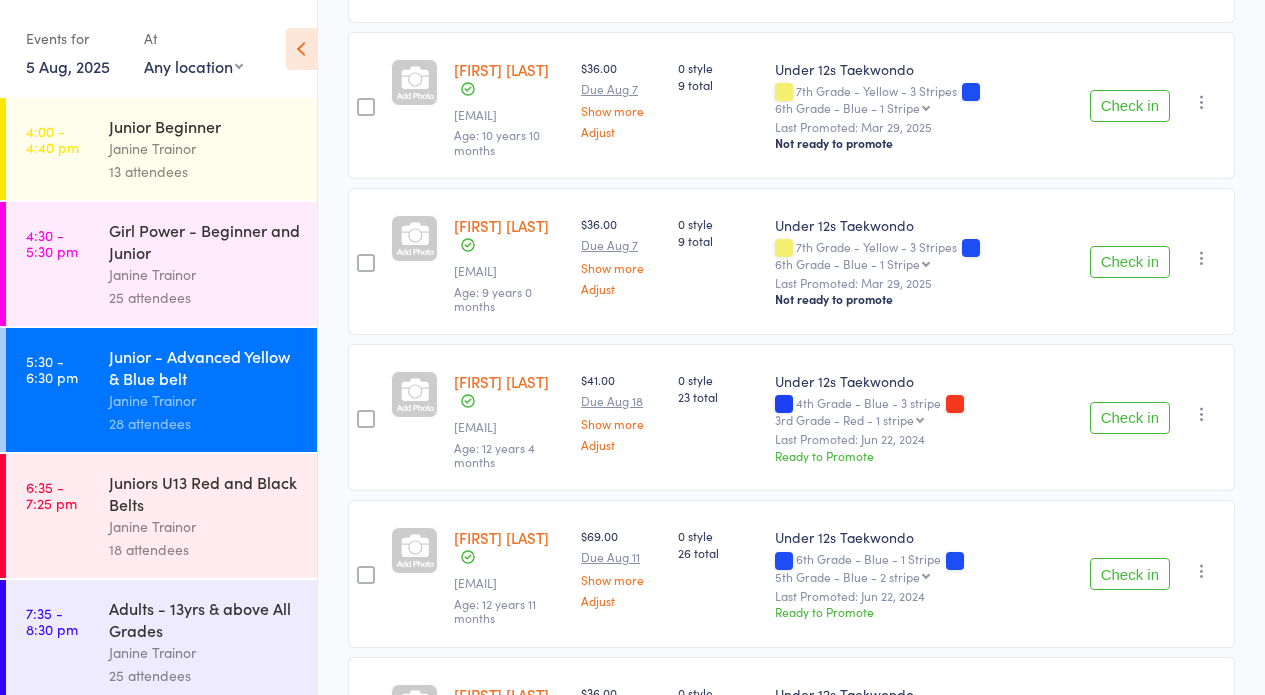 scroll, scrollTop: 839, scrollLeft: 0, axis: vertical 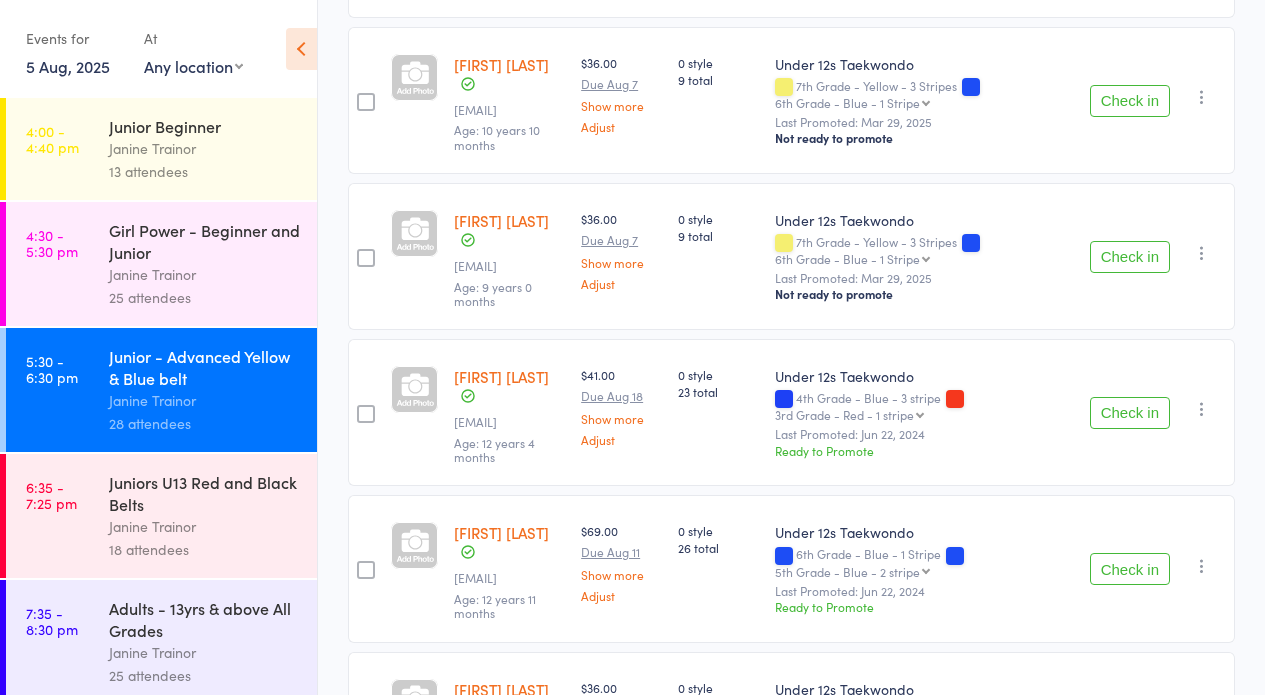 click on "Check in" at bounding box center (1130, 413) 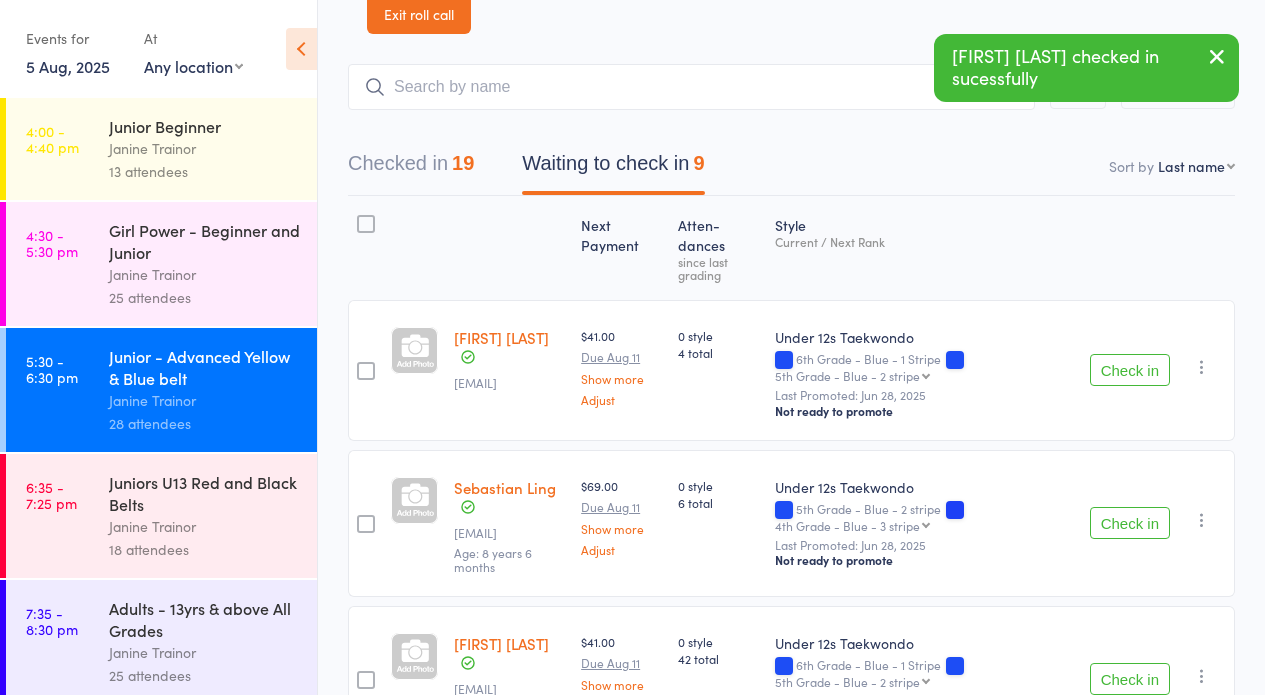 scroll, scrollTop: 99, scrollLeft: 0, axis: vertical 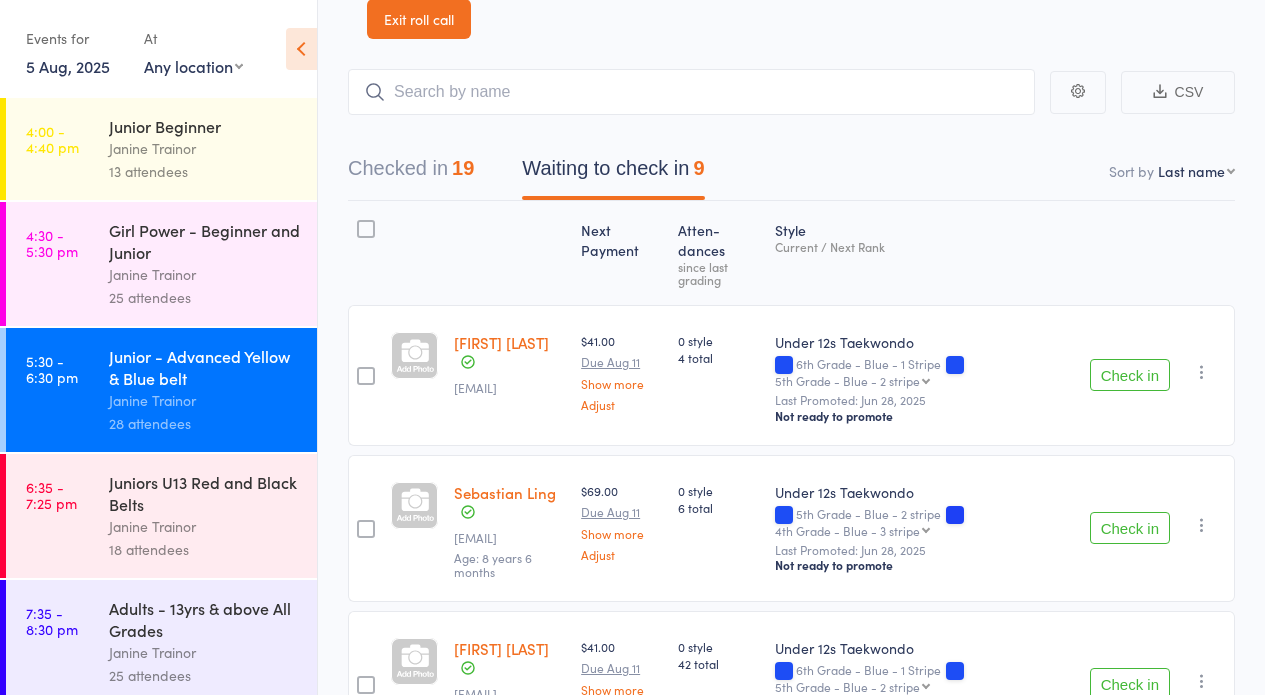 click on "18 attendees" at bounding box center (204, 549) 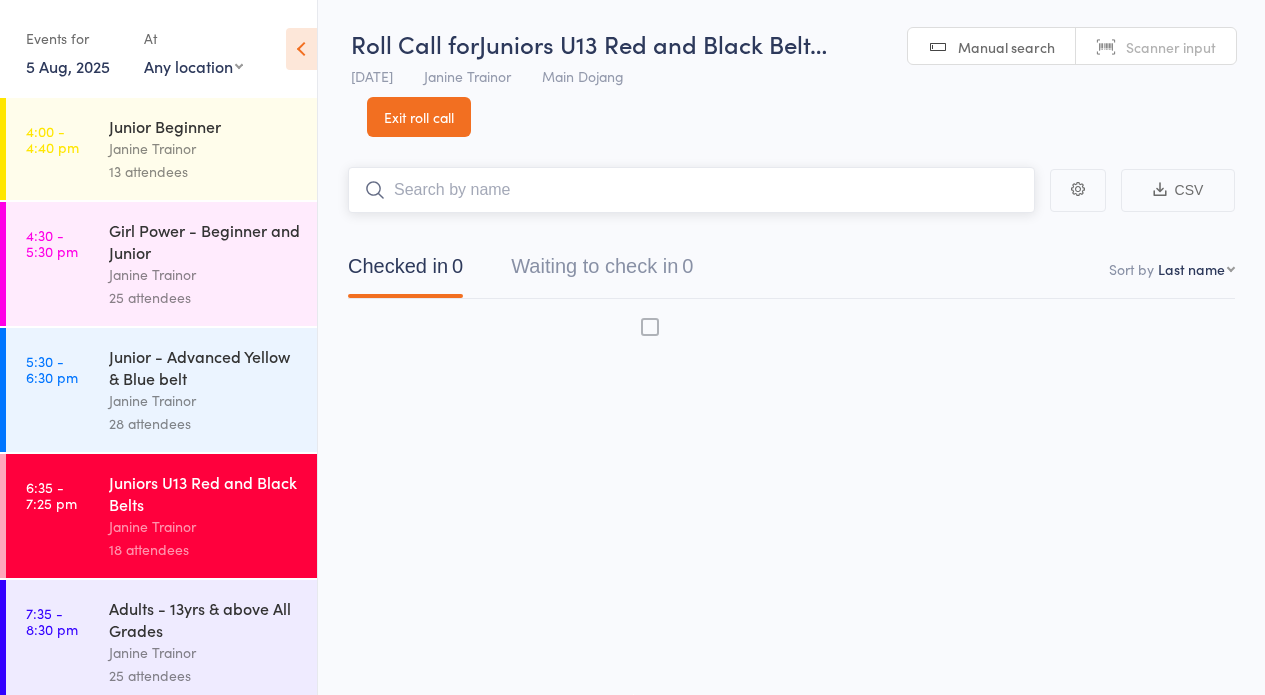 scroll, scrollTop: 1, scrollLeft: 0, axis: vertical 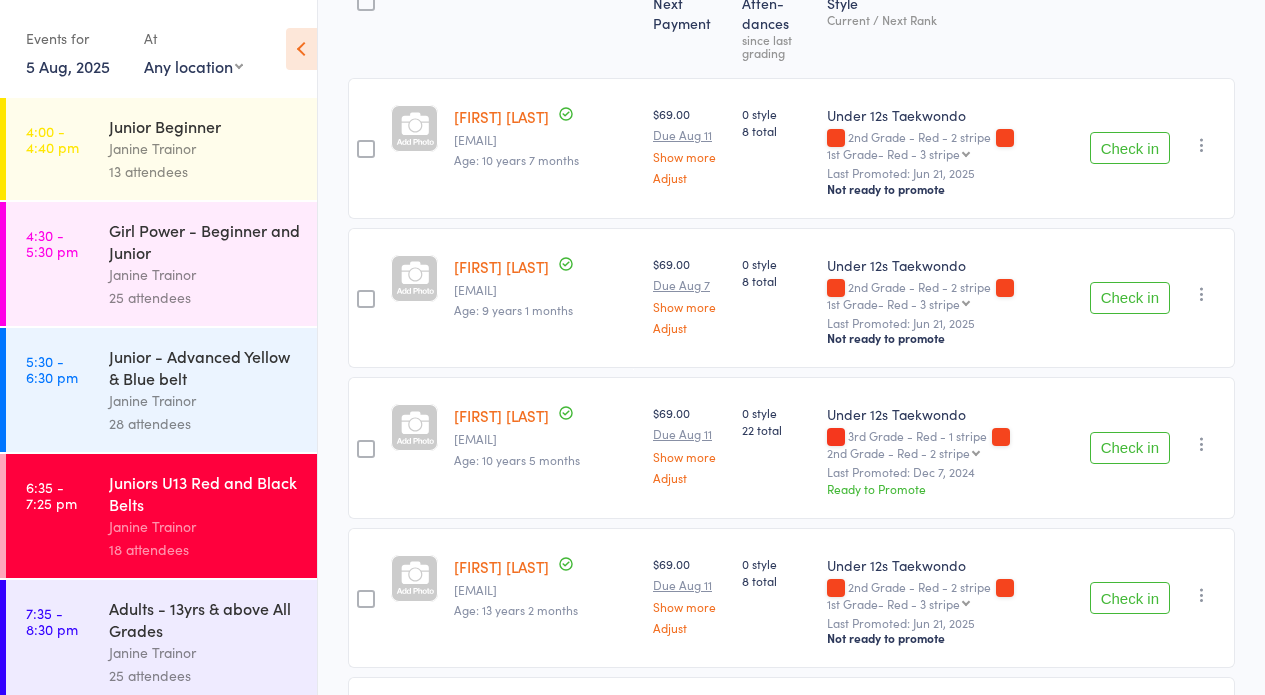 click on "Check in" at bounding box center (1130, 448) 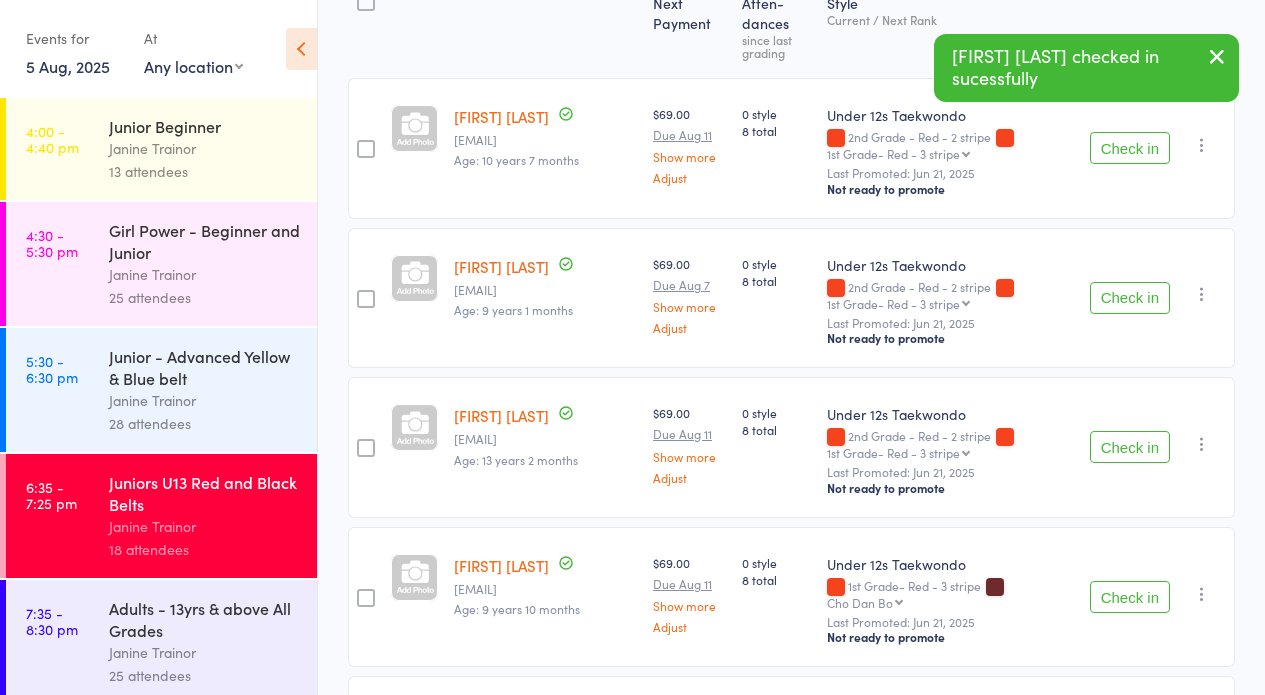 click on "28 attendees" at bounding box center [204, 423] 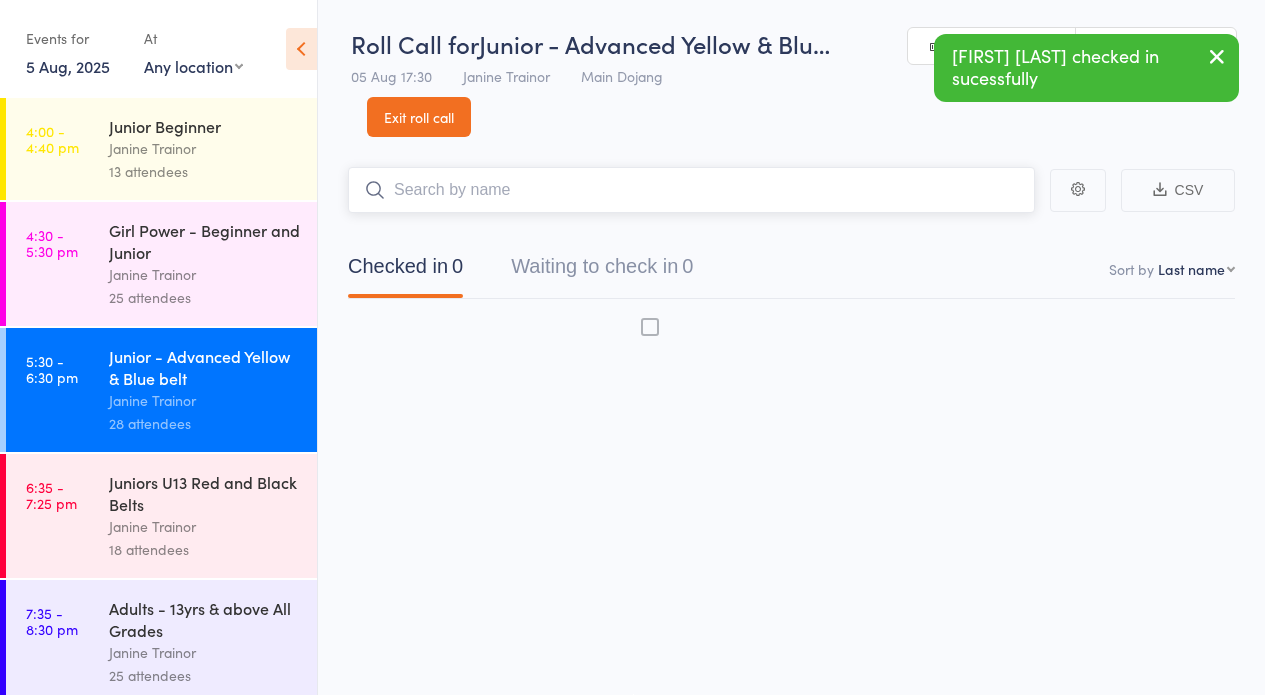 scroll, scrollTop: 1, scrollLeft: 0, axis: vertical 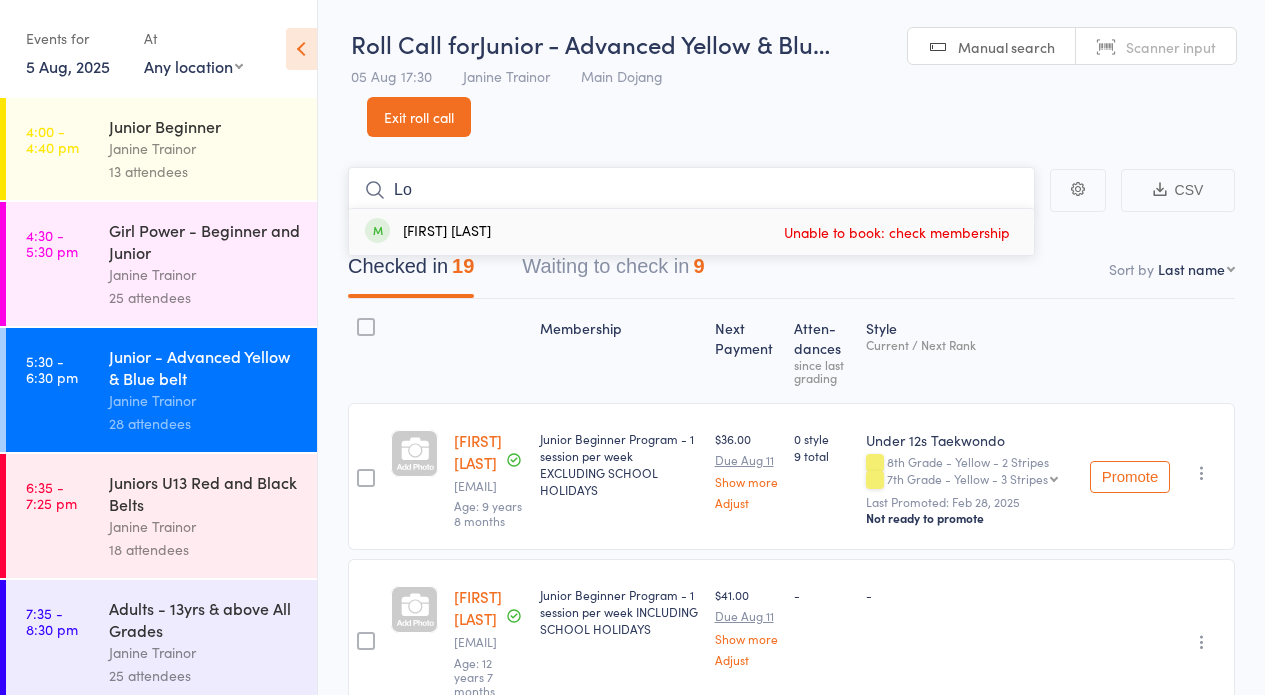 type on "L" 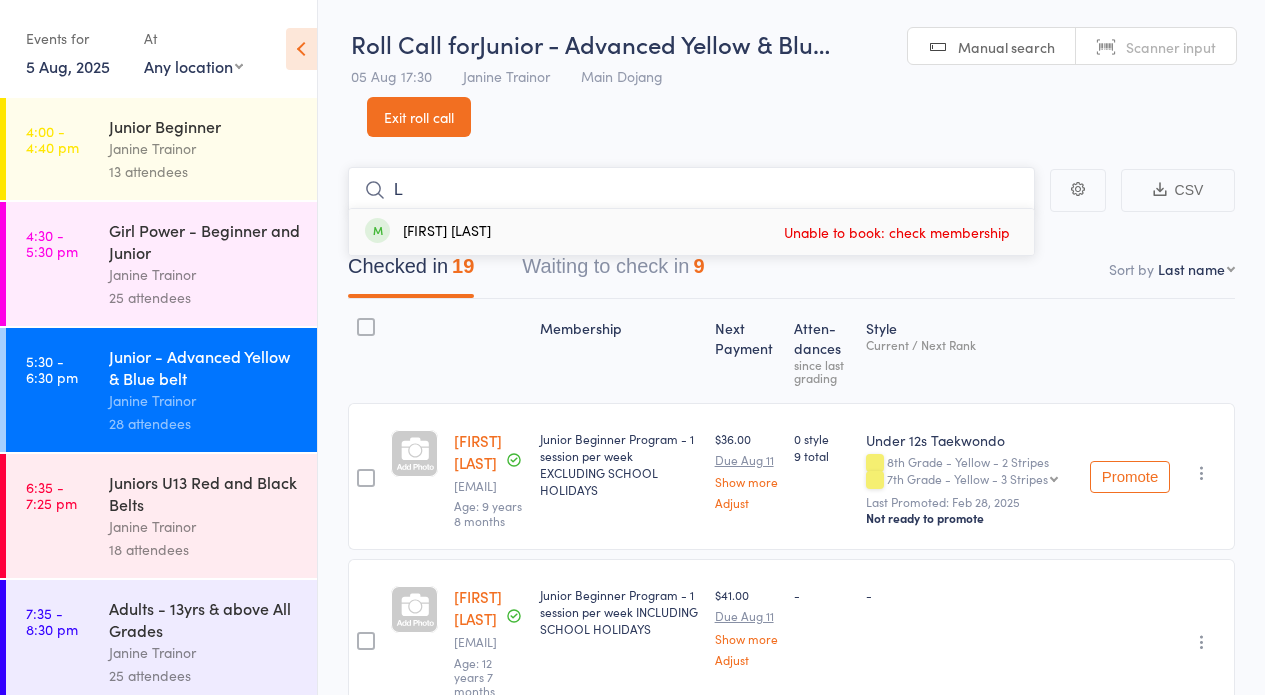 type 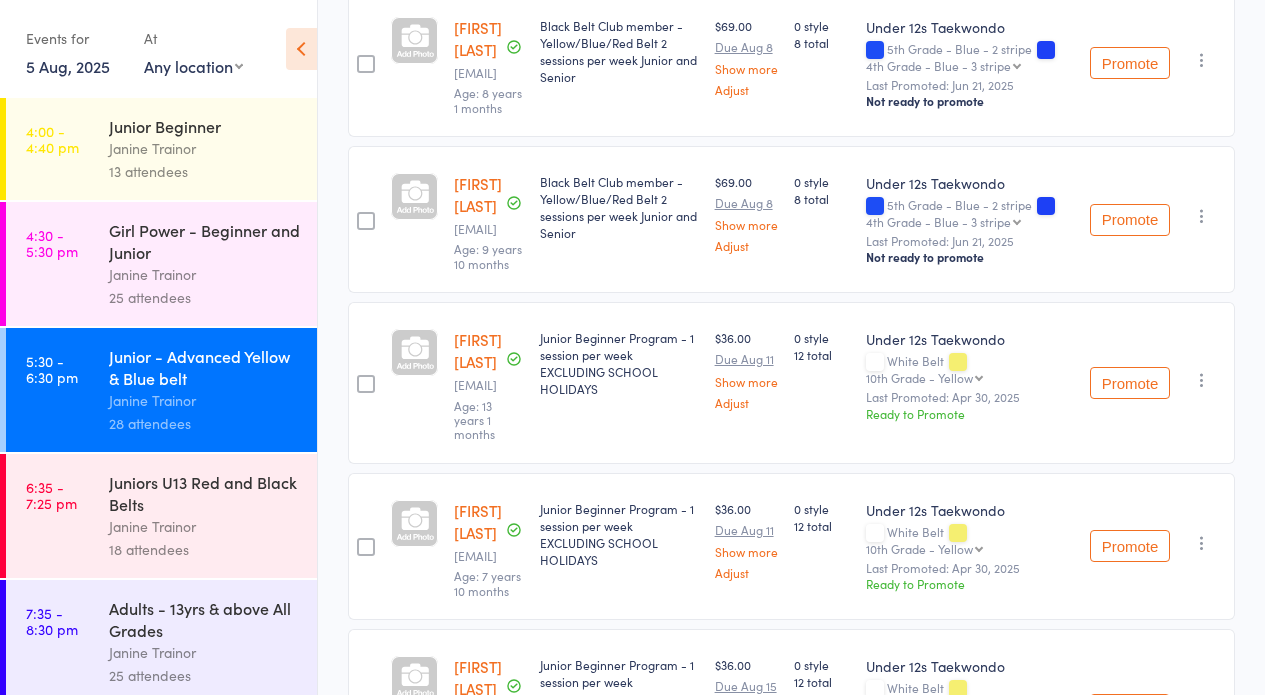 scroll, scrollTop: 0, scrollLeft: 0, axis: both 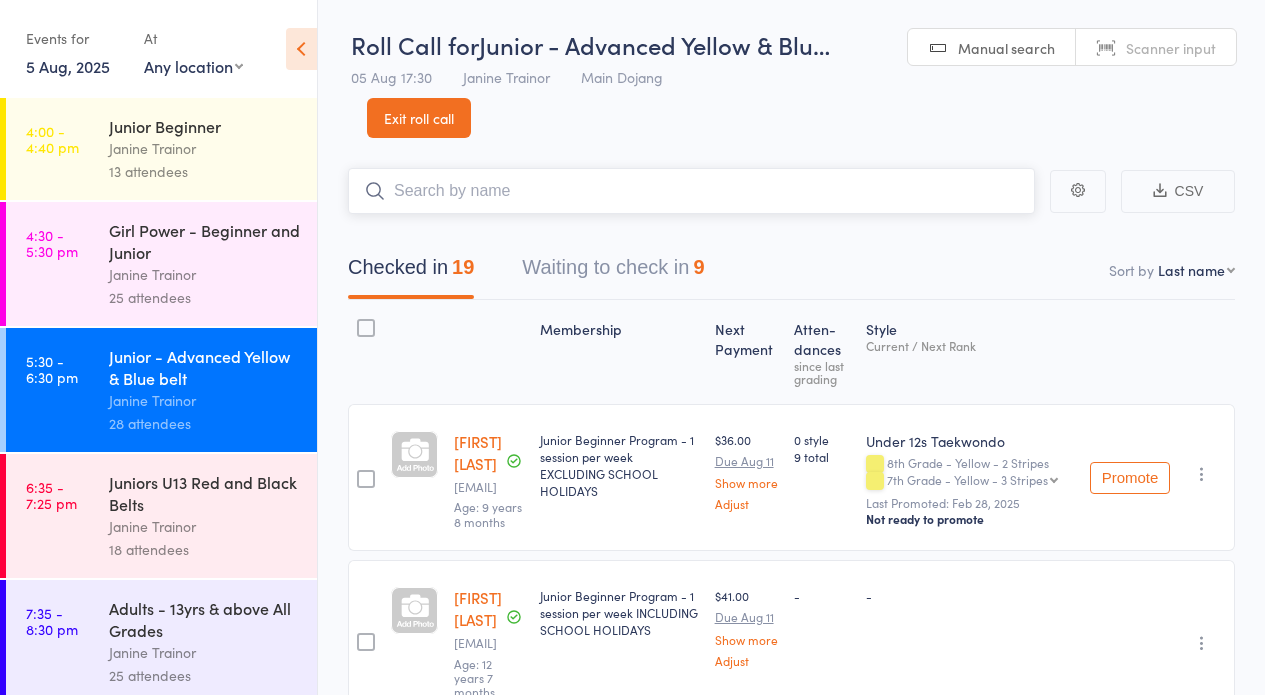 drag, startPoint x: 558, startPoint y: 267, endPoint x: 554, endPoint y: 281, distance: 14.56022 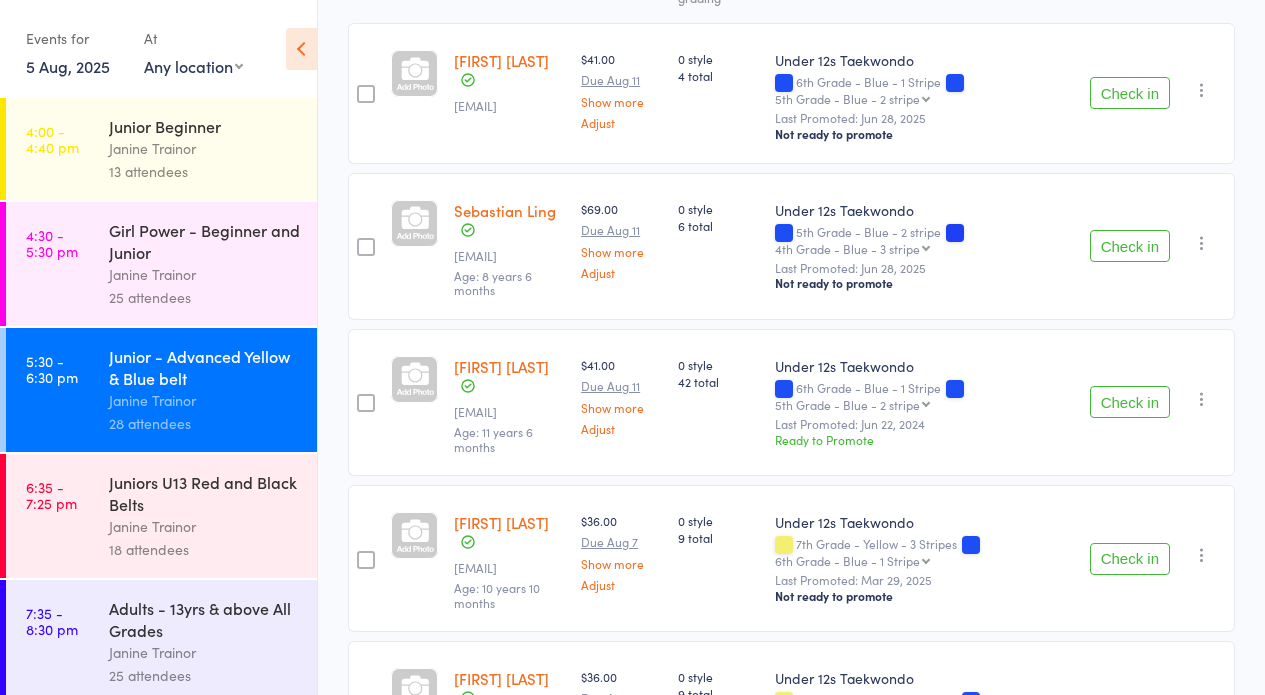 scroll, scrollTop: 1119, scrollLeft: 0, axis: vertical 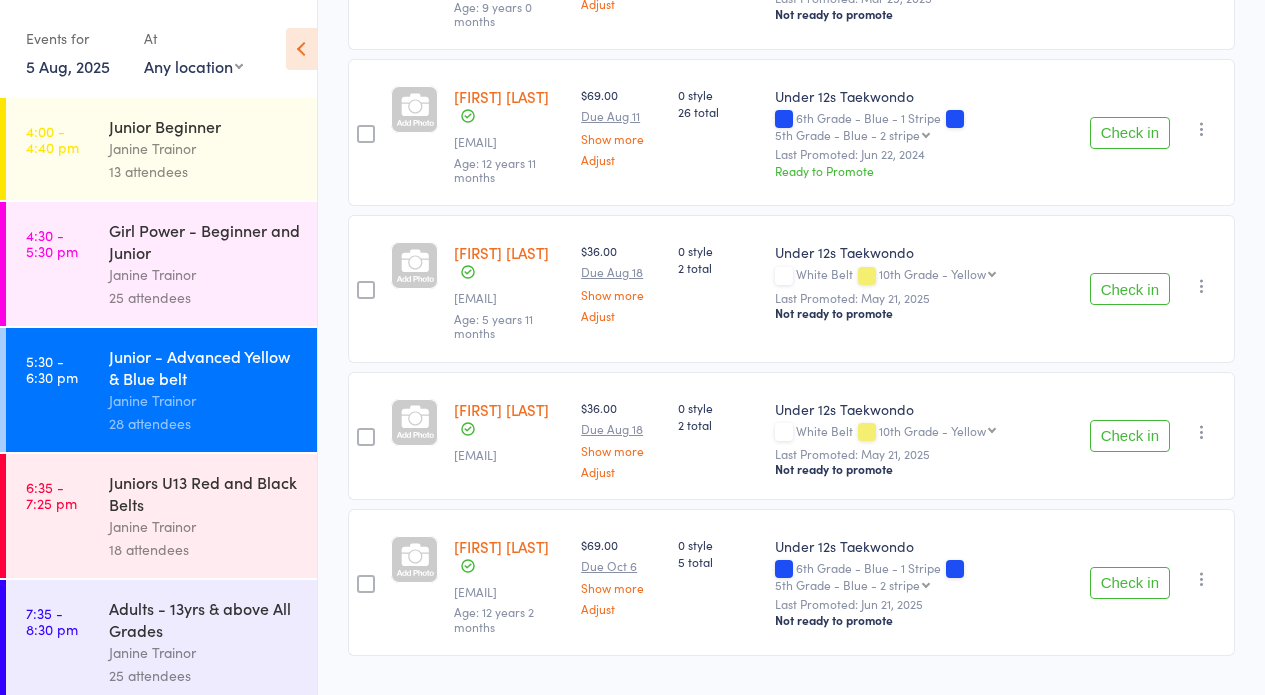 click on "Juniors U13 Red and Black Belts" at bounding box center (204, 493) 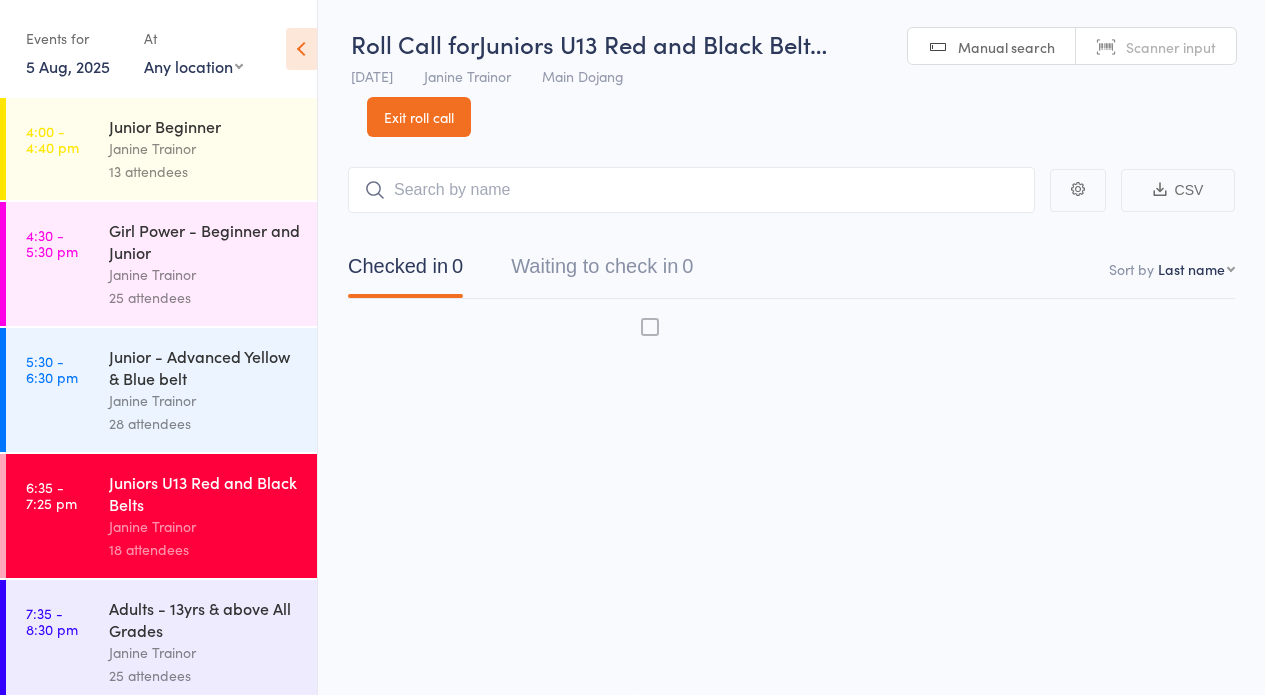 click on "Juniors U13 Red and Black Belts" at bounding box center [204, 493] 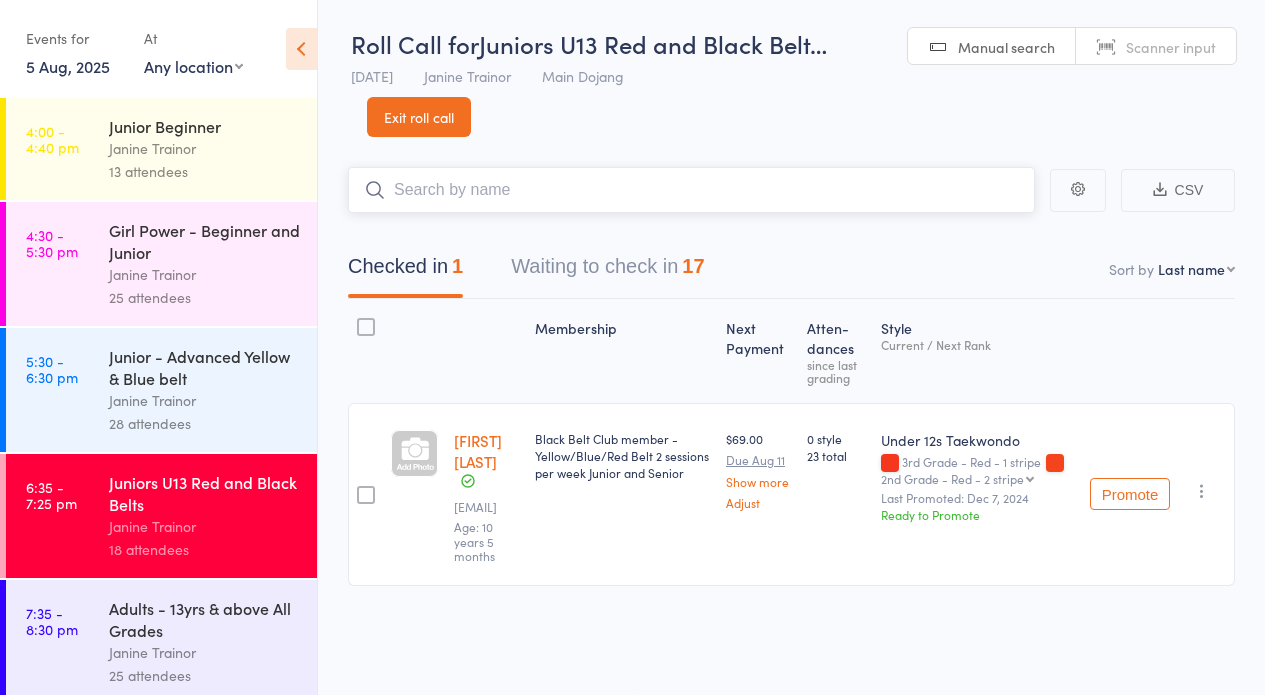 scroll, scrollTop: 1, scrollLeft: 0, axis: vertical 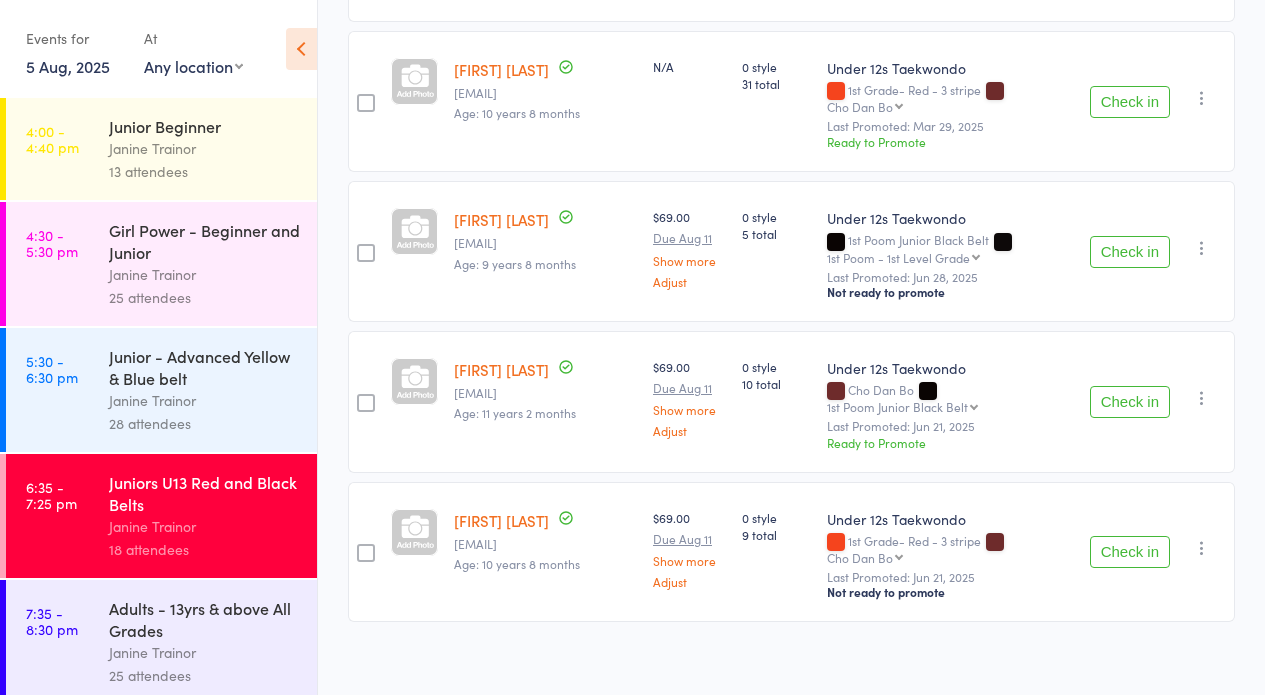 click on "Check in" at bounding box center [1130, 402] 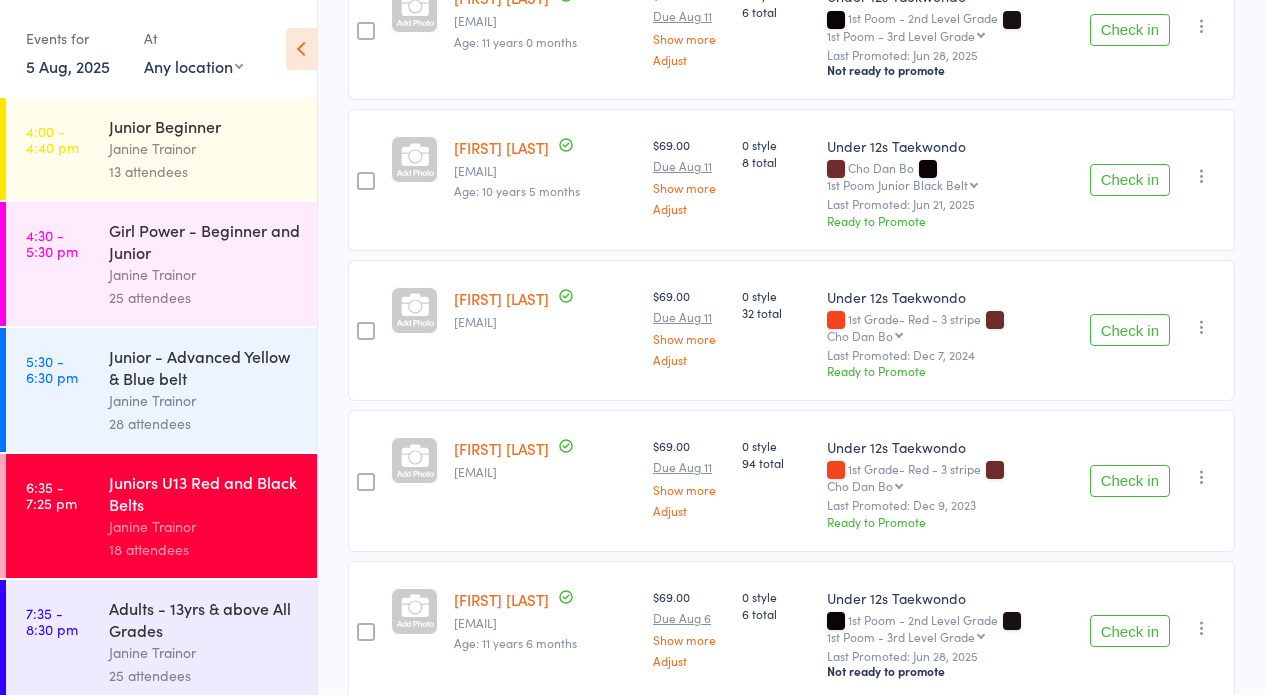 scroll, scrollTop: 420, scrollLeft: 0, axis: vertical 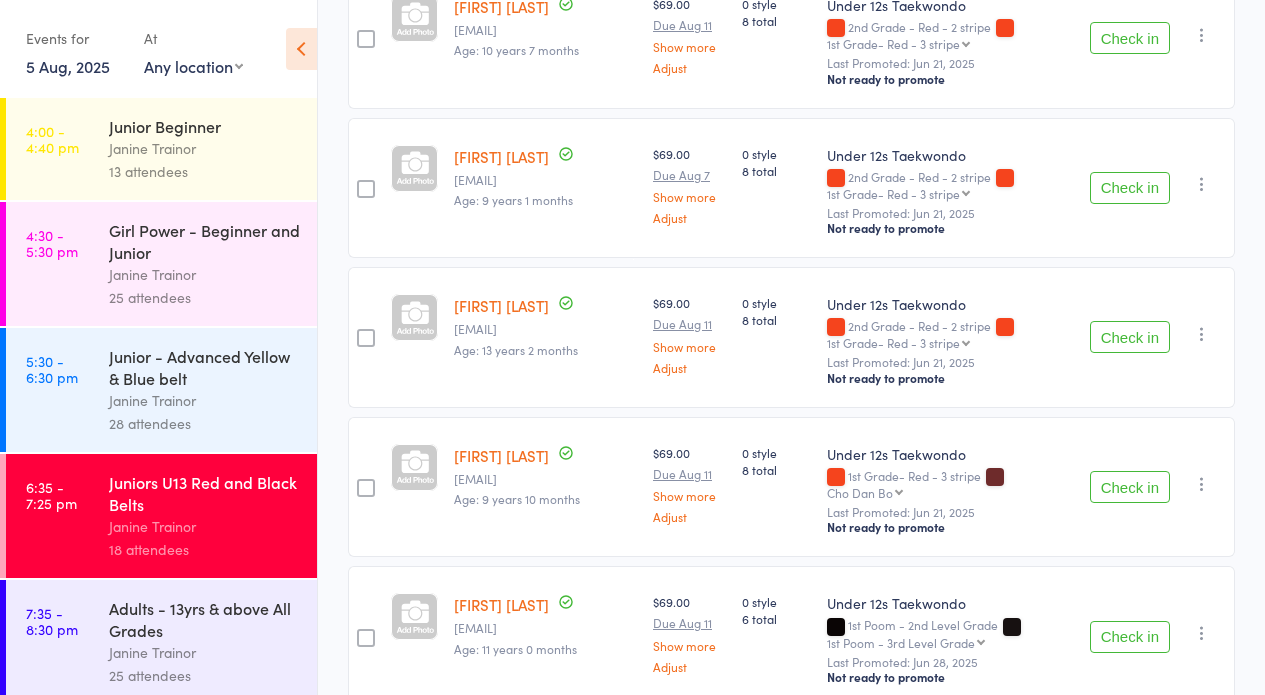 click on "Check in" at bounding box center (1130, 188) 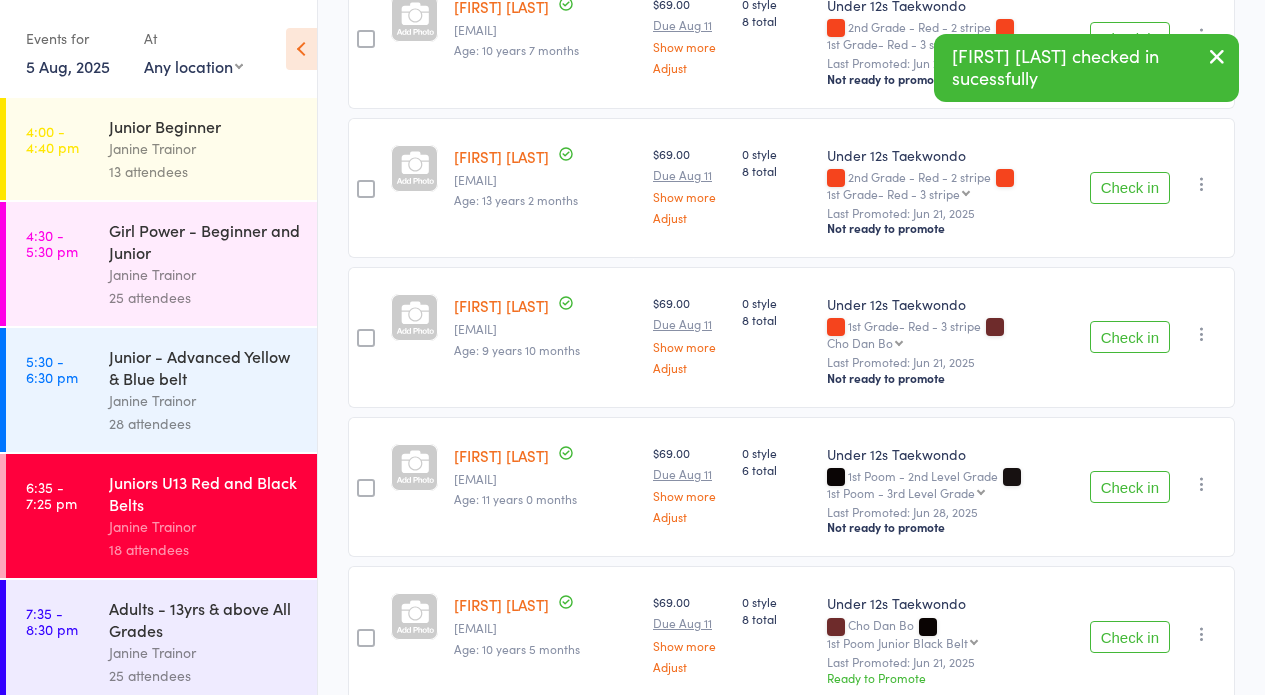 click on "Check in" at bounding box center [1130, 188] 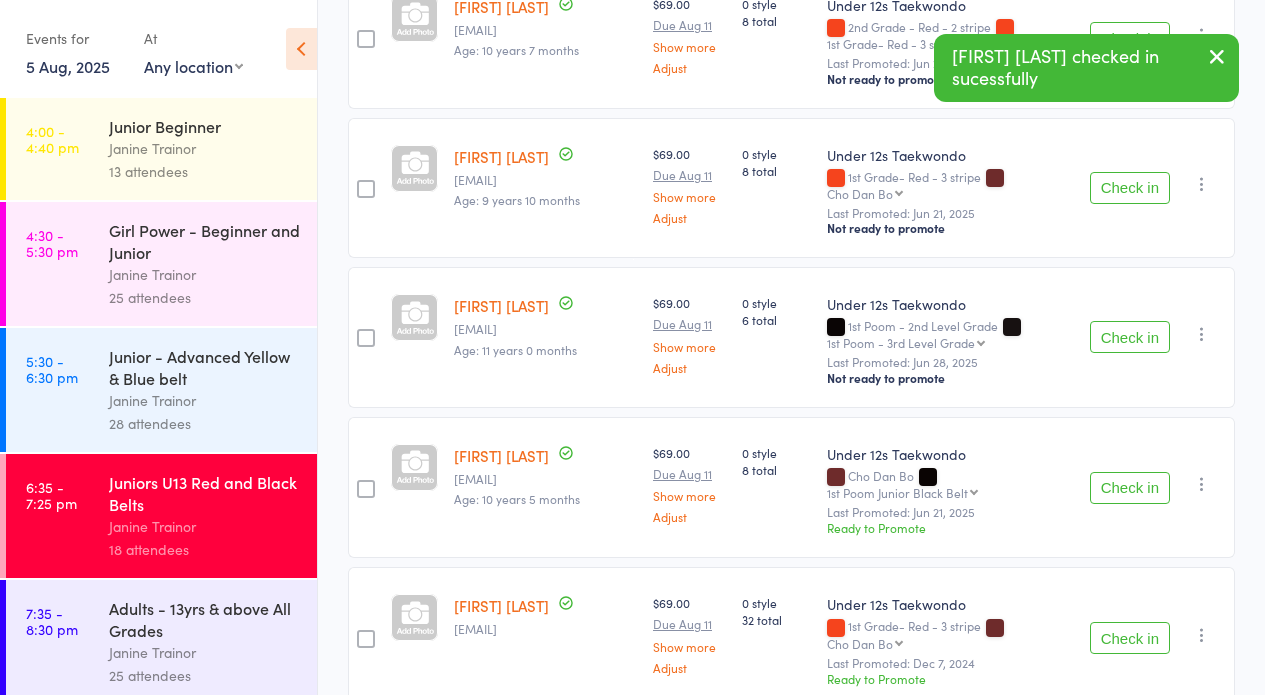 click on "Check in" at bounding box center [1130, 188] 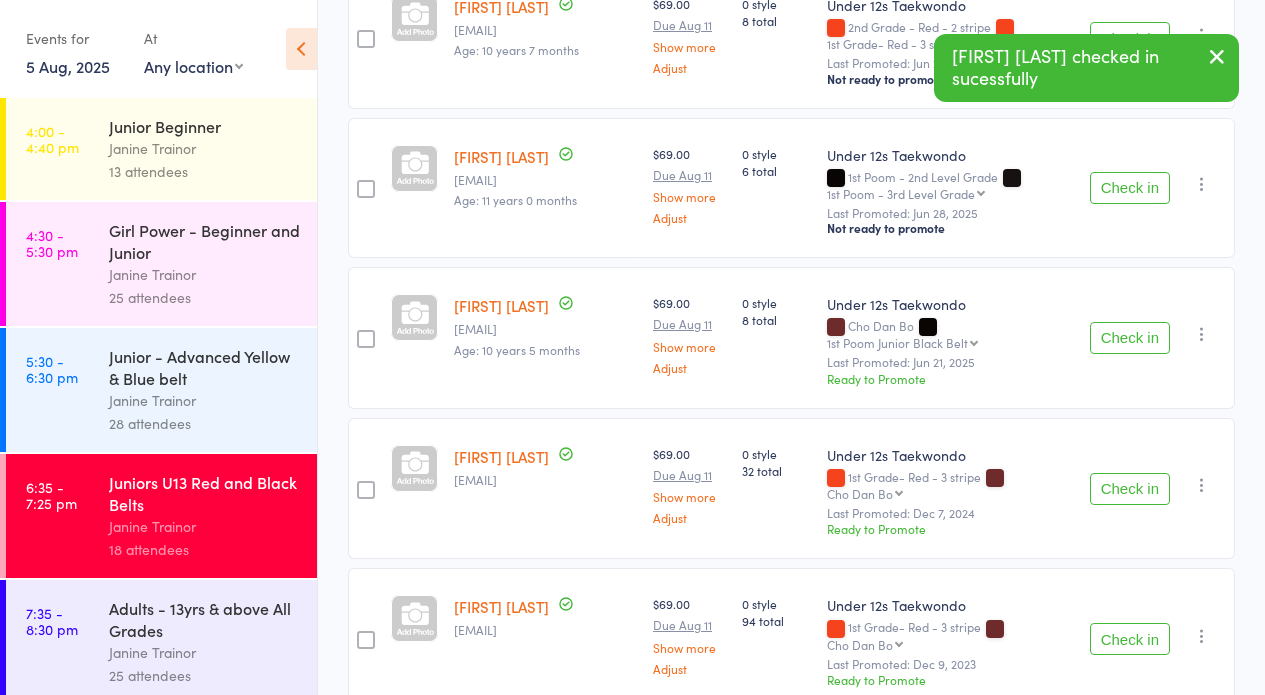 click on "Check in" at bounding box center [1130, 188] 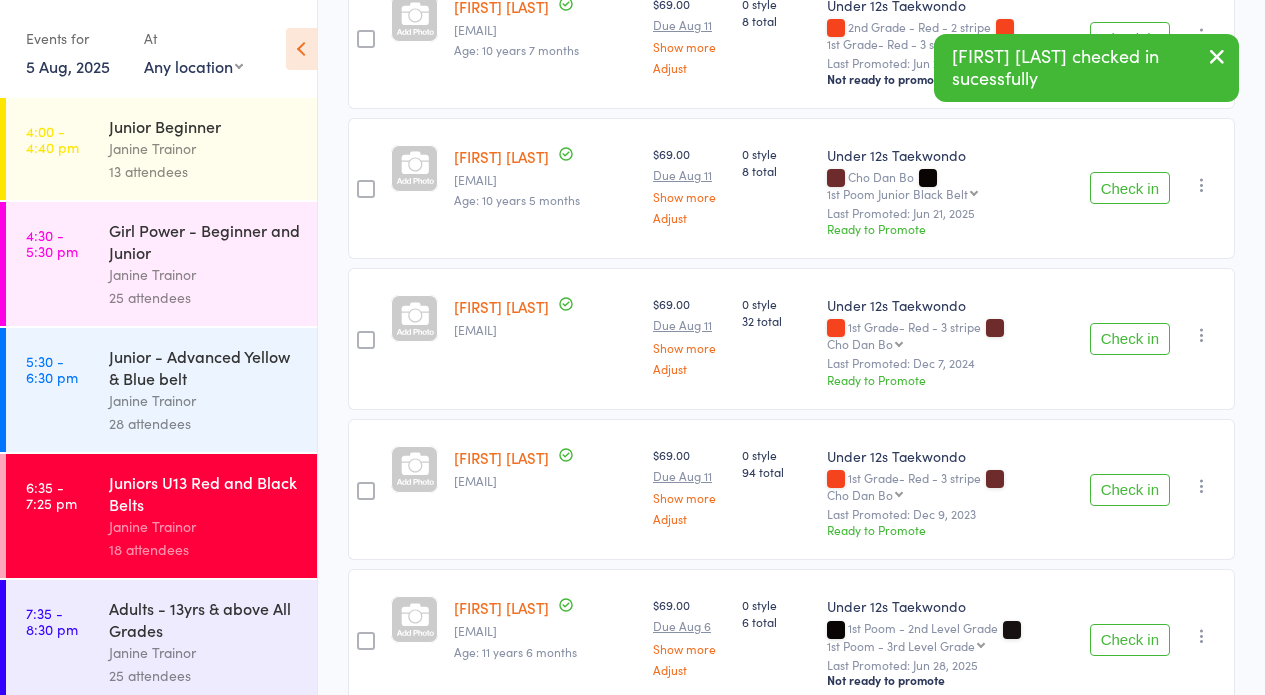 click on "Check in" at bounding box center (1130, 188) 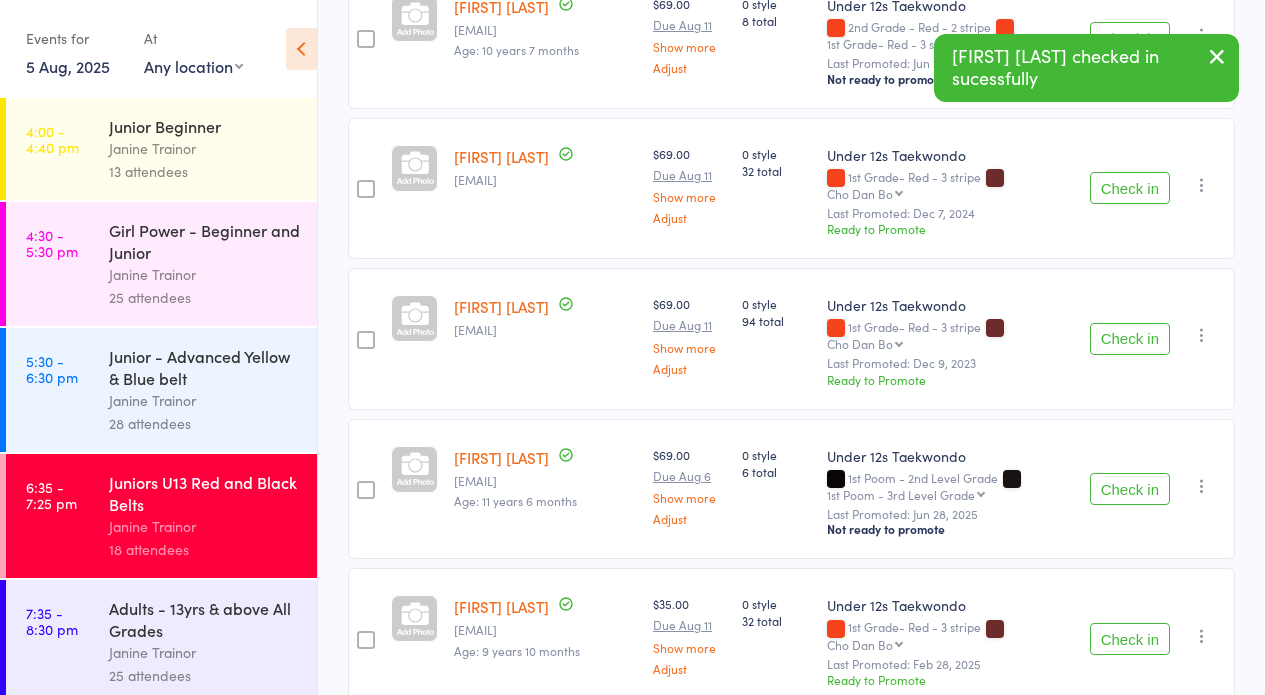 click on "Check in" at bounding box center (1130, 188) 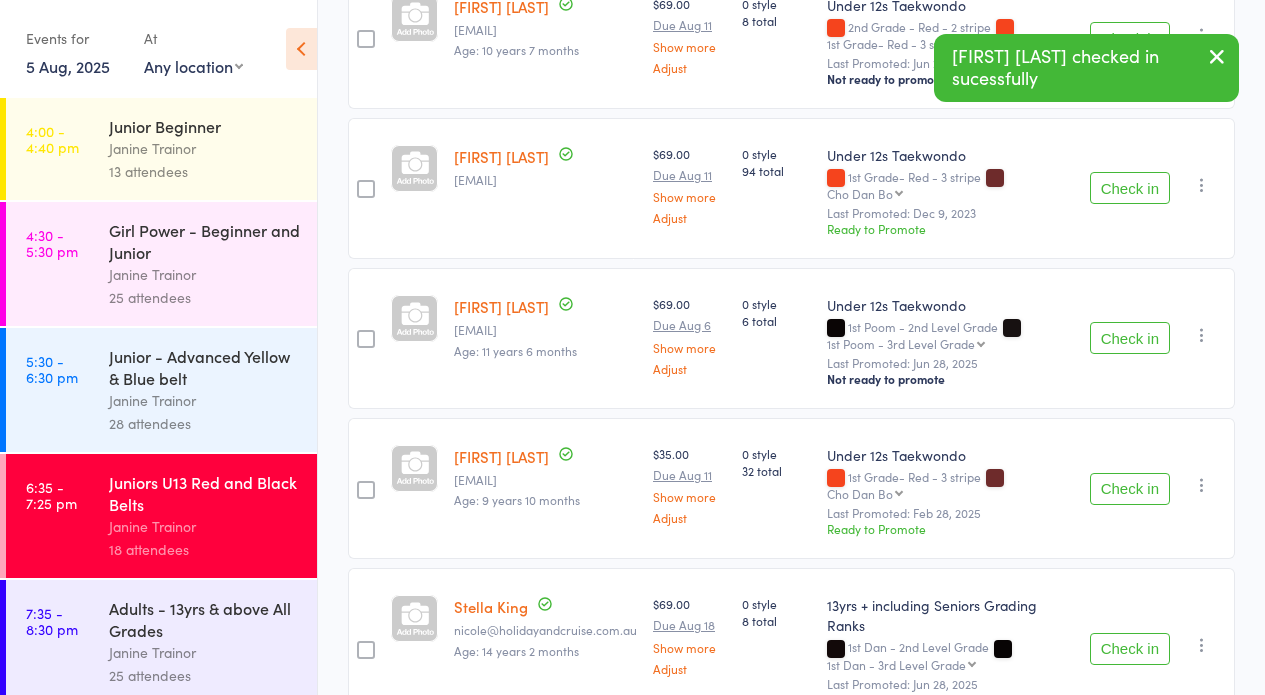 click on "Check in" at bounding box center (1130, 188) 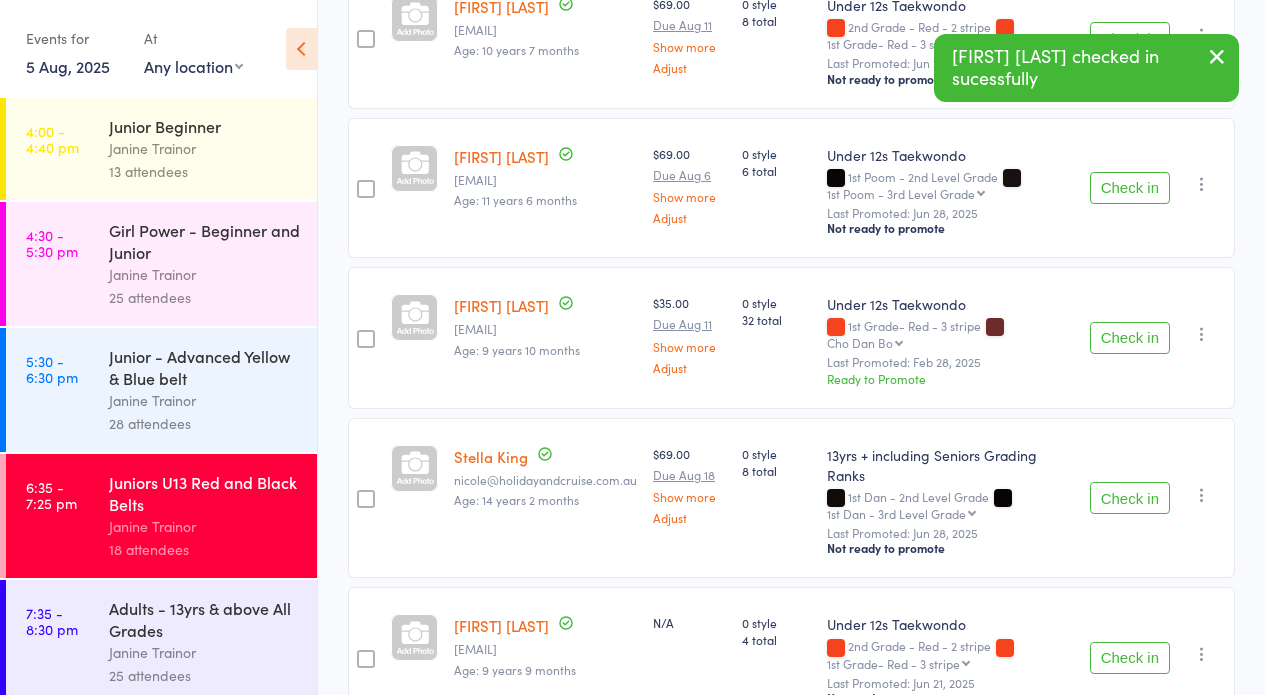 click on "Check in" at bounding box center (1130, 338) 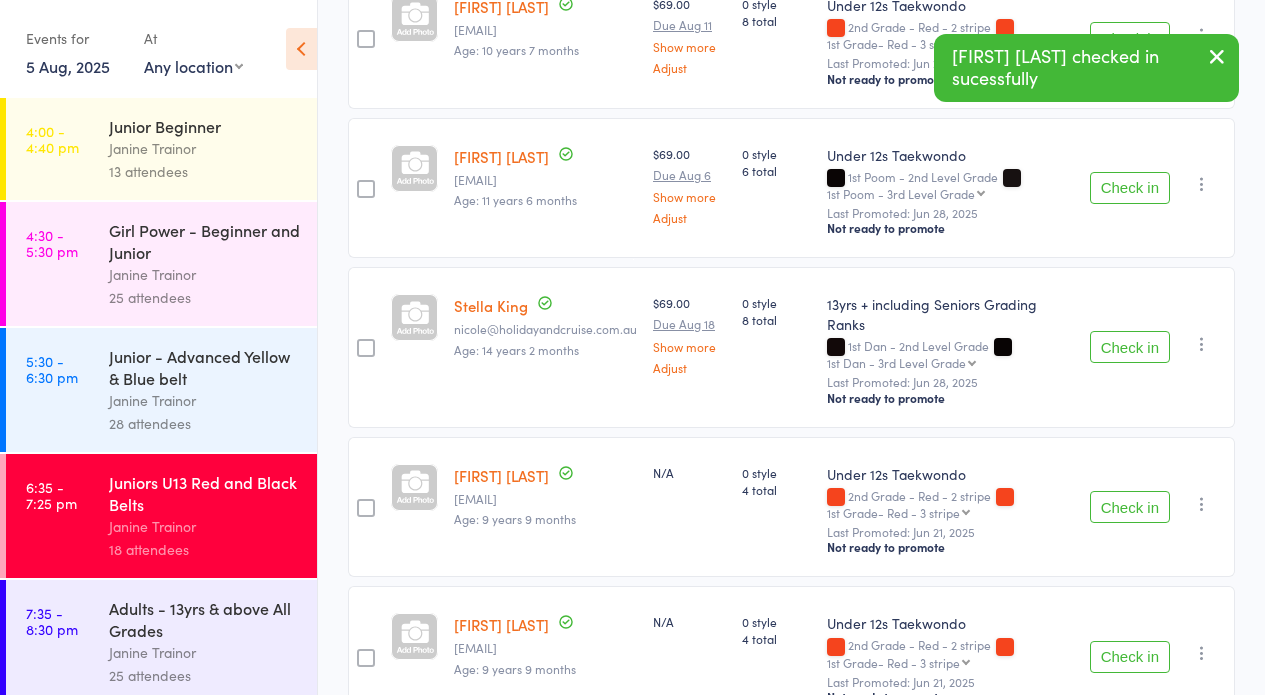 click on "Check in" at bounding box center (1130, 507) 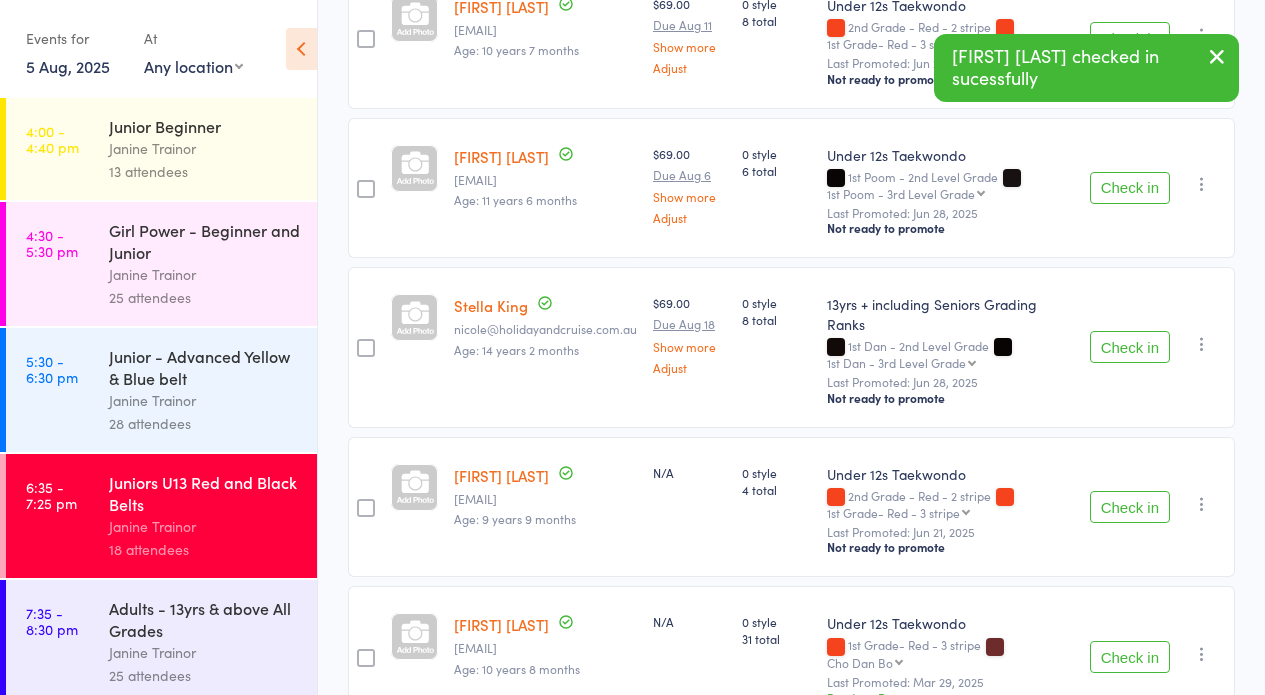 click on "Check in" at bounding box center [1130, 507] 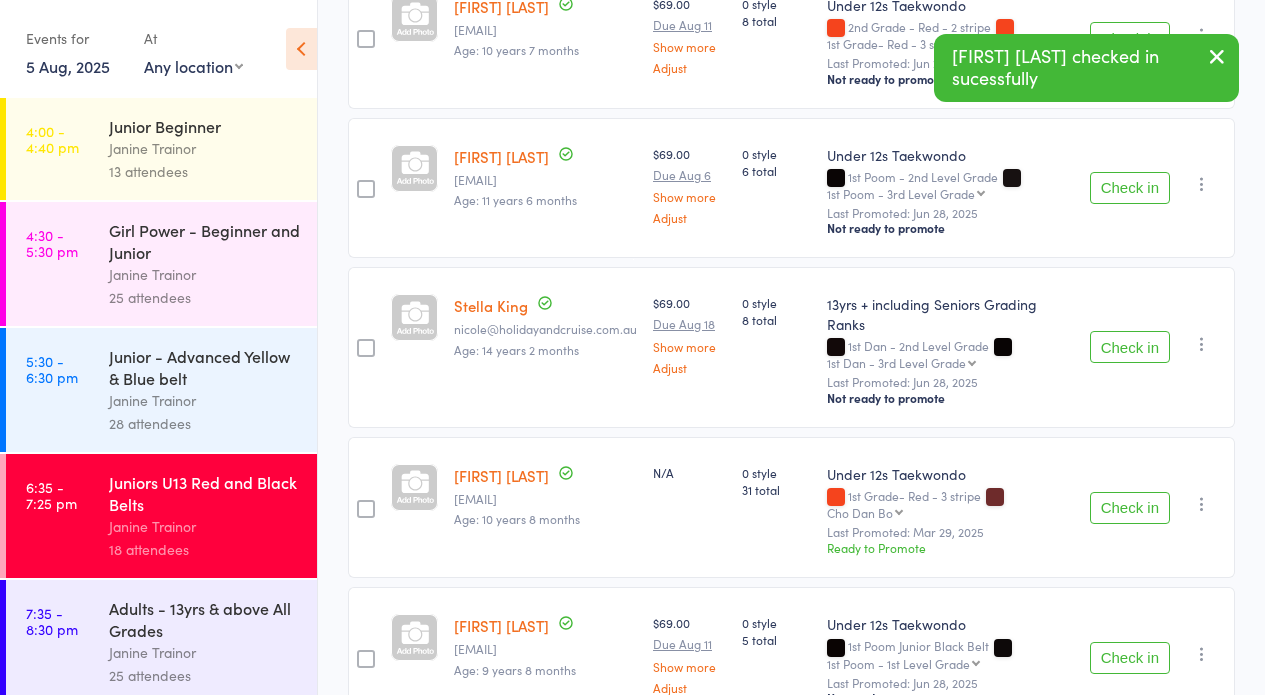 click on "Check in" at bounding box center [1130, 508] 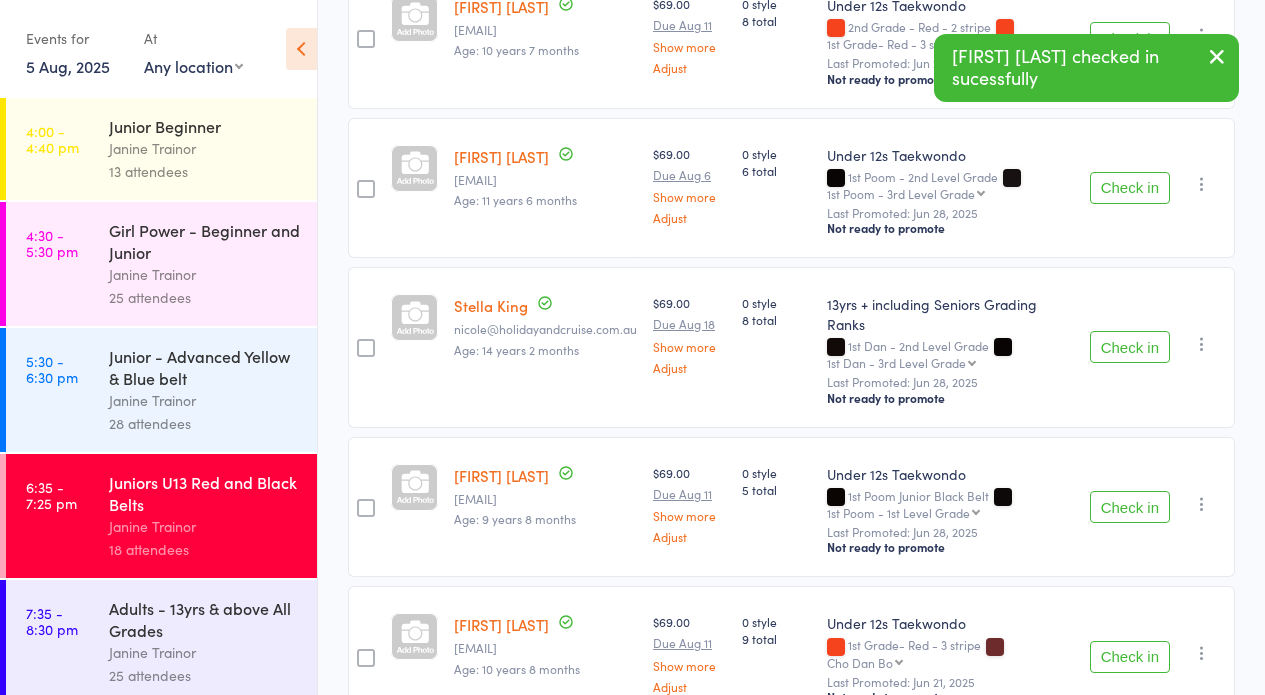 click on "Check in Check in Promote Send message Add Note Add Task Add Flag Remove Mark absent" at bounding box center (1158, 656) 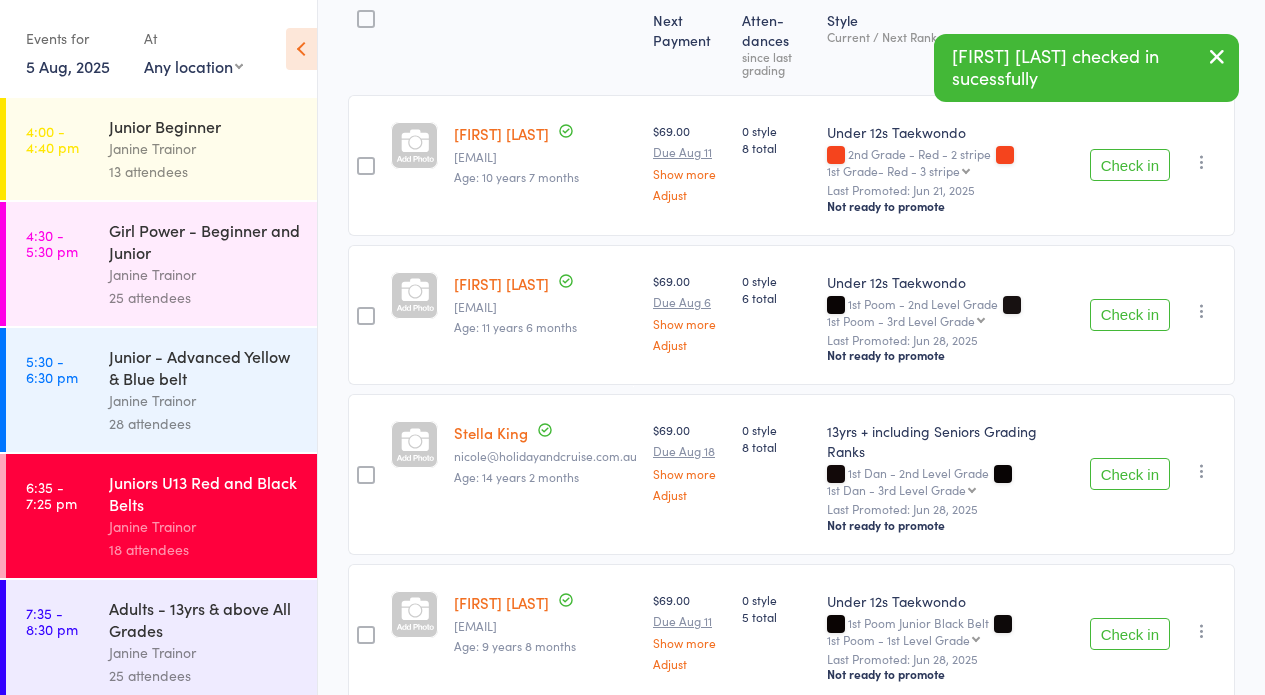 scroll, scrollTop: 0, scrollLeft: 0, axis: both 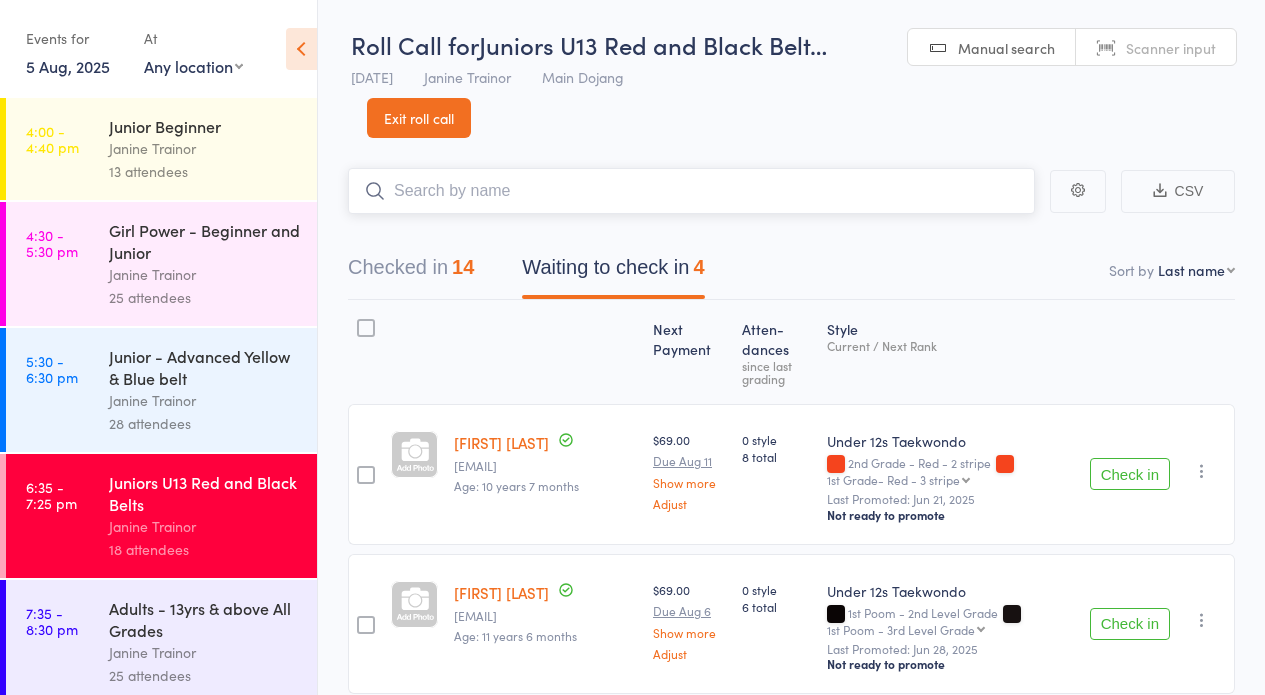 click at bounding box center [691, 191] 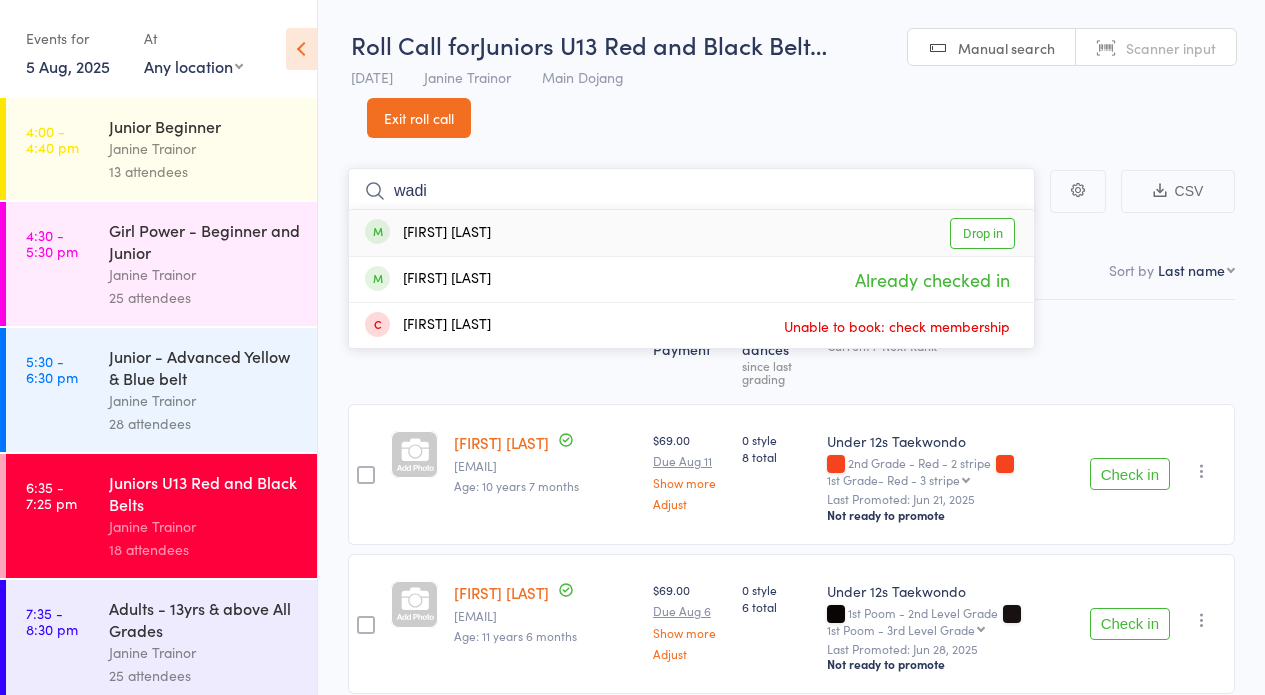 type on "wadi" 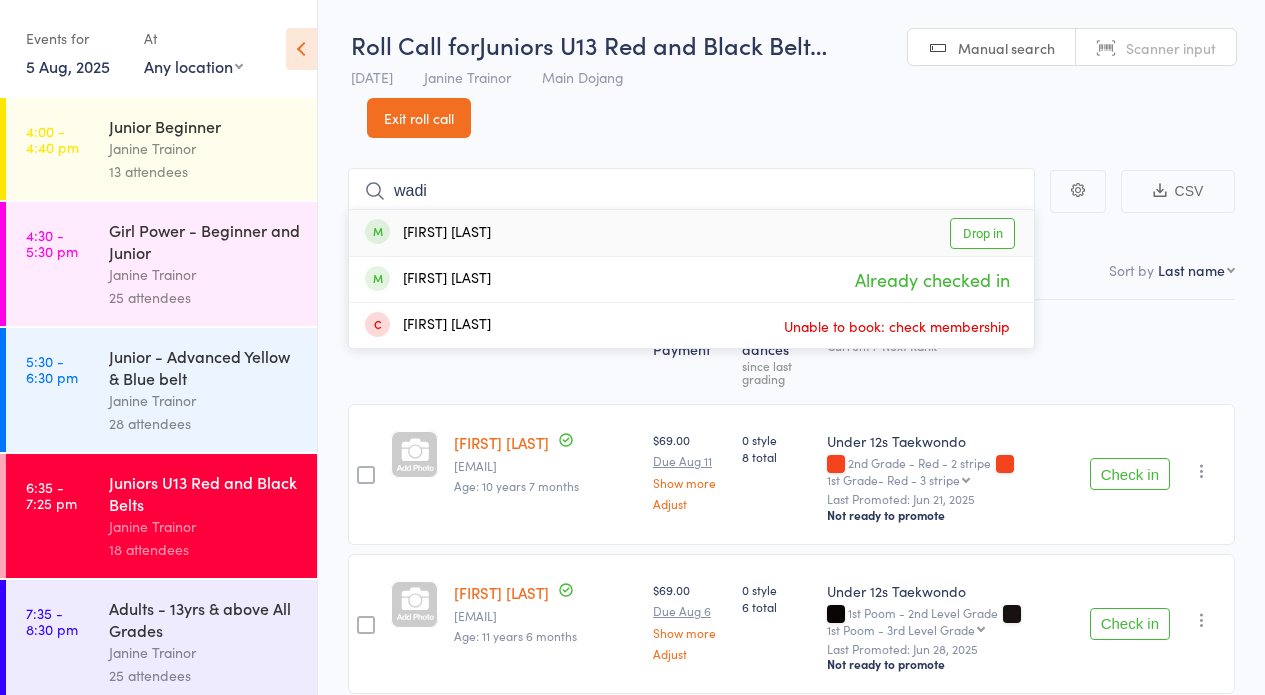 drag, startPoint x: 477, startPoint y: 195, endPoint x: 976, endPoint y: 227, distance: 500.025 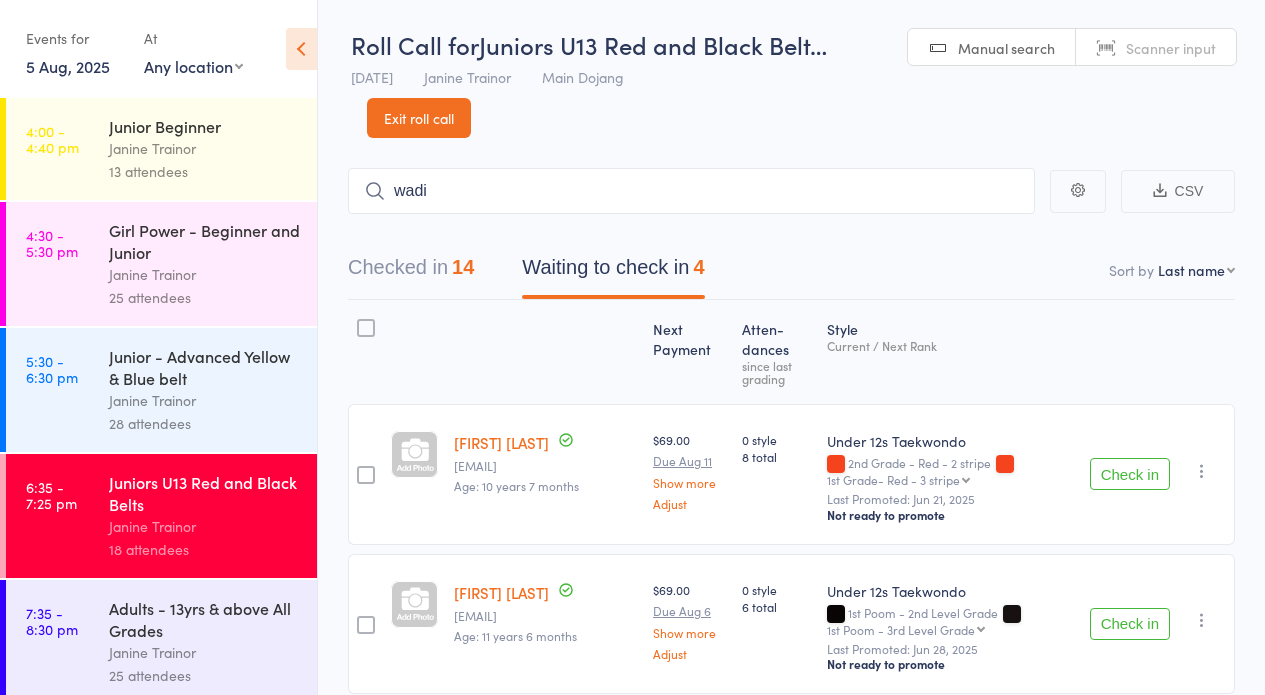 type 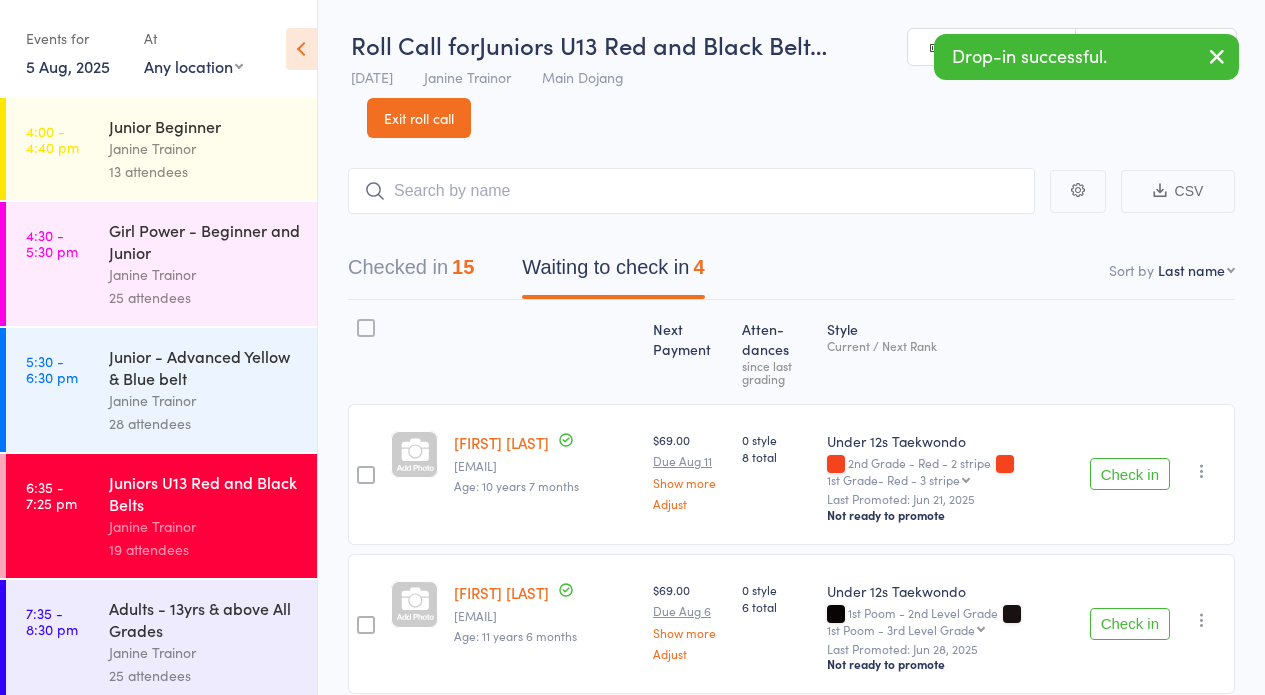 click on "Check in" at bounding box center (1130, 624) 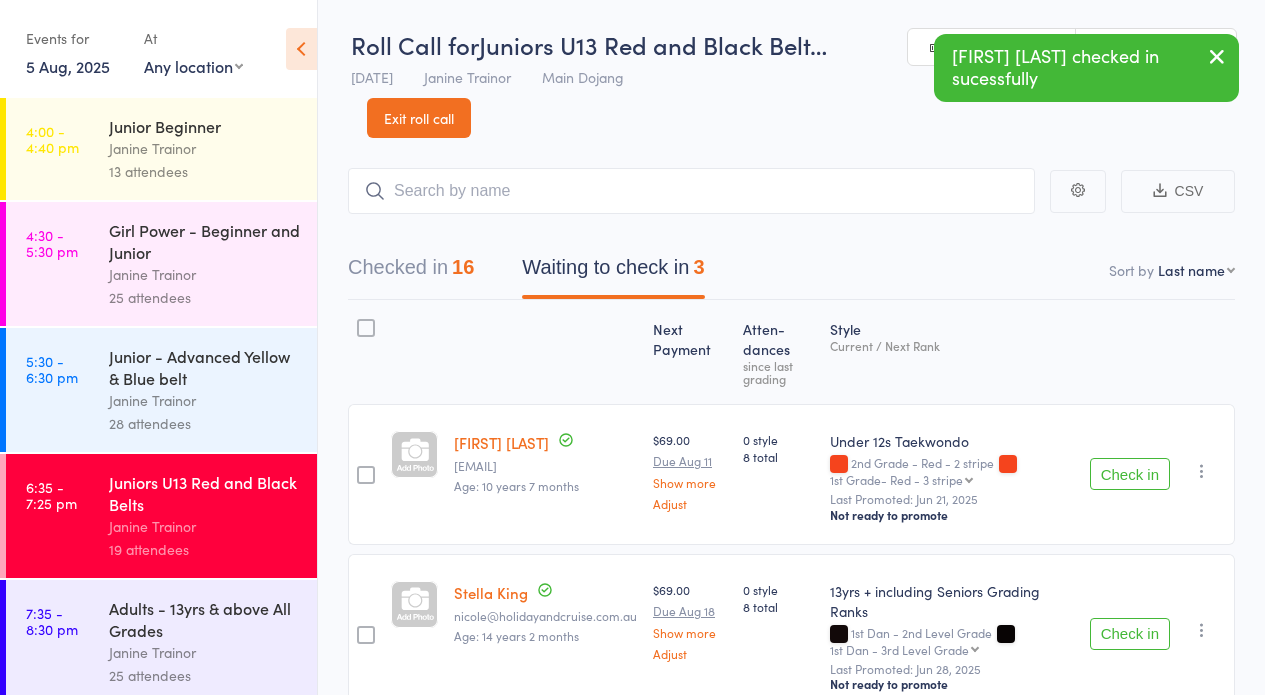 click at bounding box center (366, 330) 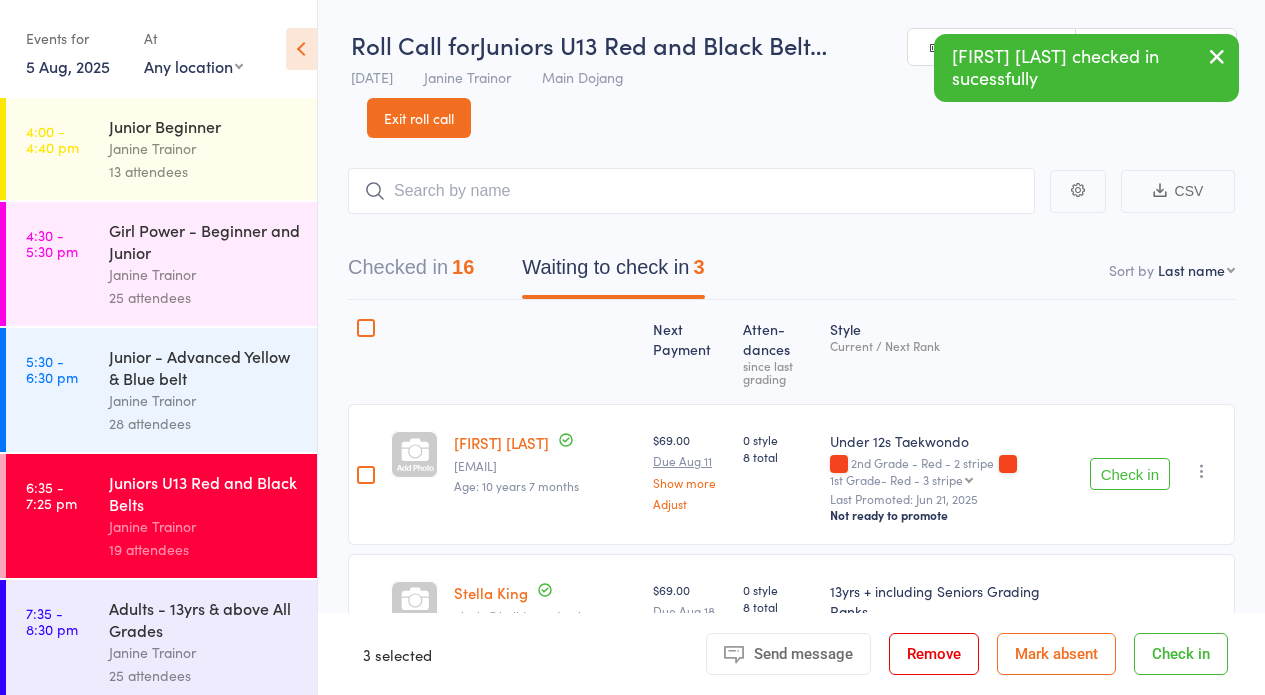 click on "Mark absent" at bounding box center [1056, 654] 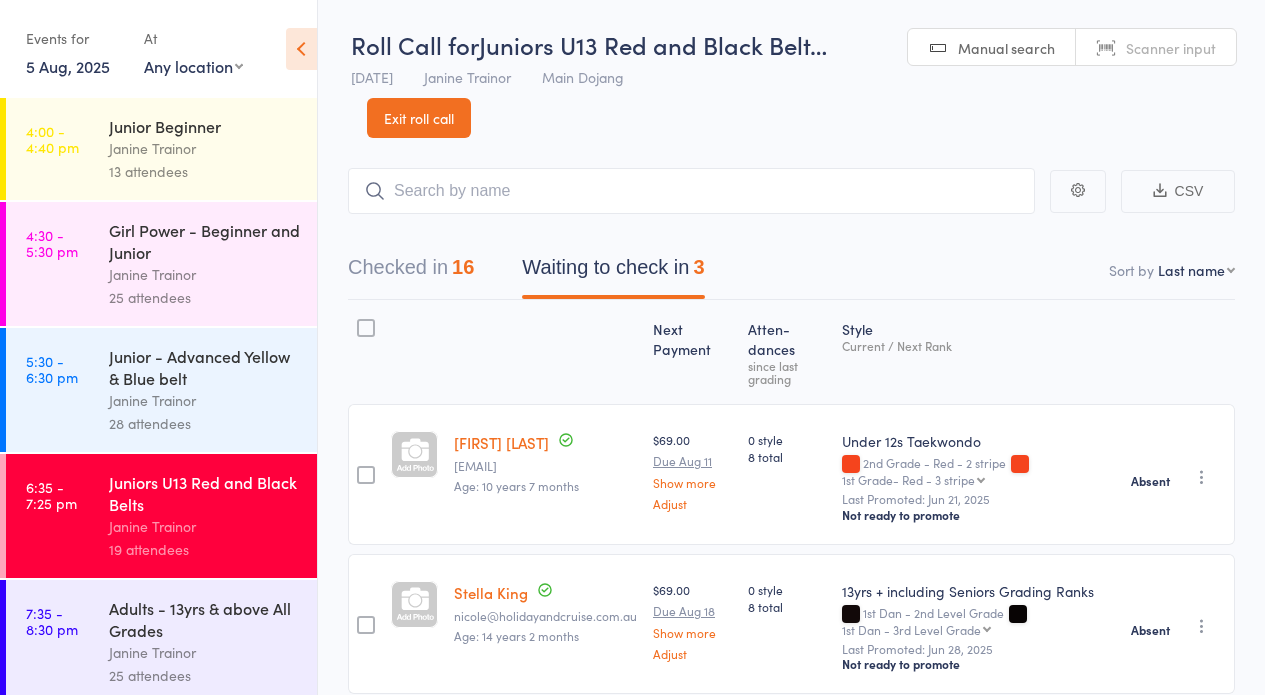 scroll, scrollTop: 240, scrollLeft: 0, axis: vertical 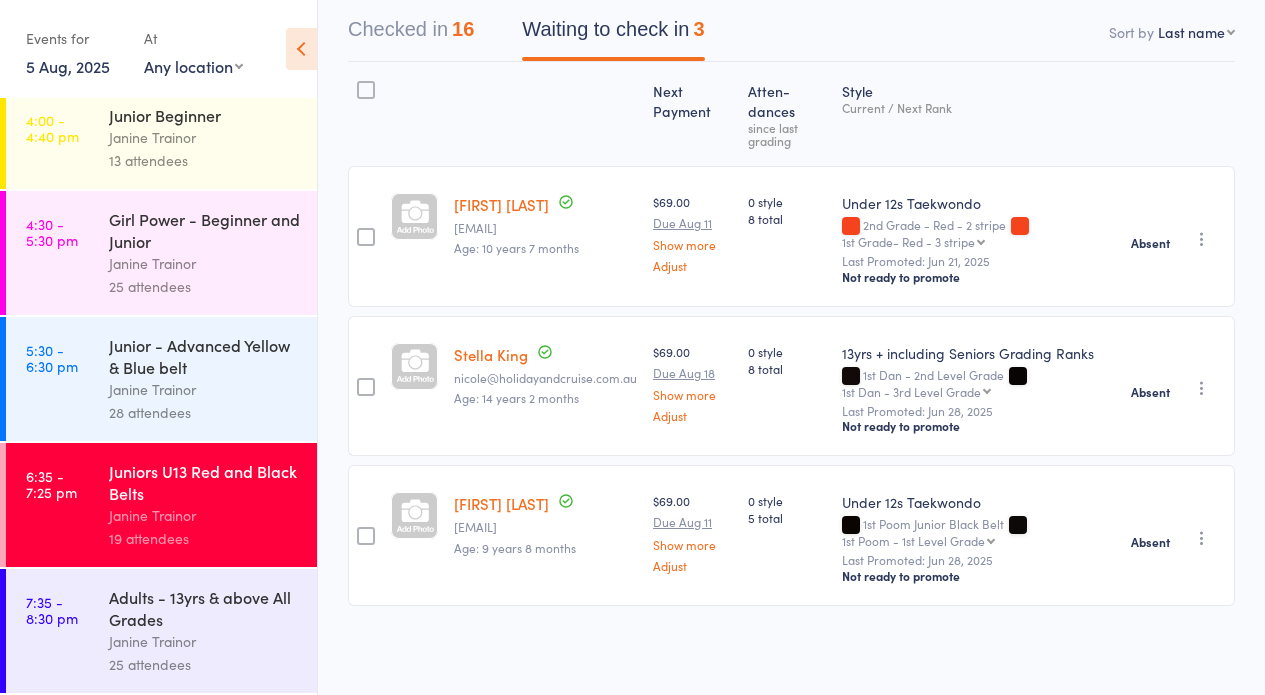 click on "Adults - 13yrs & above All Grades" at bounding box center [204, 608] 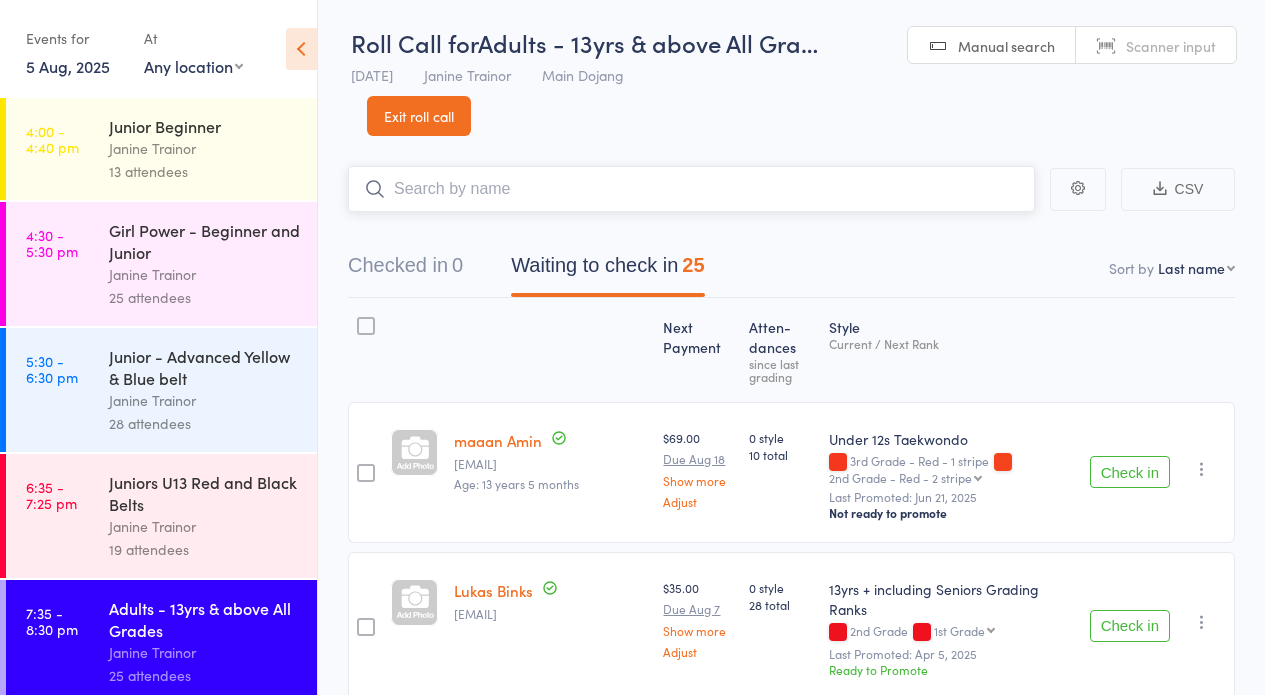 scroll, scrollTop: 0, scrollLeft: 0, axis: both 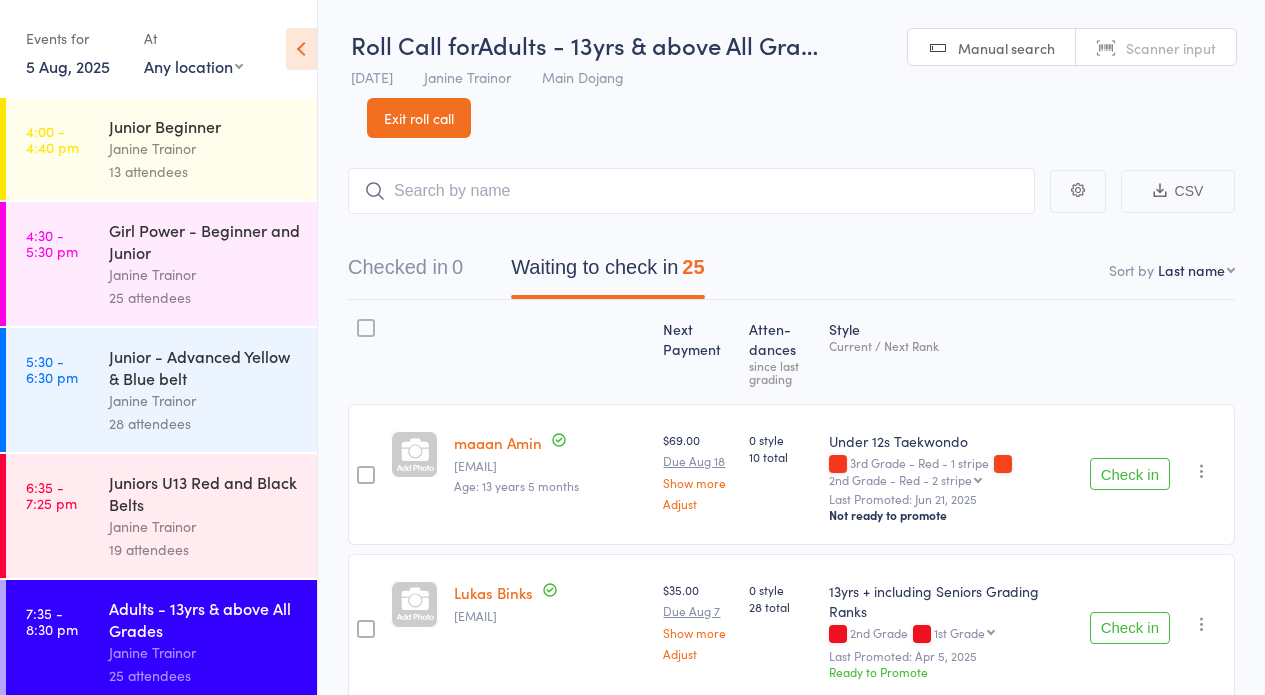 click on "Juniors U13 Red and Black Belts" at bounding box center [204, 493] 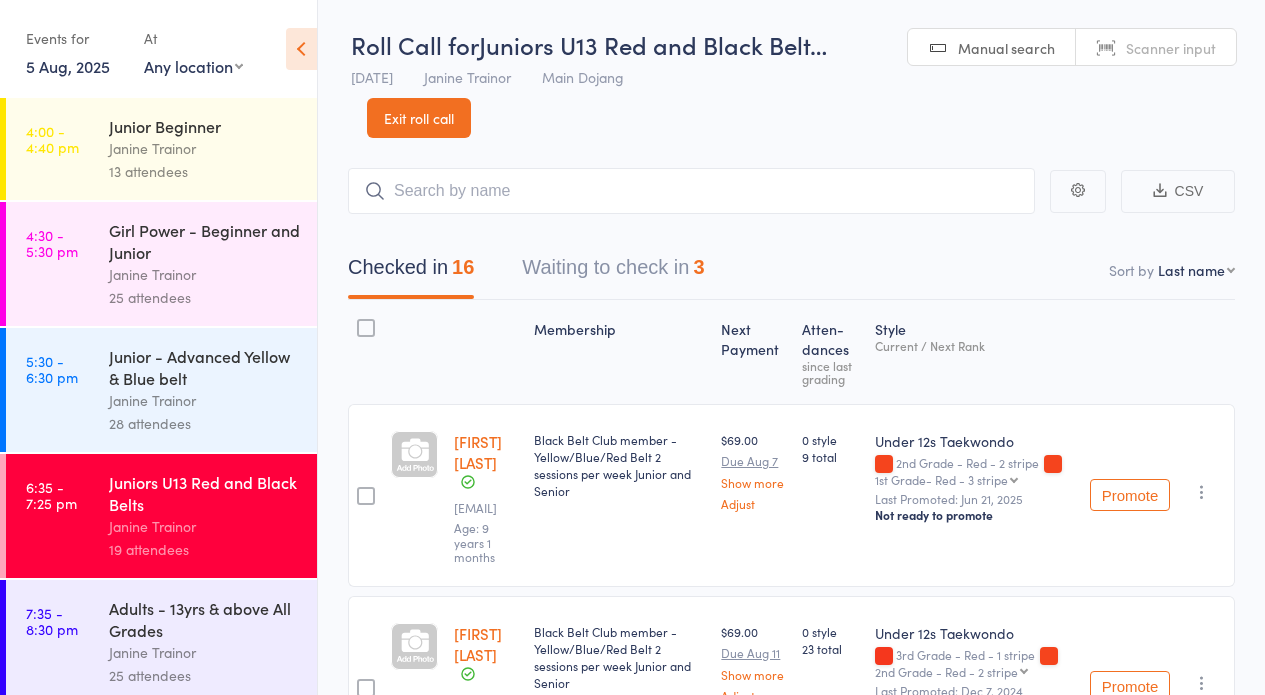 click at bounding box center [486, 352] 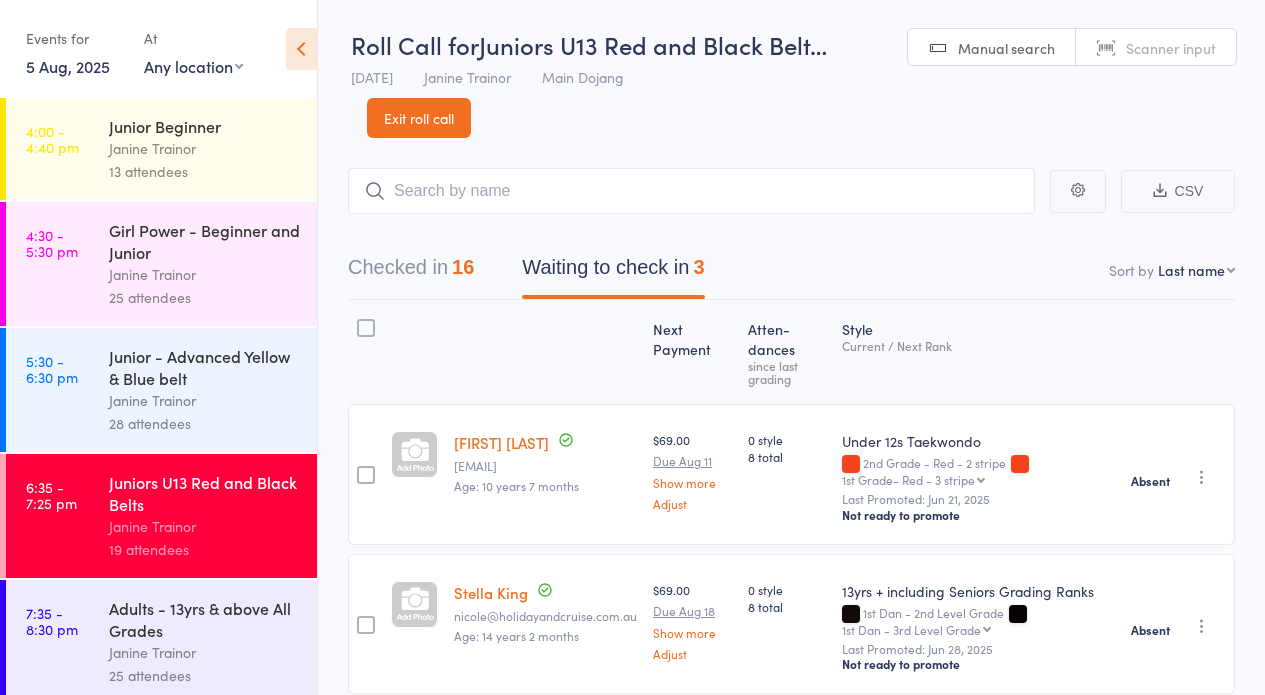 click on "Checked in  16" at bounding box center [411, 272] 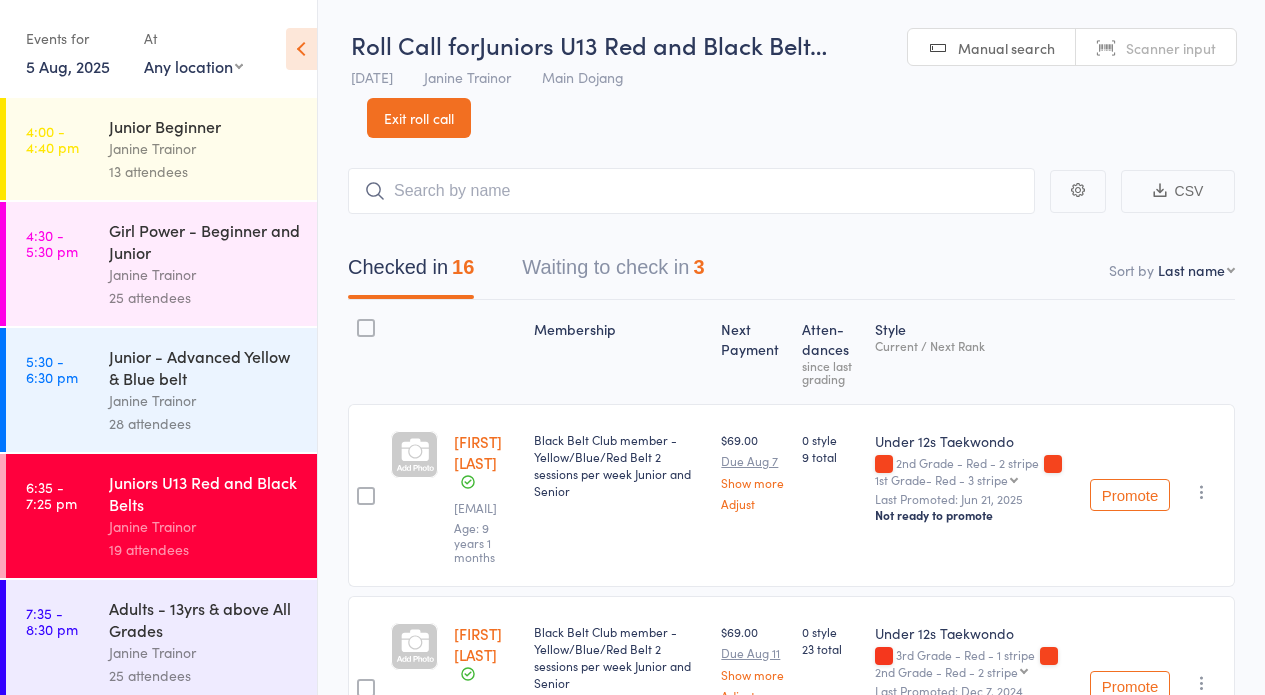 click on "Adults - 13yrs & above All Grades" at bounding box center [204, 619] 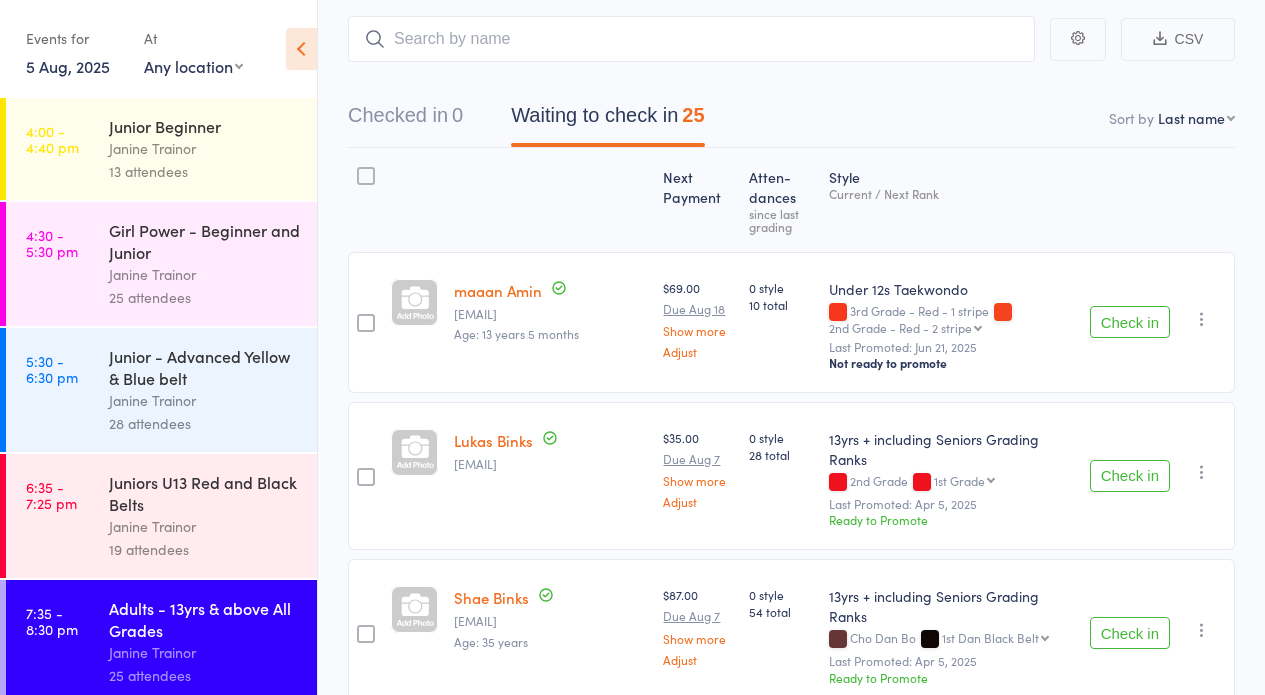 scroll, scrollTop: 0, scrollLeft: 0, axis: both 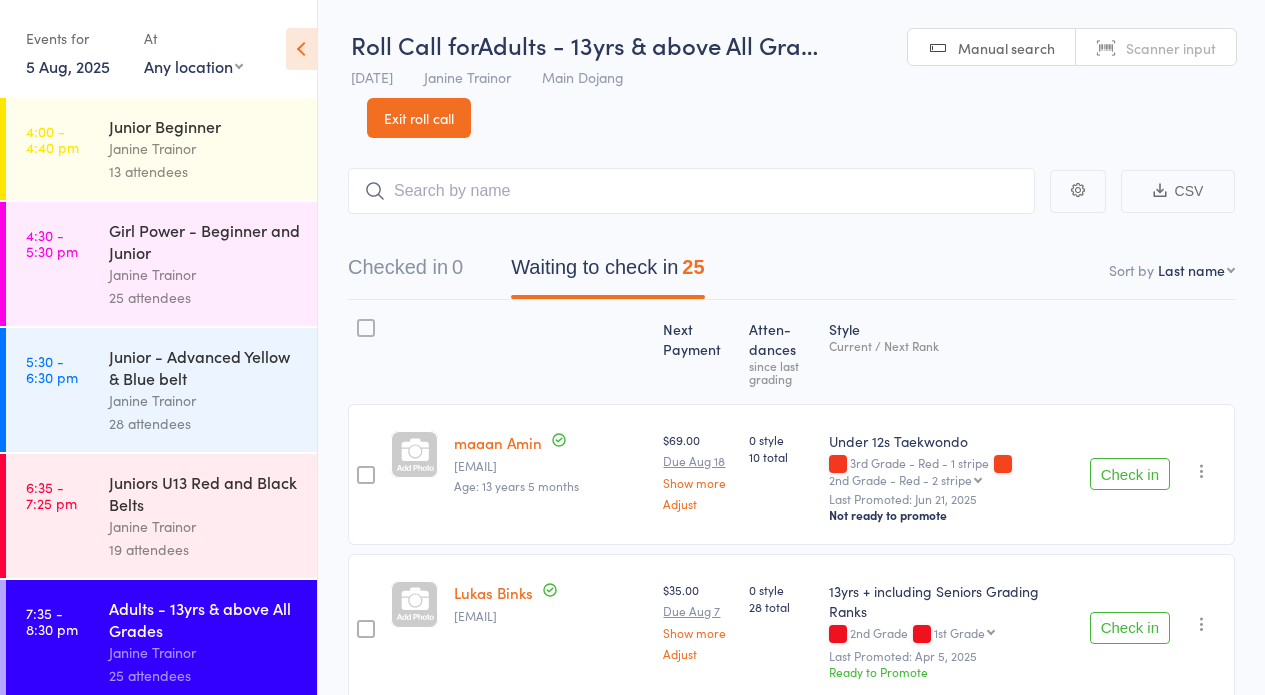 click at bounding box center (691, 191) 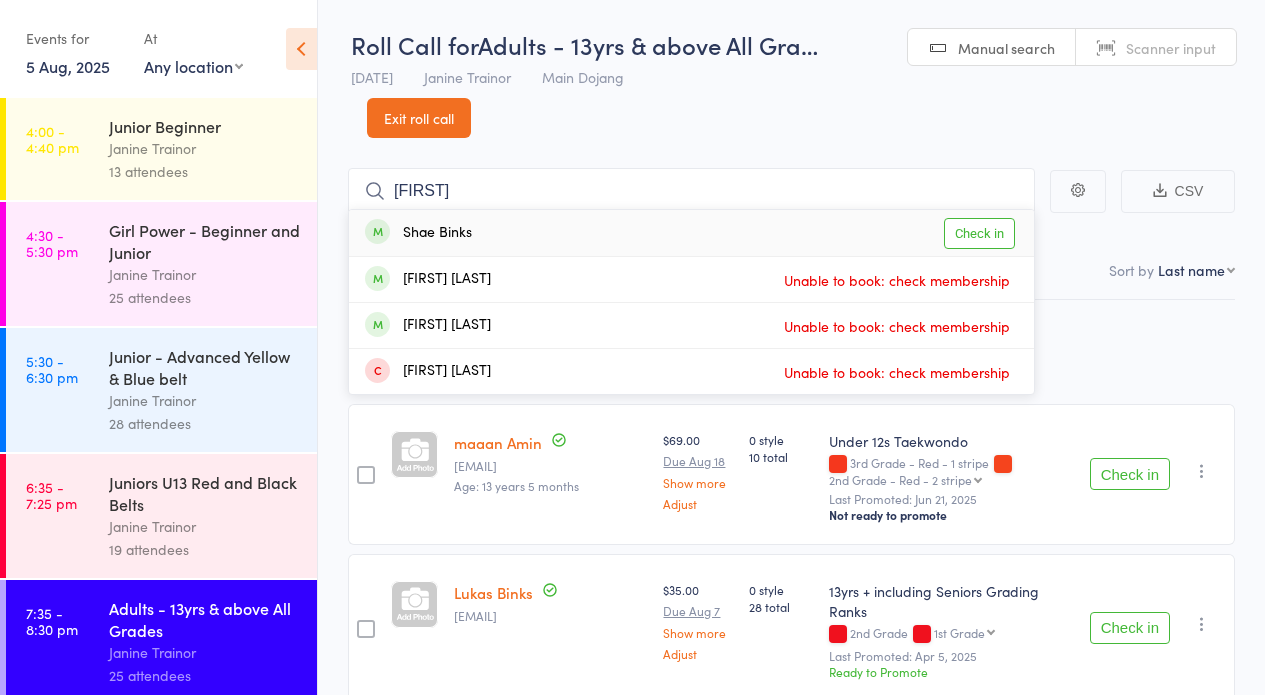 type on "she" 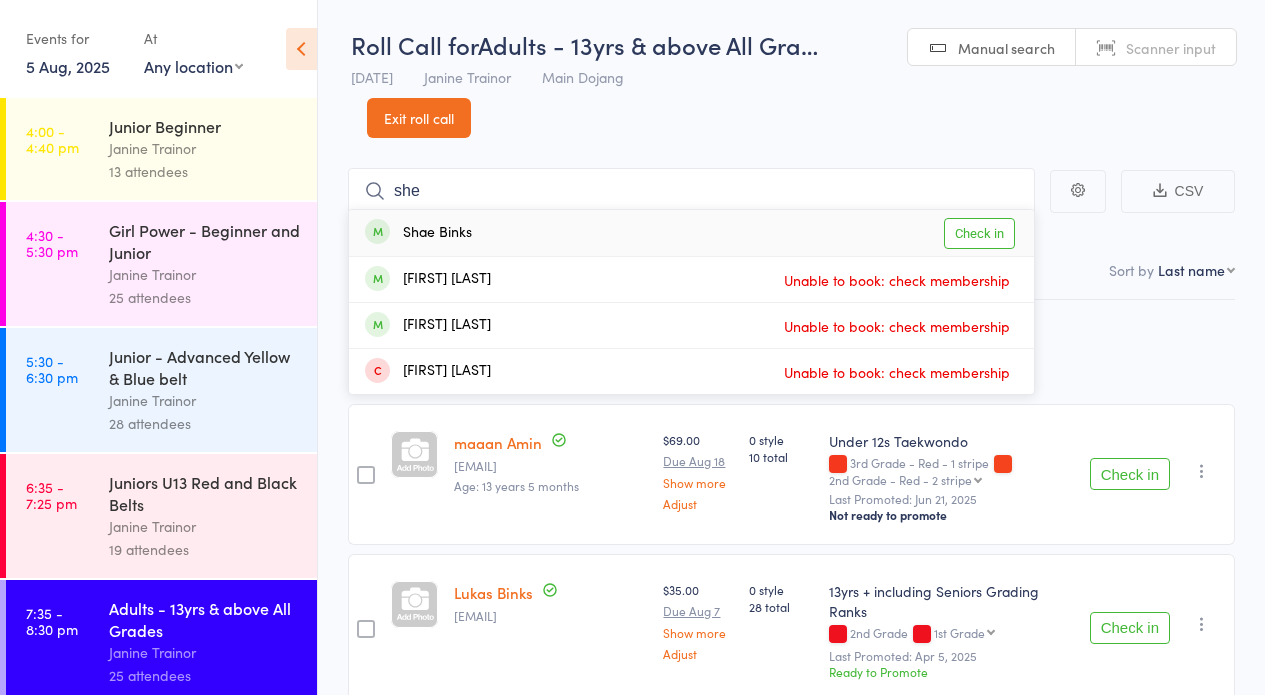 drag, startPoint x: 596, startPoint y: 194, endPoint x: 990, endPoint y: 240, distance: 396.67618 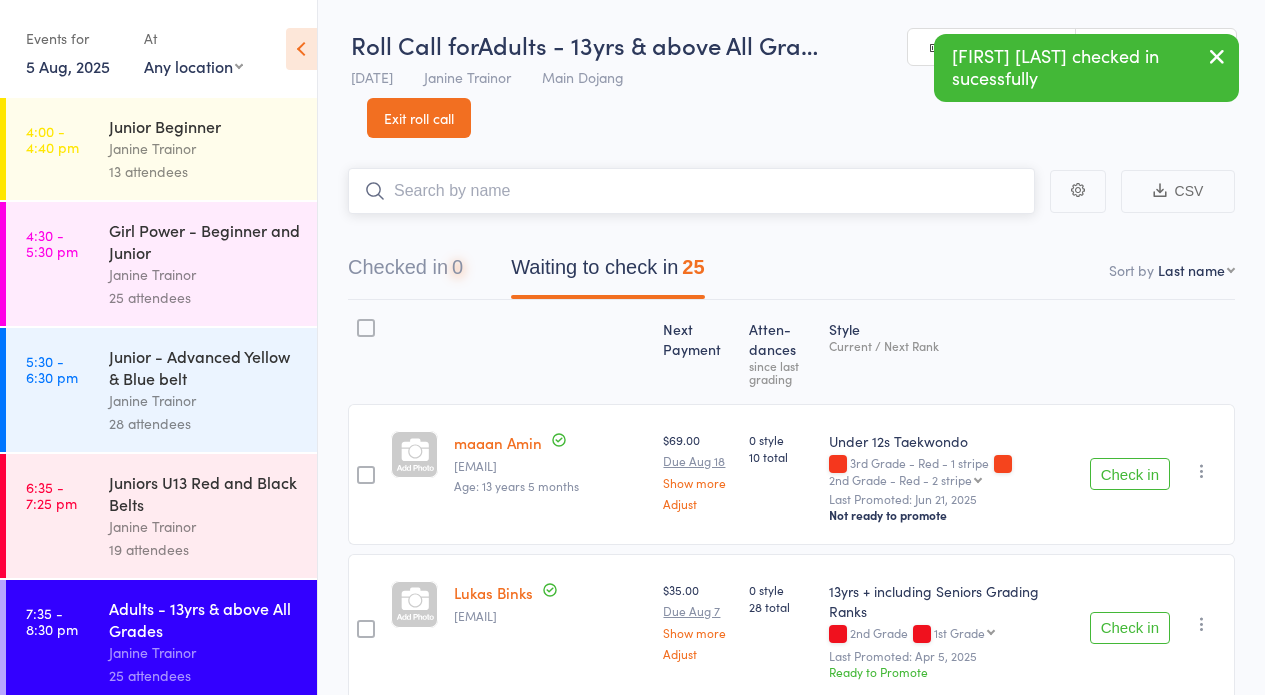 click at bounding box center [691, 191] 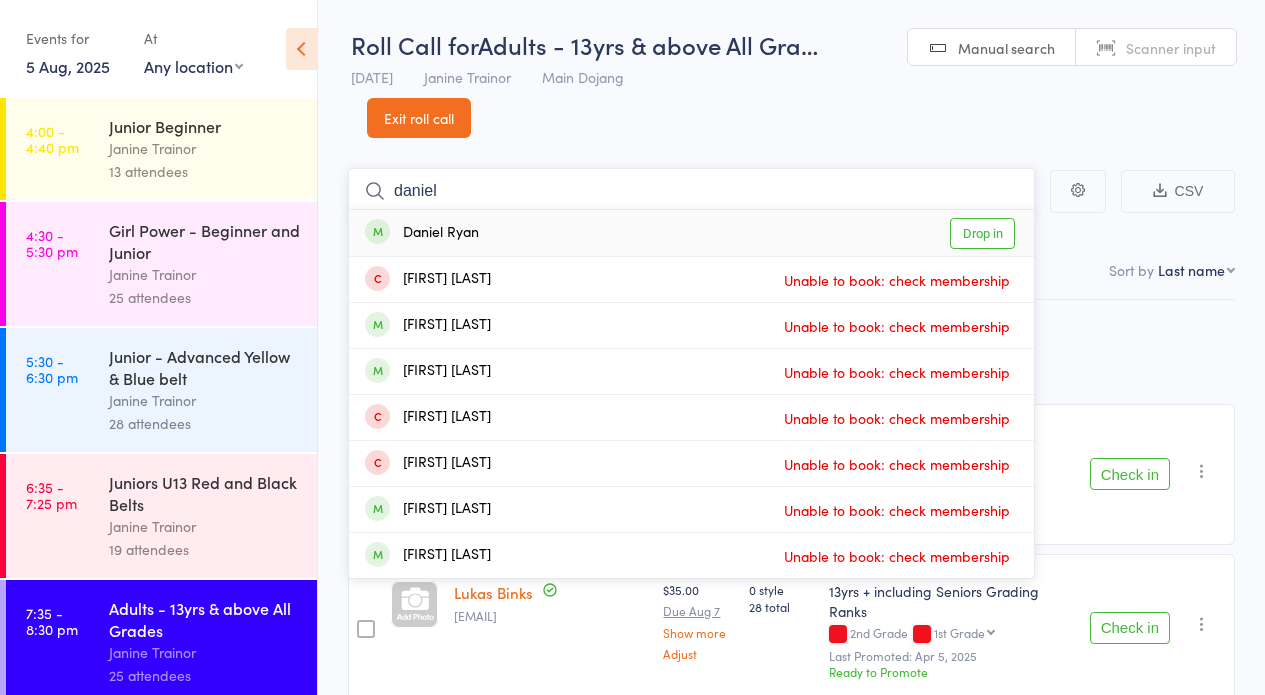 type on "daniel" 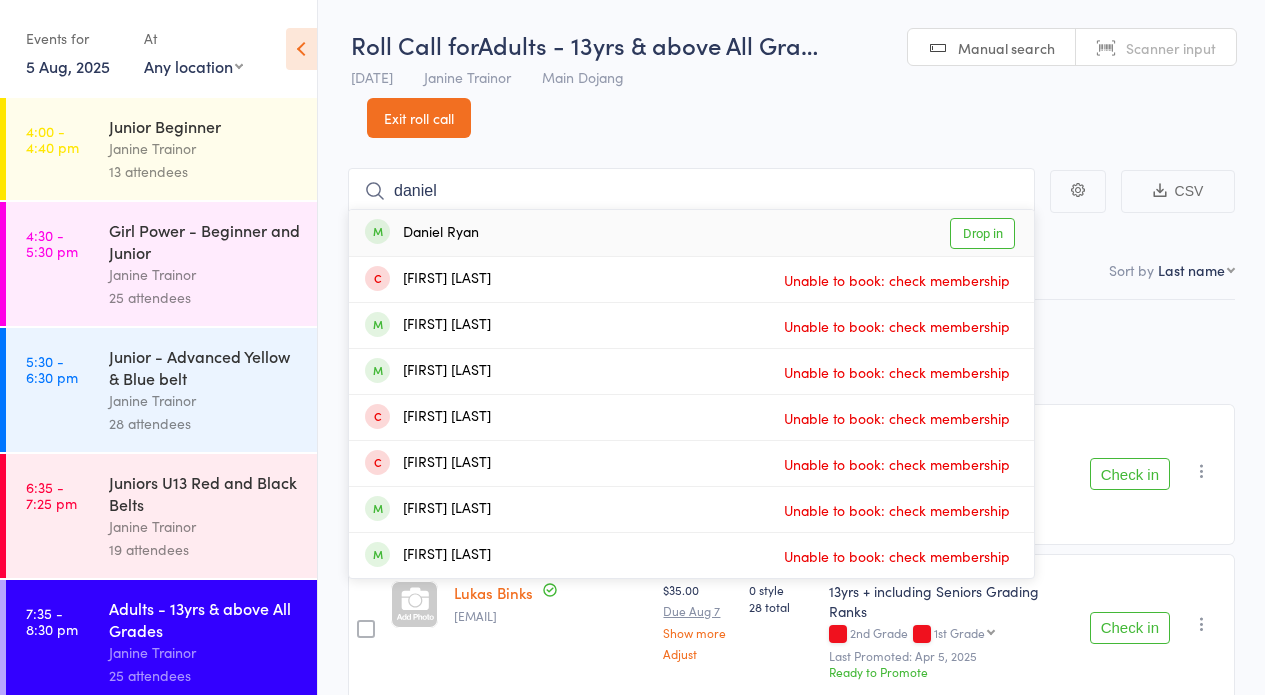 click on "Drop in" at bounding box center (982, 233) 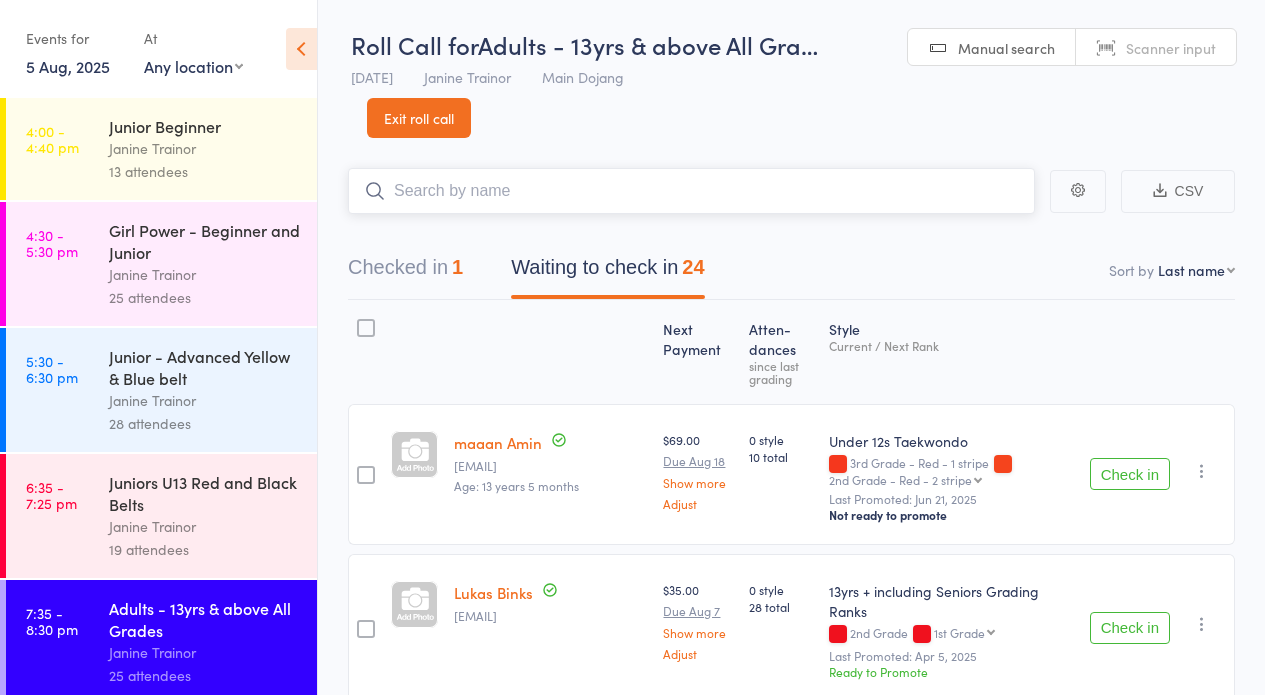 click at bounding box center [691, 191] 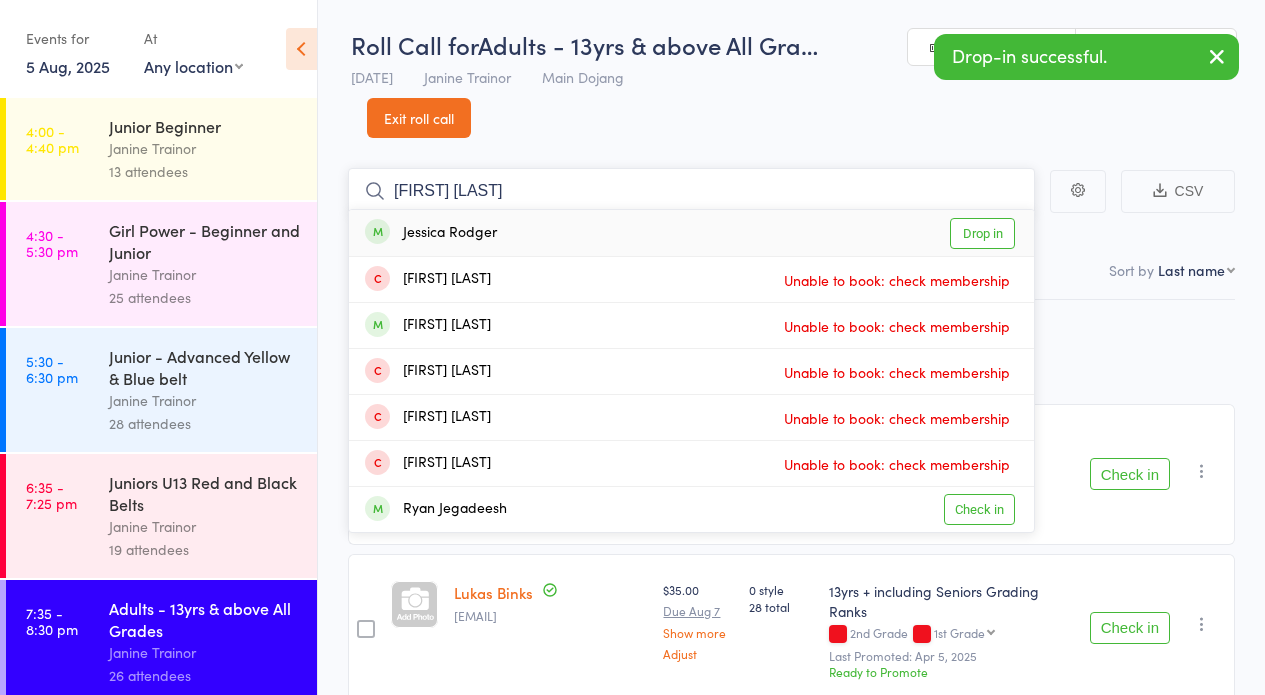 type on "jess r" 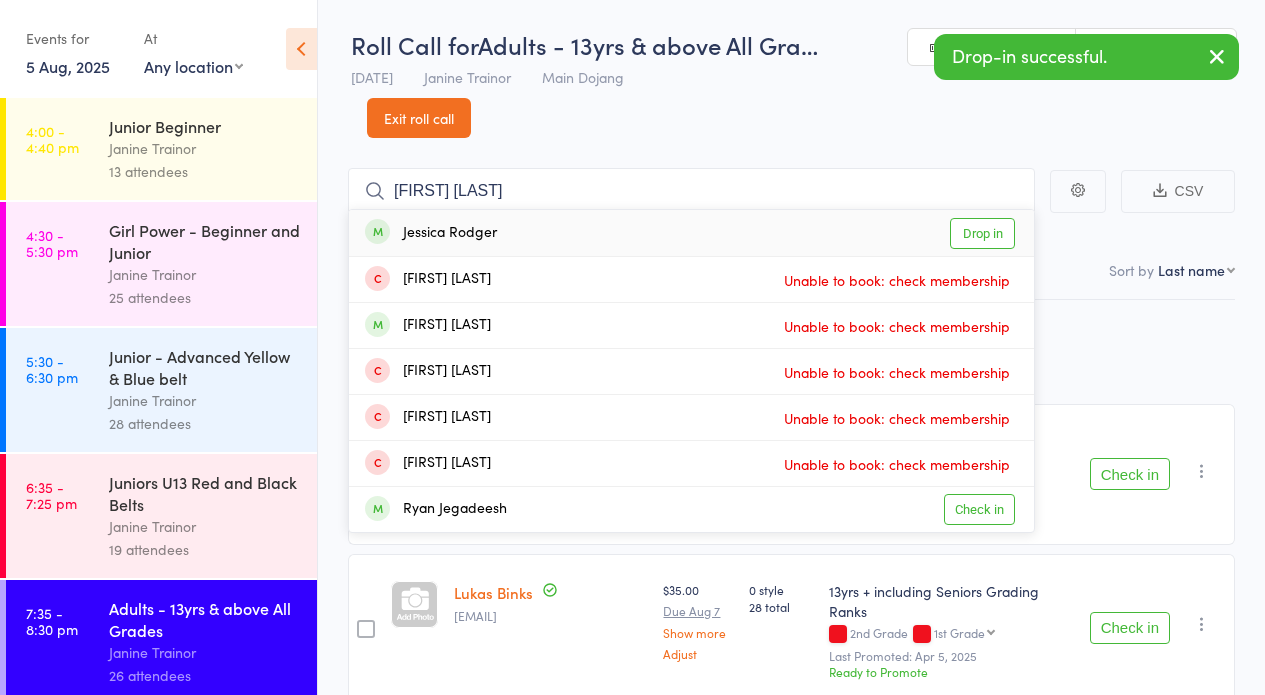 click on "Drop in" at bounding box center [982, 233] 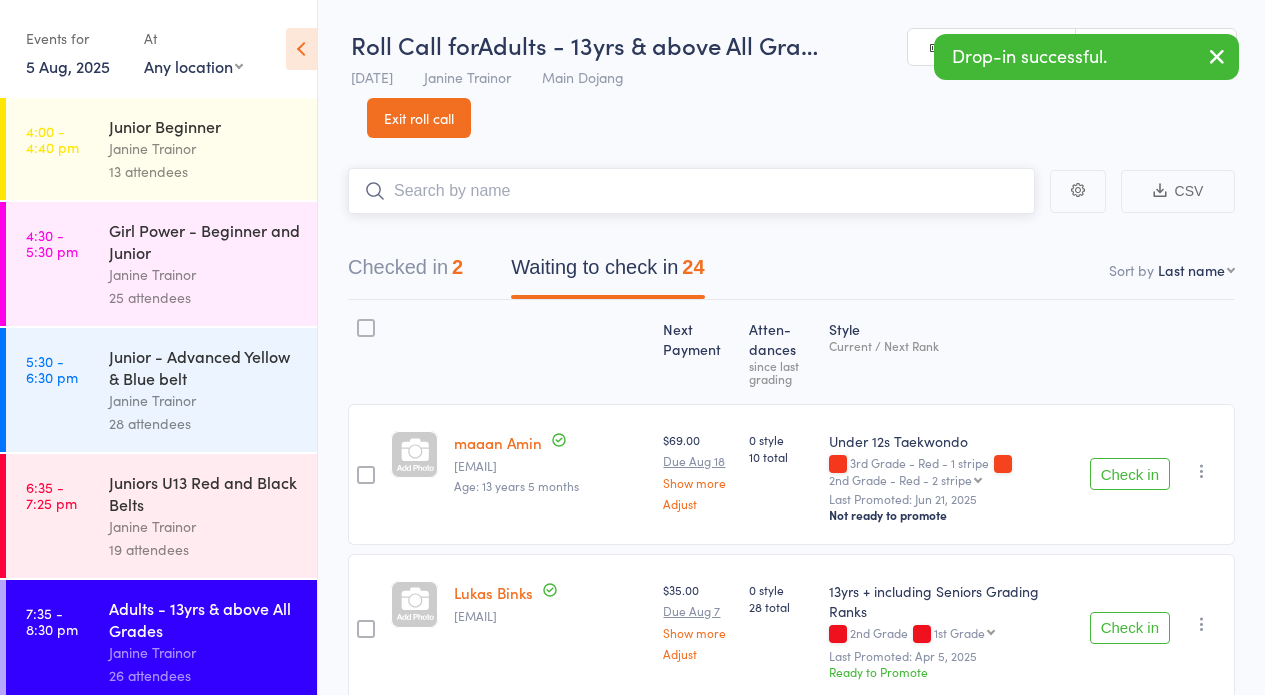 click at bounding box center [691, 191] 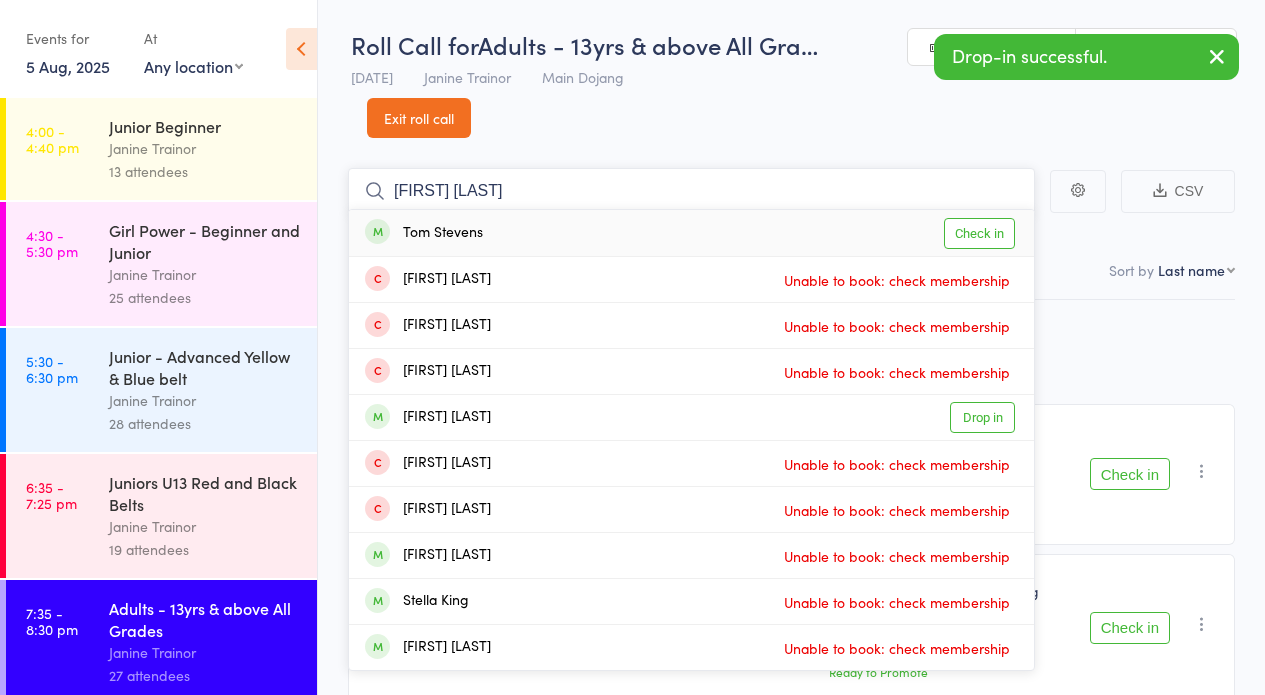 type on "tom stev" 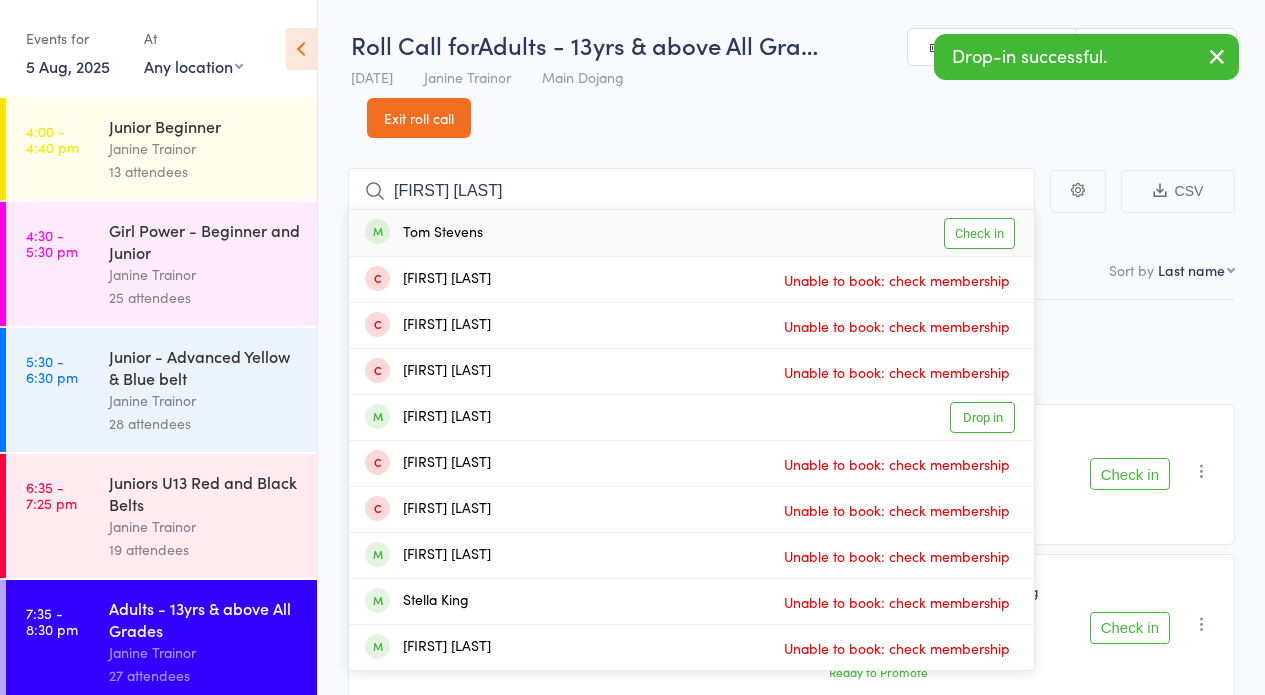 click on "Check in" at bounding box center [979, 233] 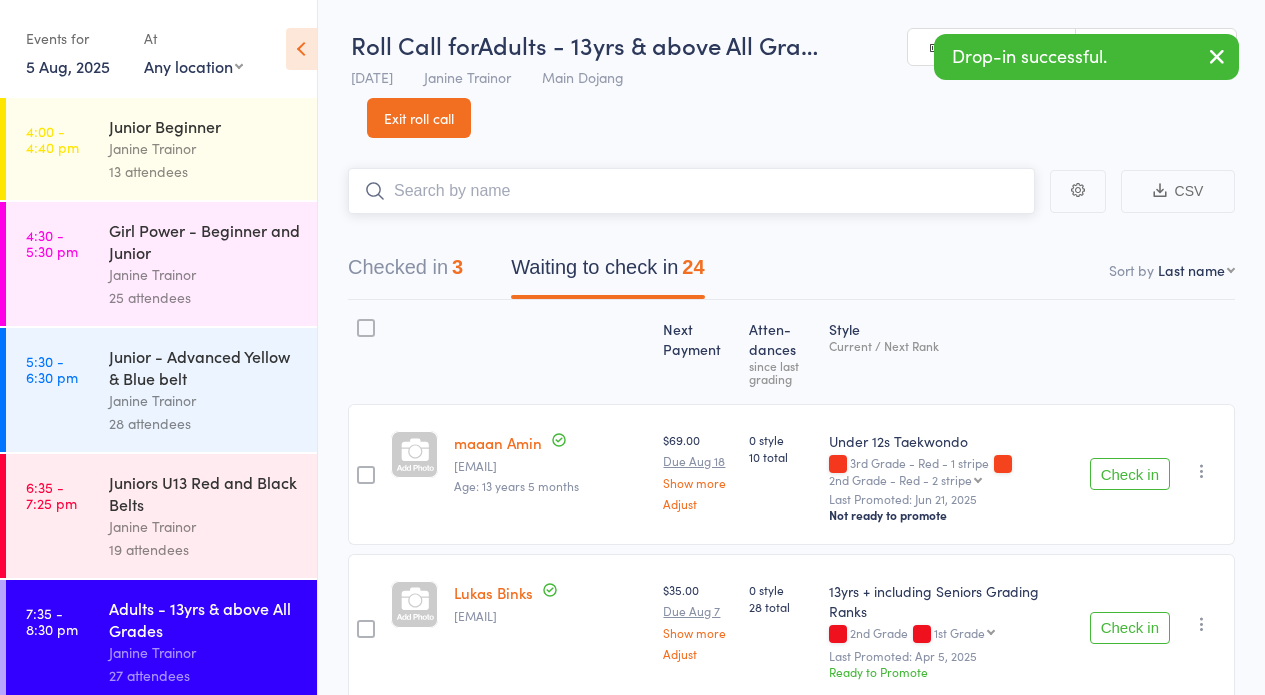 click at bounding box center [691, 191] 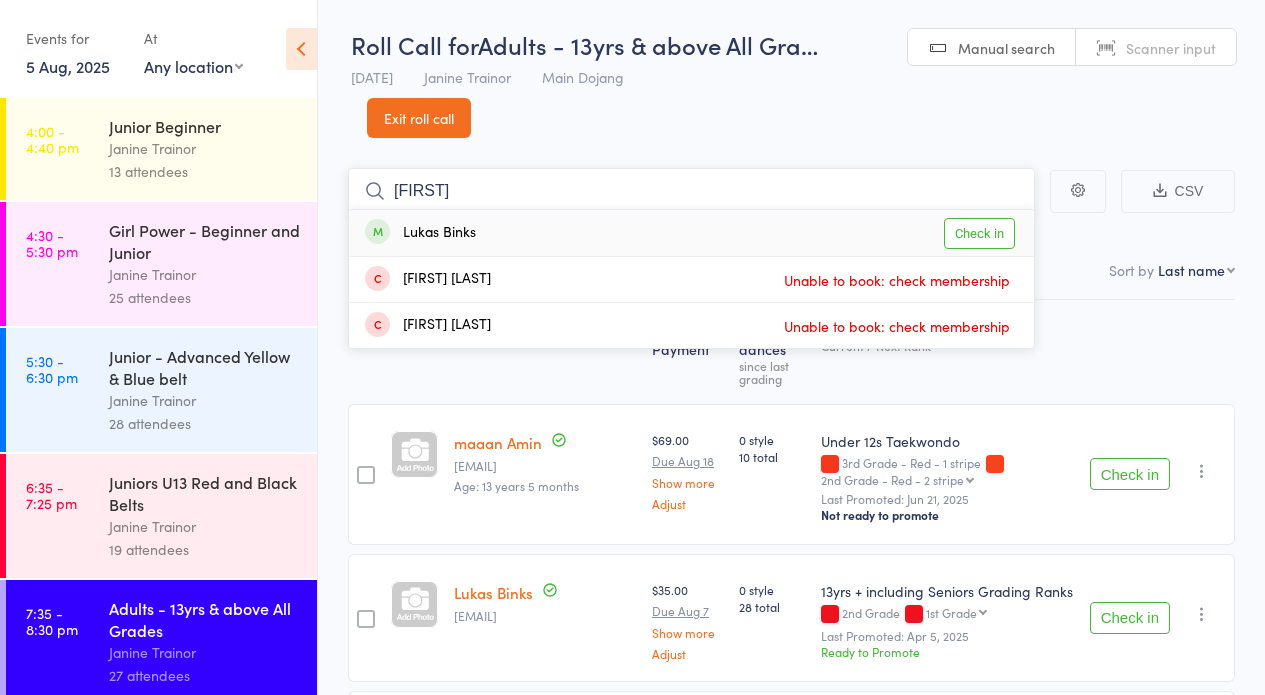 type on "lukas" 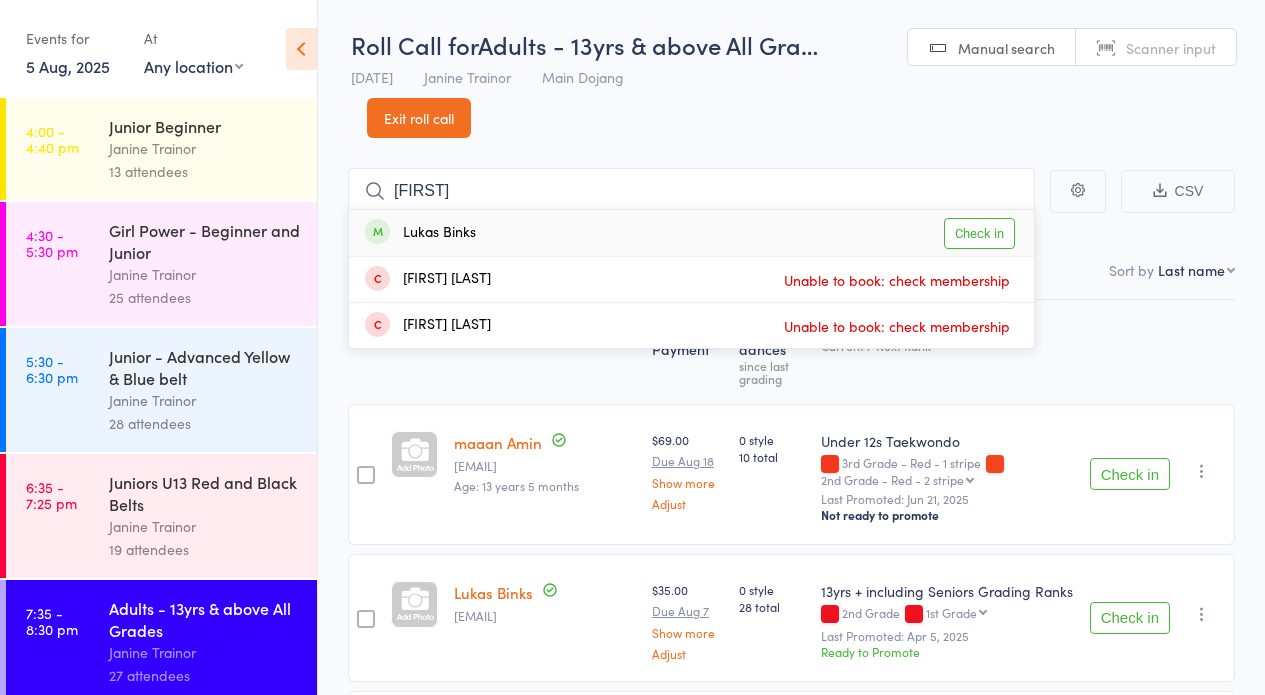 click on "Check in" at bounding box center [979, 233] 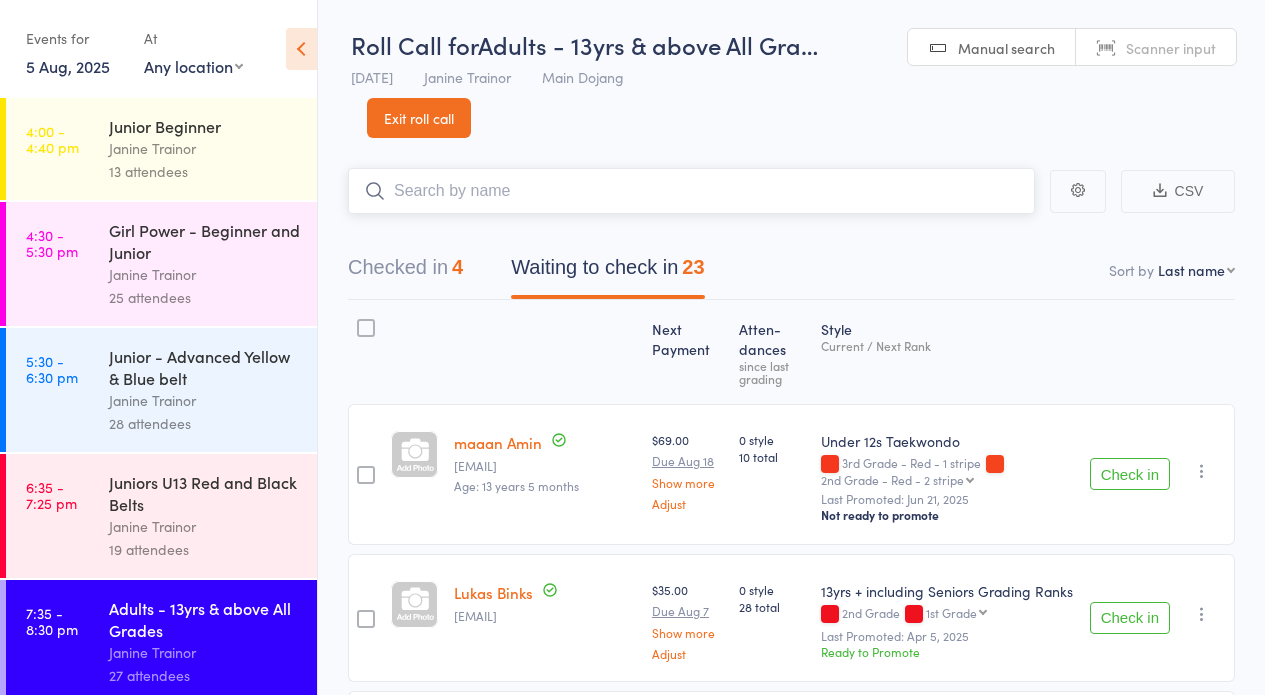 click at bounding box center [691, 191] 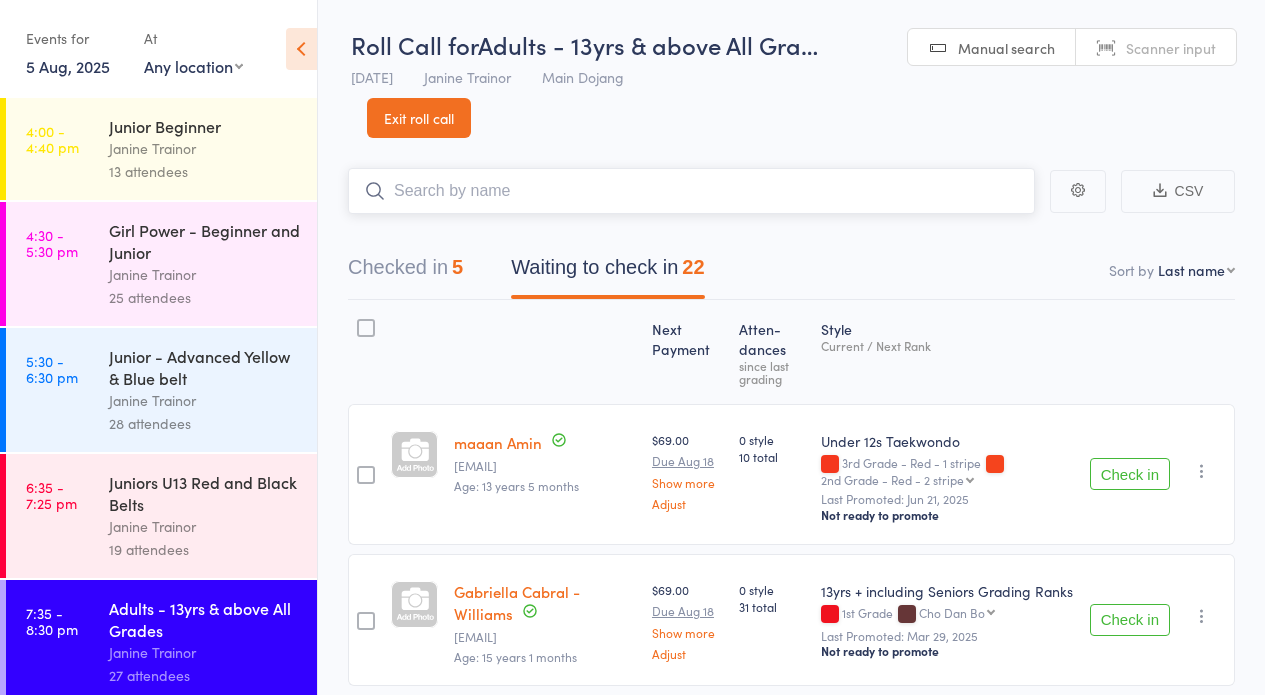 scroll, scrollTop: 4, scrollLeft: 0, axis: vertical 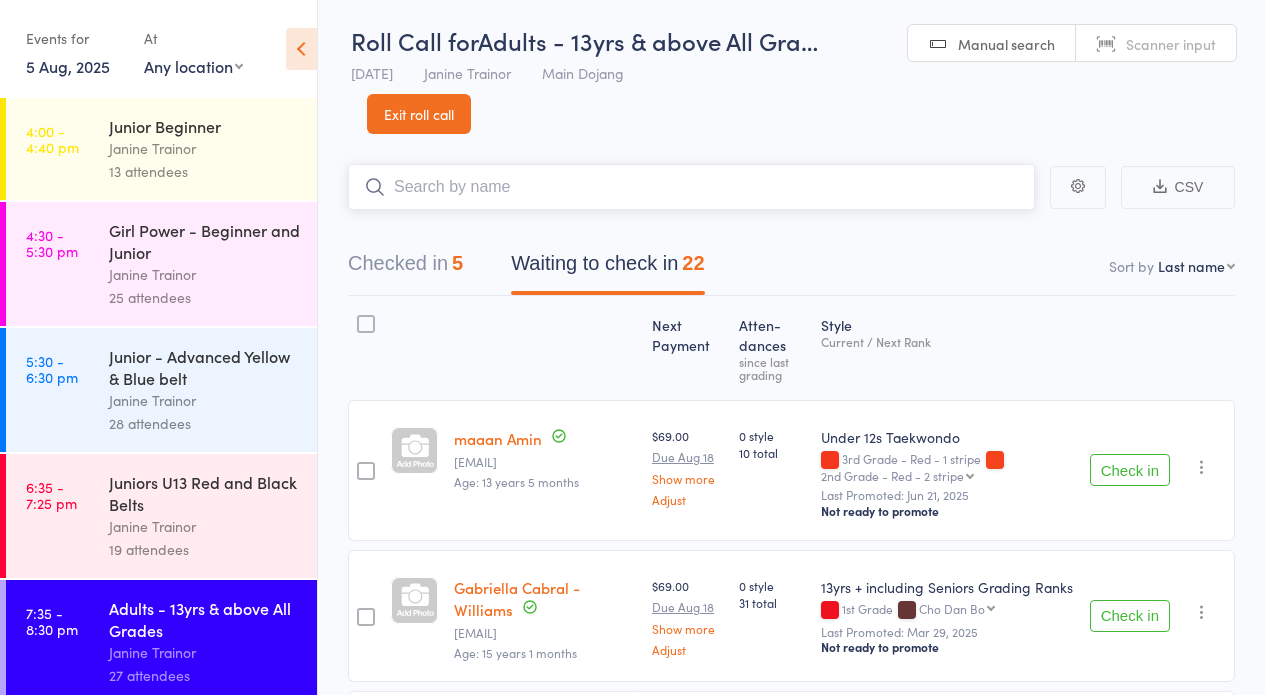 click at bounding box center [691, 187] 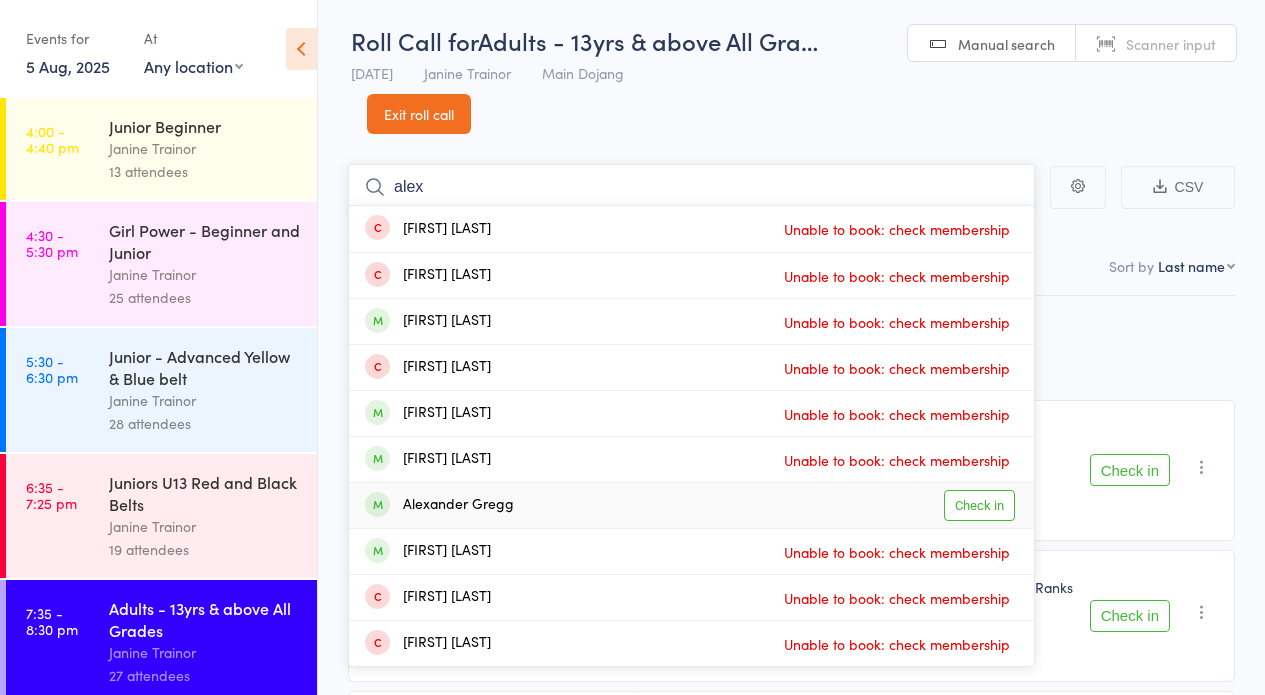 type on "alex" 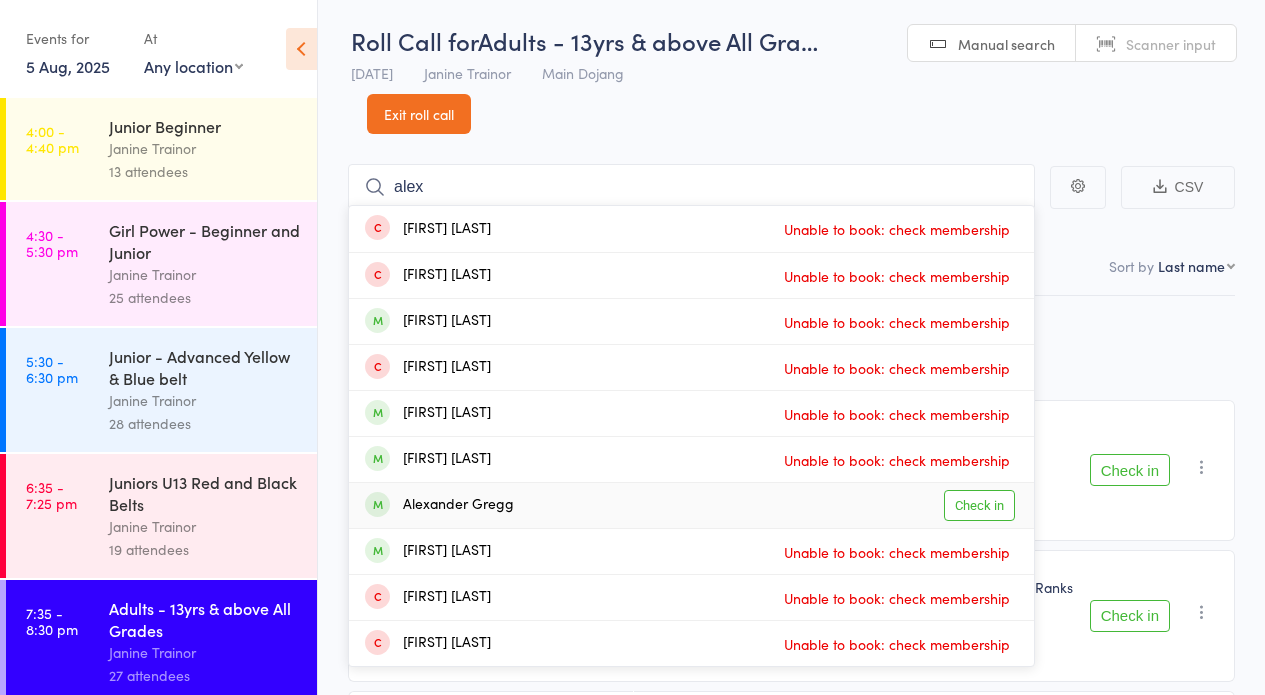 click on "Check in" at bounding box center (979, 505) 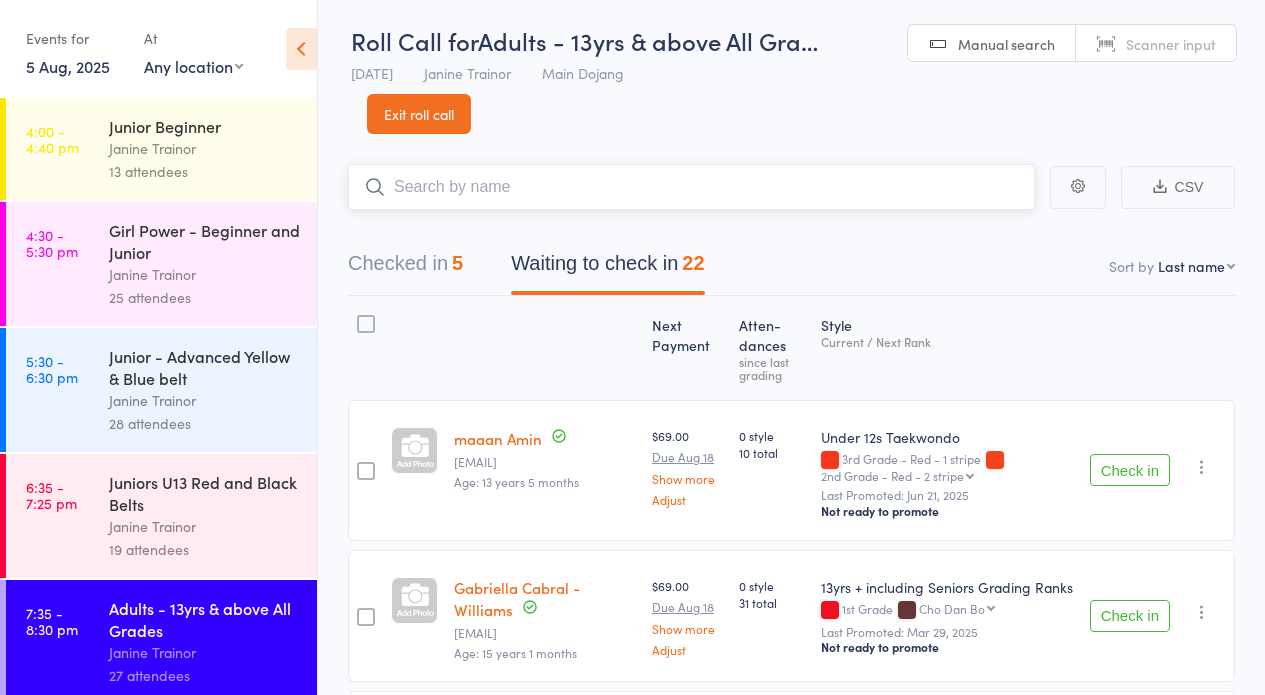 click at bounding box center (691, 187) 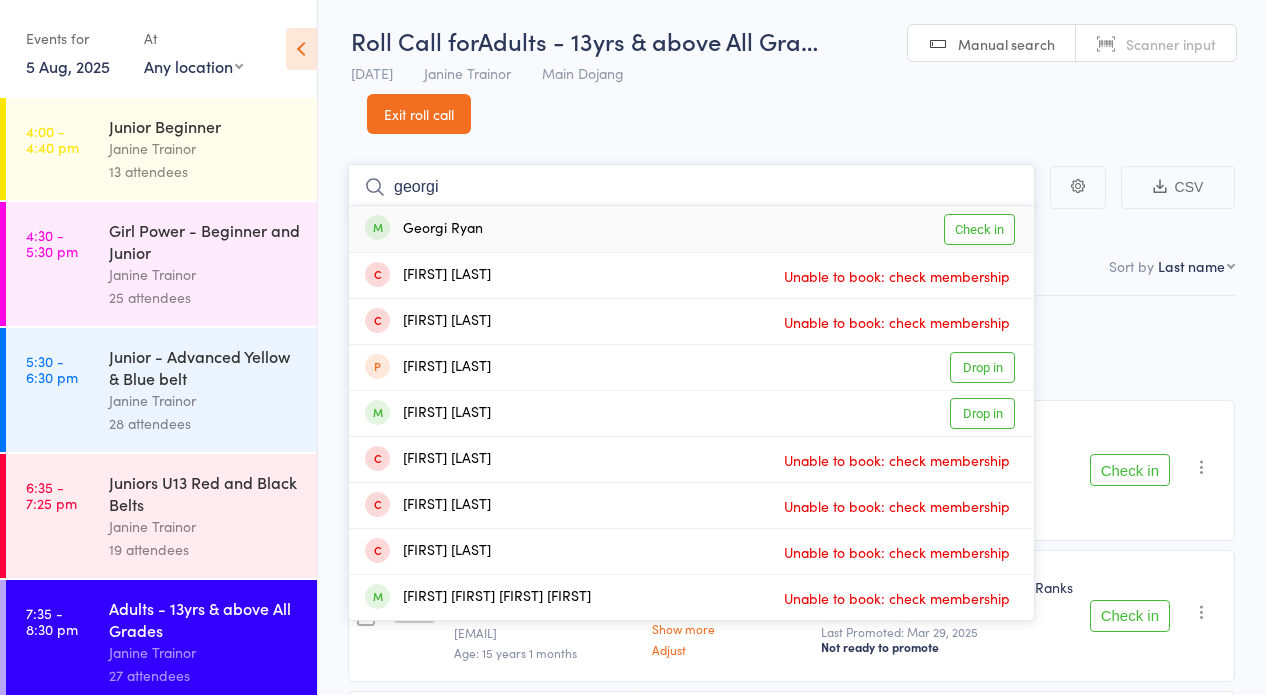 type on "georgi" 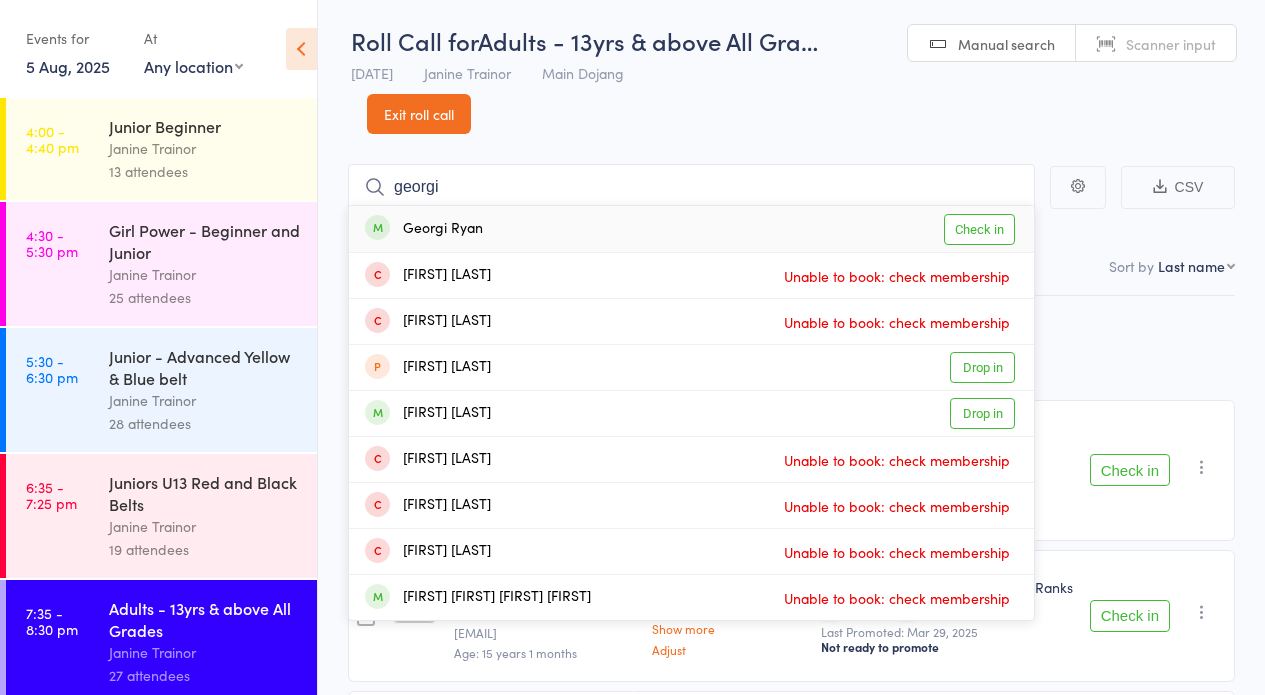 click on "Check in" at bounding box center (979, 229) 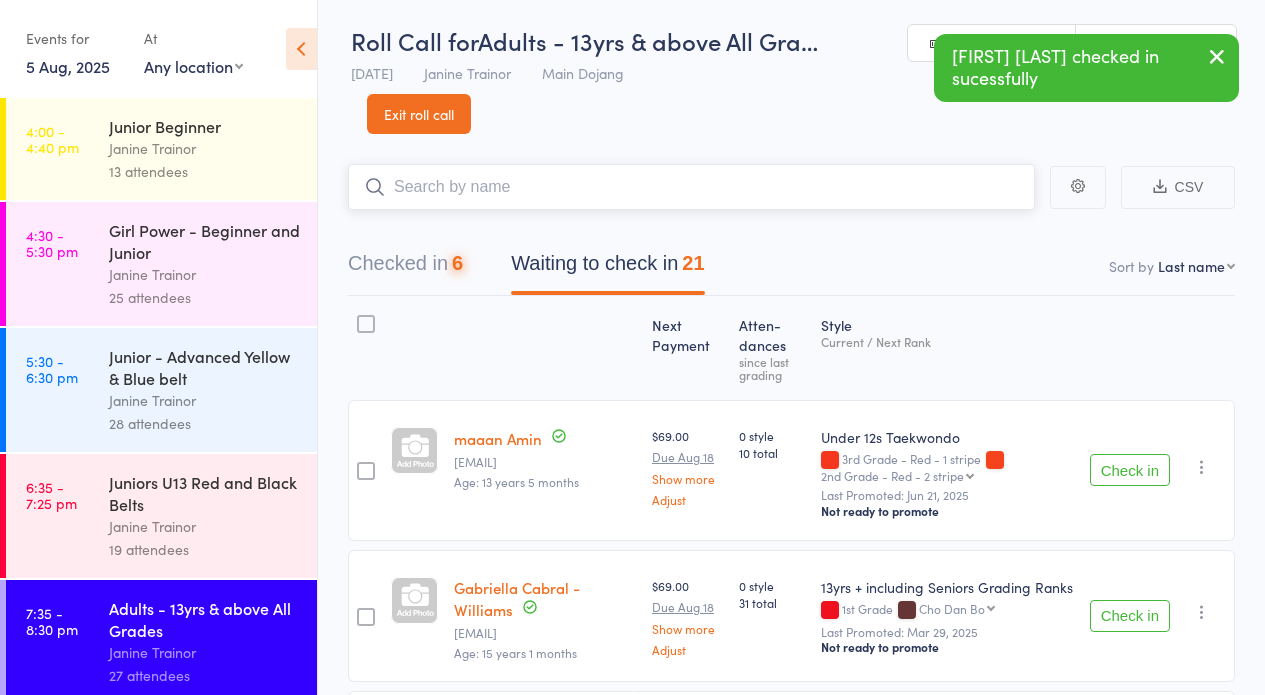 click at bounding box center (691, 187) 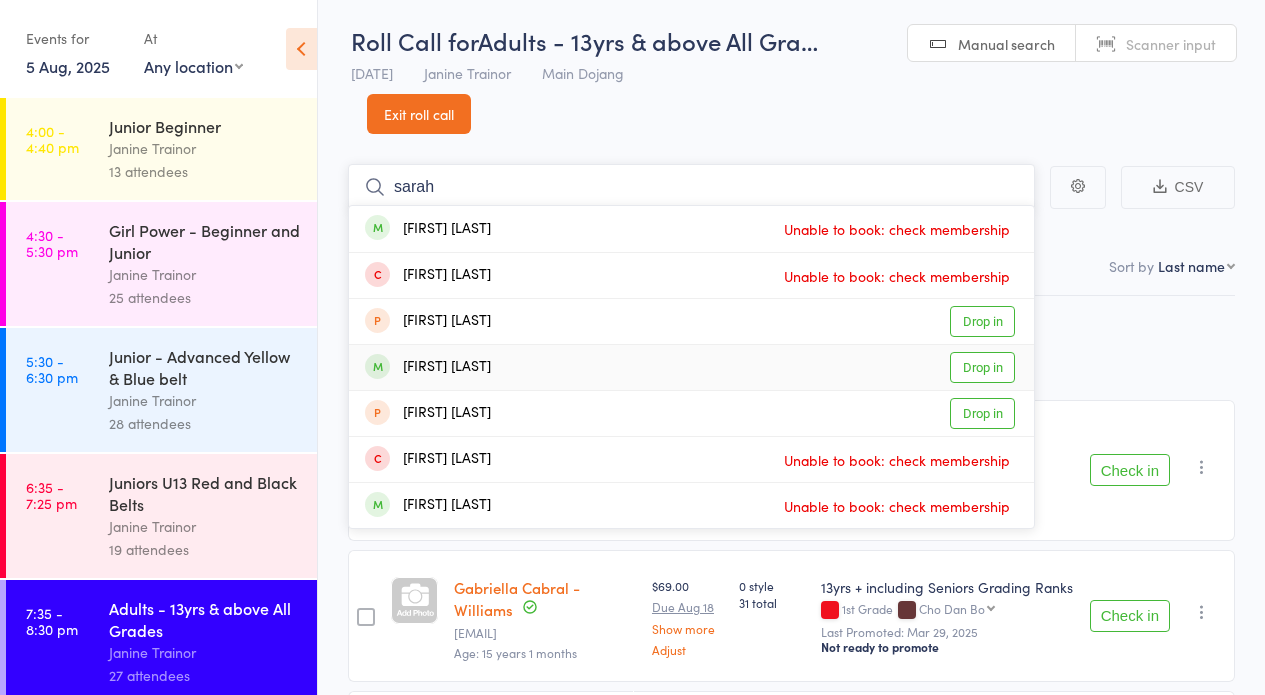 type on "sarah" 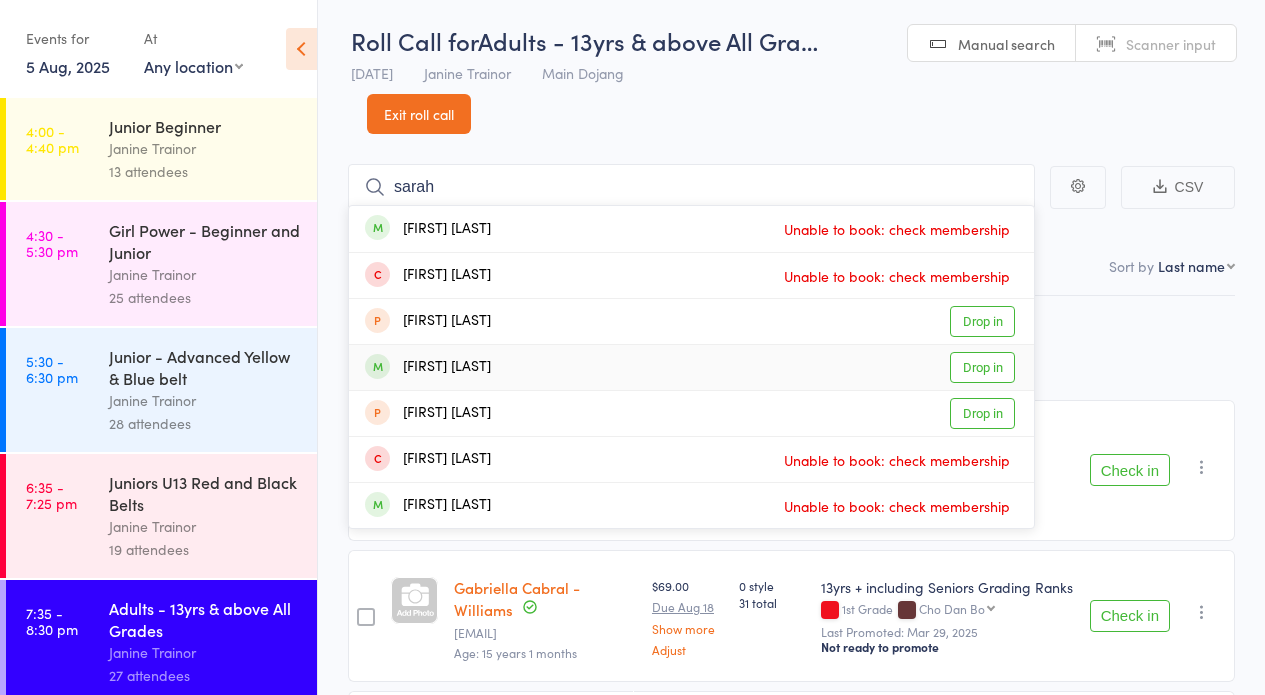 click on "Drop in" at bounding box center [982, 367] 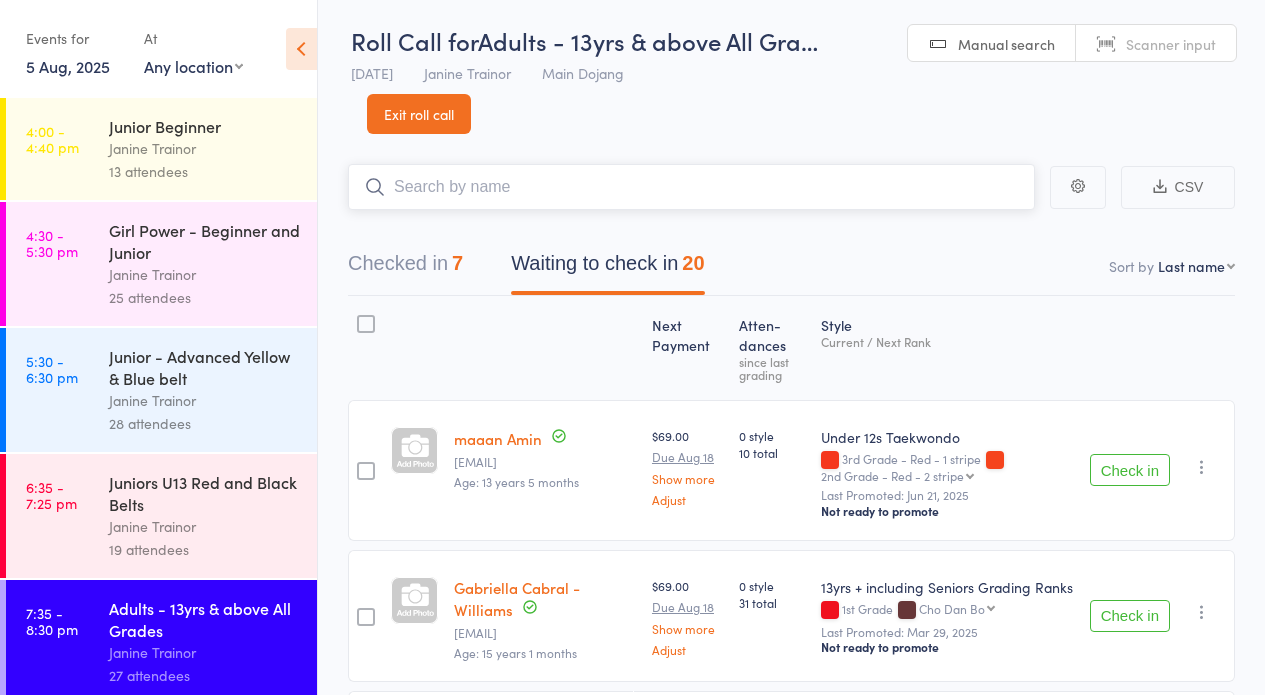 click at bounding box center [691, 187] 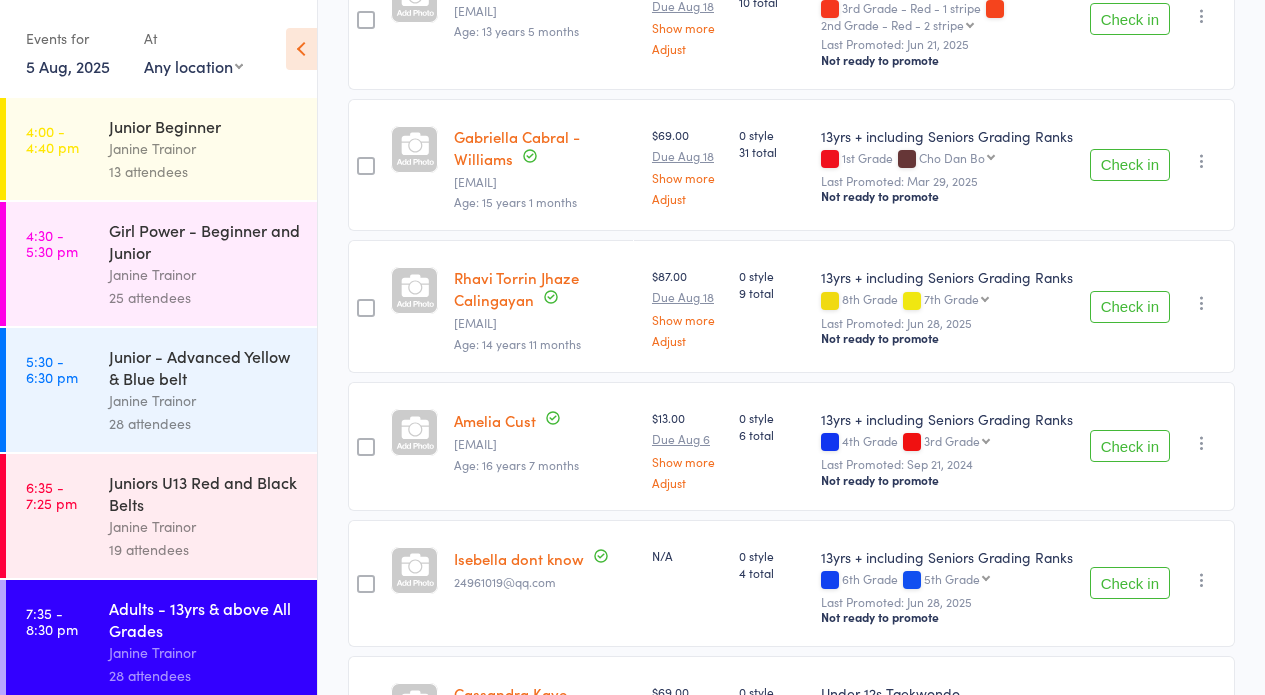 scroll, scrollTop: 459, scrollLeft: 0, axis: vertical 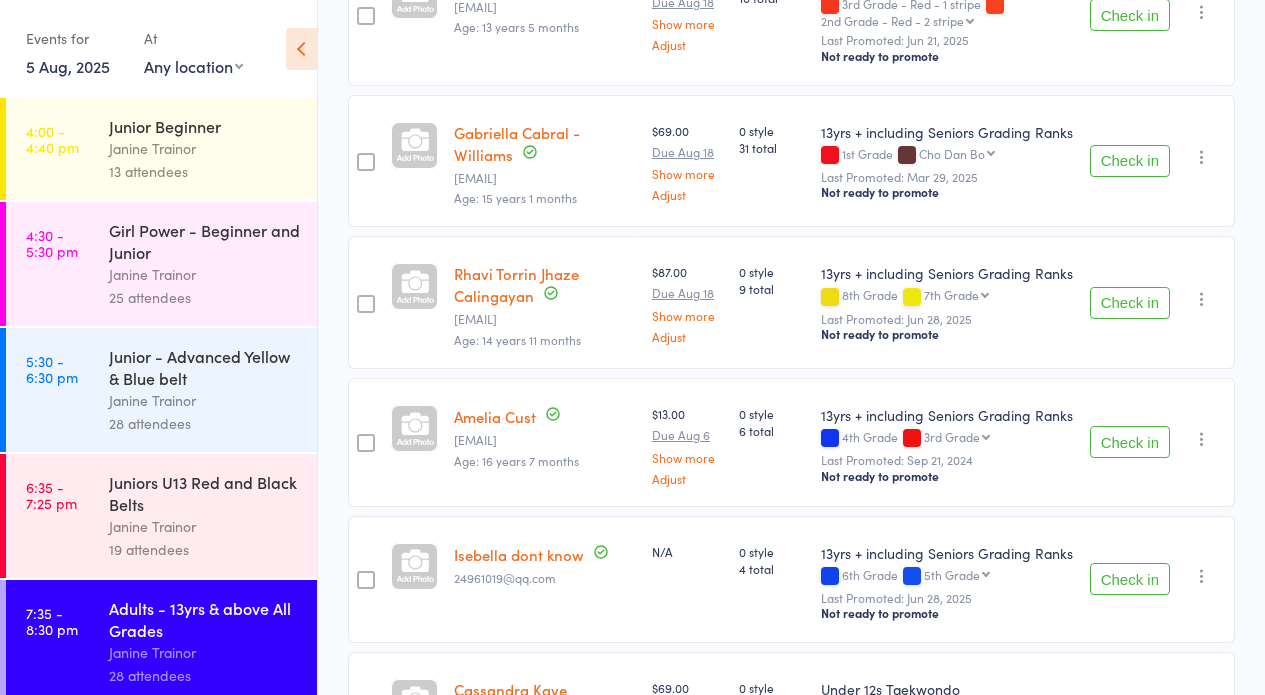 click on "Check in" at bounding box center (1130, 442) 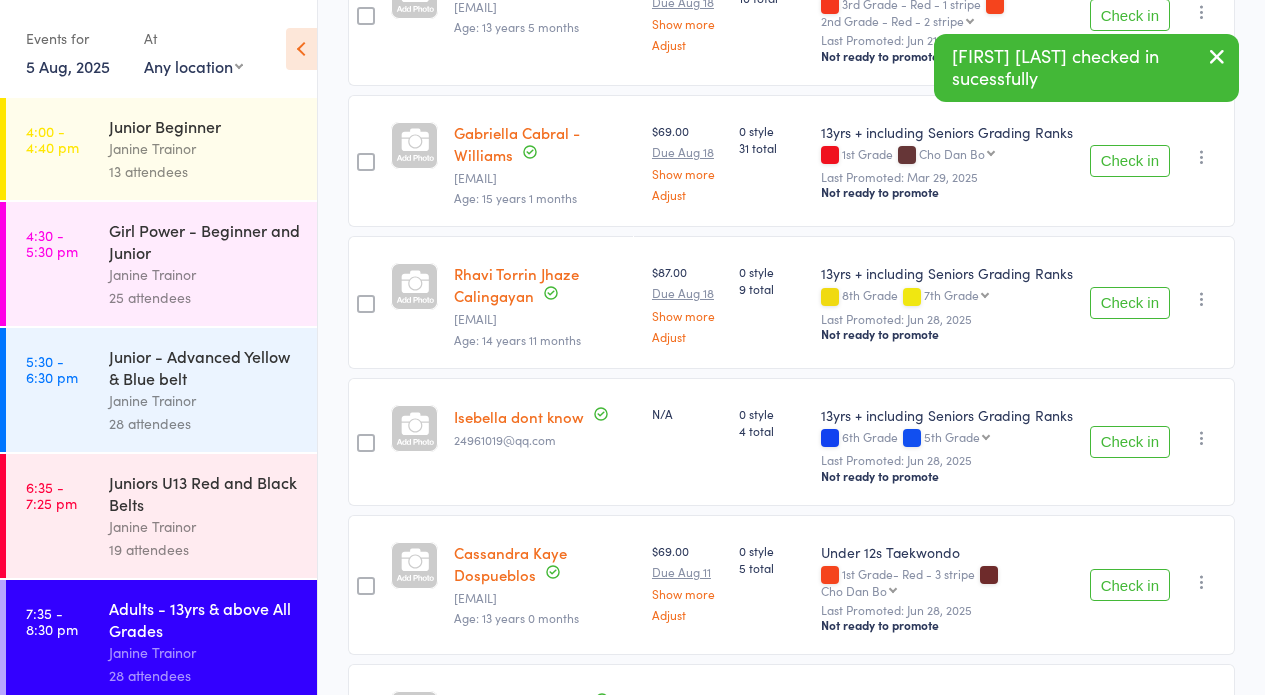 scroll, scrollTop: 0, scrollLeft: 0, axis: both 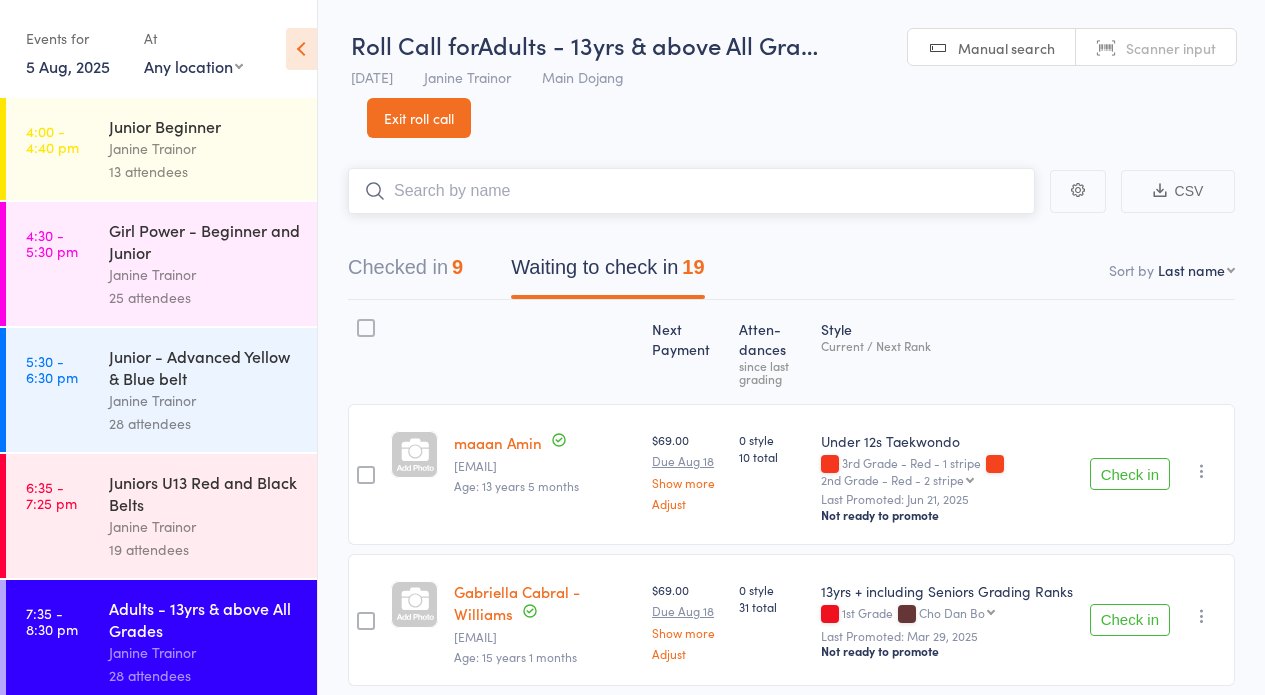 click at bounding box center [691, 191] 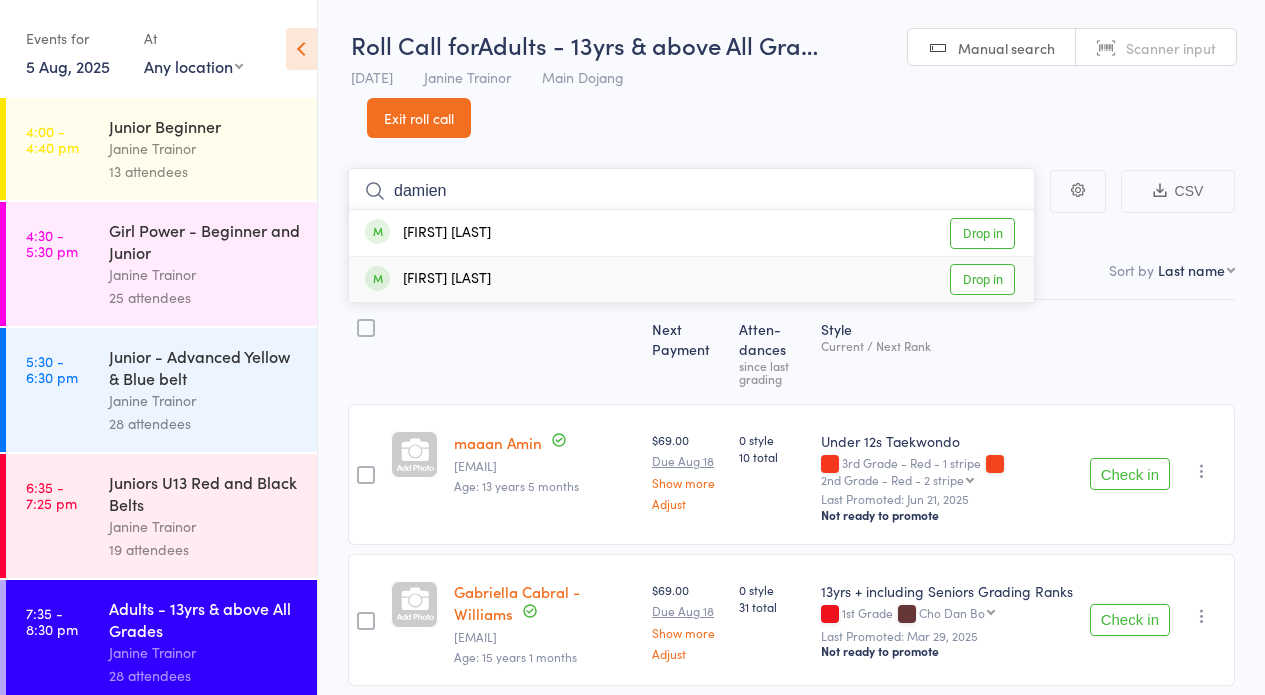 type on "damien" 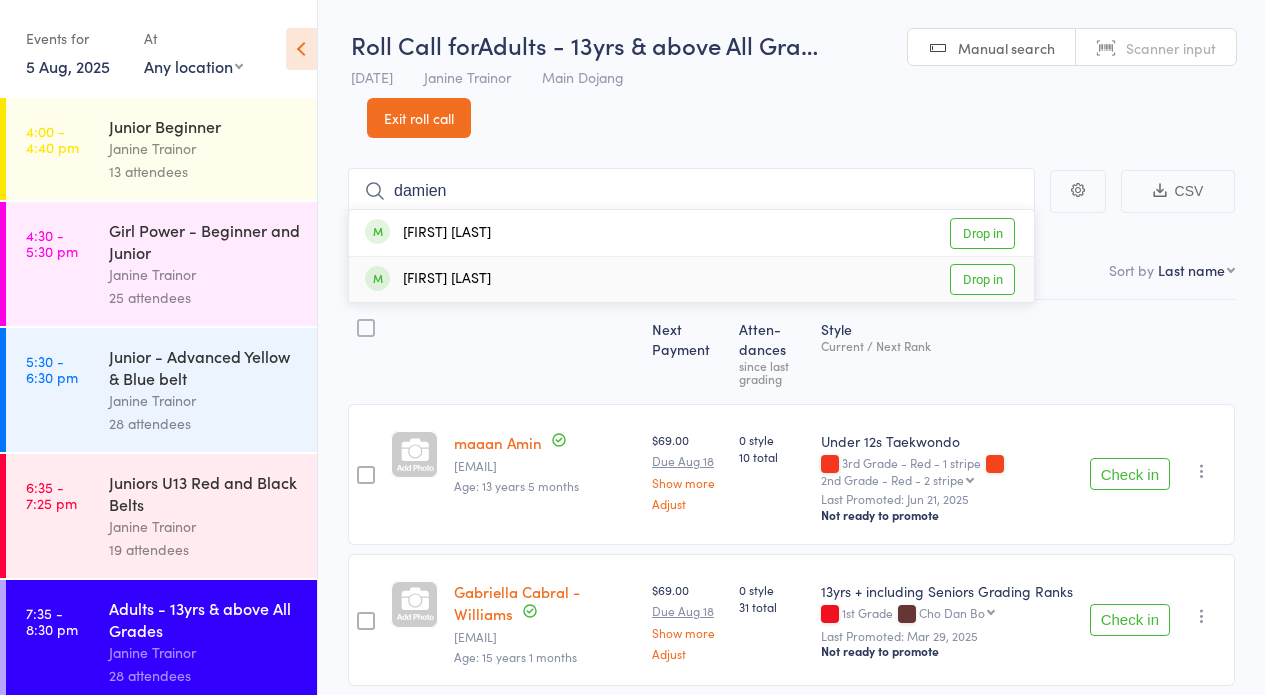 click on "Drop in" at bounding box center (982, 279) 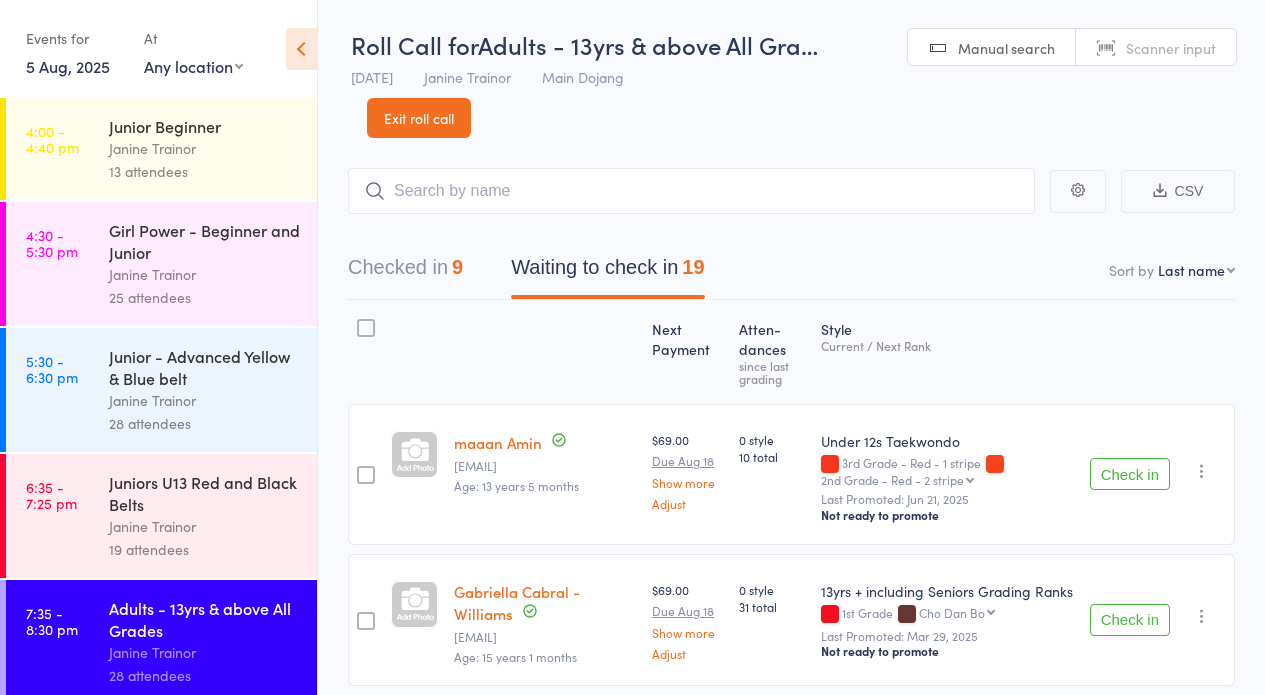 click on "CSV
Checked in  9 Waiting to check in  19
Sort by   Last name First name Last name Birthday today? Behind on payments? Check in time Next payment date Next payment amount Membership name Membership expires Ready to grade Style and Rank Style attendance count All attendance count Last Promoted Next Payment Atten­dances since last grading Style Current / Next Rank maaan Amin    kpamin83@gmail.com Age: 13 years 5 months $69.00 Due Aug 18  Show more Adjust 0 style 10 total Under 12s Taekwondo 3rd Grade - Red - 1 stripe  2nd Grade - Red - 2 stripe  2nd Grade - Red - 2 stripe 1st Grade- Red - 3 stripe Cho Dan Bo 1st Poom Junior Black Belt 1st Poom - 1st Level Grade 1st Poom - 2nd Level Grade 1st Poom - 3rd Level Grade 2nd Poom Junior Black belt 2nd Poom - 1st Level Grade 2nd Poom - 2nd Level Grade 2nd Poom - 3rd Level Grade 3rd Poom Junior Black Belt Last Promoted: Jun 21, 2025 Not ready to promote Check in Check in Promote Send message Add Note Add Task Add Flag Remove Mark absent
Trudy.heaphy@gmail.com" at bounding box center [791, 1682] 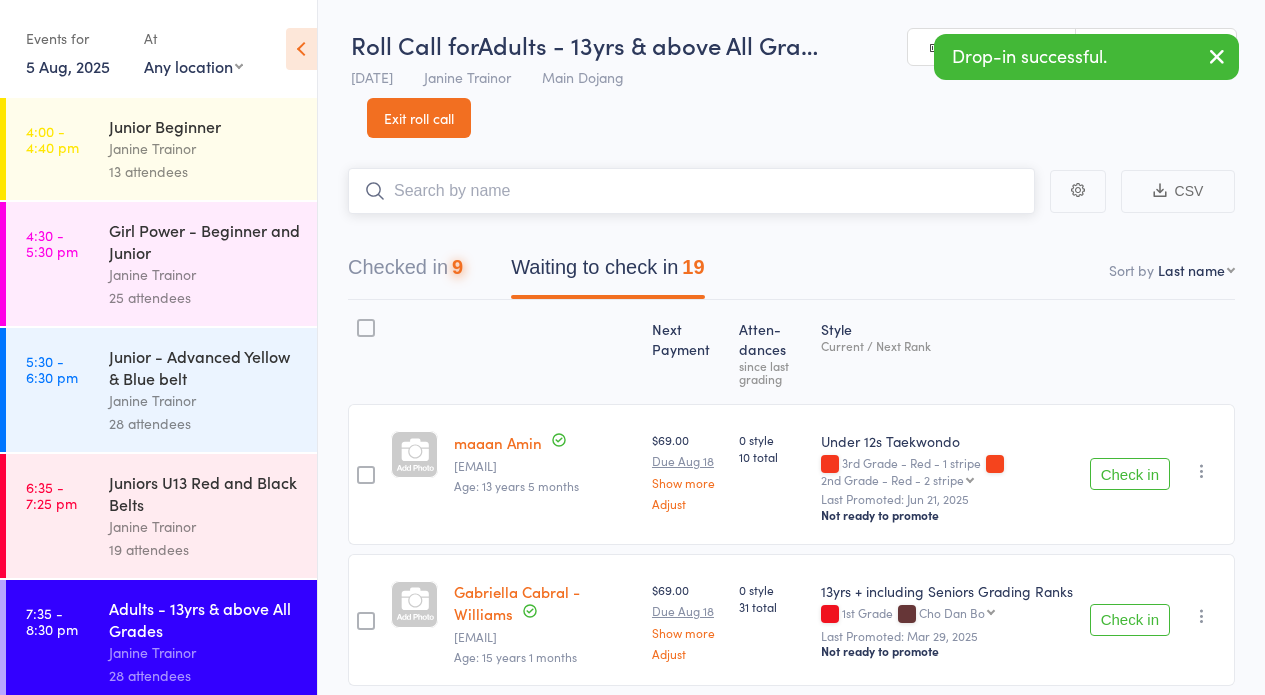 click at bounding box center [691, 191] 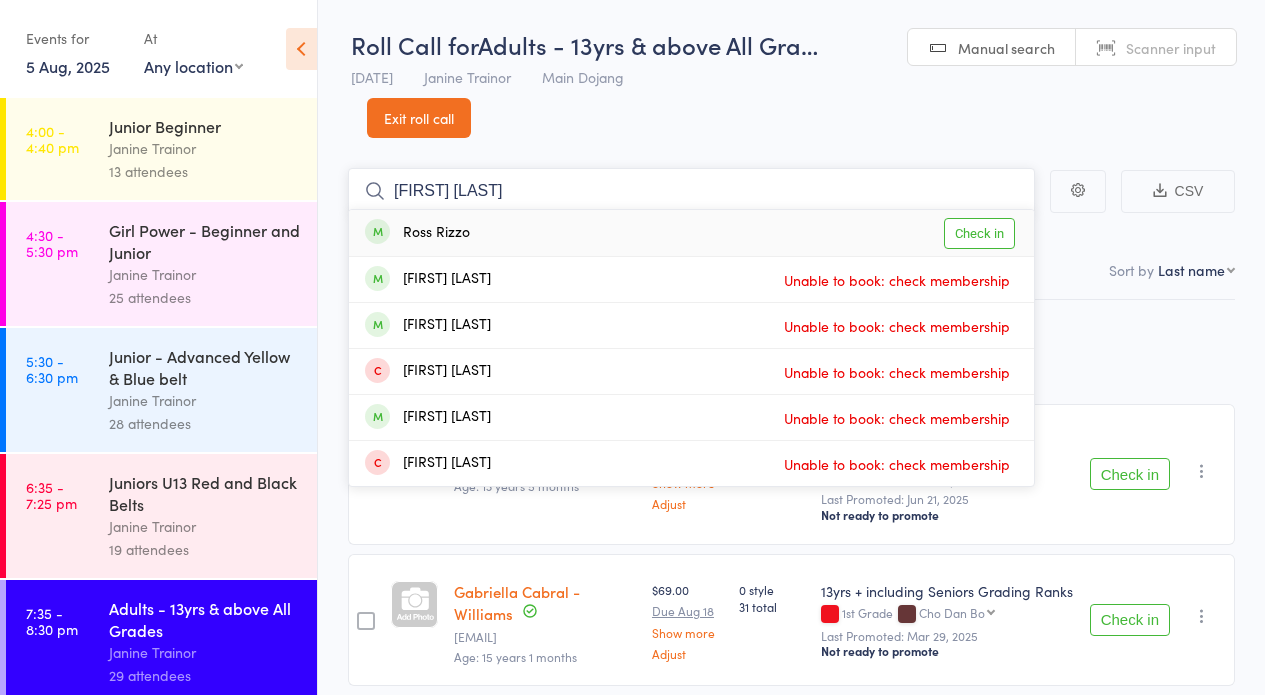 type on "ross r" 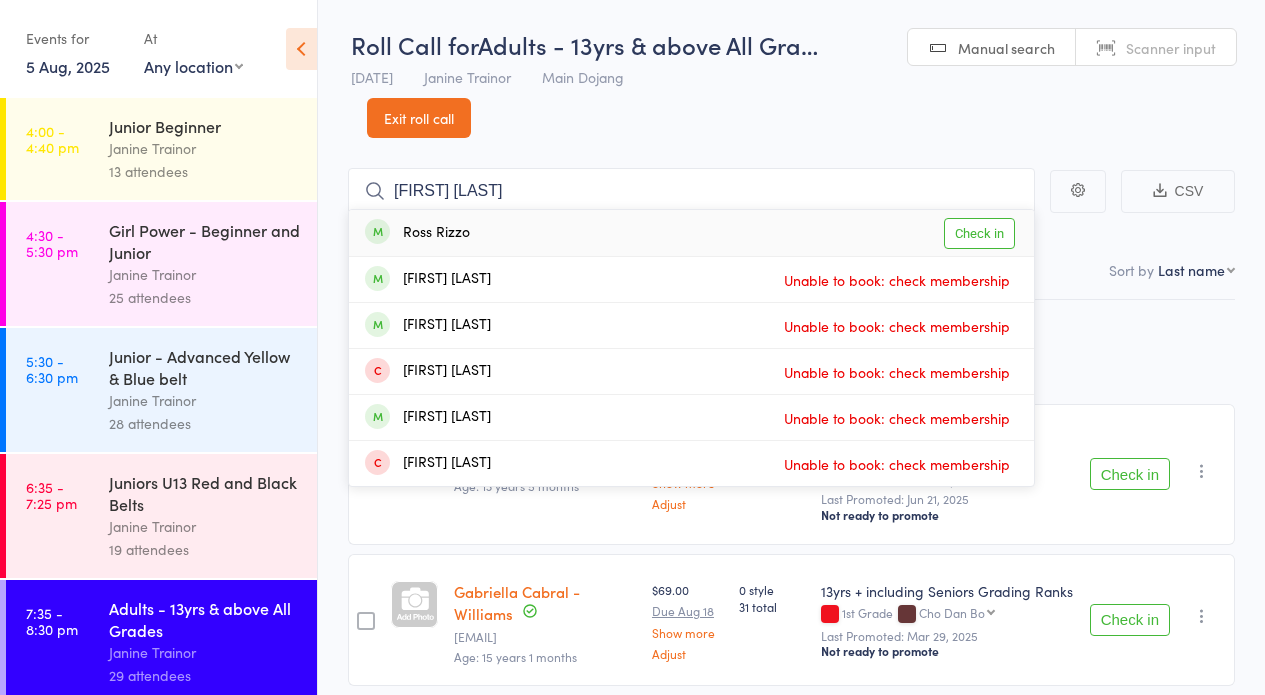 click on "Check in" at bounding box center [979, 233] 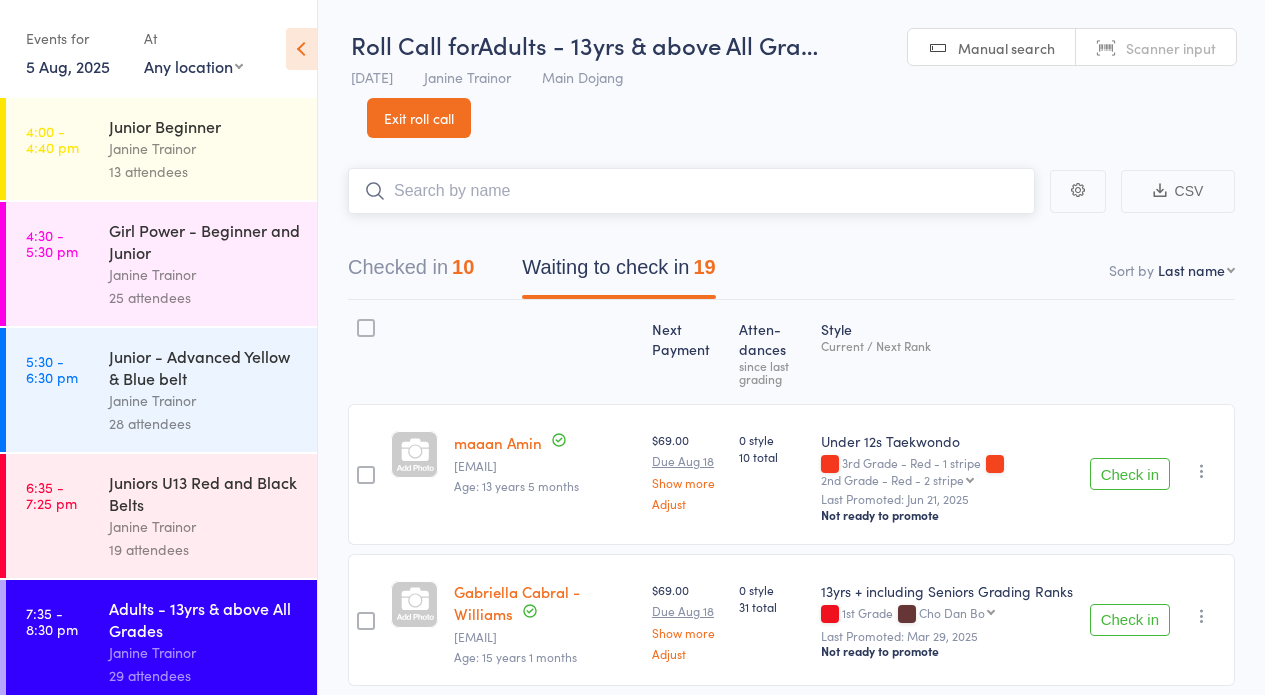 click at bounding box center (691, 191) 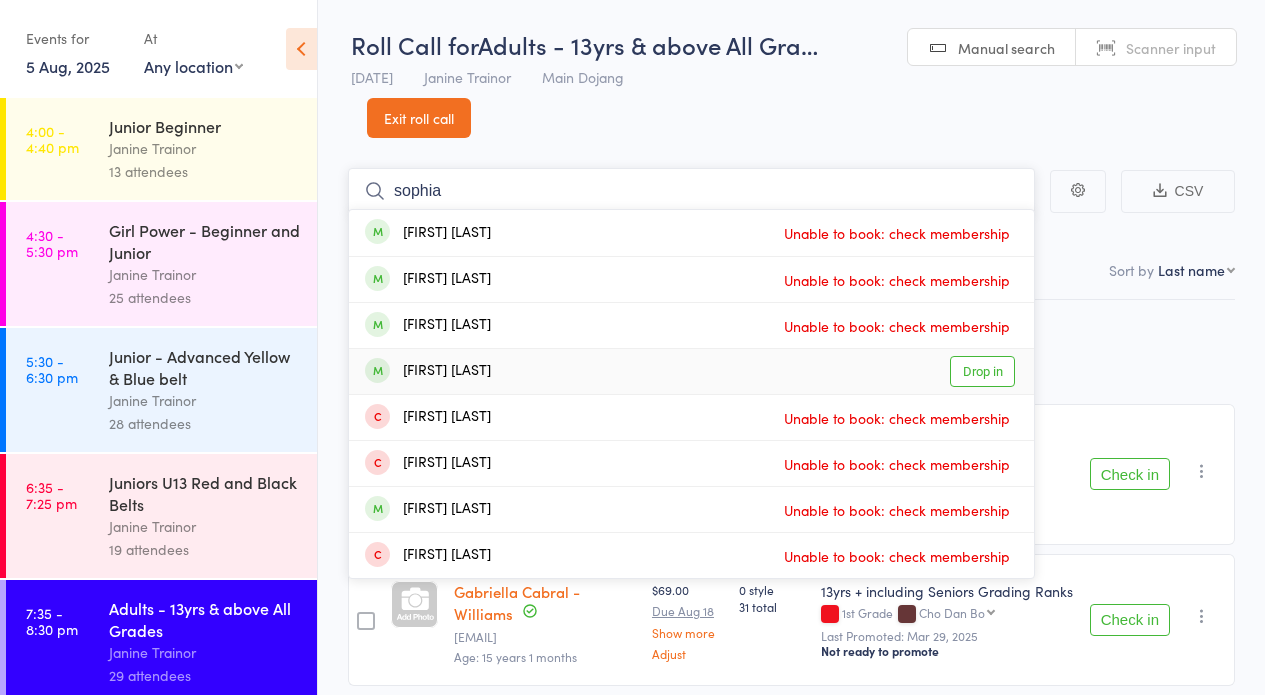 type on "sophia" 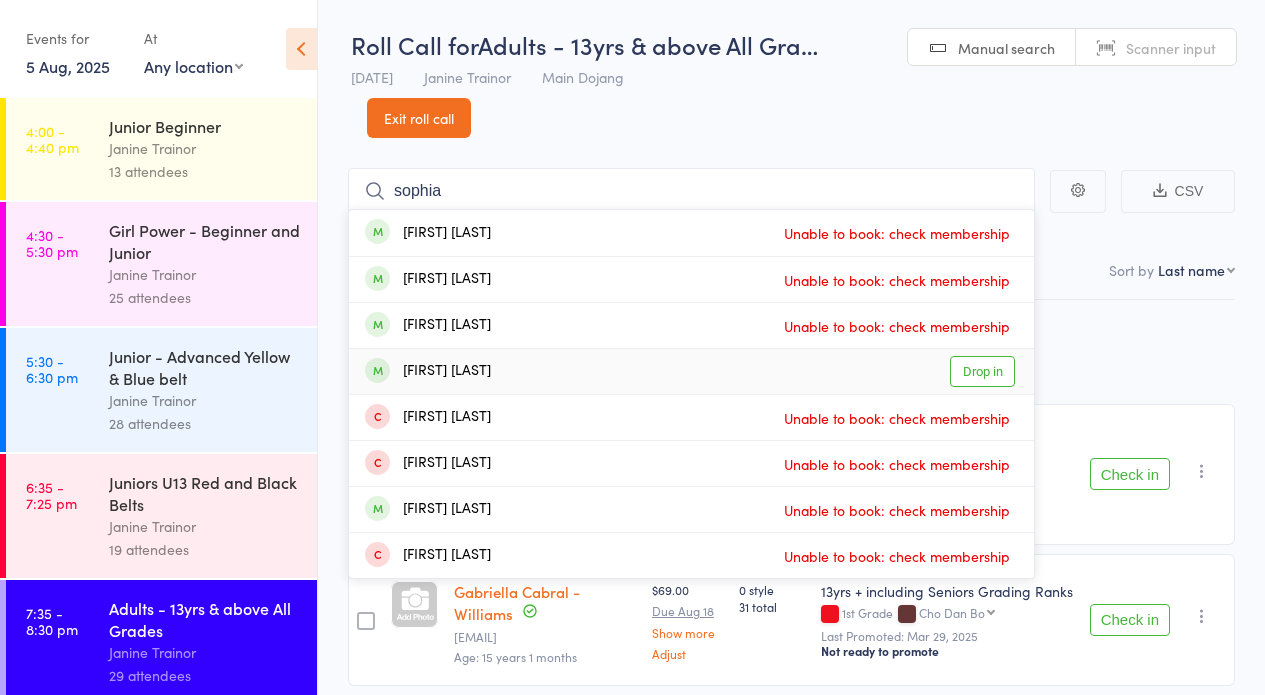 click on "Drop in" at bounding box center (982, 371) 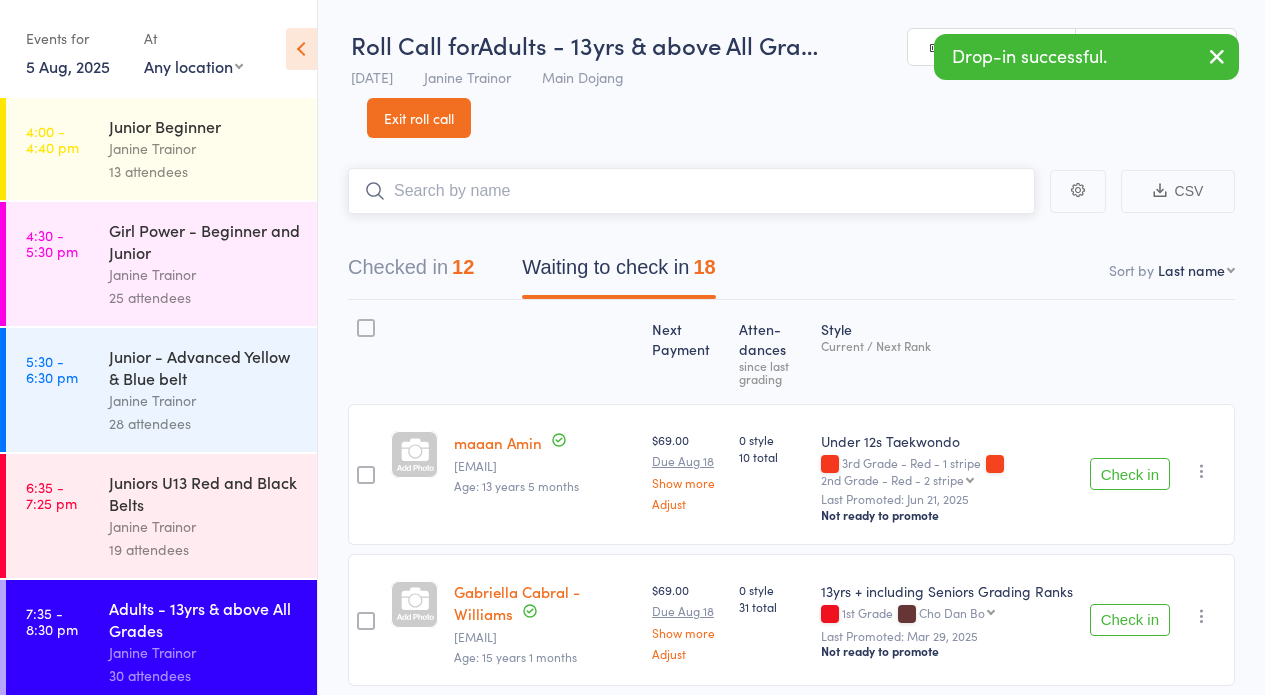 click at bounding box center [691, 191] 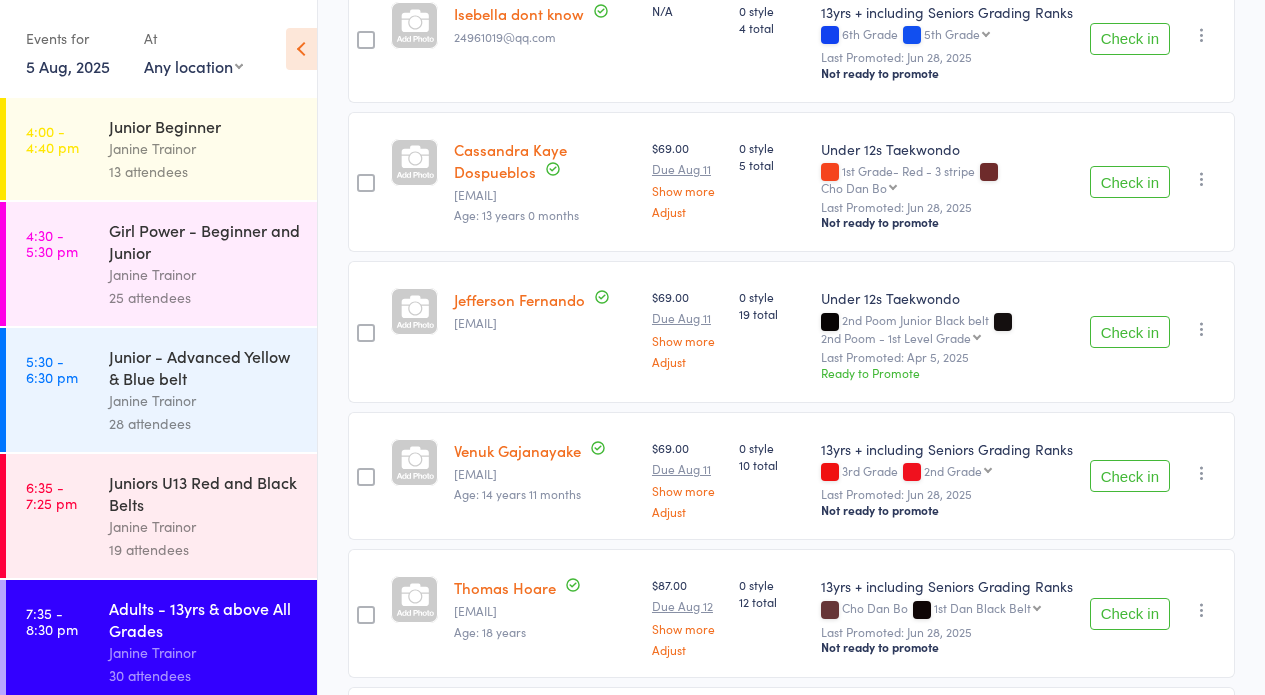 scroll, scrollTop: 892, scrollLeft: 0, axis: vertical 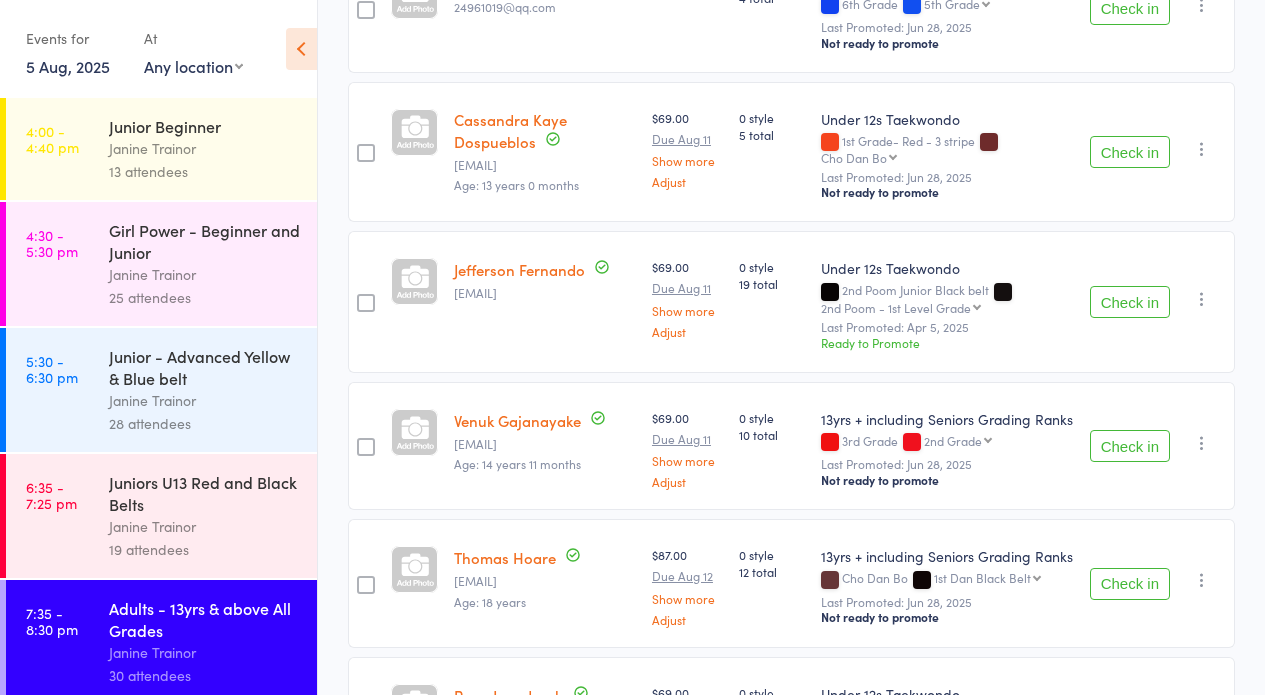 drag, startPoint x: 1120, startPoint y: 301, endPoint x: 1069, endPoint y: 322, distance: 55.154327 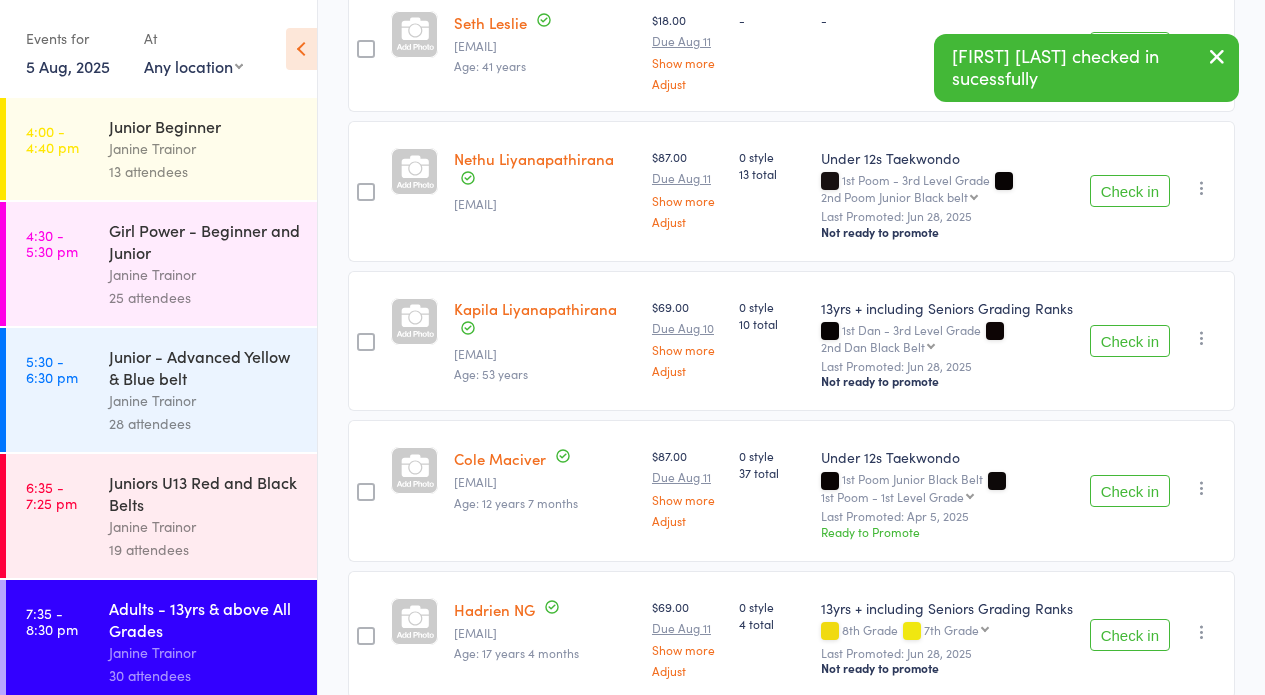 scroll, scrollTop: 1714, scrollLeft: 0, axis: vertical 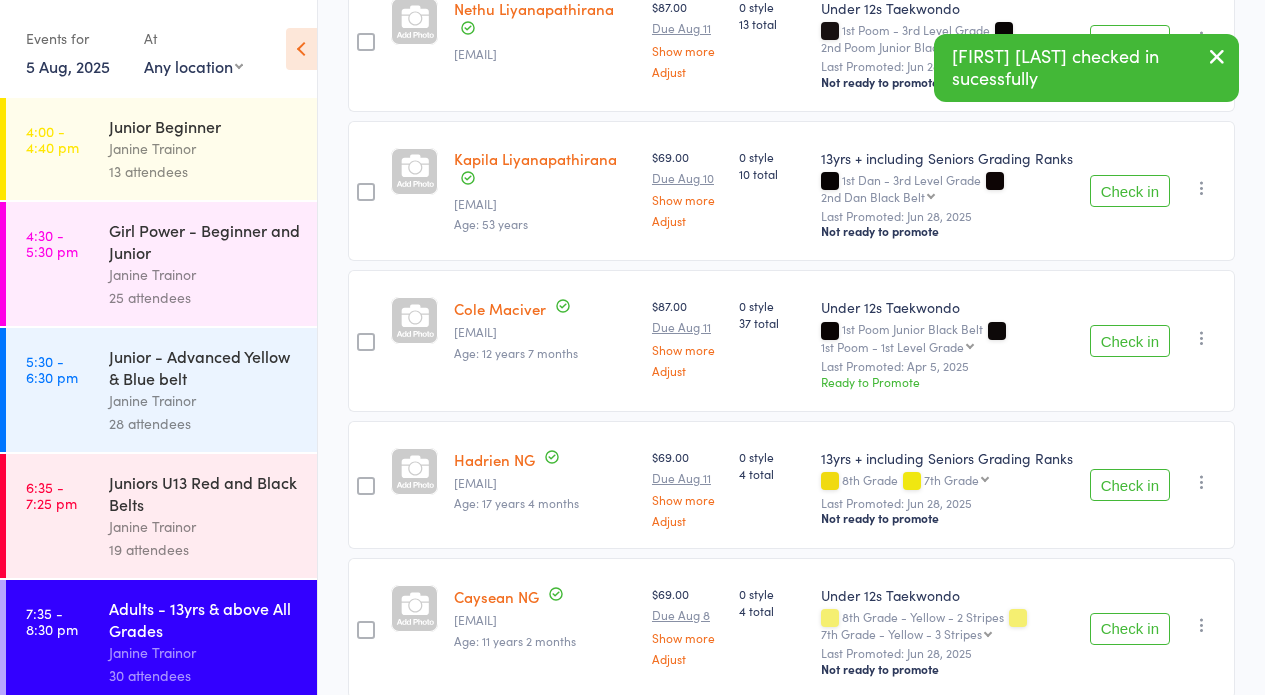 click on "Check in" at bounding box center [1130, 341] 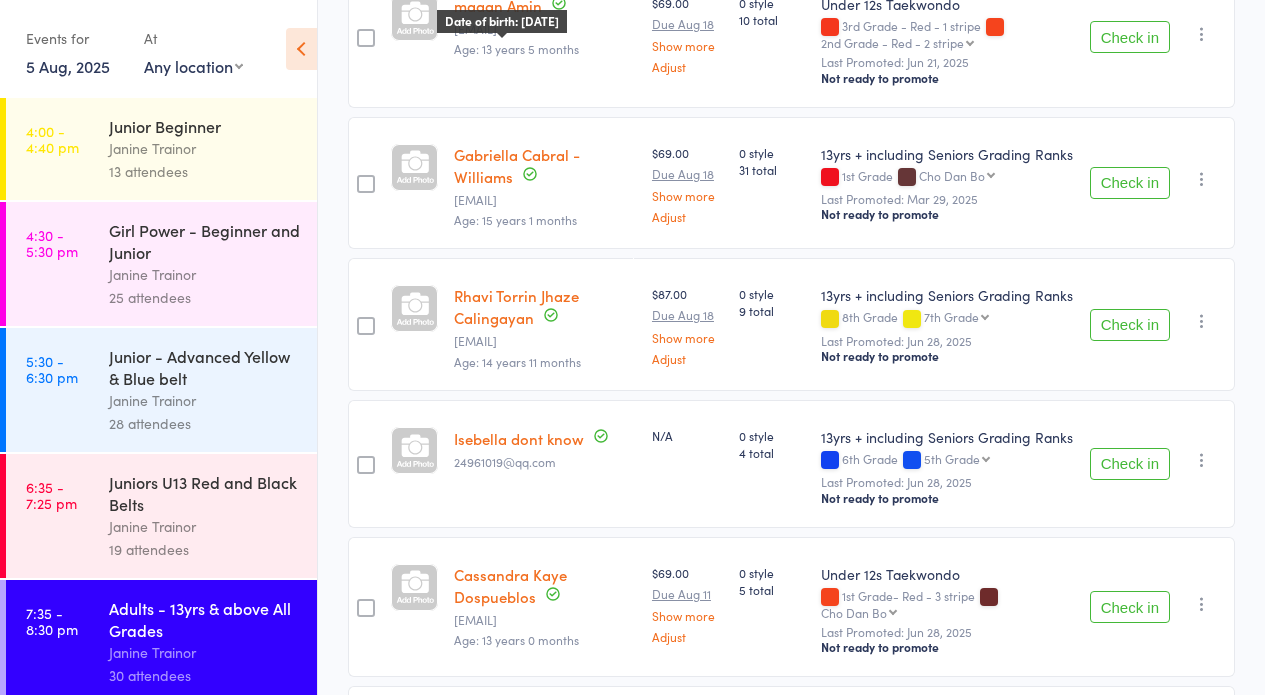 scroll, scrollTop: 0, scrollLeft: 0, axis: both 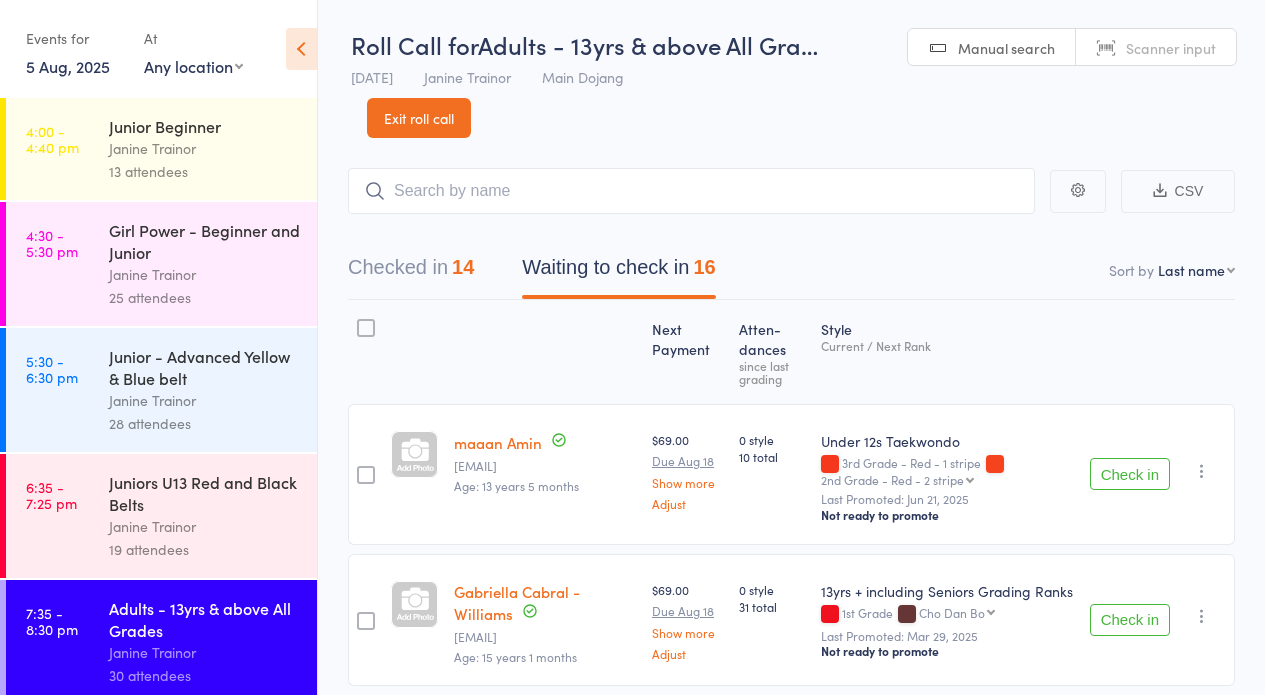 click on "Check in" at bounding box center [1130, 474] 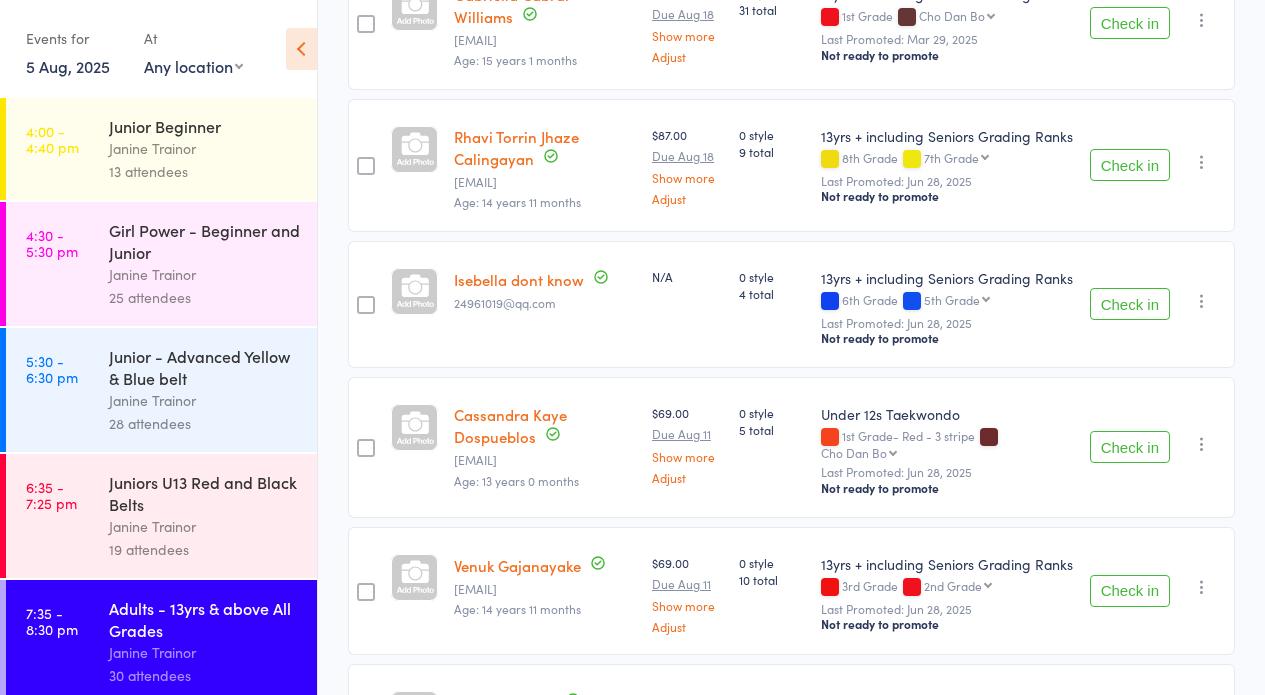 scroll, scrollTop: 396, scrollLeft: 0, axis: vertical 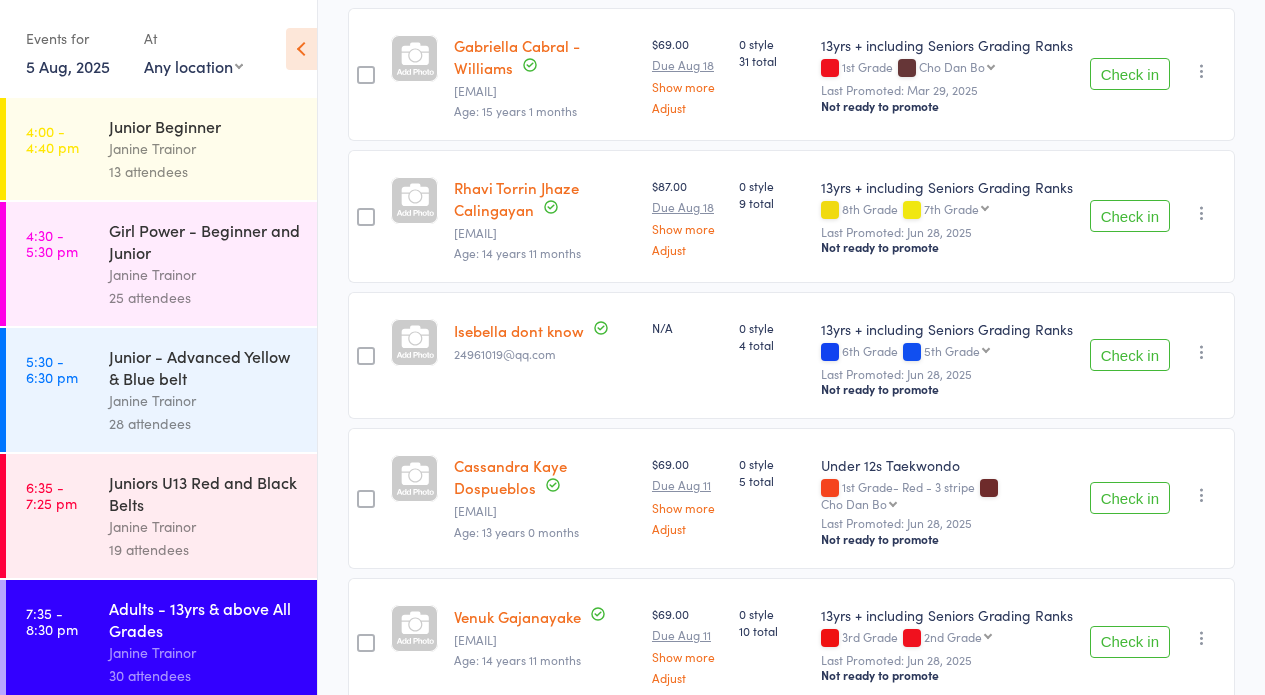 drag, startPoint x: 1139, startPoint y: 631, endPoint x: 1054, endPoint y: 629, distance: 85.02353 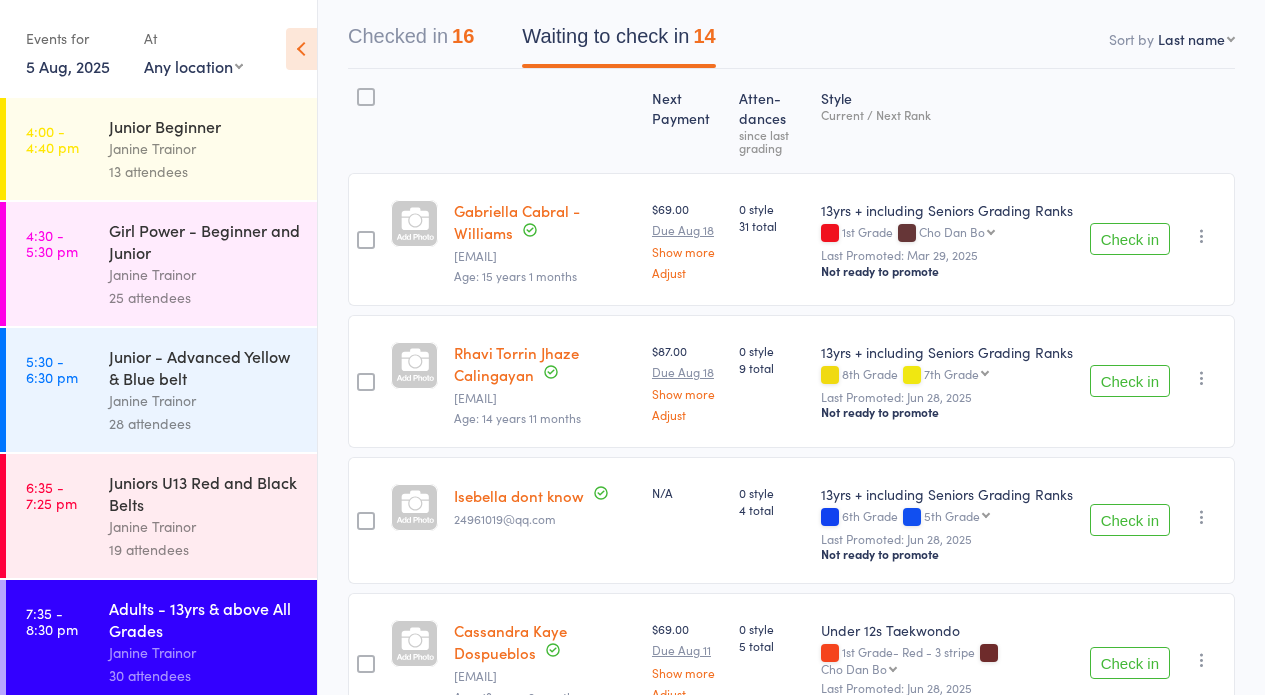 scroll, scrollTop: 0, scrollLeft: 0, axis: both 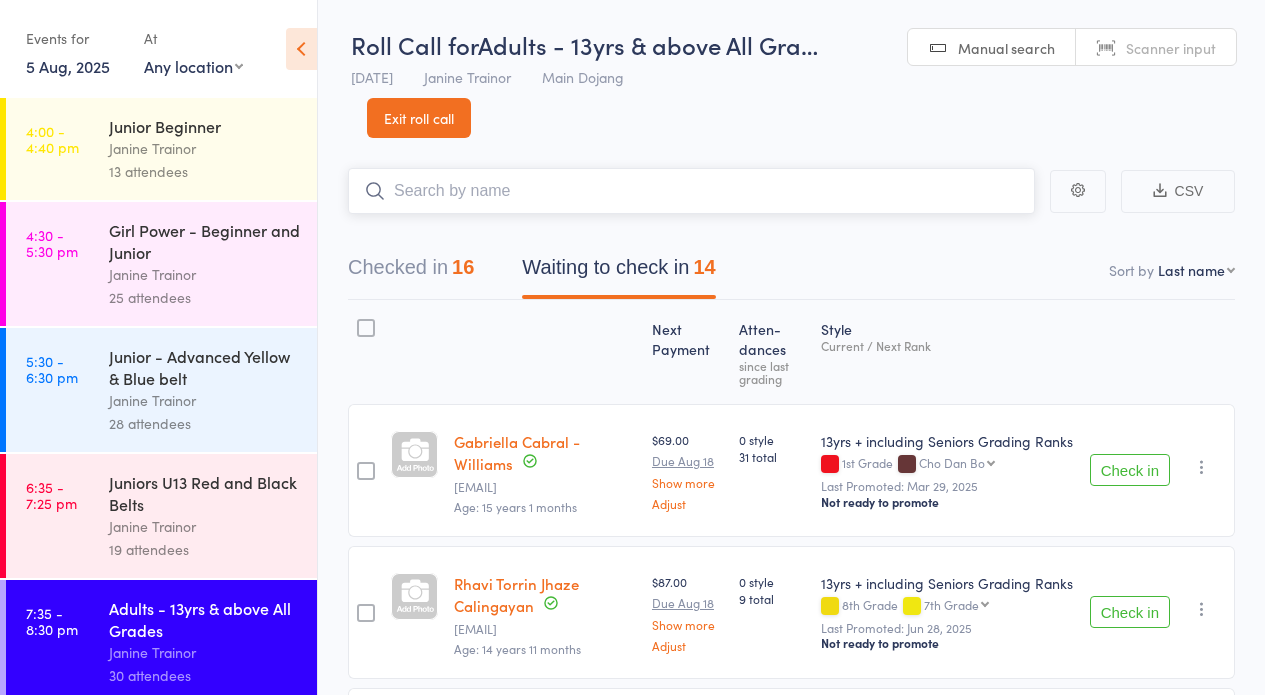 click at bounding box center (691, 191) 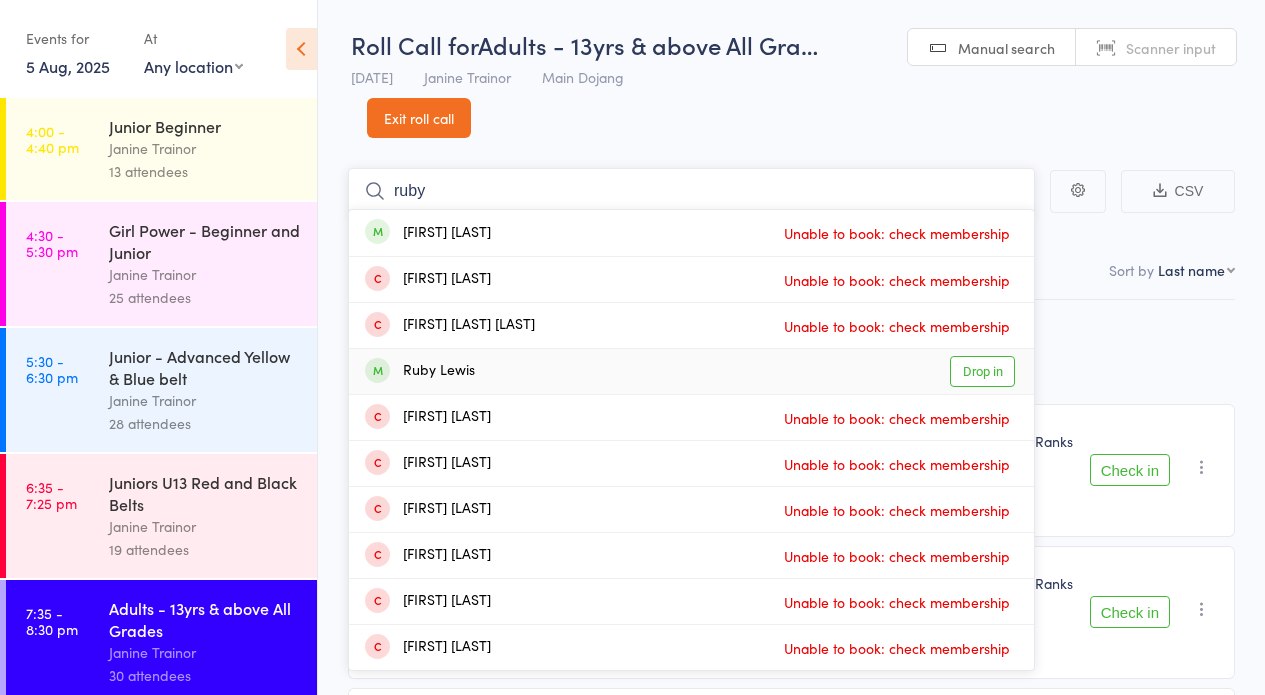 type on "ruby" 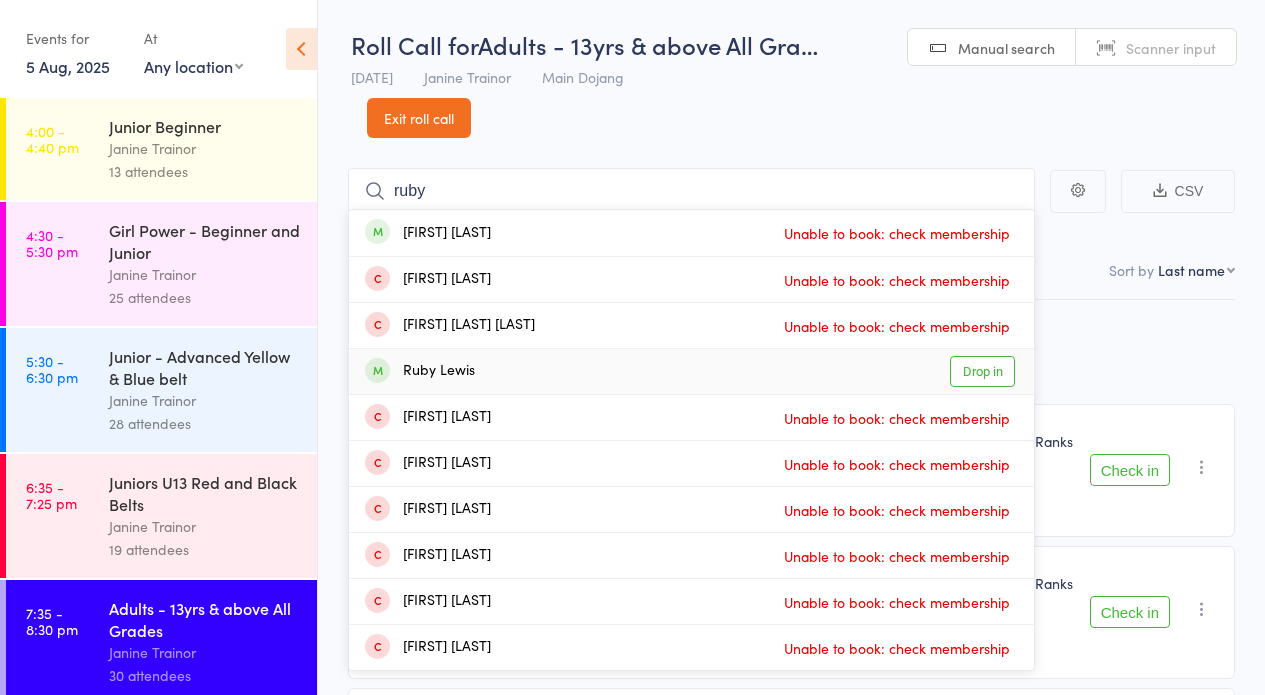 click on "Drop in" at bounding box center (982, 371) 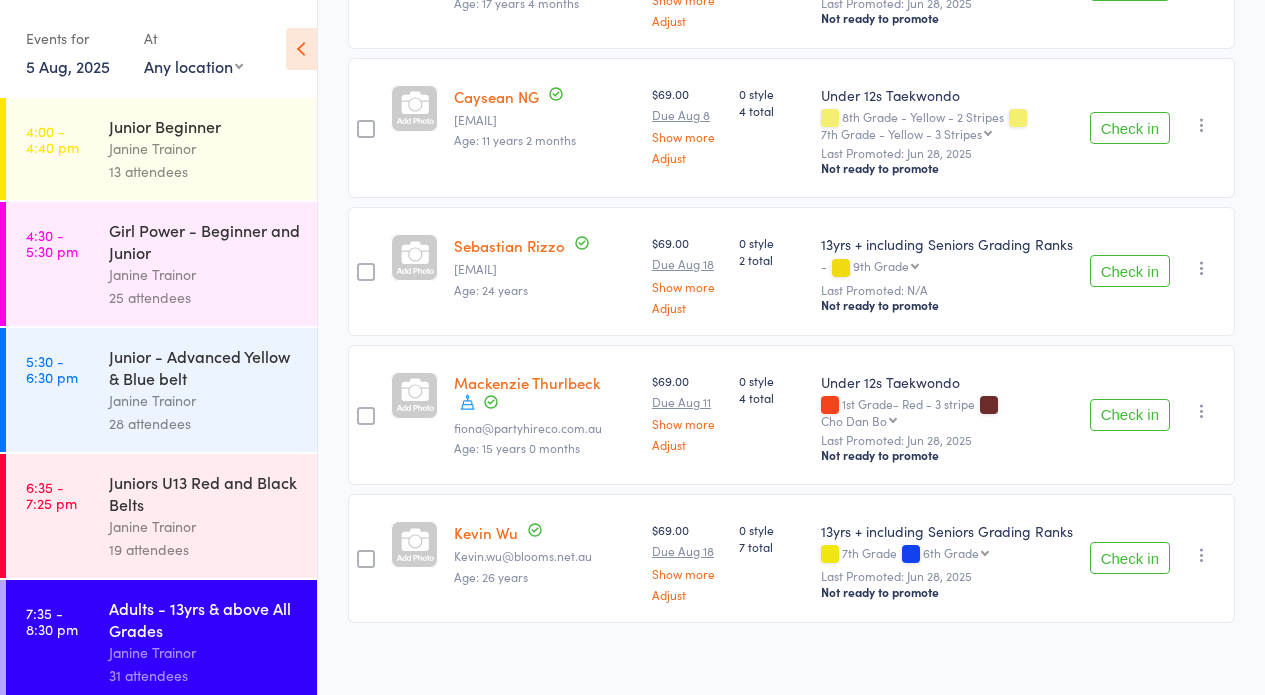 scroll, scrollTop: 0, scrollLeft: 0, axis: both 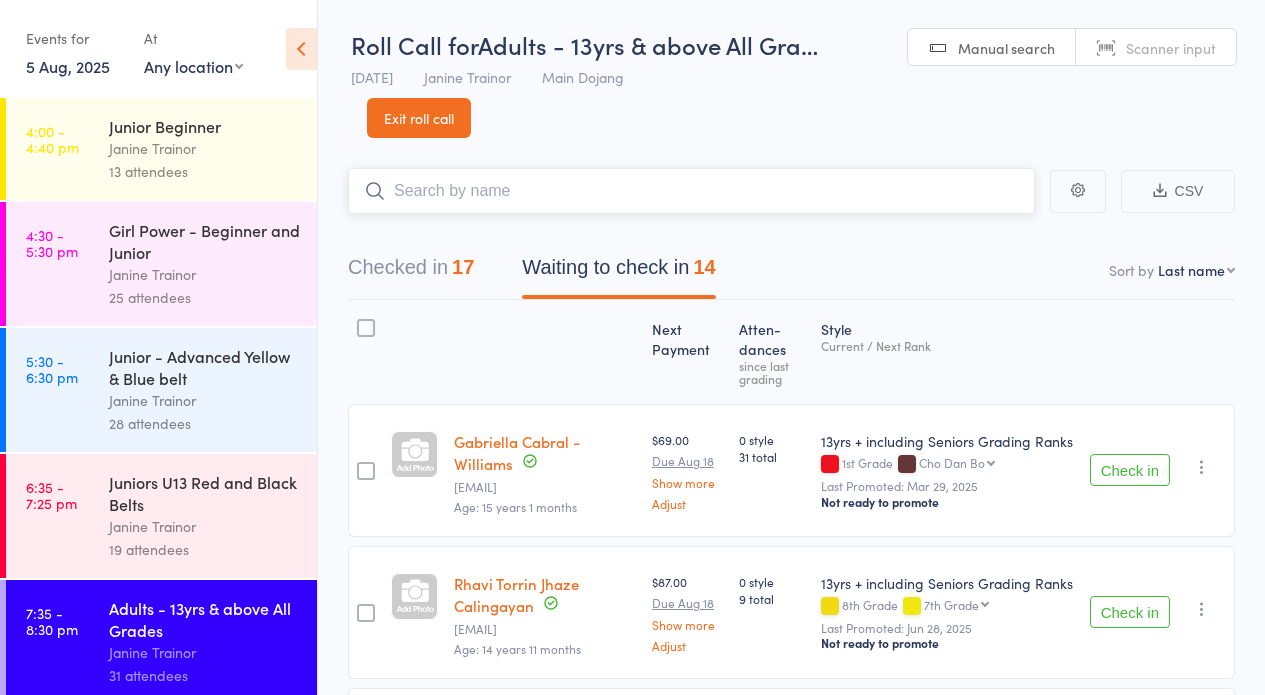 click on "Checked in  17" at bounding box center (411, 272) 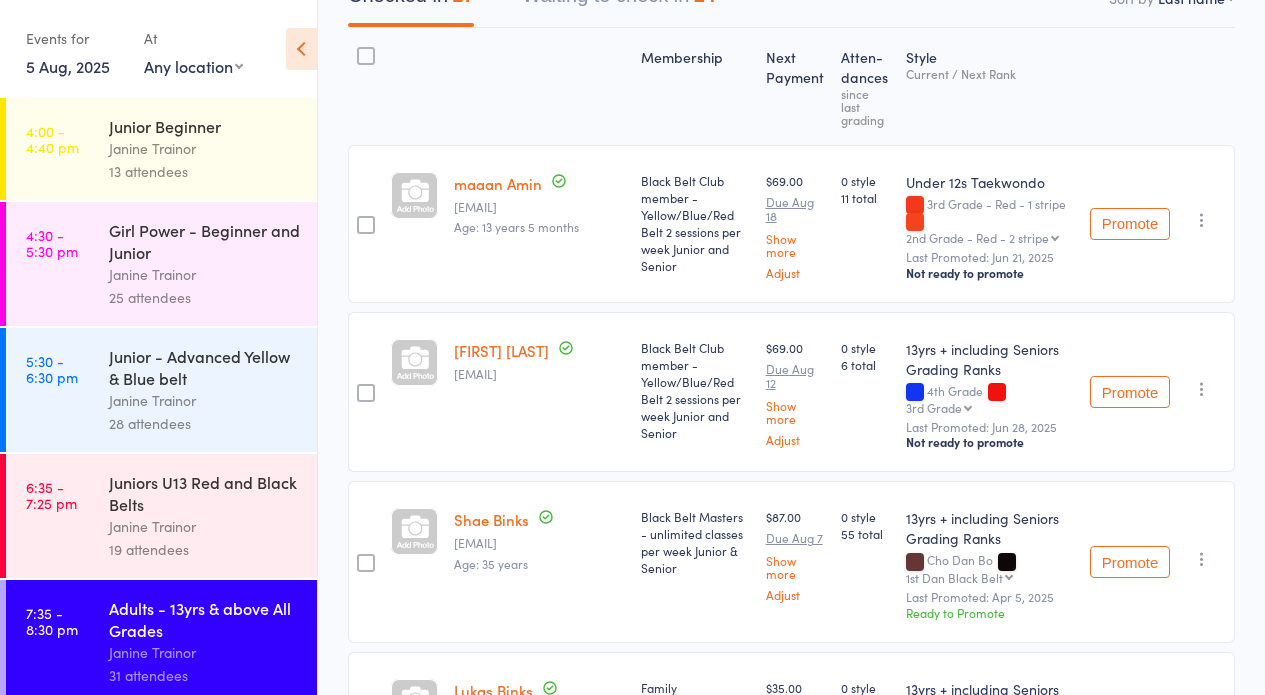 scroll, scrollTop: 0, scrollLeft: 0, axis: both 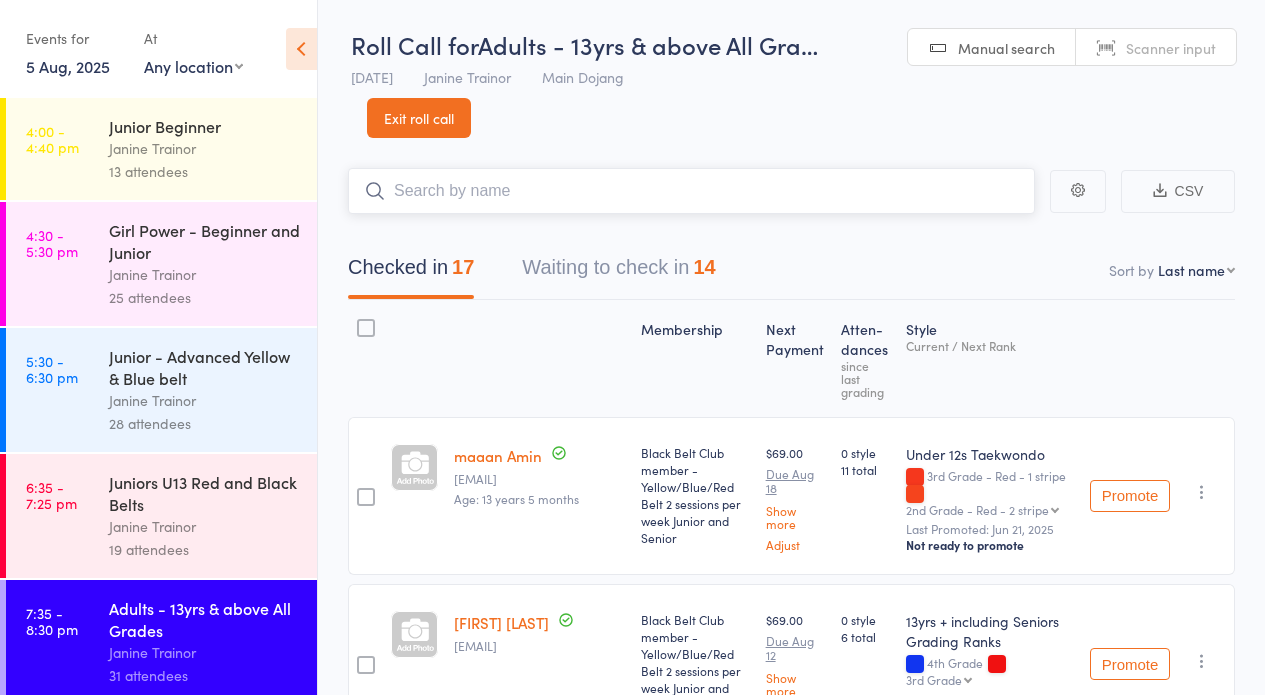 click at bounding box center [691, 191] 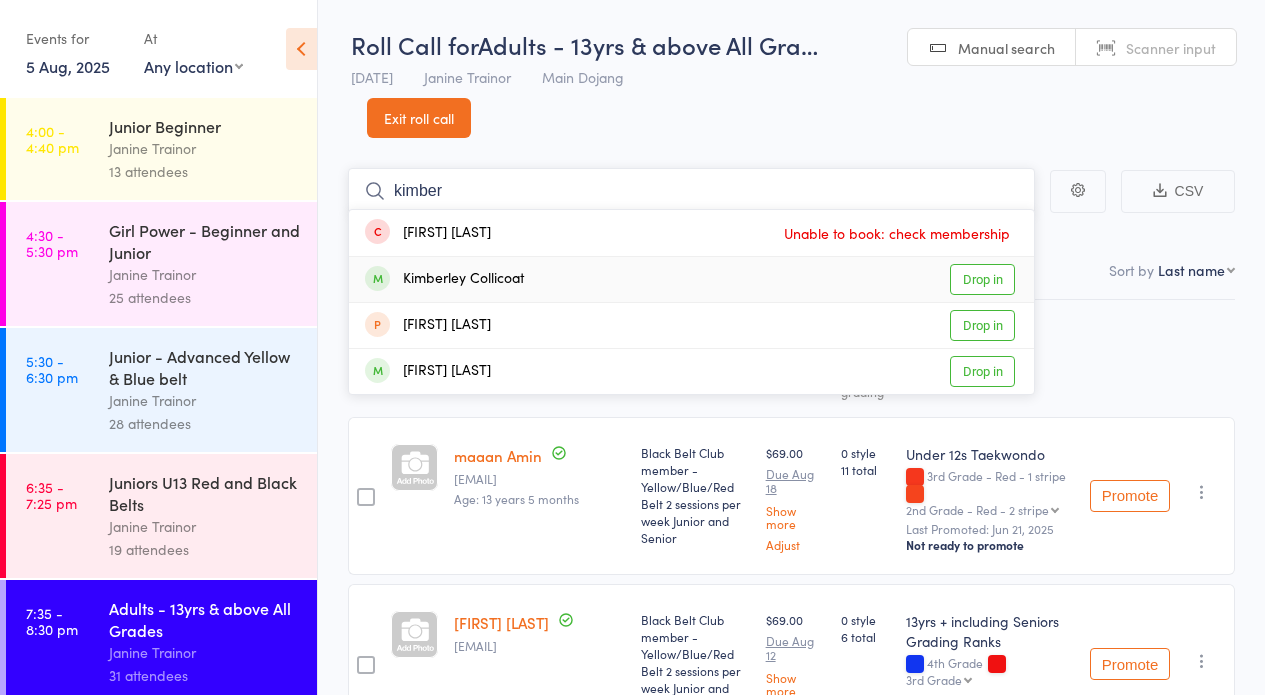 type on "kimber" 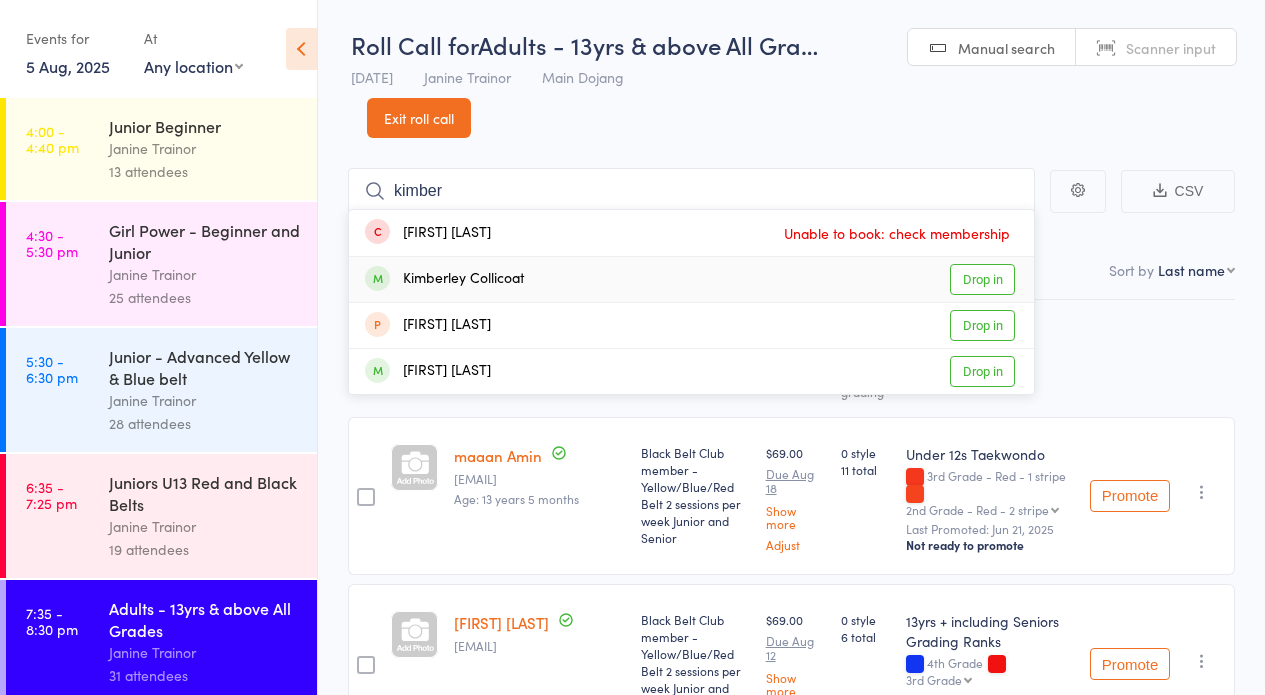 click on "Drop in" at bounding box center [982, 279] 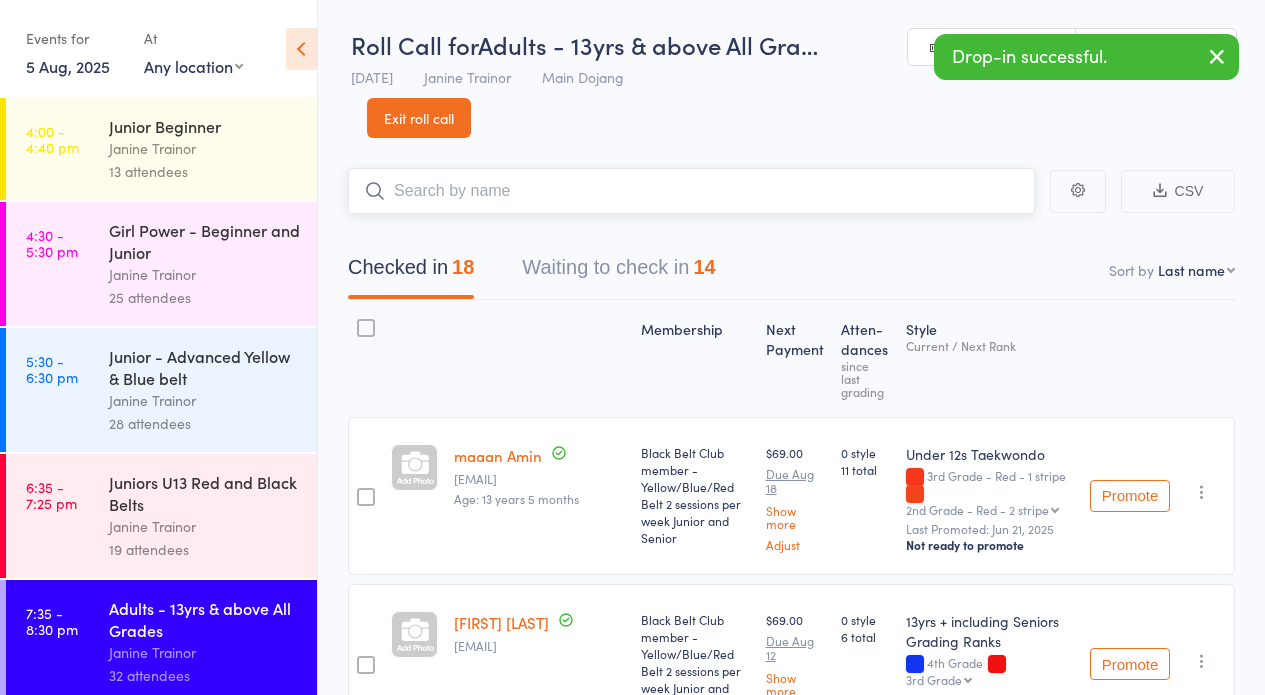 click at bounding box center (691, 191) 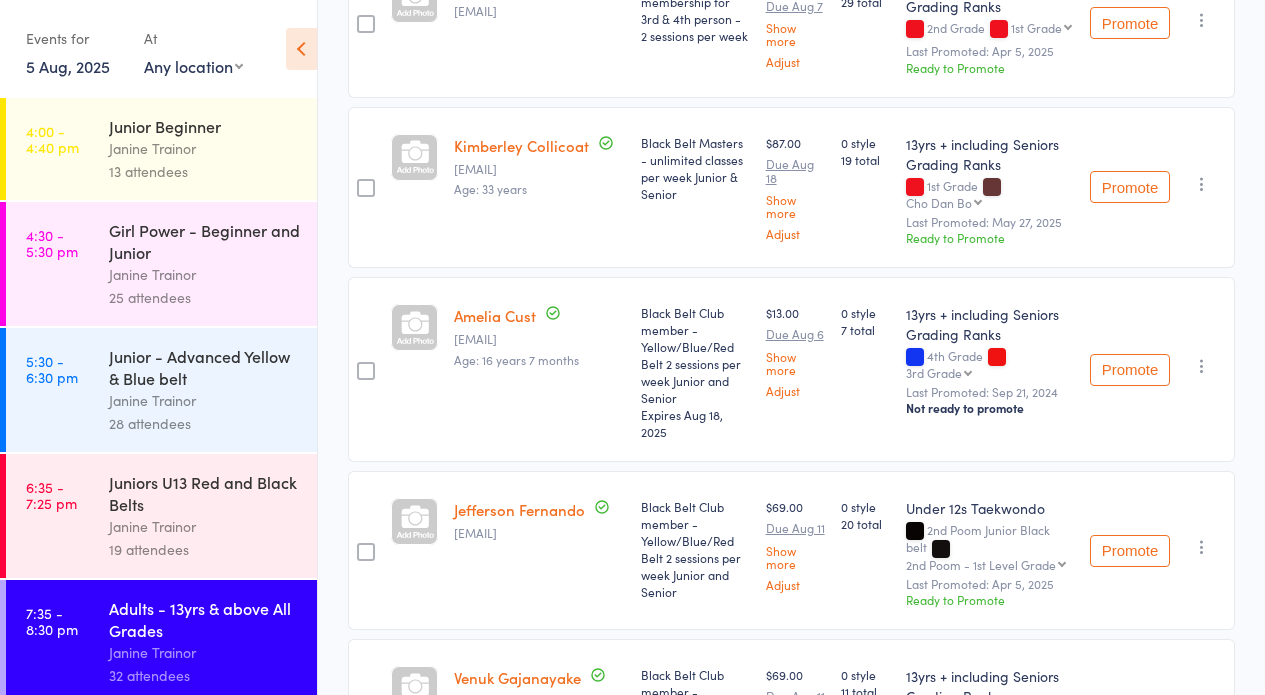 scroll, scrollTop: 0, scrollLeft: 0, axis: both 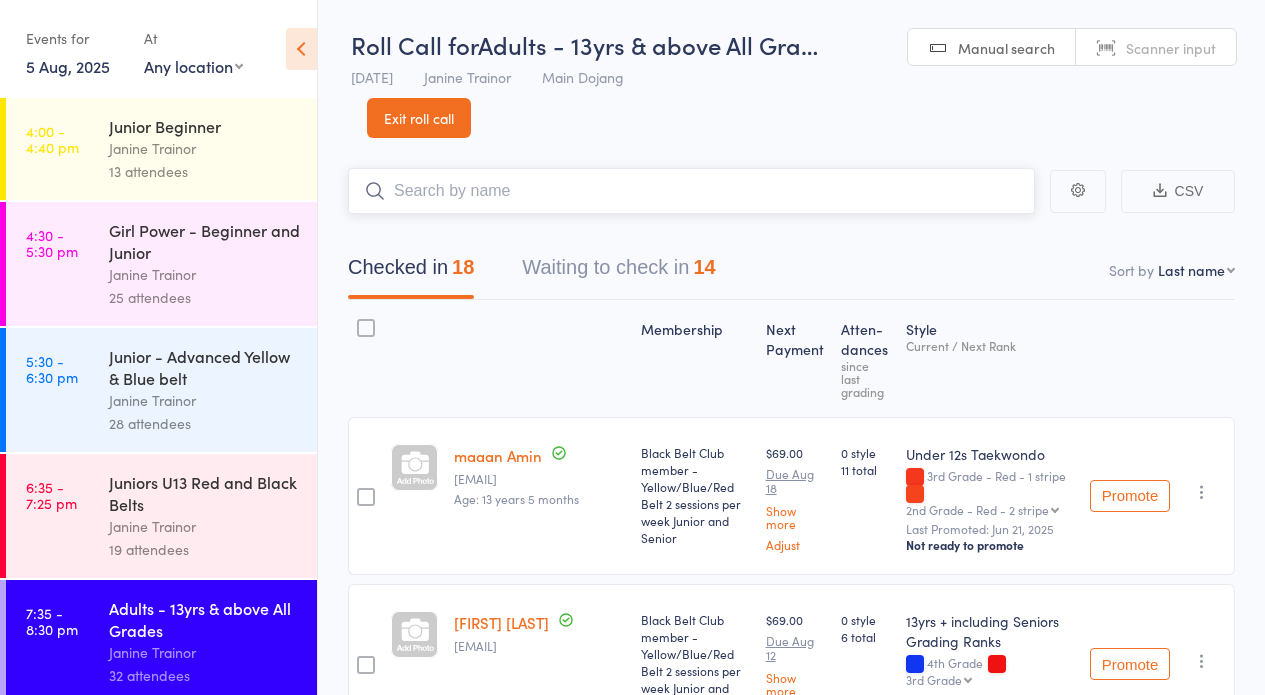 click at bounding box center (691, 191) 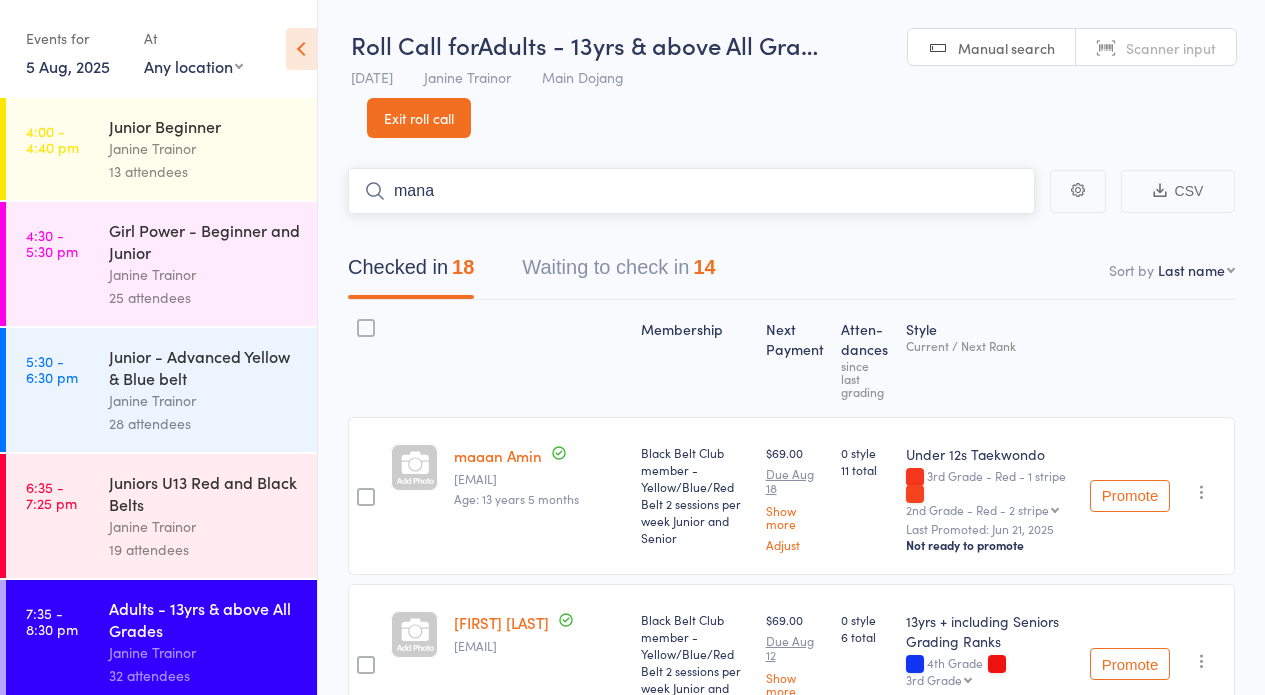 type on "manav" 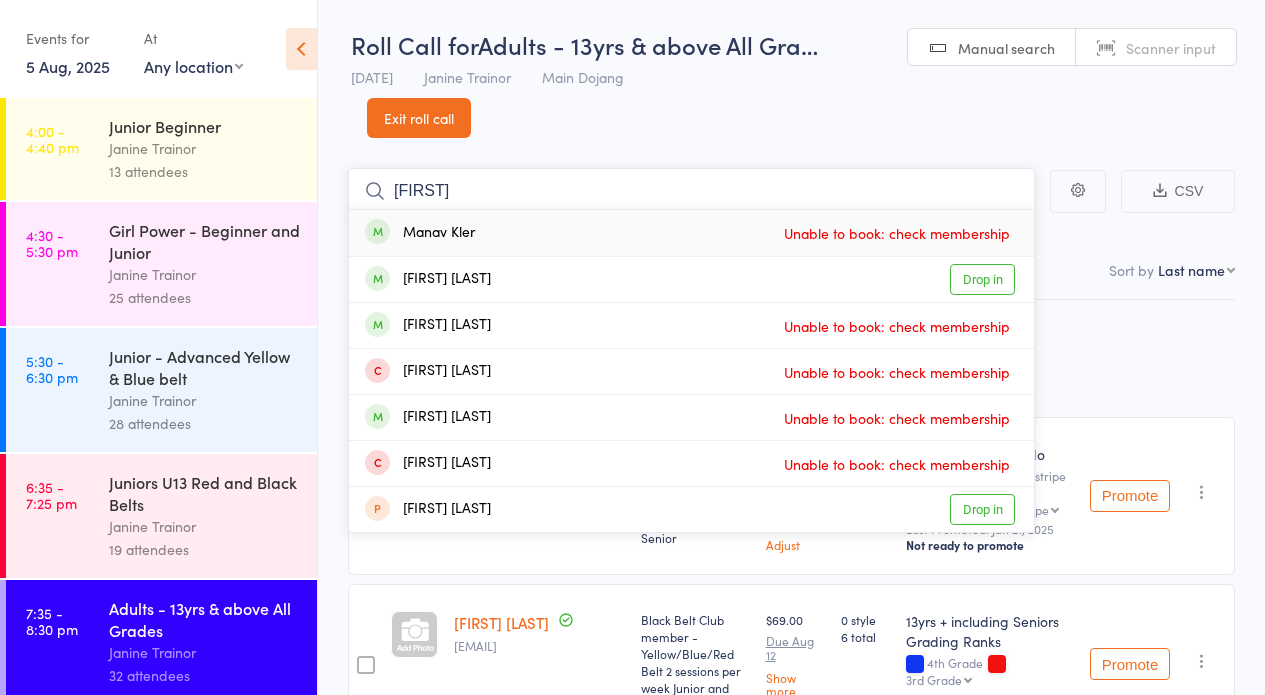 drag, startPoint x: 490, startPoint y: 192, endPoint x: 363, endPoint y: 192, distance: 127 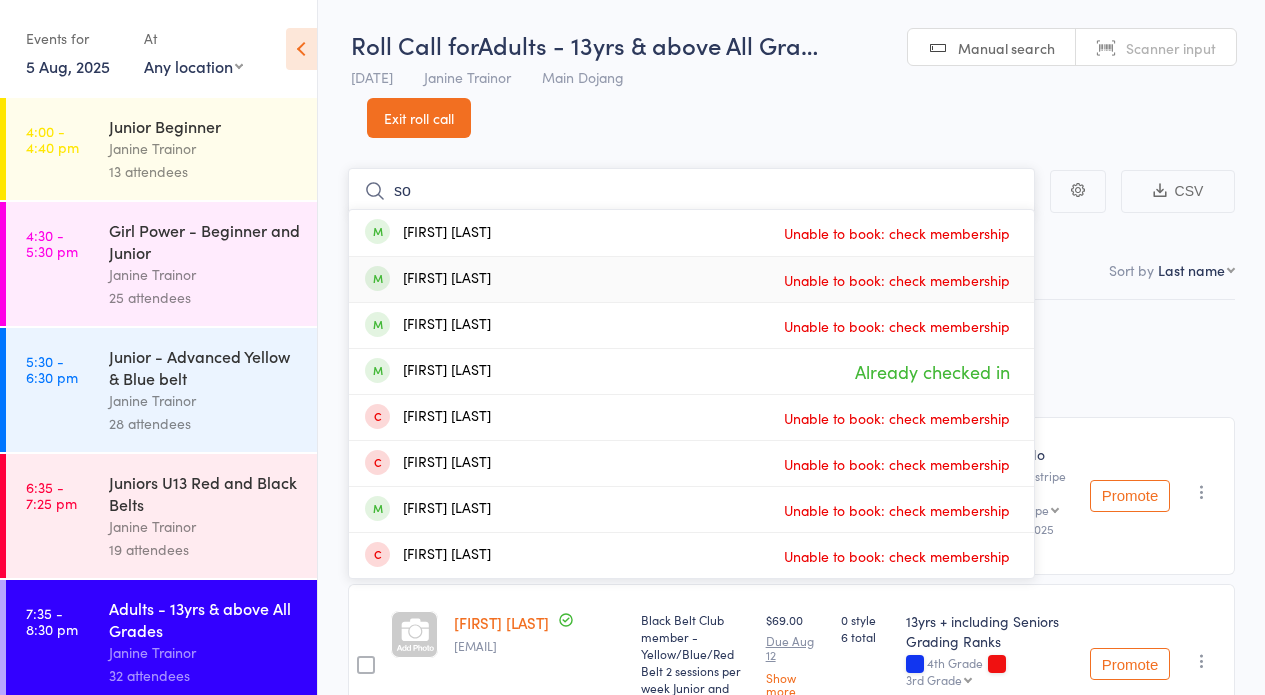 type on "s" 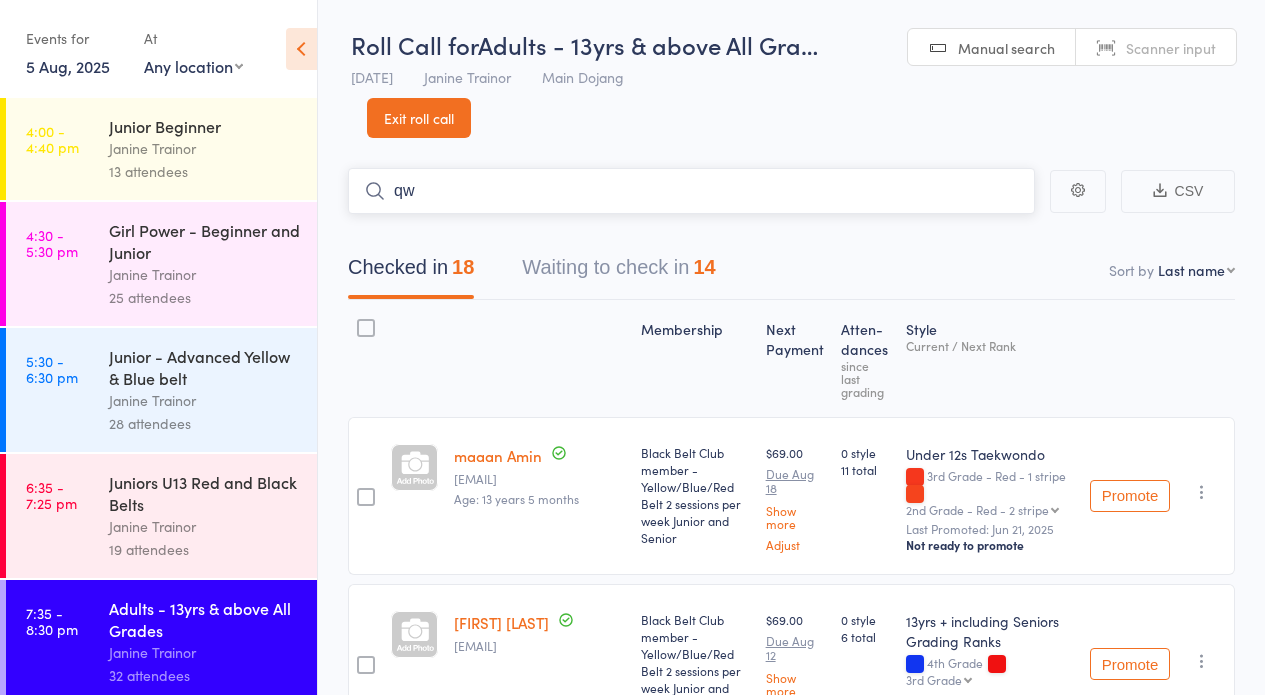 type on "q" 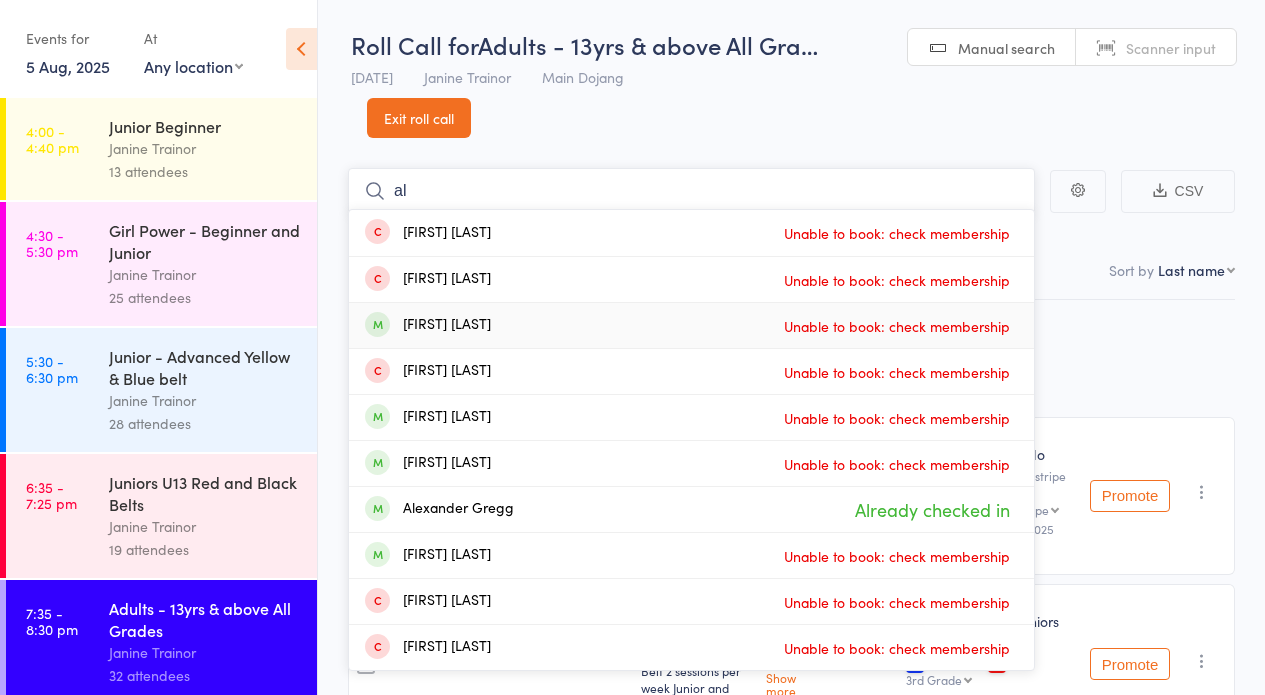 type on "a" 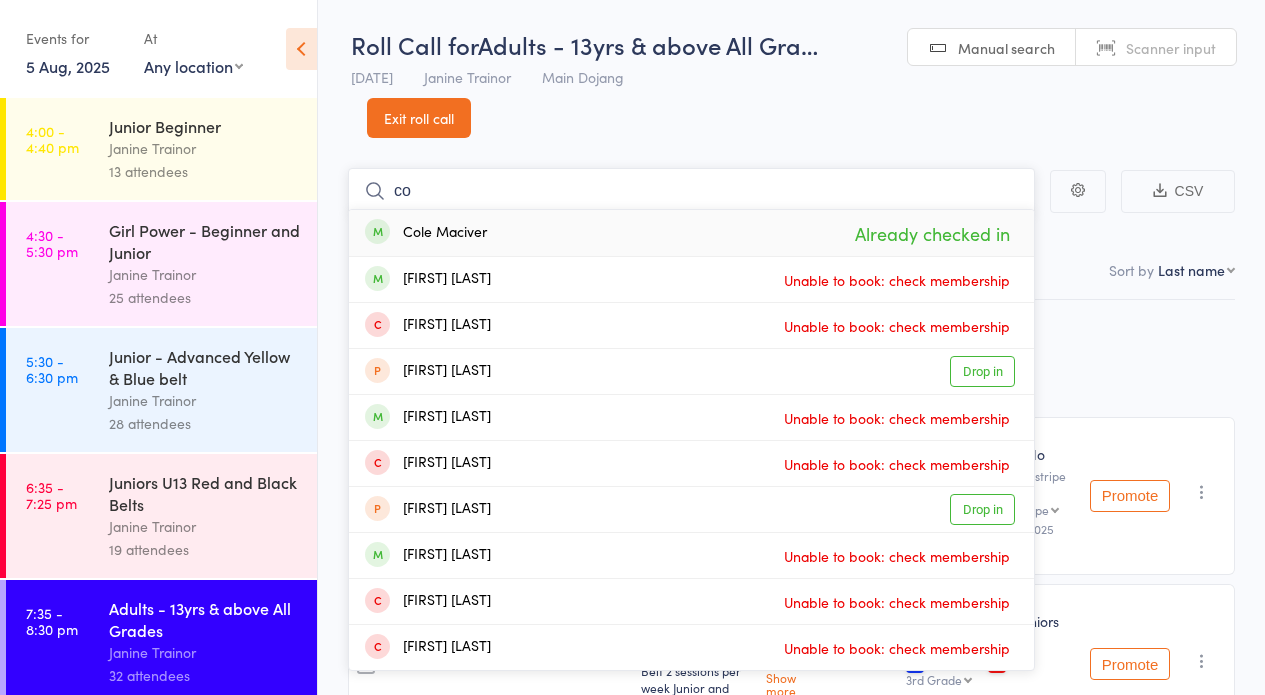 type on "c" 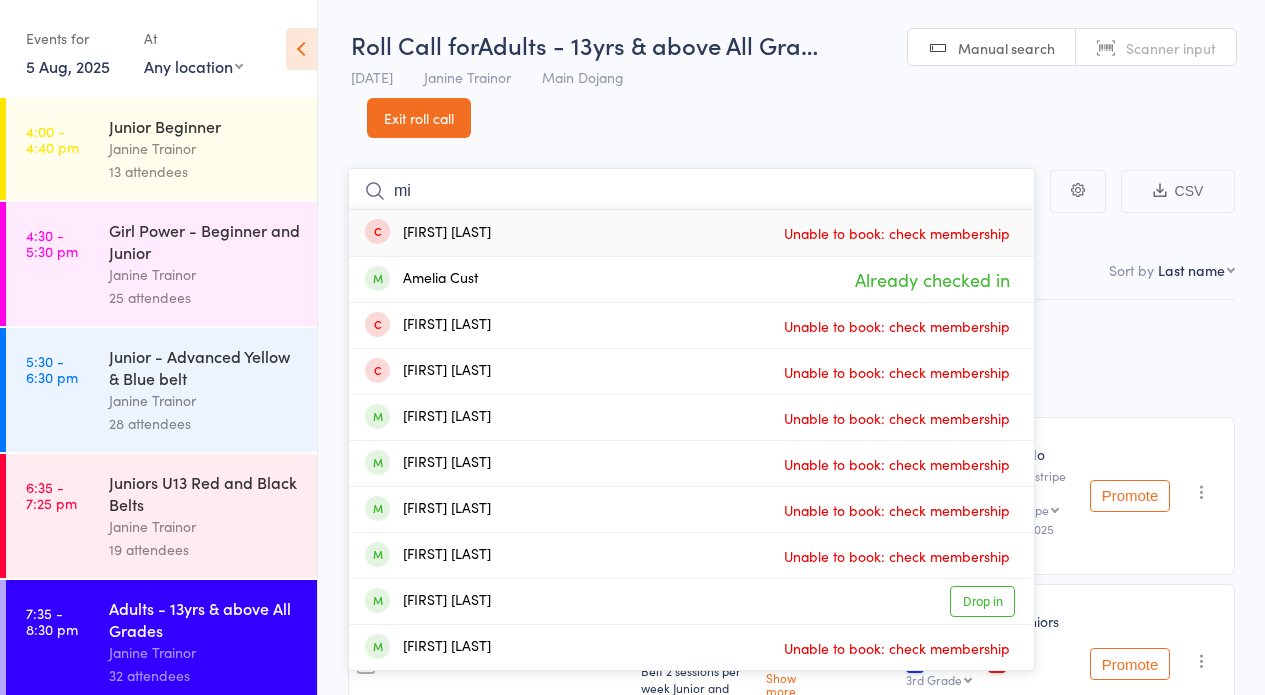 type on "m" 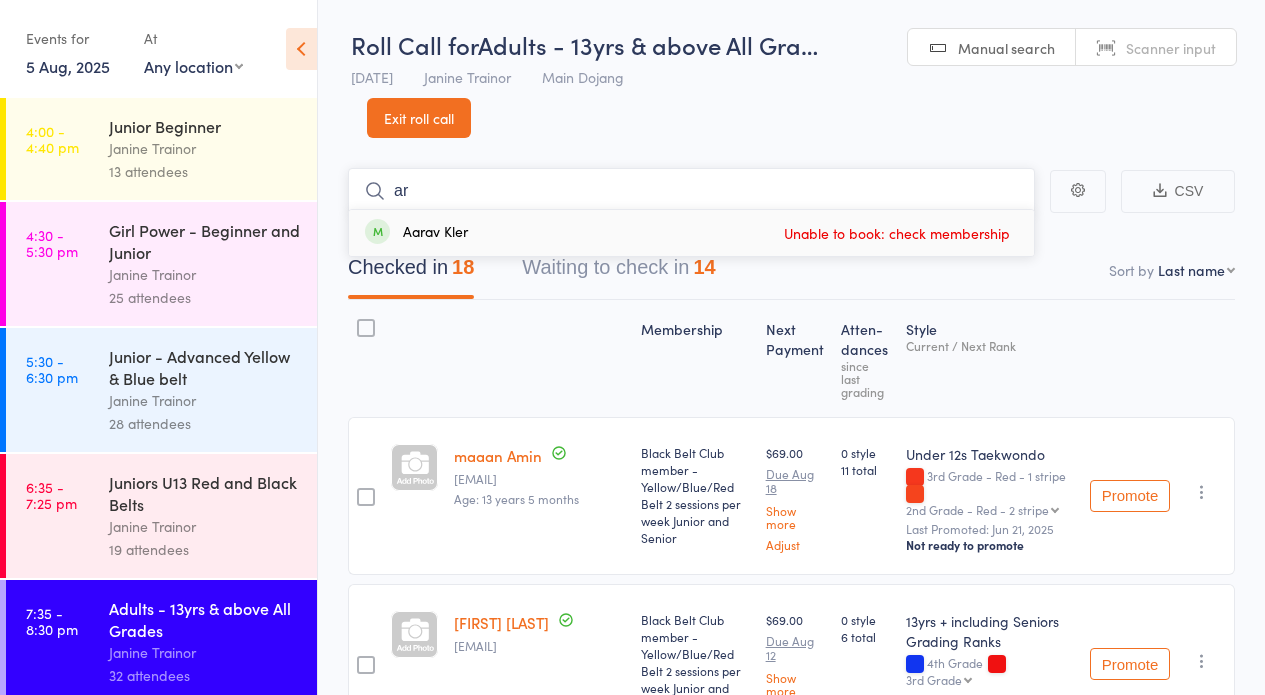 type on "a" 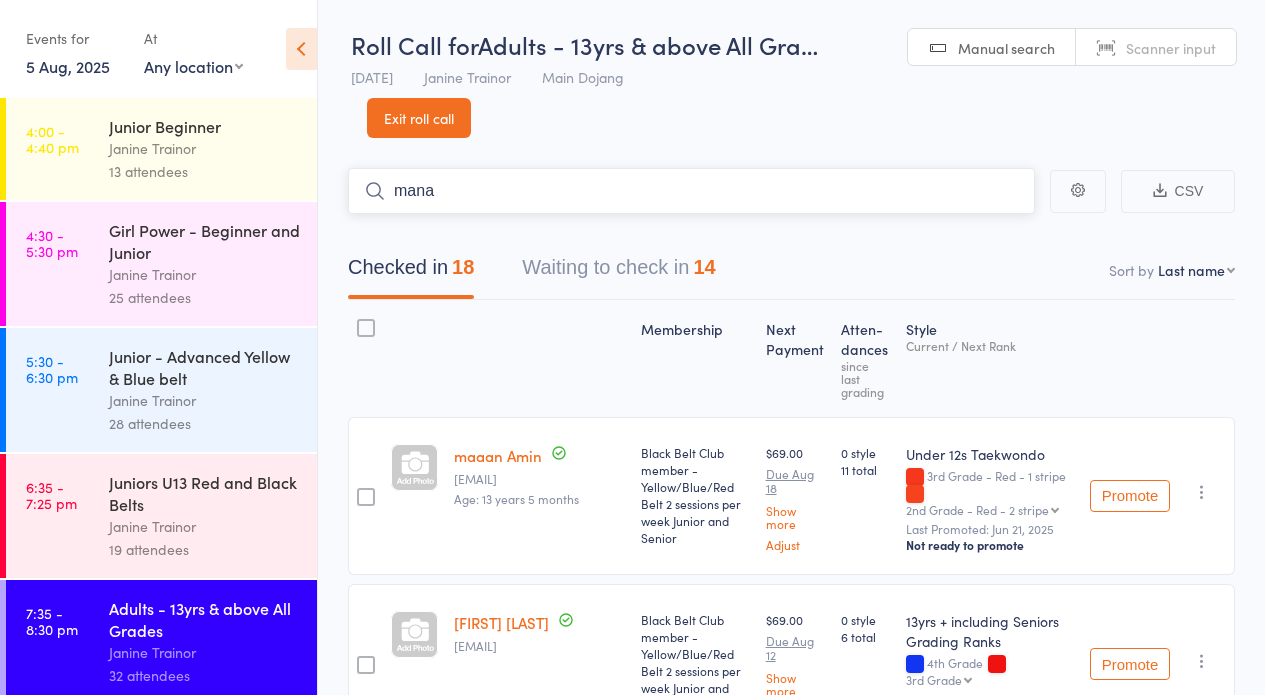 type on "manav" 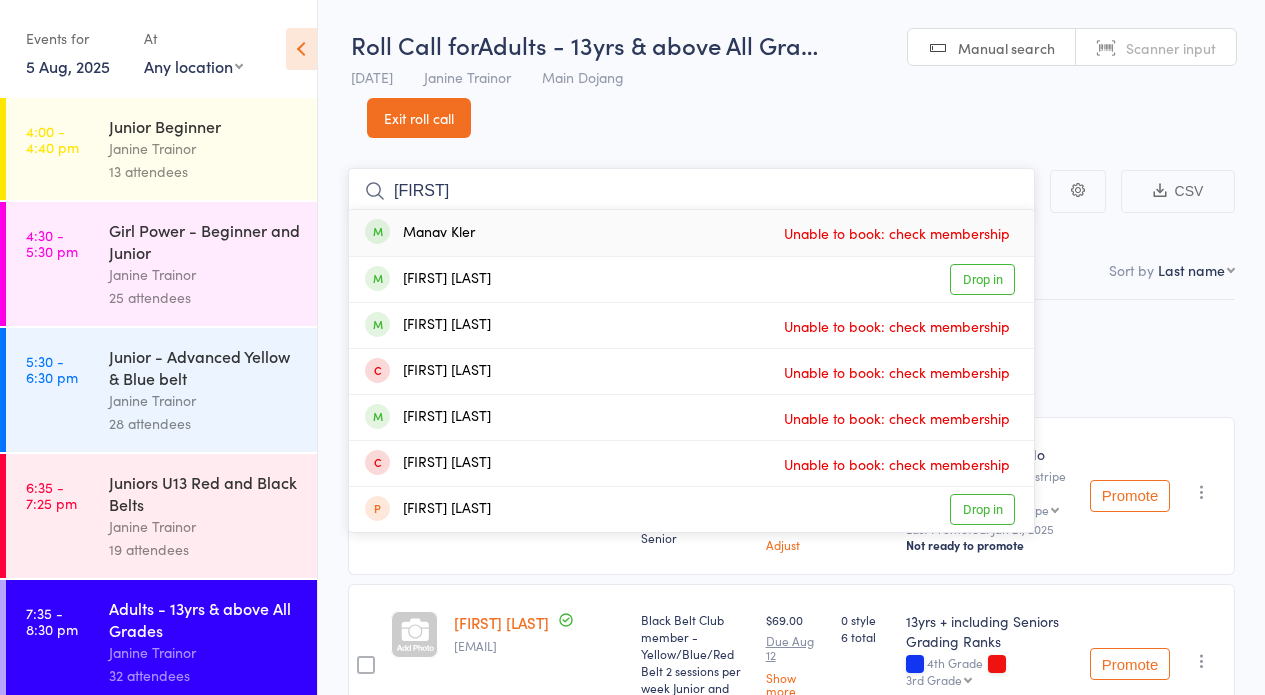 click on "manav" at bounding box center [691, 191] 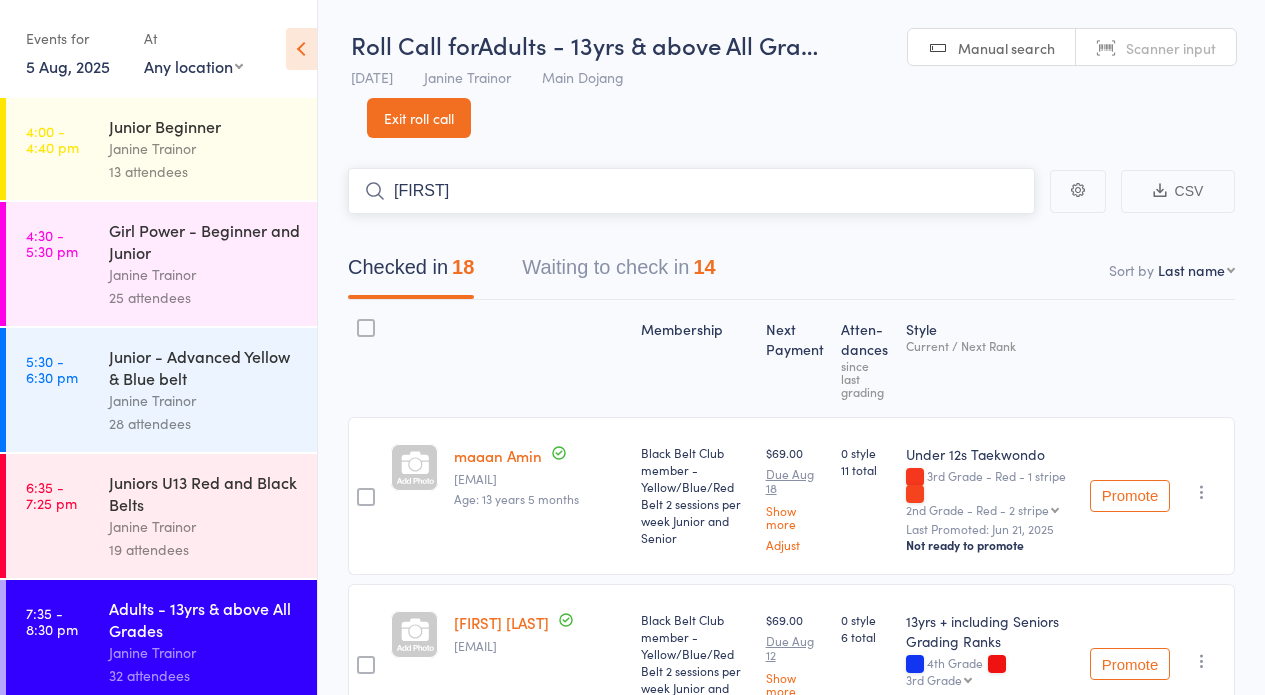 type 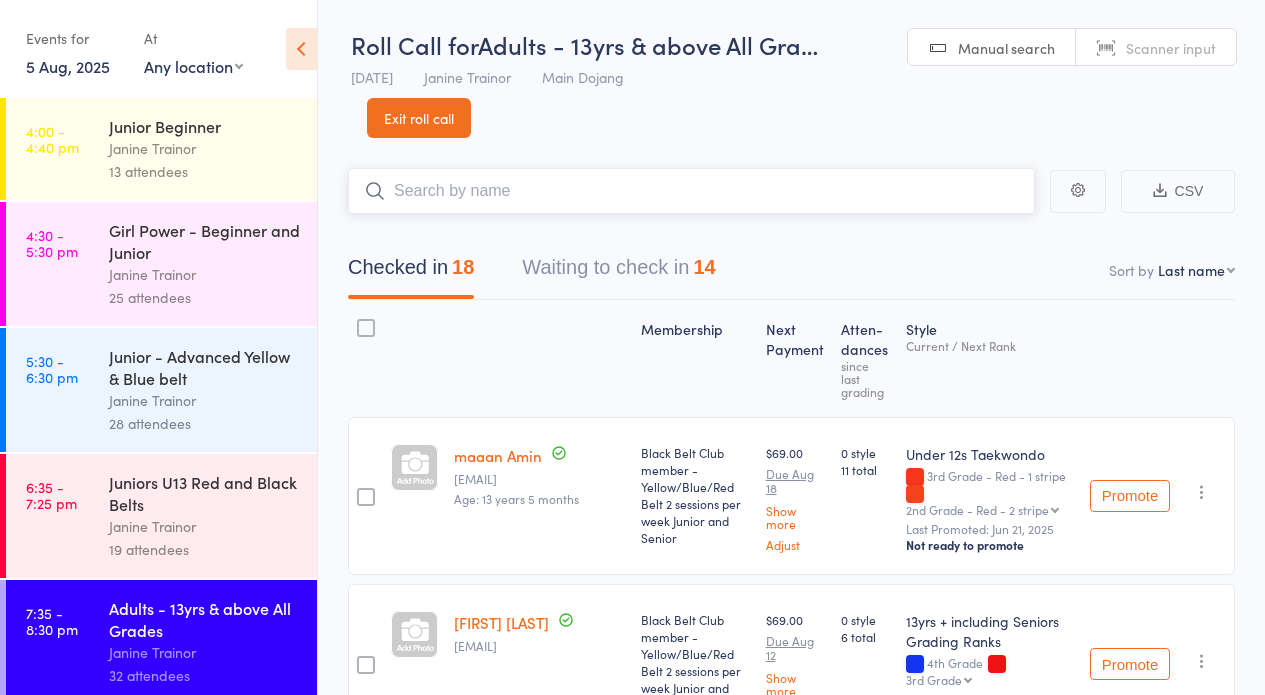 click on "Waiting to check in  14" at bounding box center (618, 272) 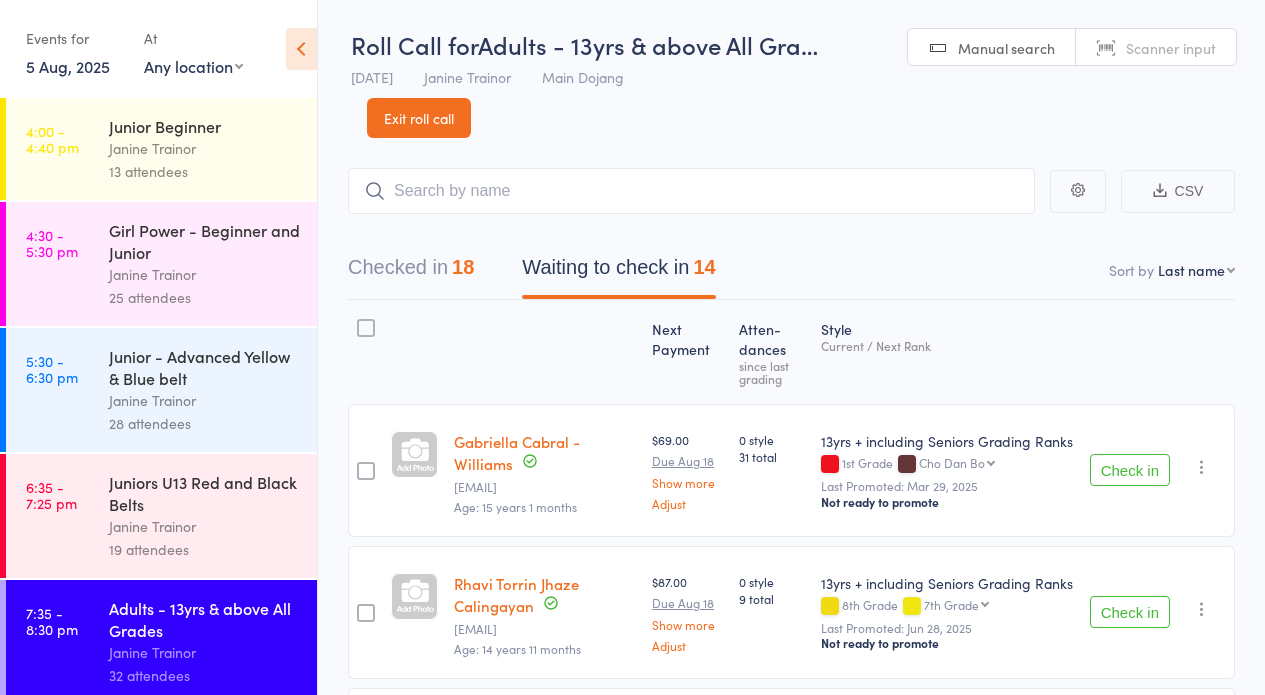 click on "Exit roll call" at bounding box center [419, 118] 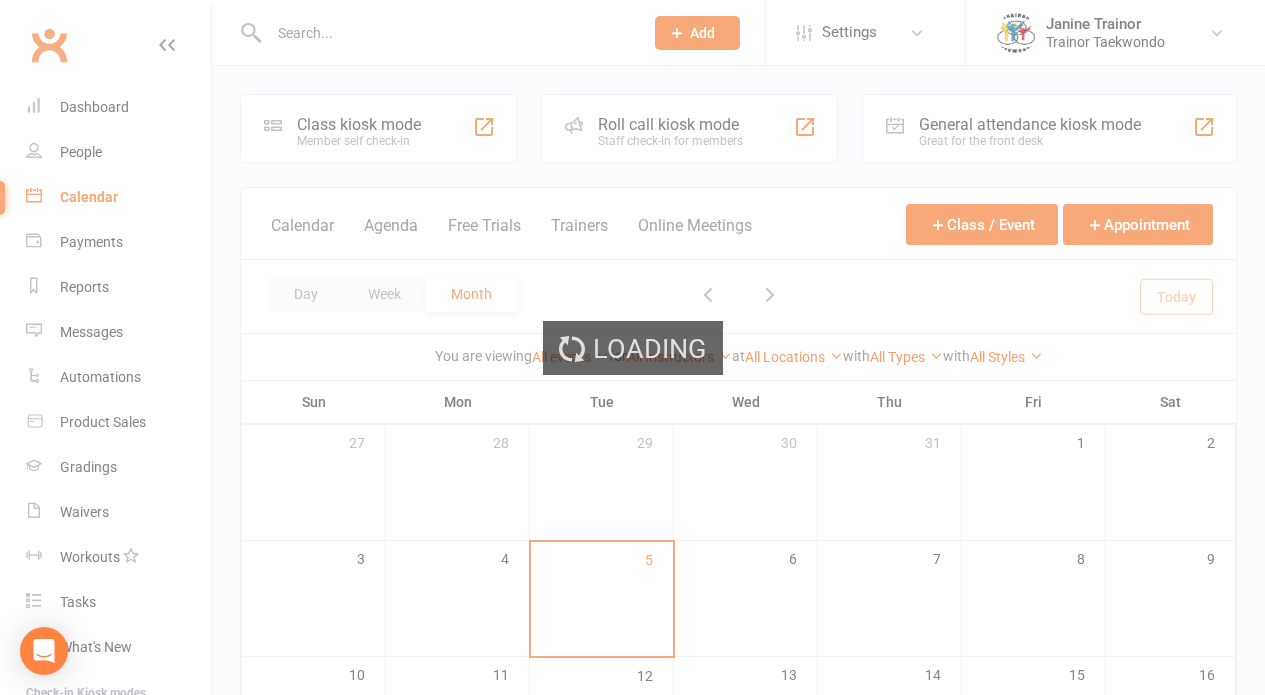 scroll, scrollTop: 0, scrollLeft: 0, axis: both 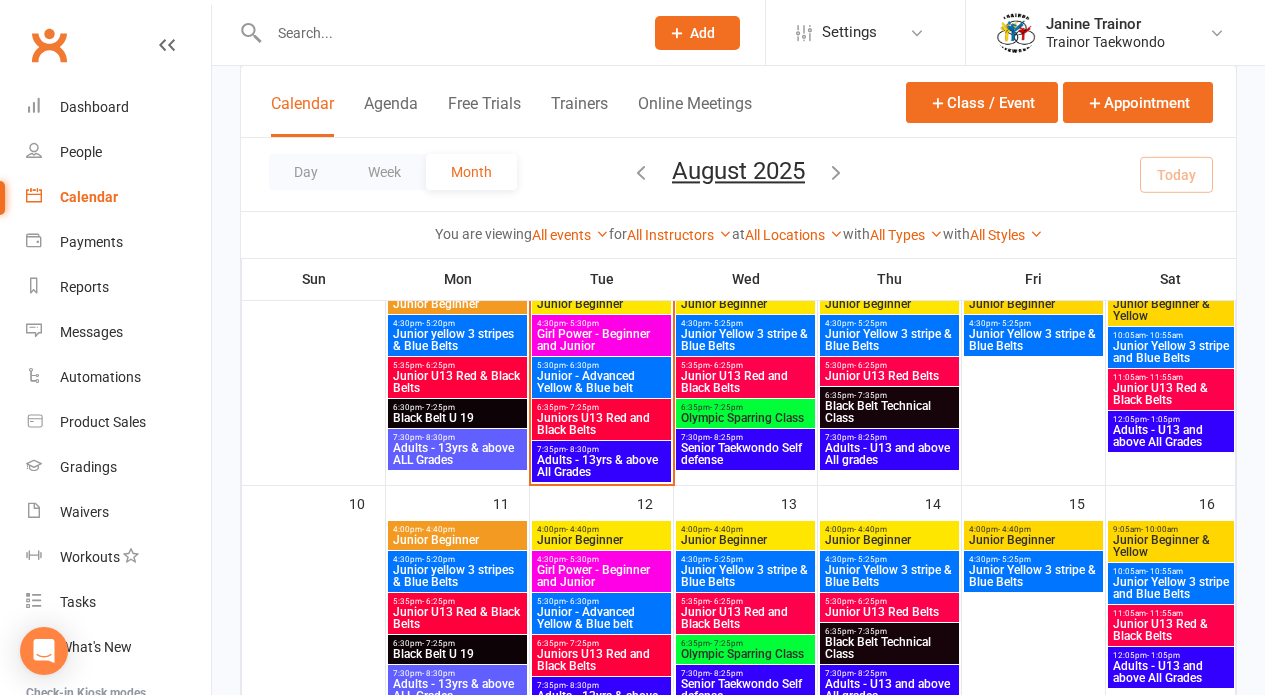 click on "Adults - 13yrs & above All Grades" at bounding box center [601, 466] 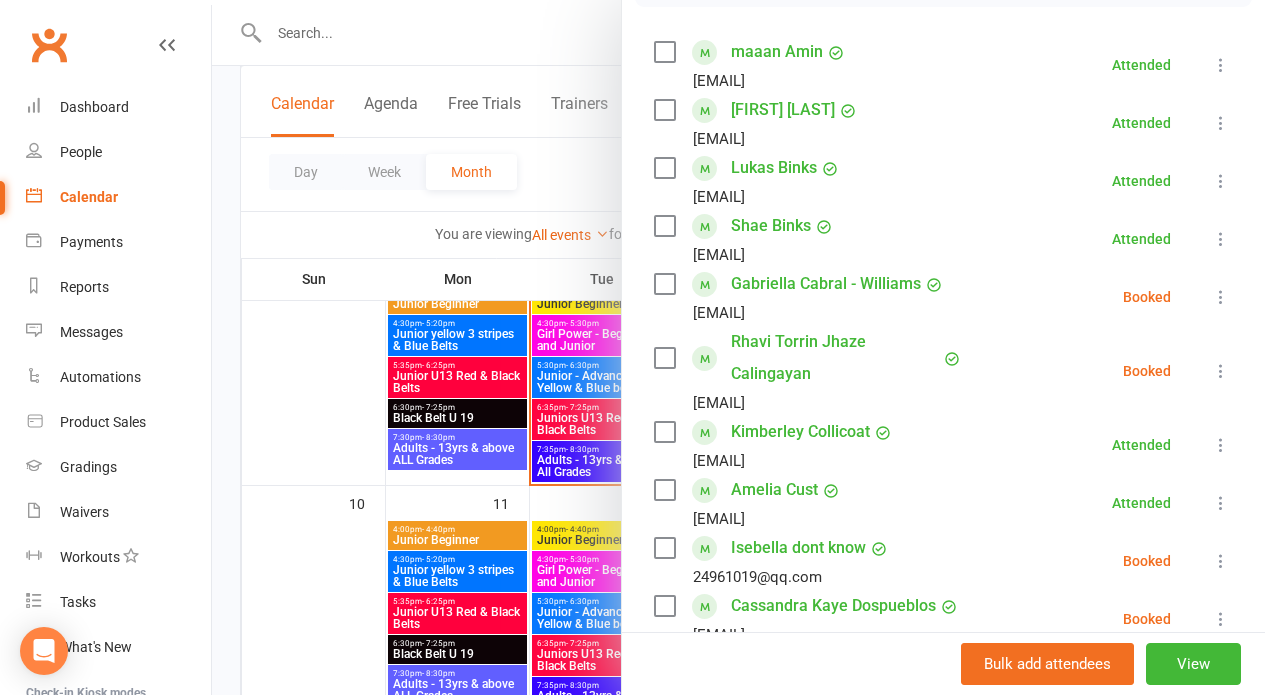 scroll, scrollTop: 1988, scrollLeft: 0, axis: vertical 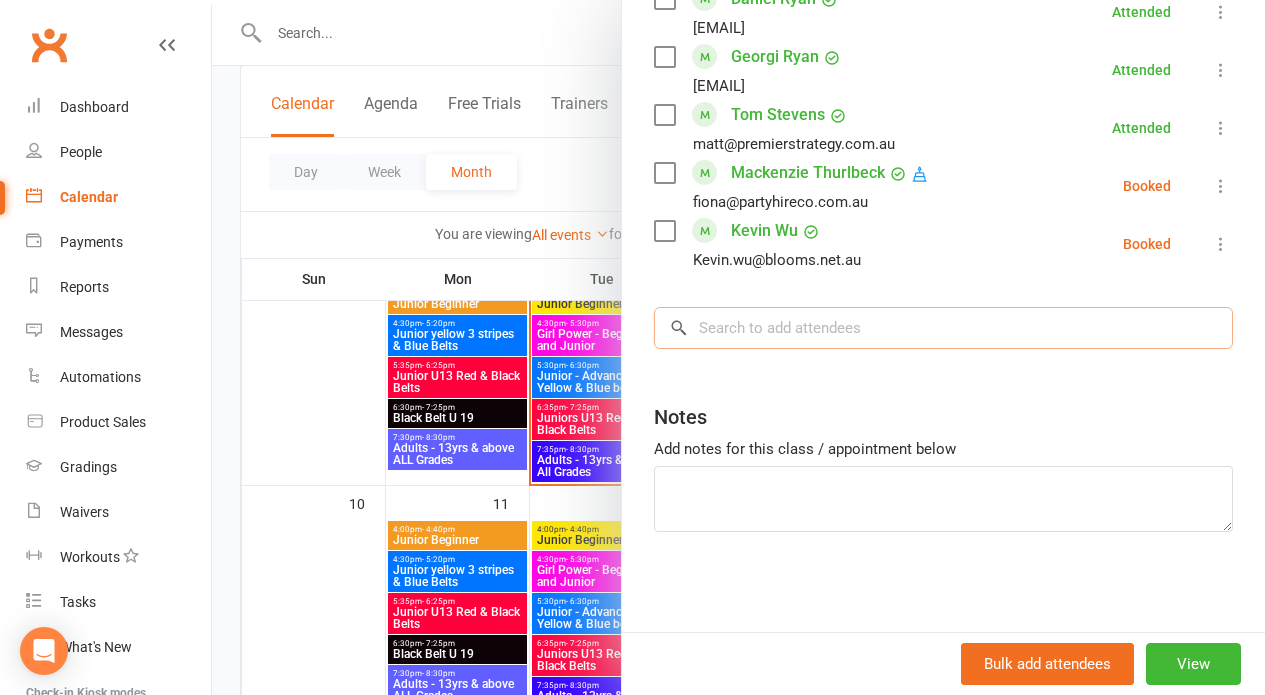 click at bounding box center (943, 328) 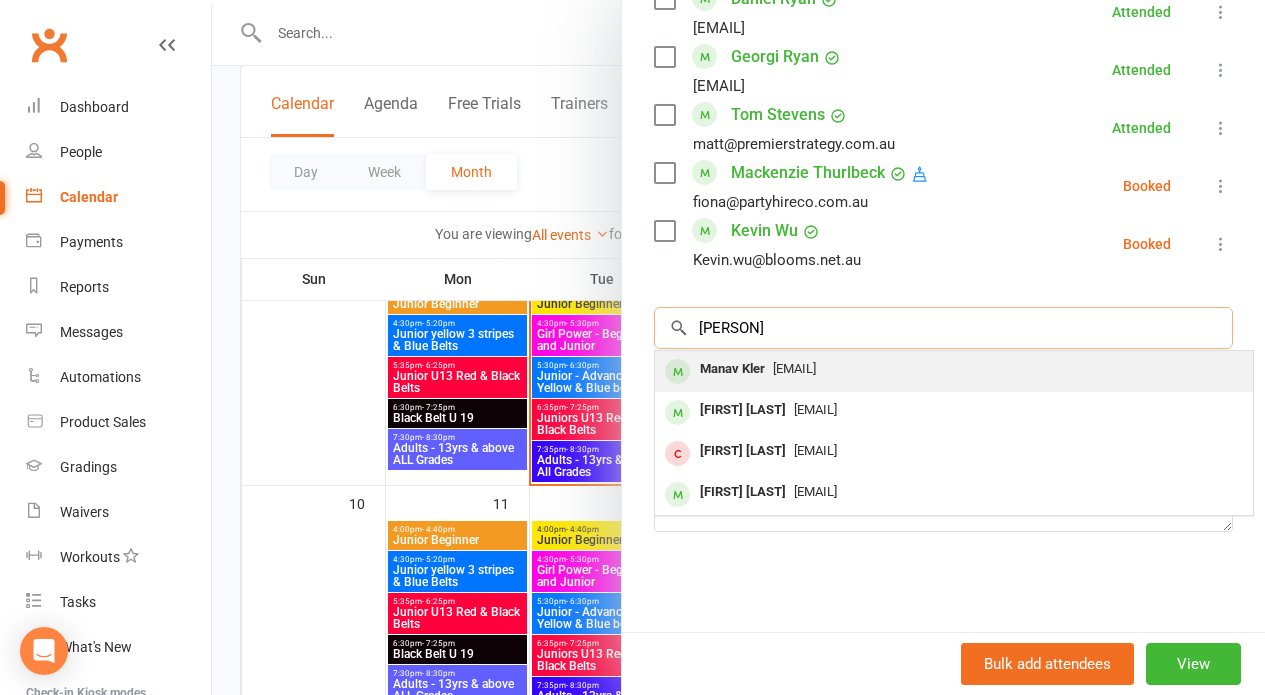 type on "[PERSON]" 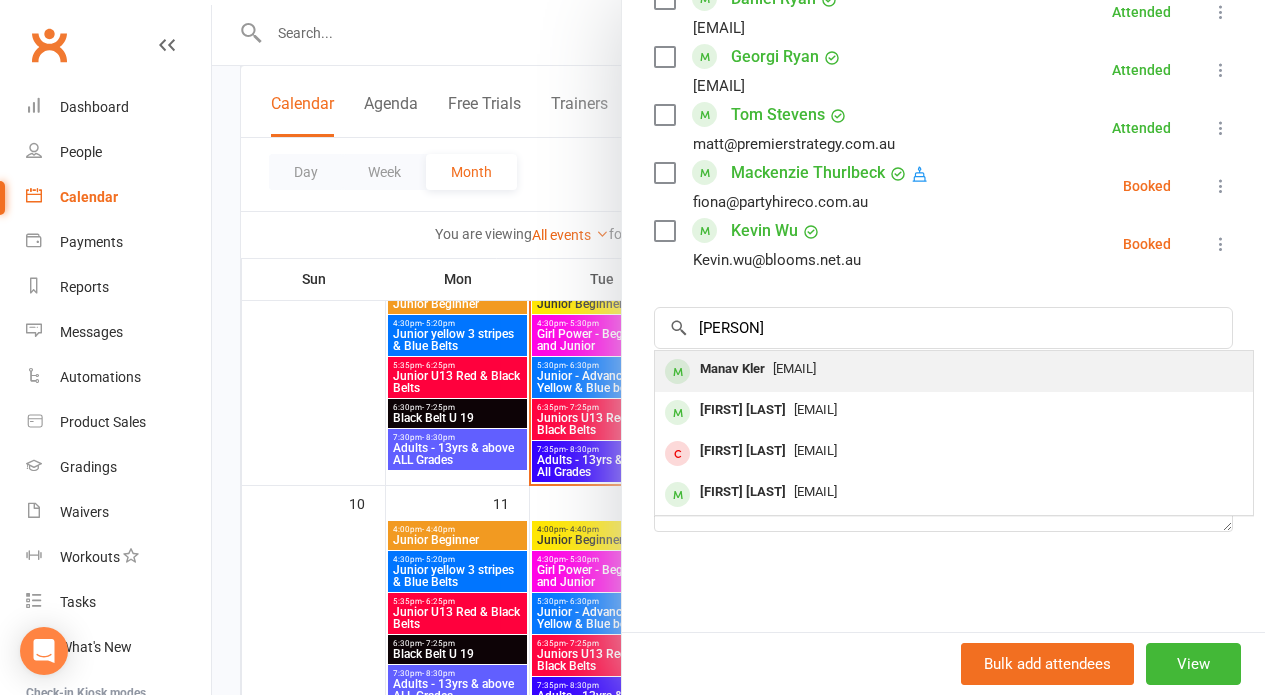 click on "[EMAIL]" at bounding box center [794, 368] 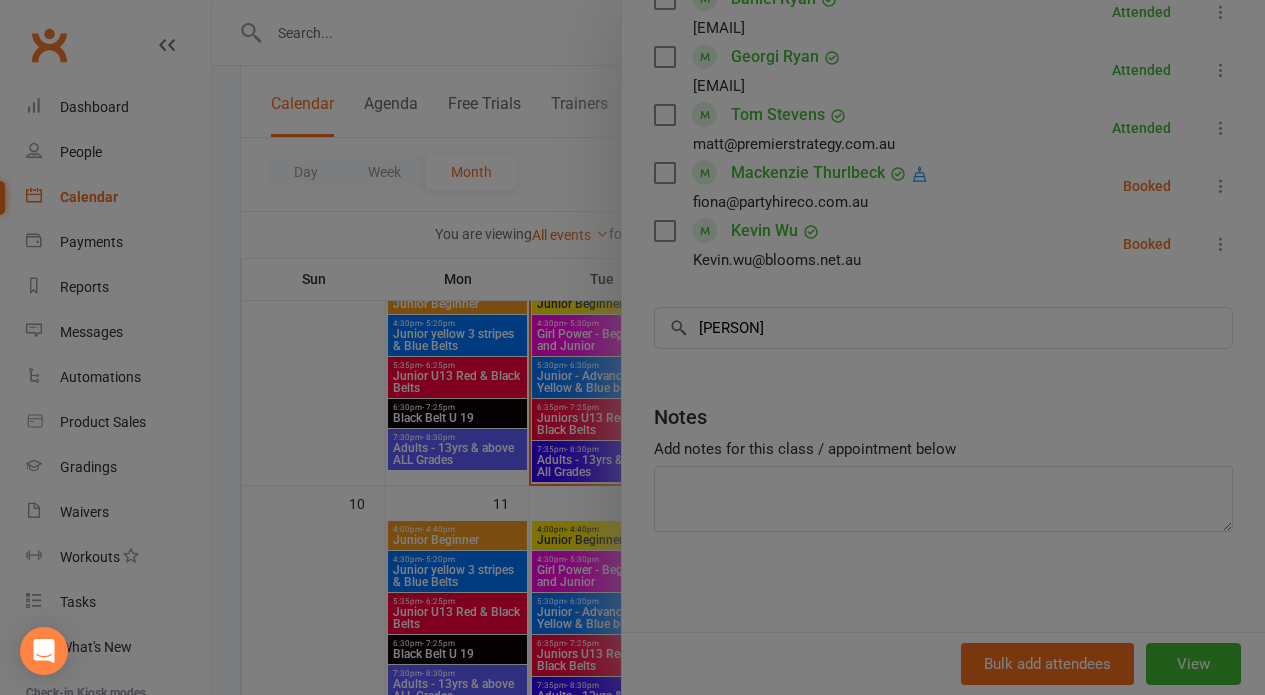 type 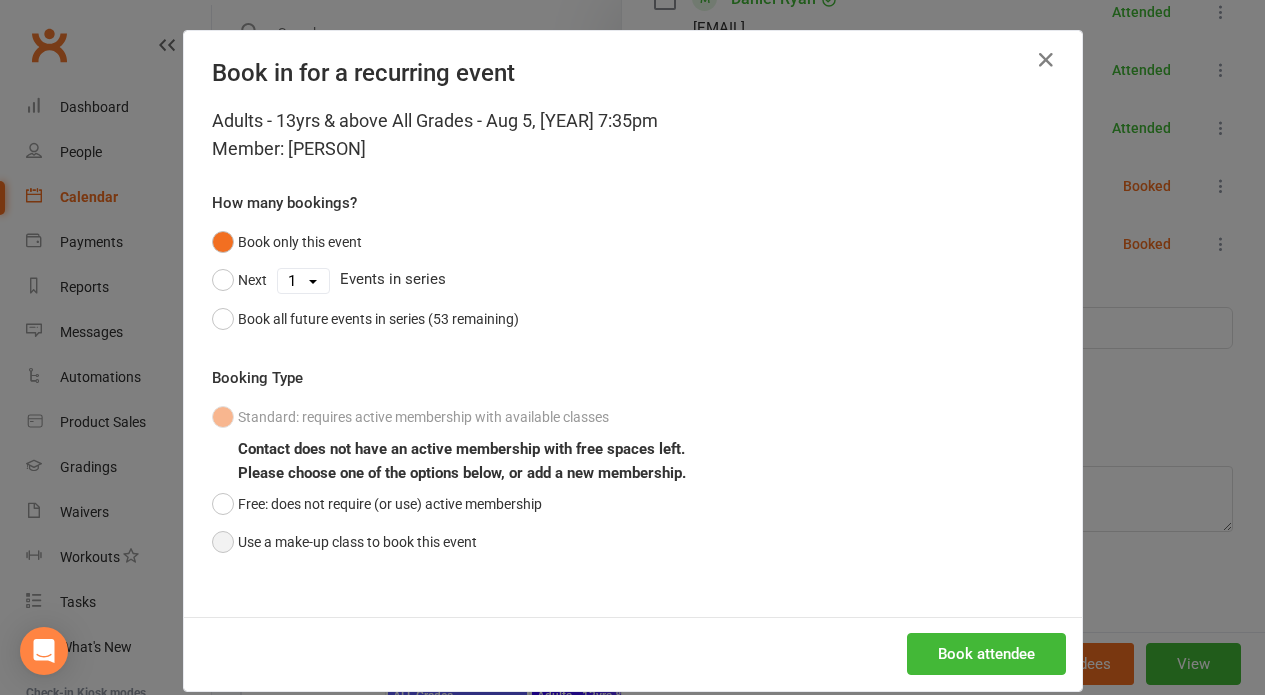 click on "Use a make-up class to book this event" at bounding box center (344, 542) 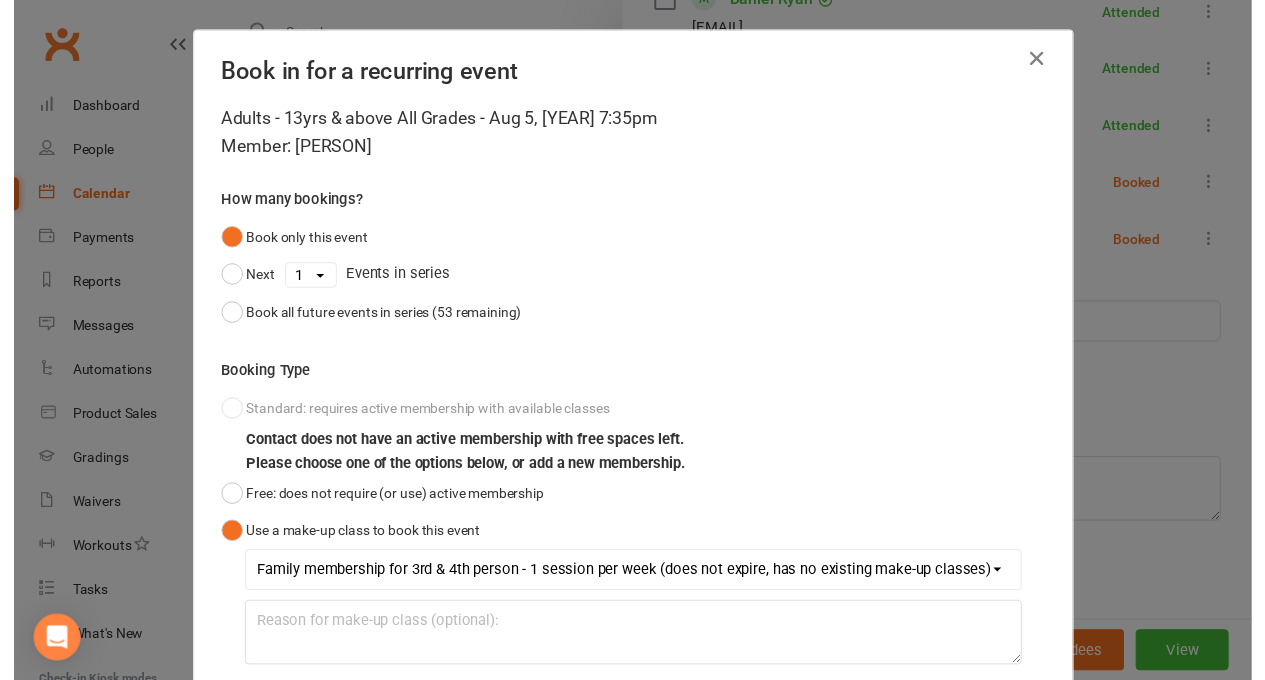 scroll, scrollTop: 143, scrollLeft: 0, axis: vertical 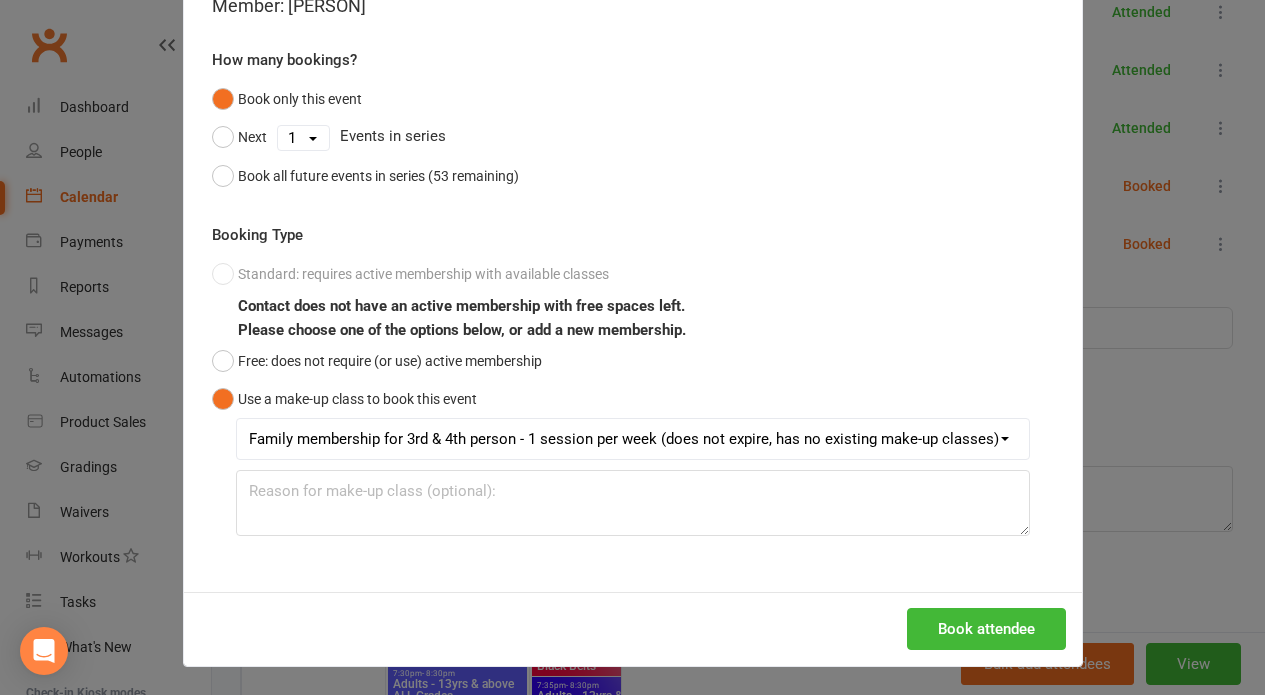 click on "Book attendee" at bounding box center [986, 629] 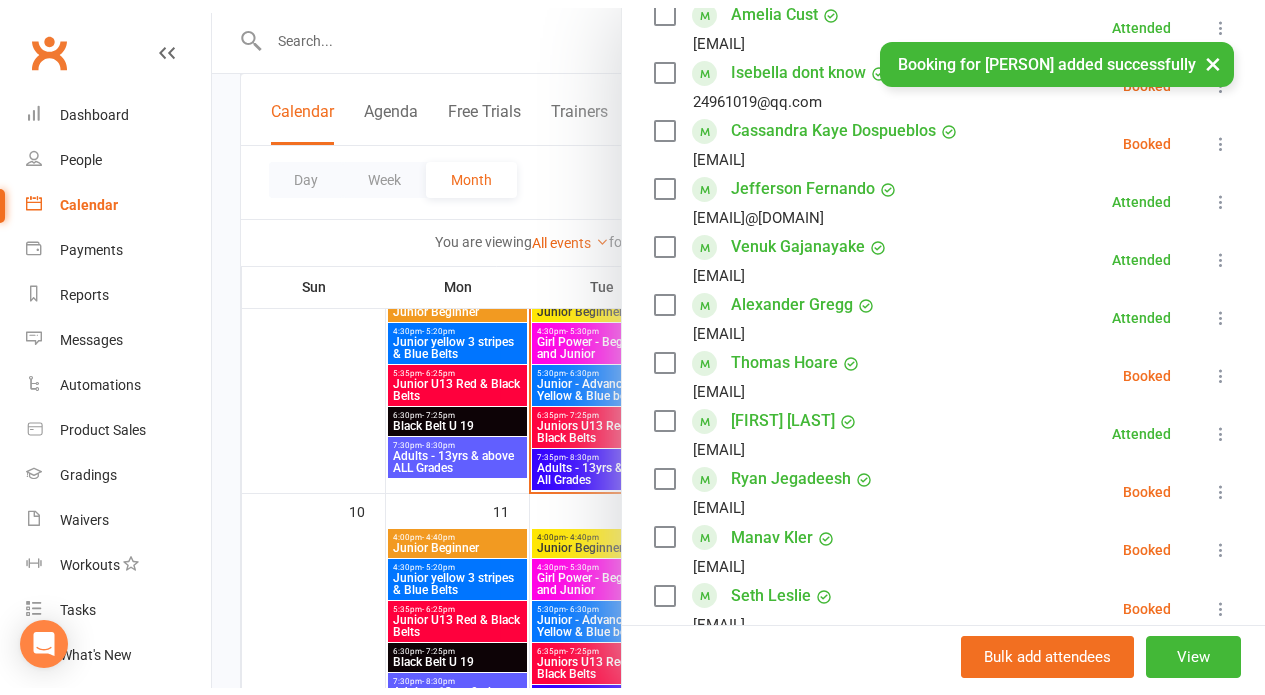 scroll, scrollTop: 770, scrollLeft: 0, axis: vertical 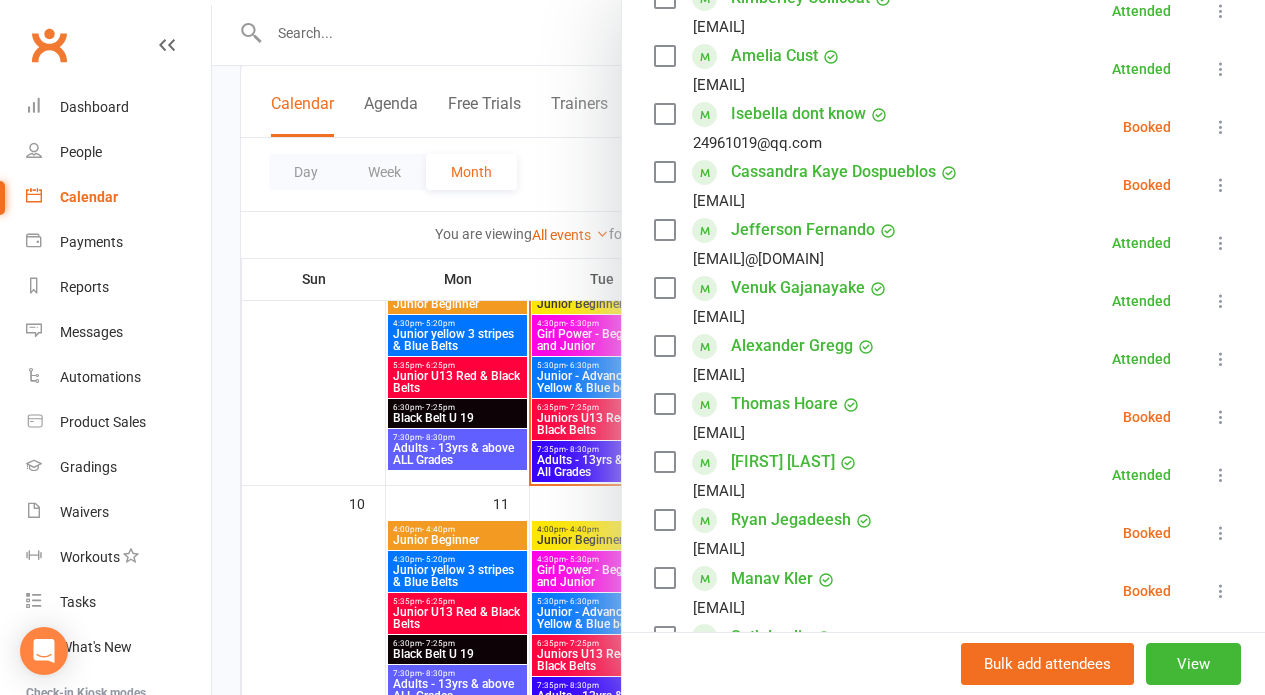 click at bounding box center [1221, 591] 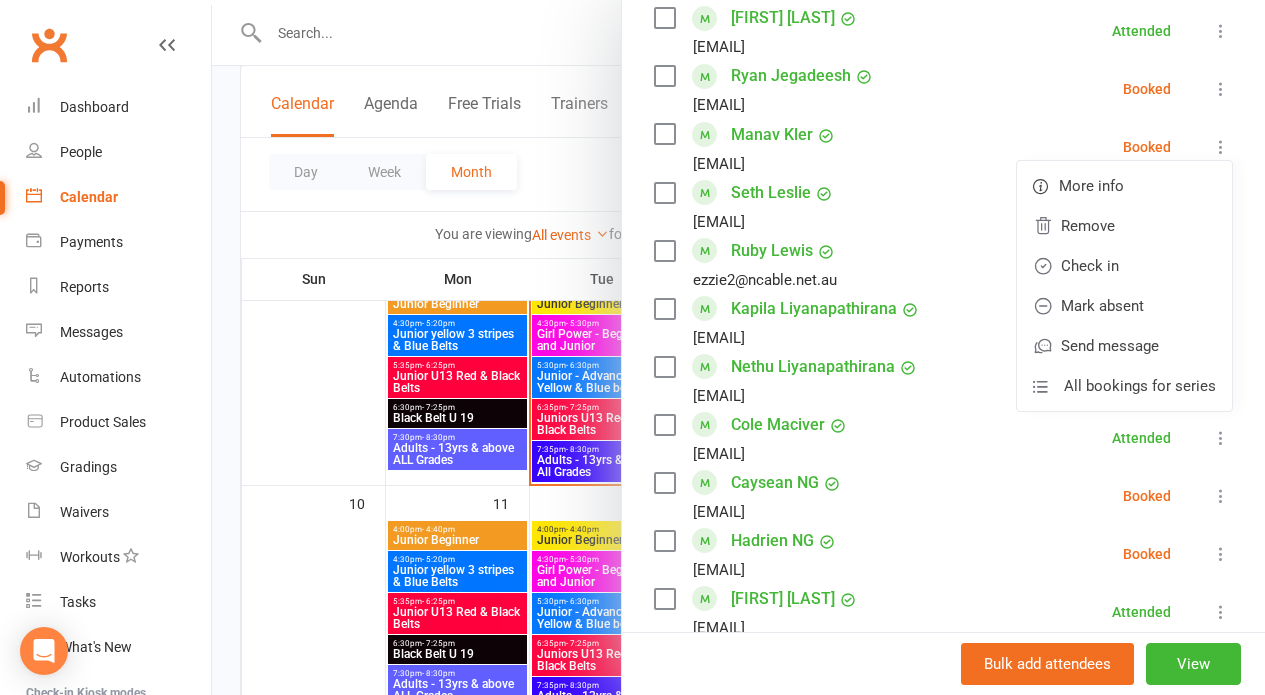 scroll, scrollTop: 1273, scrollLeft: 0, axis: vertical 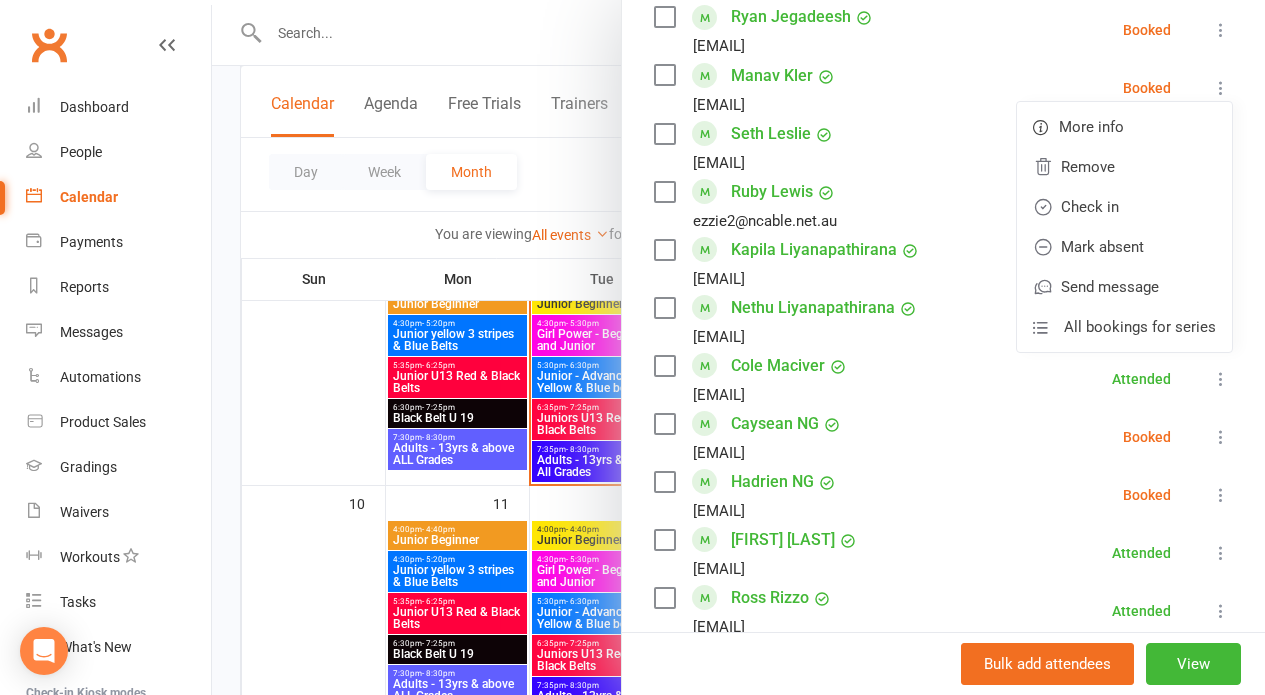 drag, startPoint x: 1152, startPoint y: 217, endPoint x: 1165, endPoint y: 206, distance: 17.029387 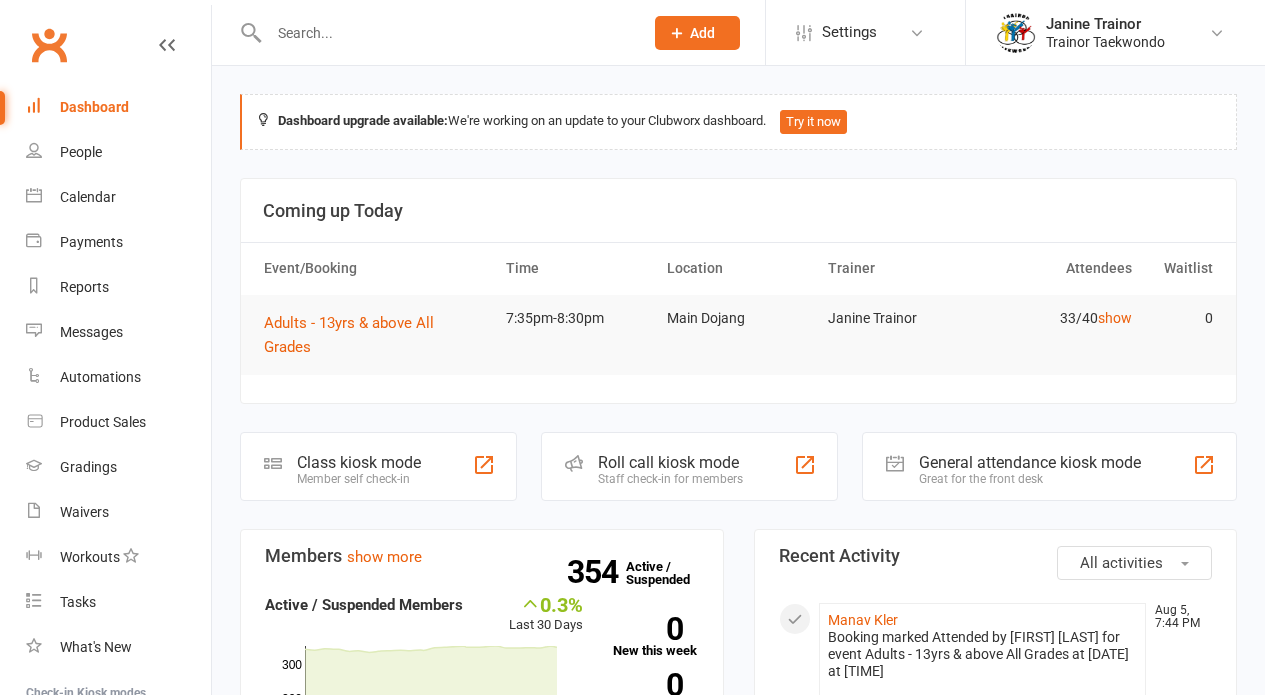 scroll, scrollTop: 0, scrollLeft: 0, axis: both 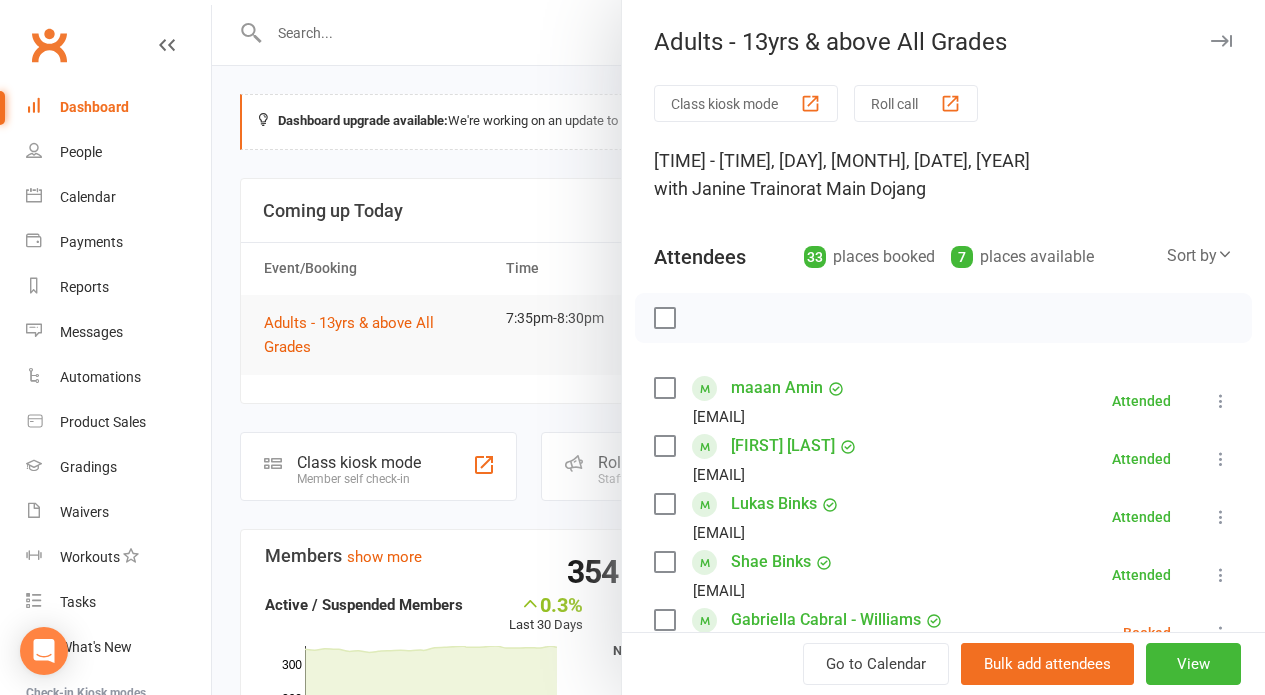 click on "Roll call" at bounding box center (916, 103) 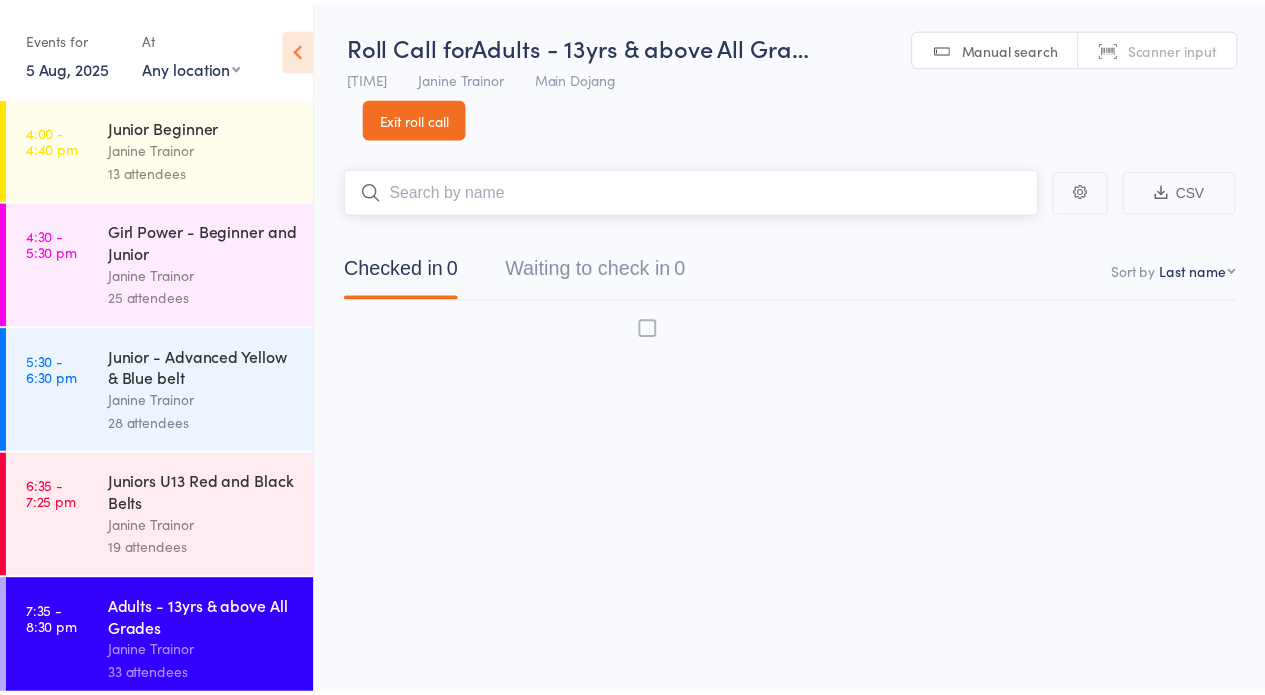 scroll, scrollTop: 0, scrollLeft: 0, axis: both 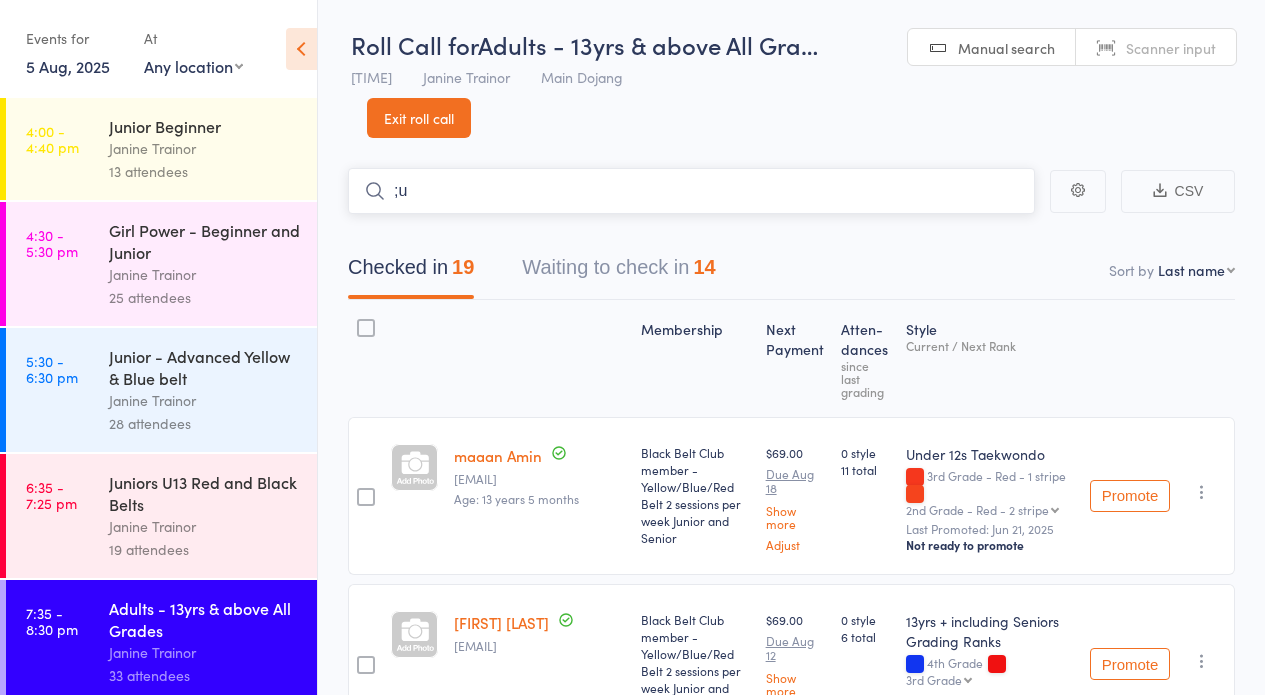 type on ";" 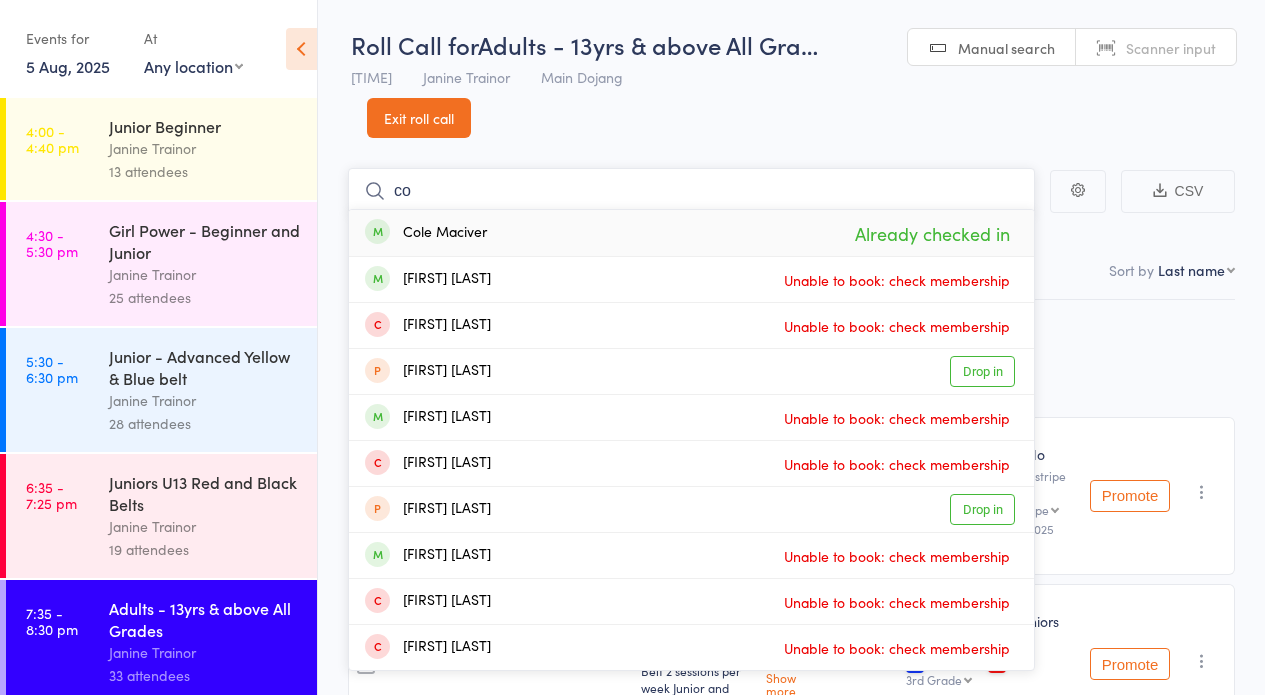 type on "c" 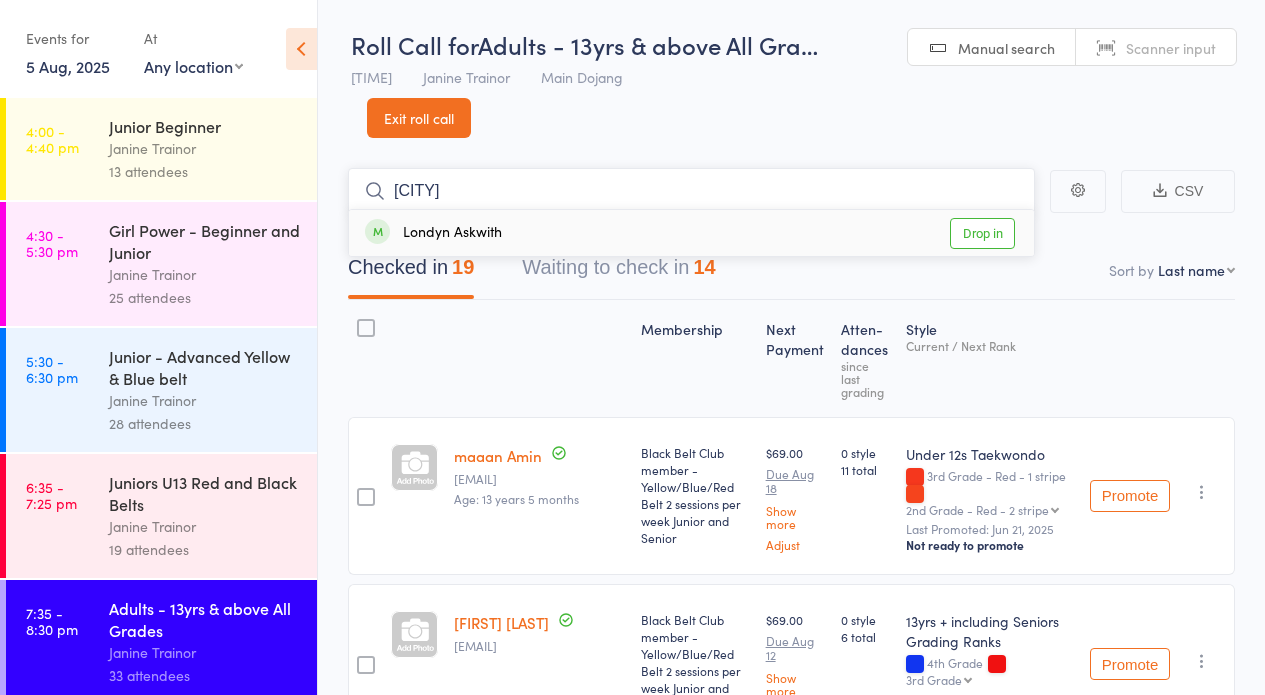 type on "[CITY]" 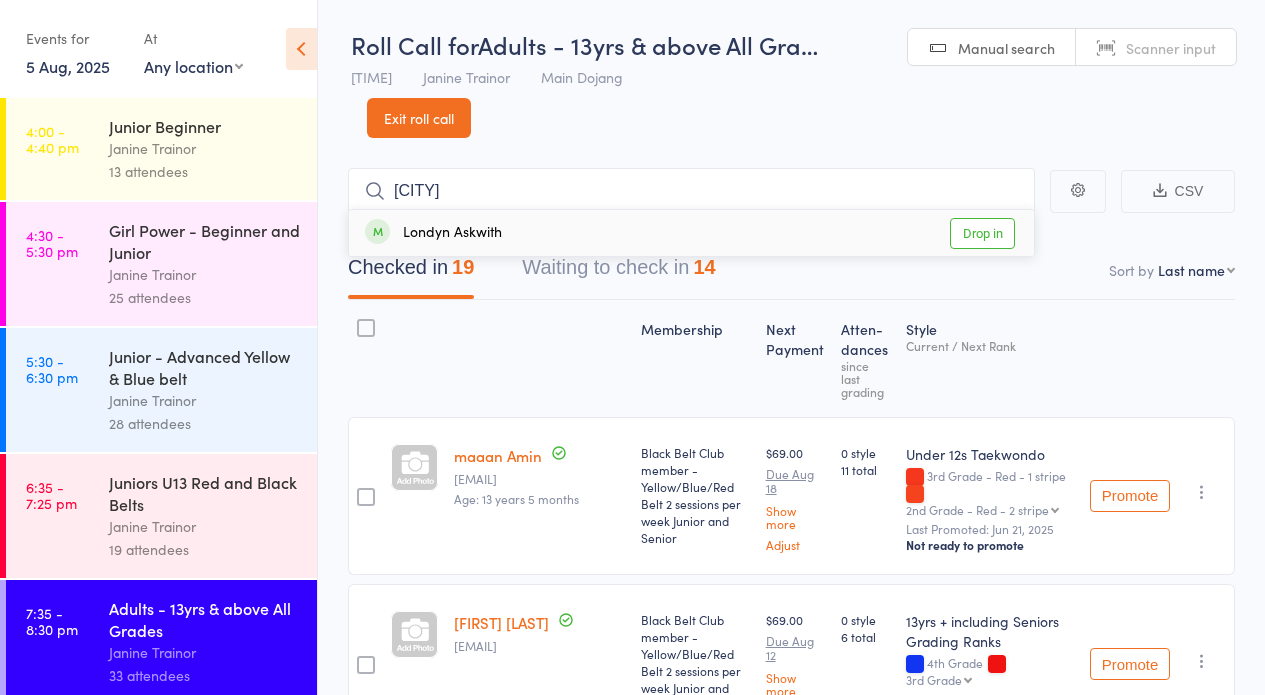 click on "Drop in" at bounding box center (982, 233) 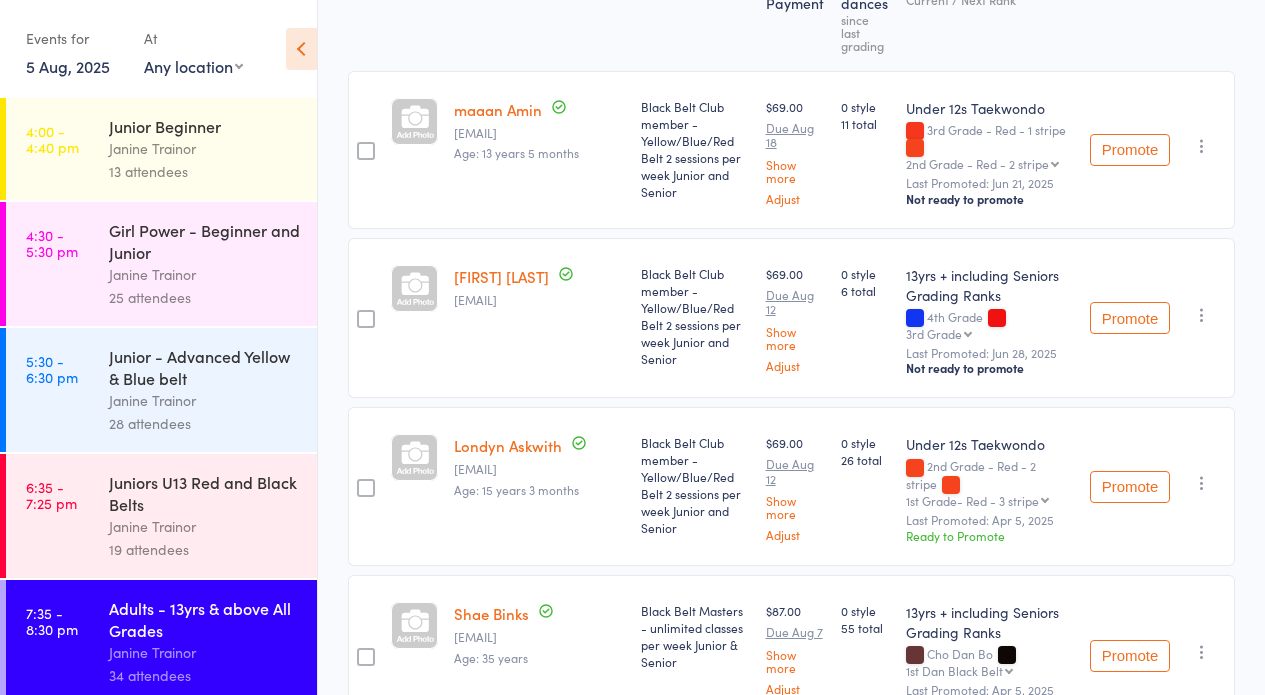 scroll, scrollTop: 0, scrollLeft: 0, axis: both 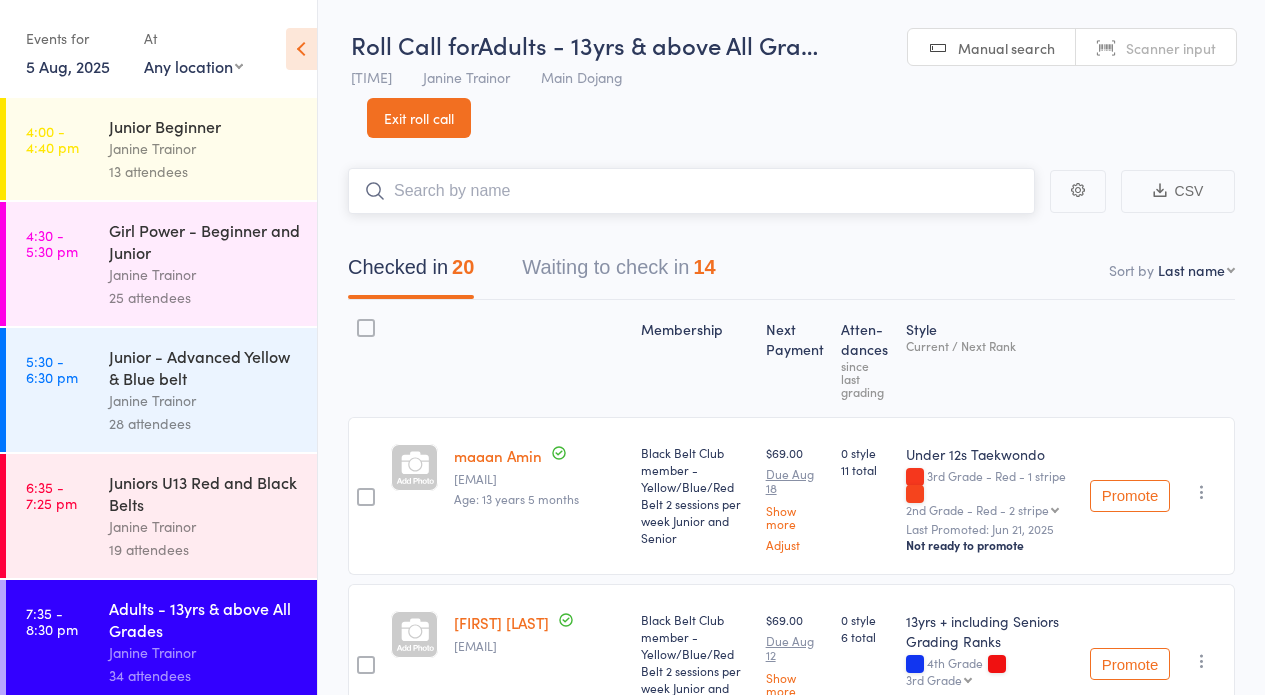 click on "Waiting to check in  14" at bounding box center (618, 272) 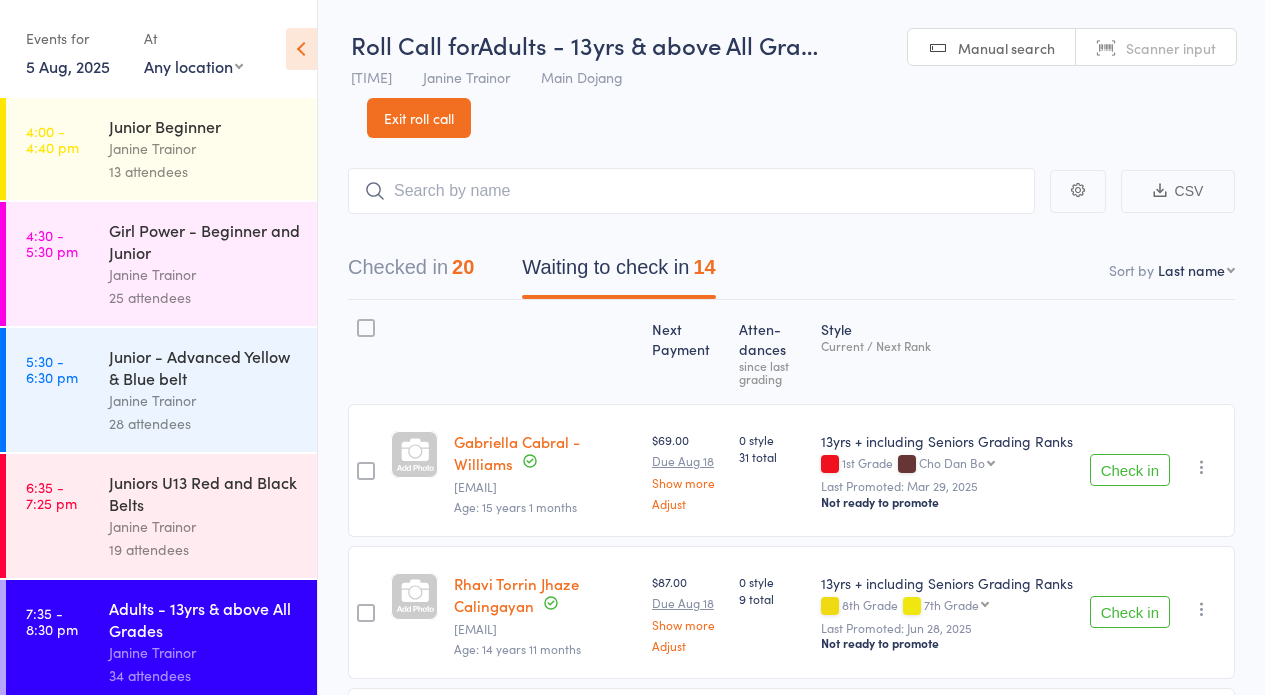 click at bounding box center [365, 352] 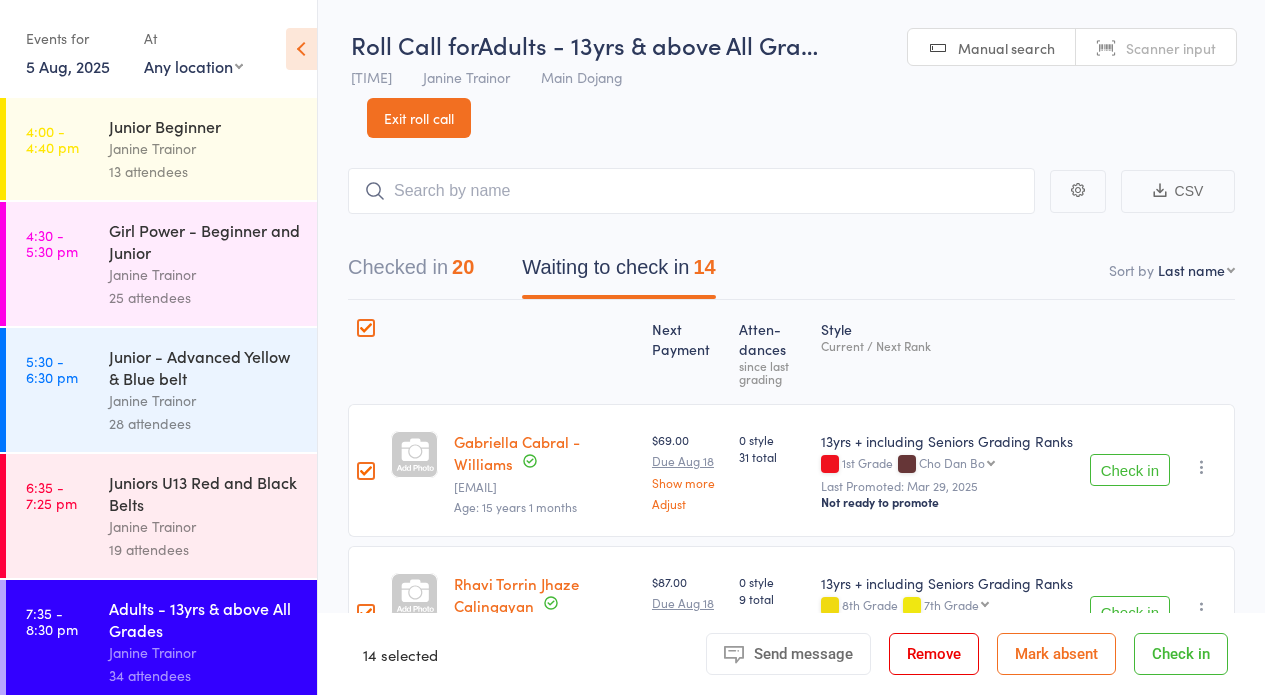 click on "Mark absent" at bounding box center [1056, 654] 